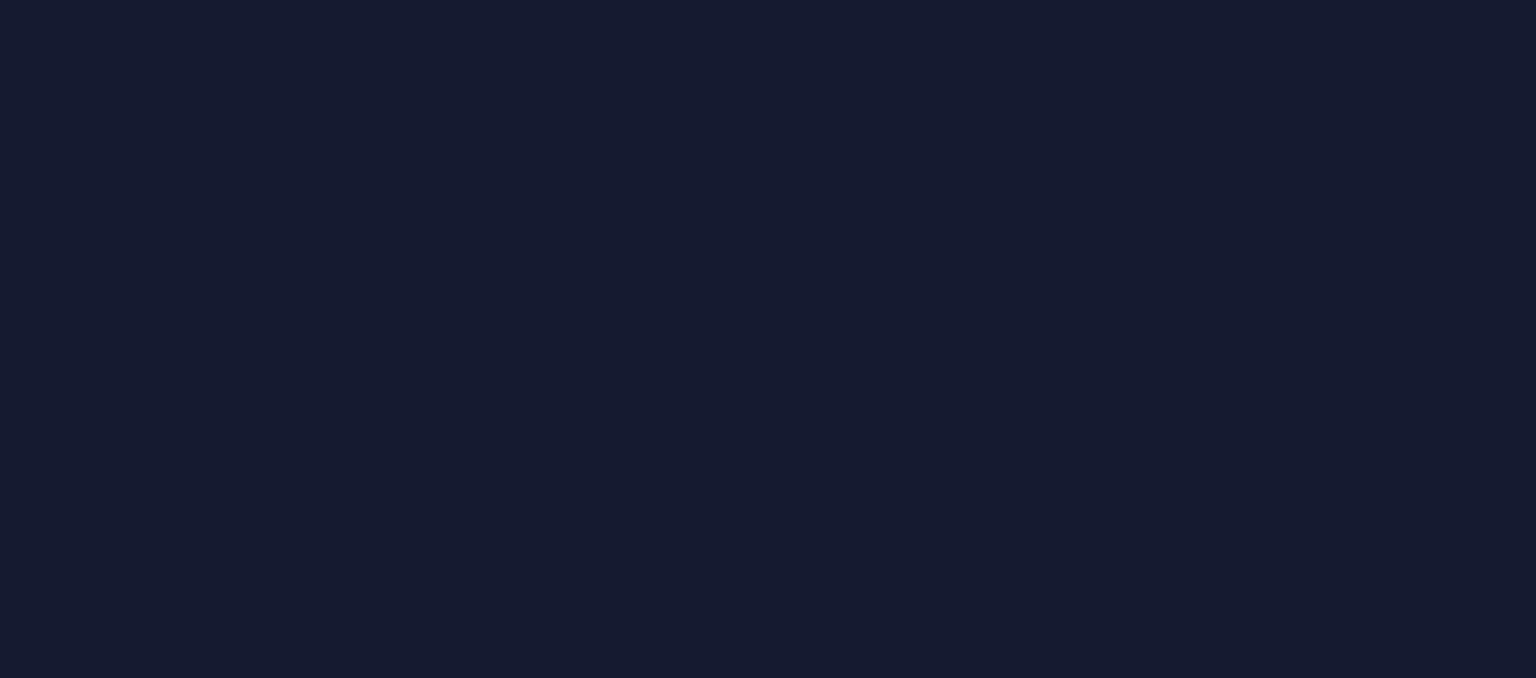 scroll, scrollTop: 0, scrollLeft: 0, axis: both 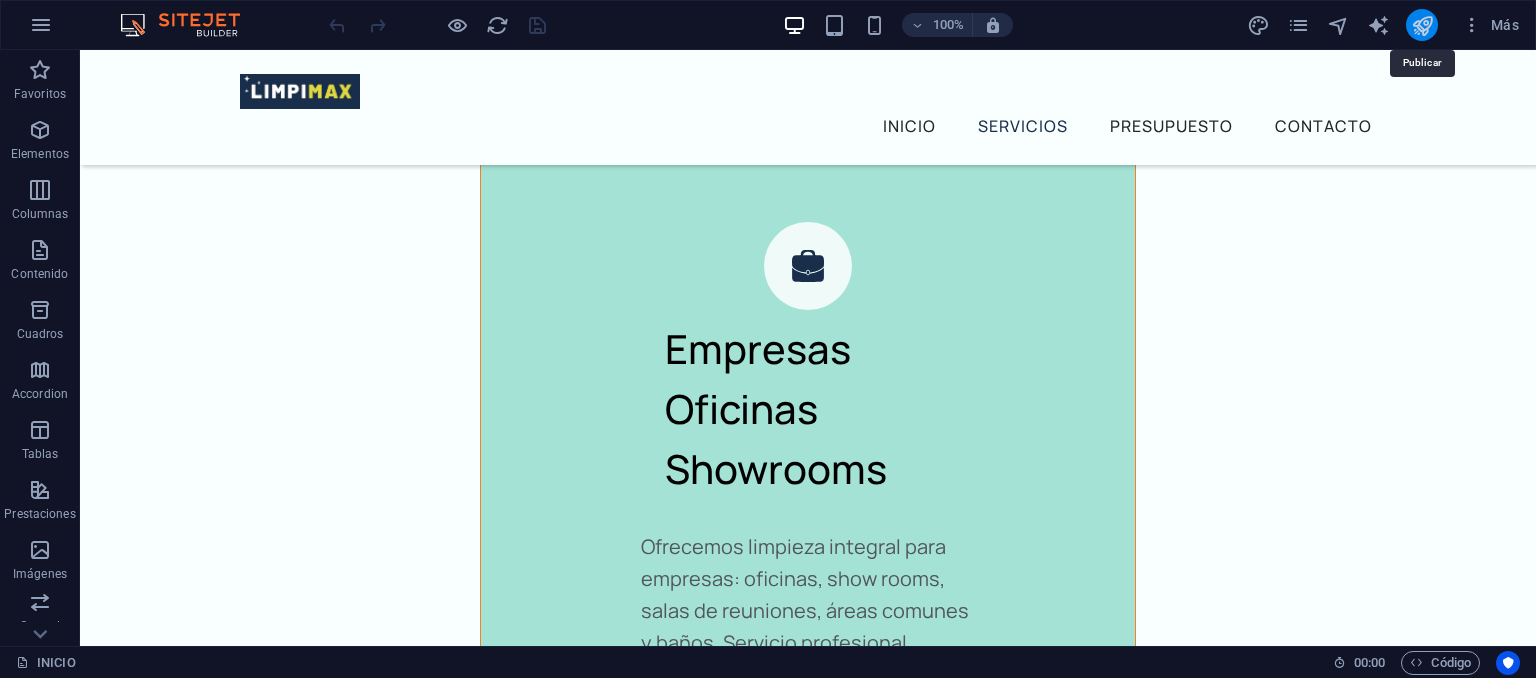 click at bounding box center [1422, 25] 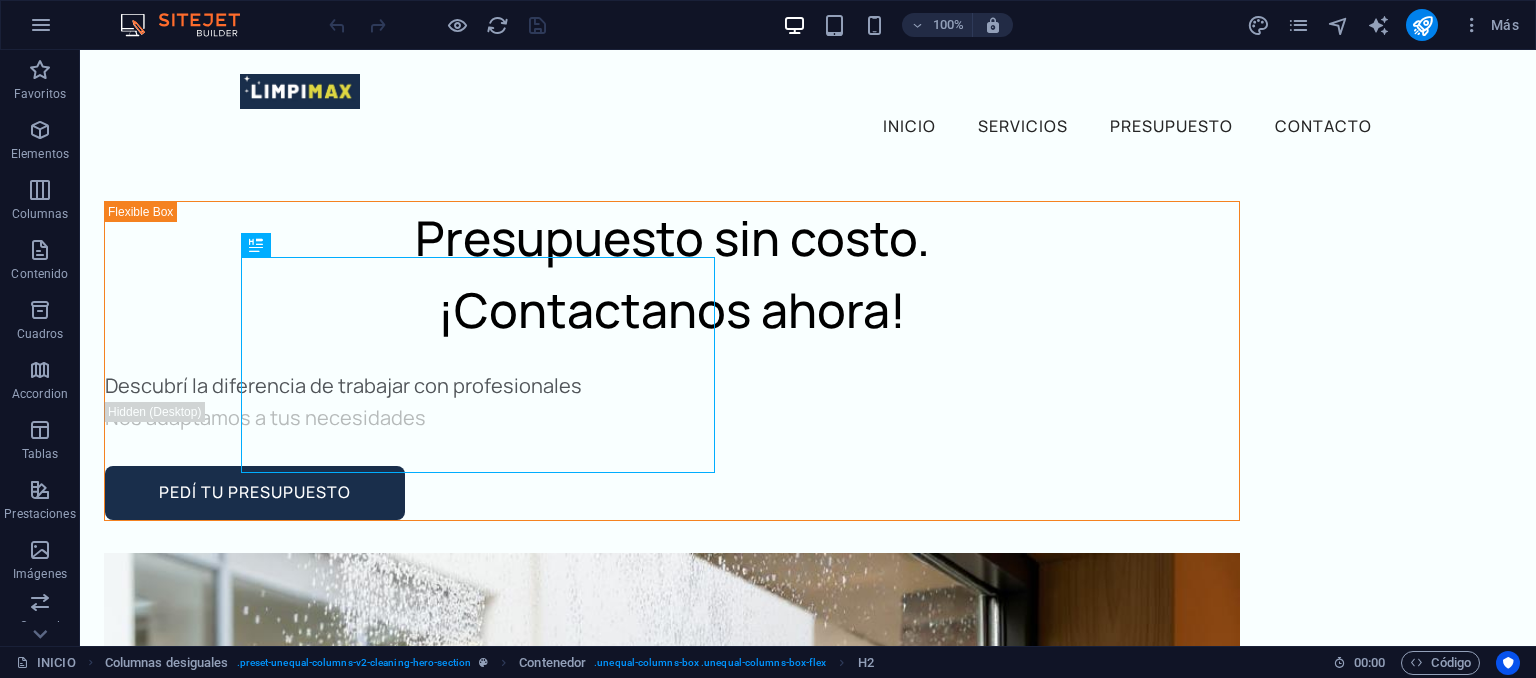 scroll, scrollTop: 0, scrollLeft: 0, axis: both 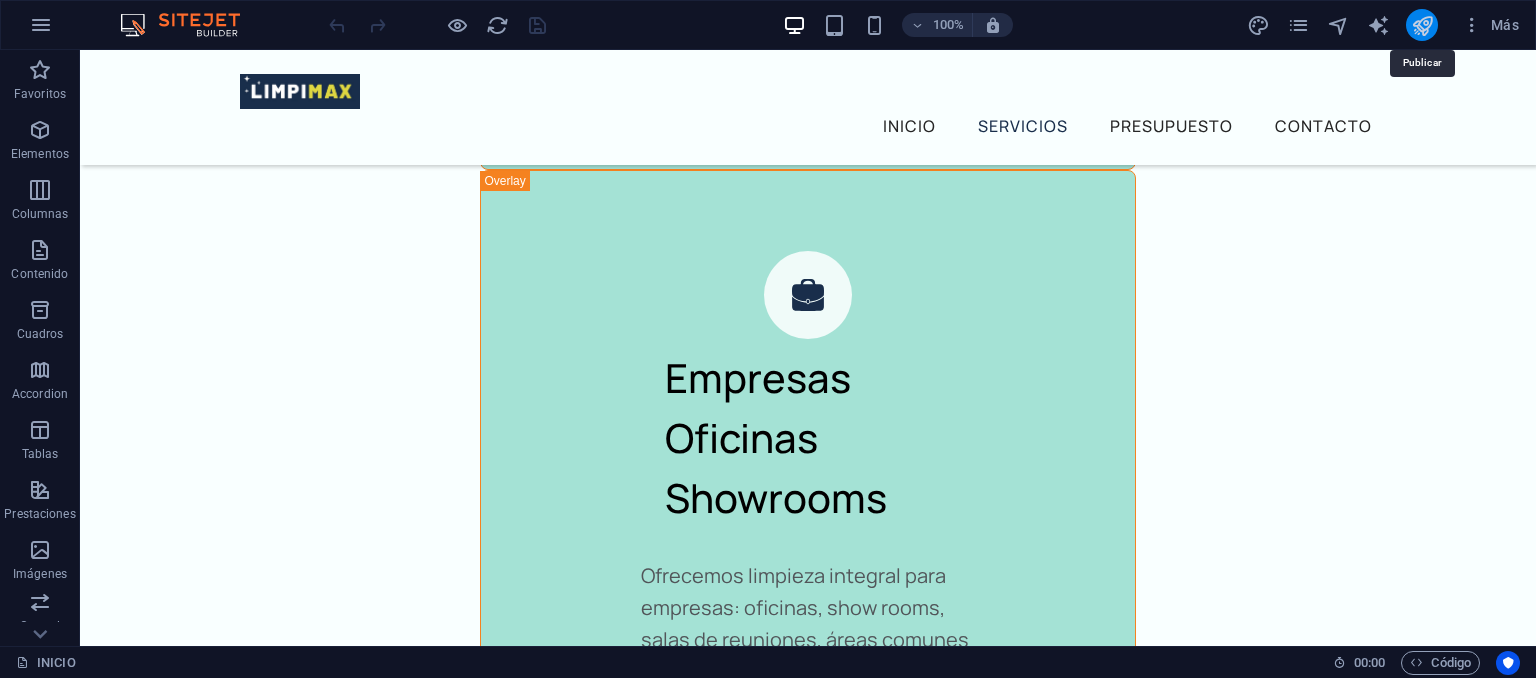 click at bounding box center [1422, 25] 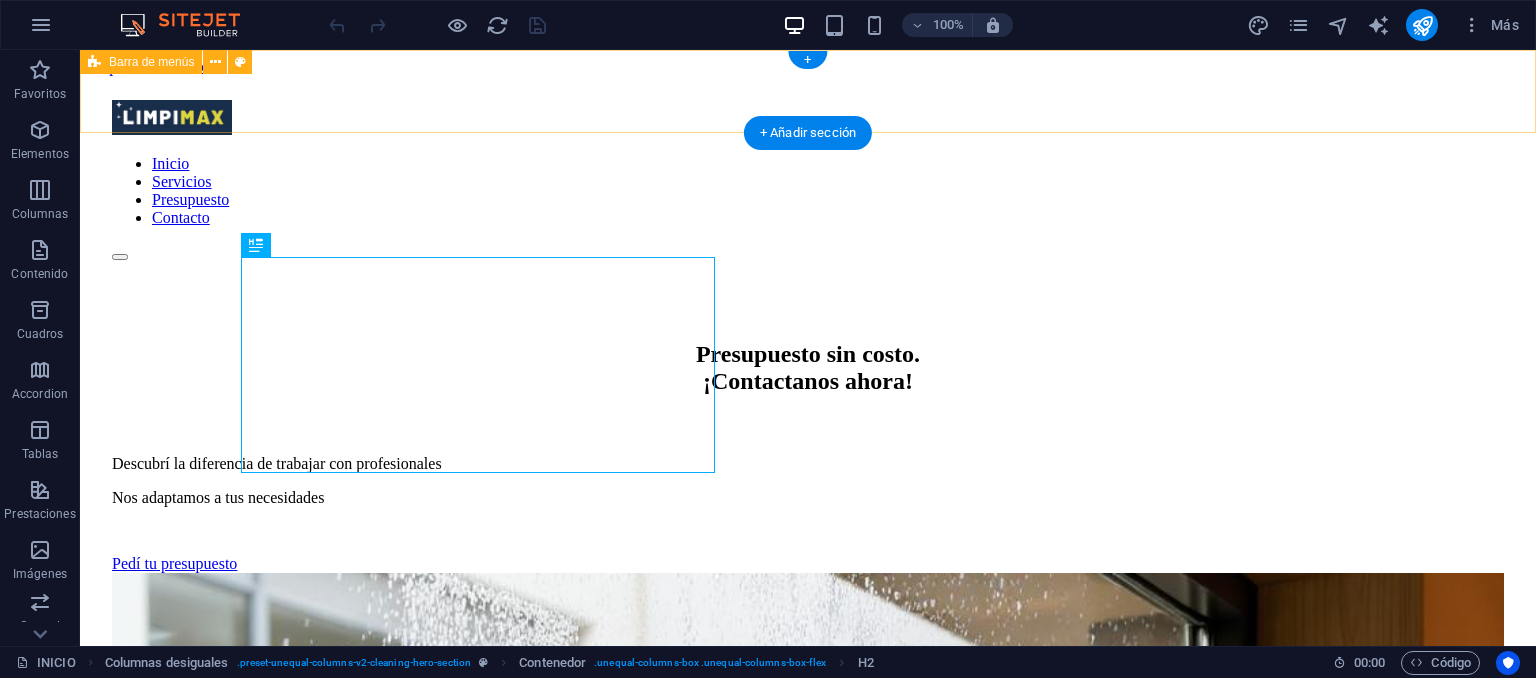 scroll, scrollTop: 0, scrollLeft: 0, axis: both 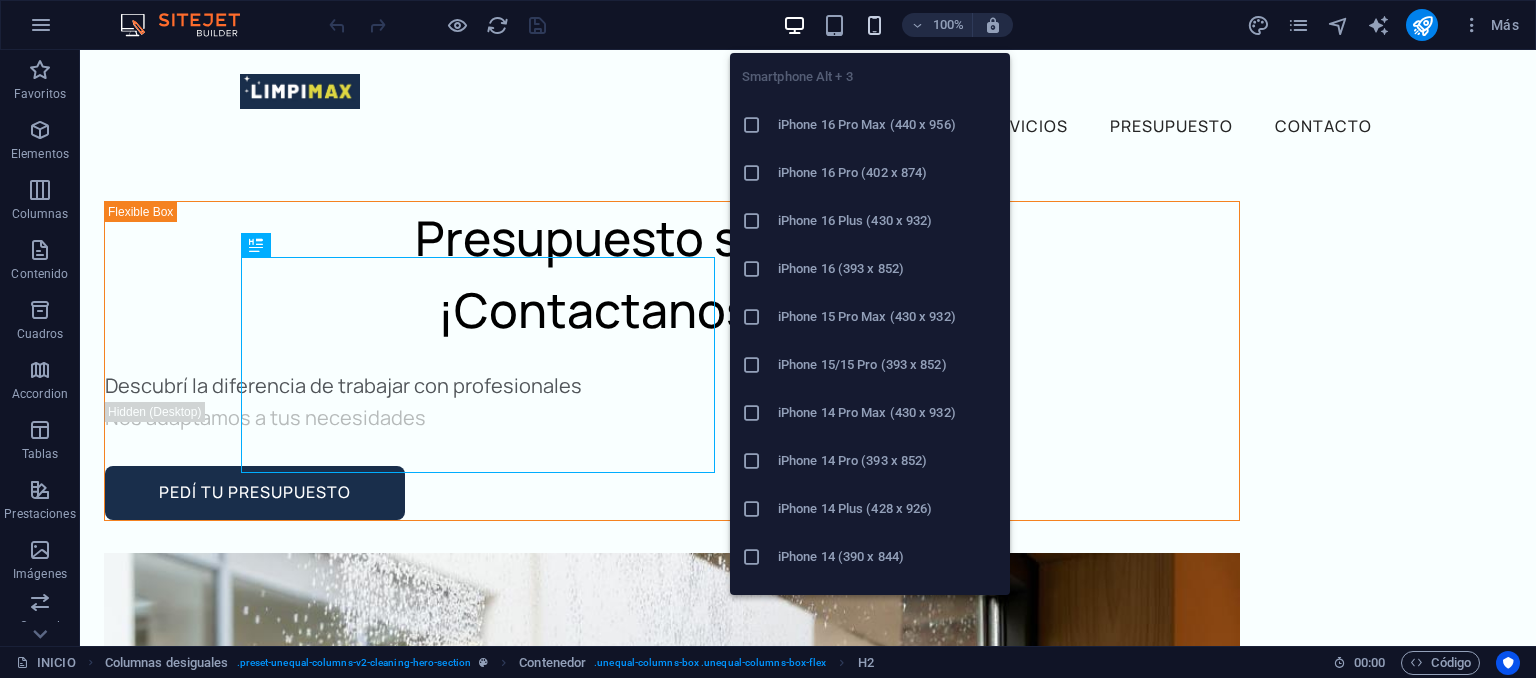 click at bounding box center [874, 25] 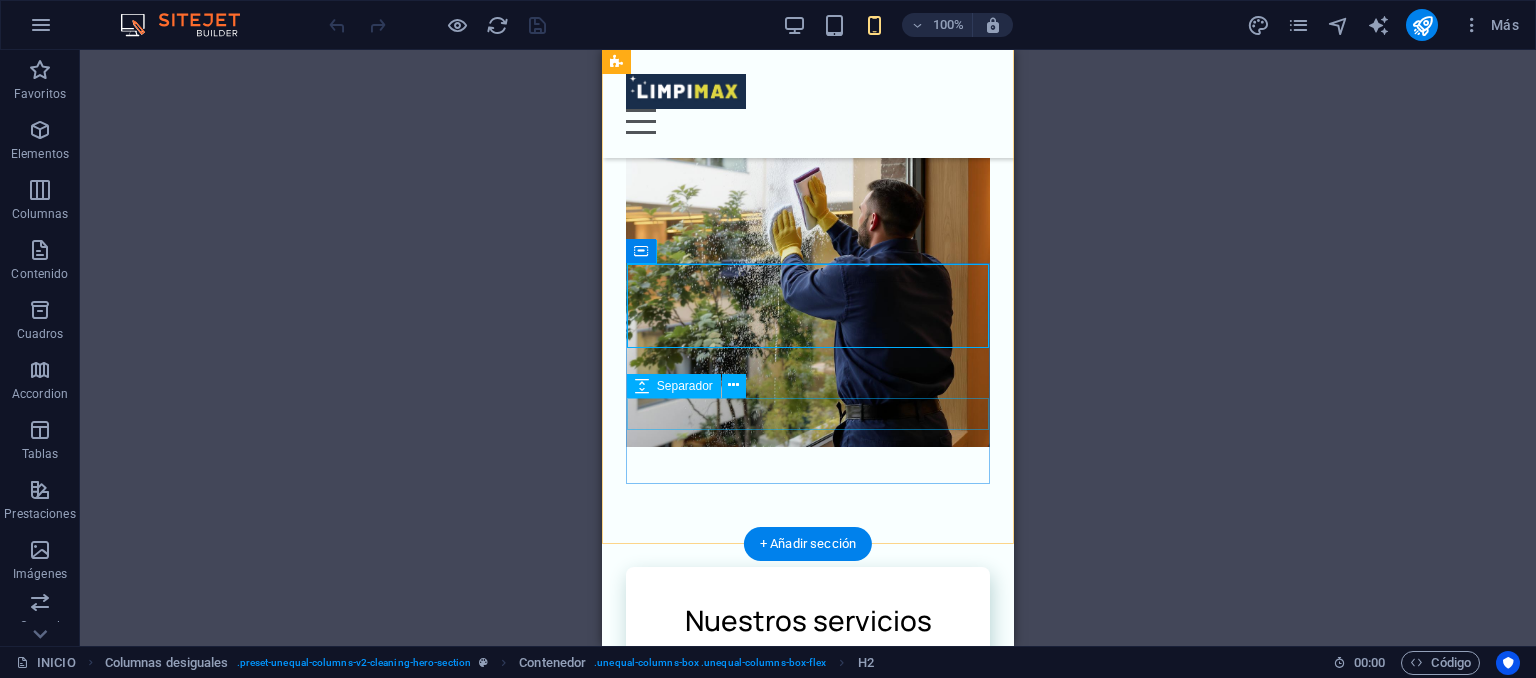 scroll, scrollTop: 371, scrollLeft: 0, axis: vertical 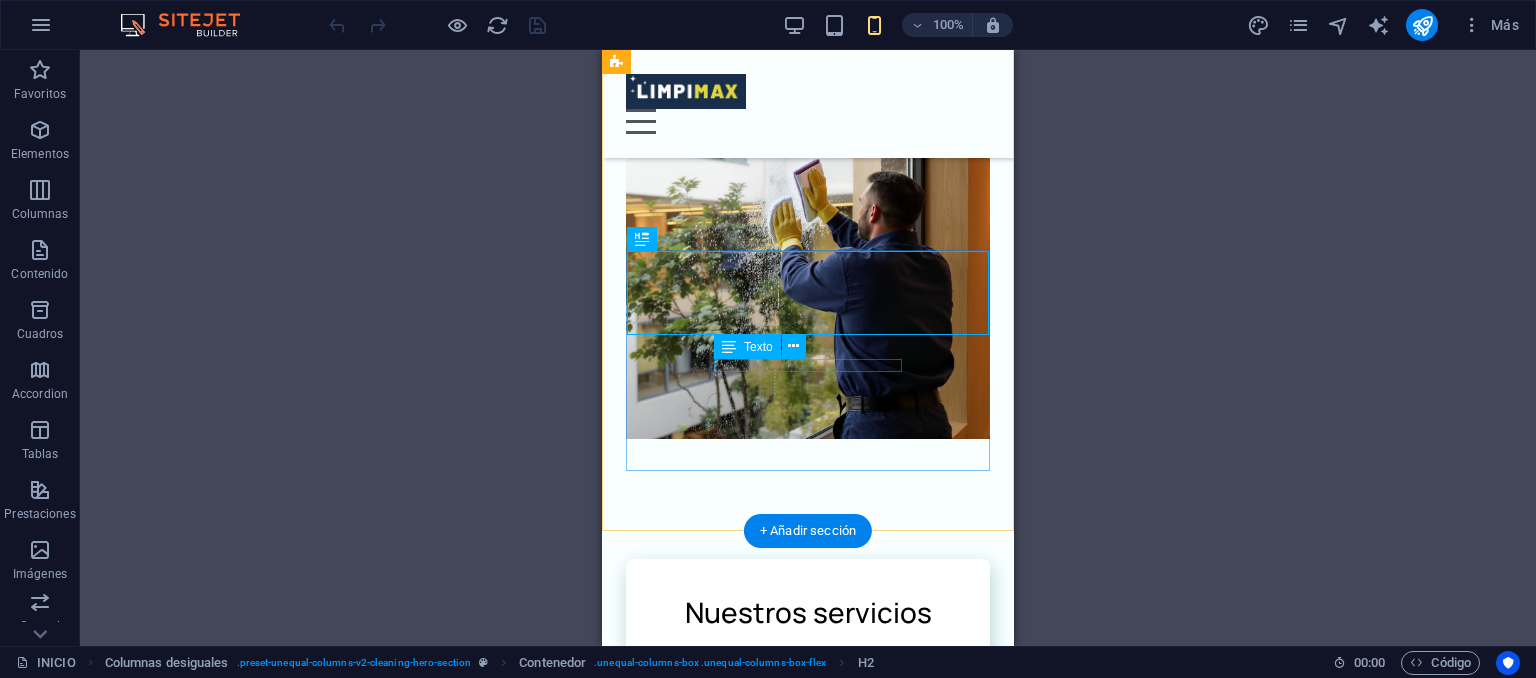 click on "Descubrí la diferencia de trabajar con profesionales" at bounding box center (808, -63) 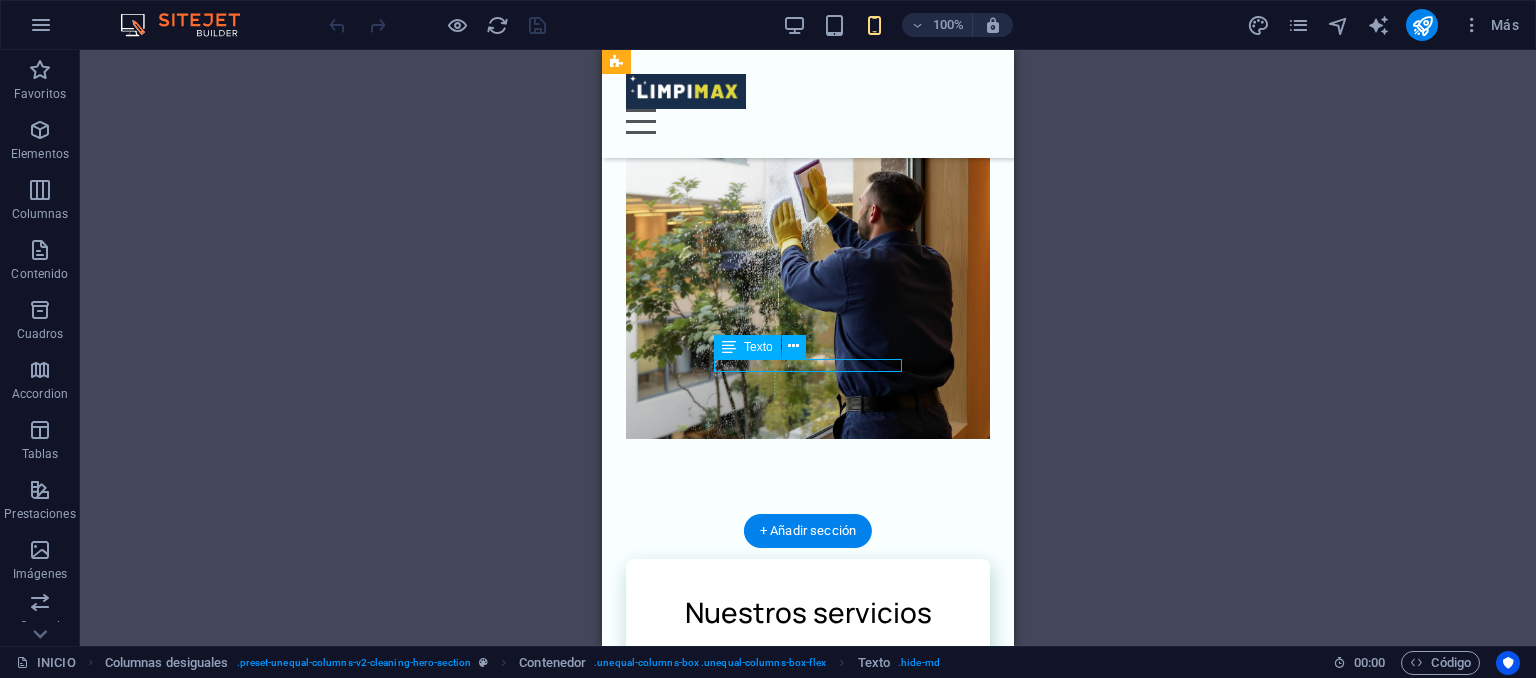 click on "Descubrí la diferencia de trabajar con profesionales" at bounding box center (808, -63) 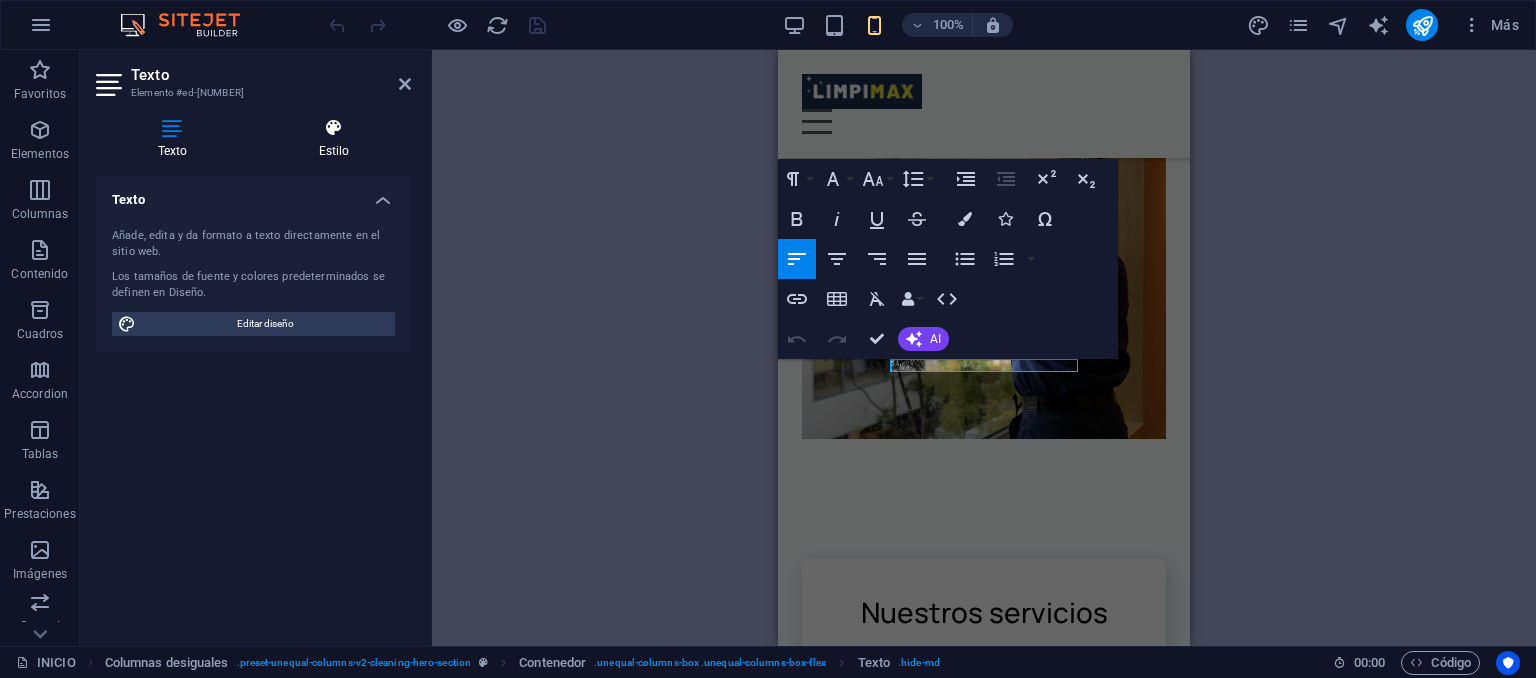 click on "Estilo" at bounding box center (334, 139) 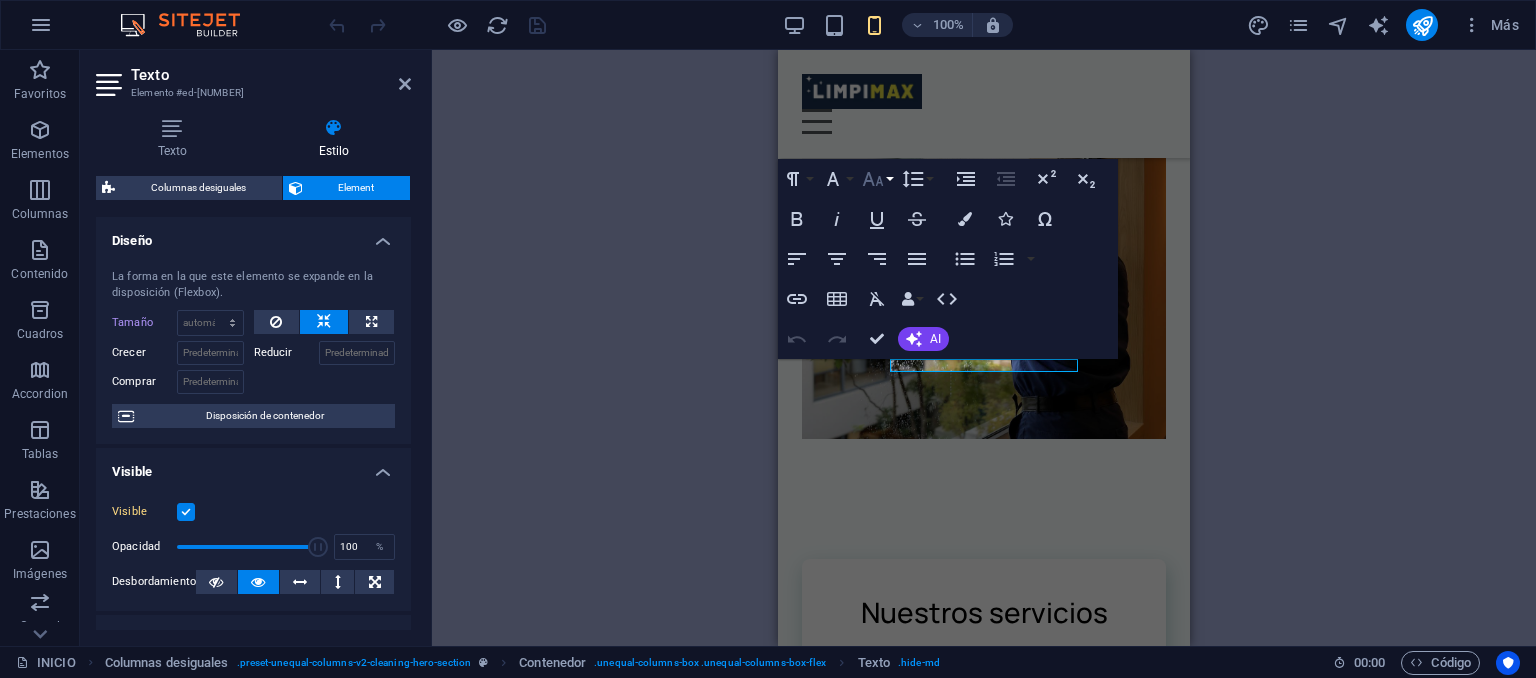 click on "Font Size" at bounding box center [877, 179] 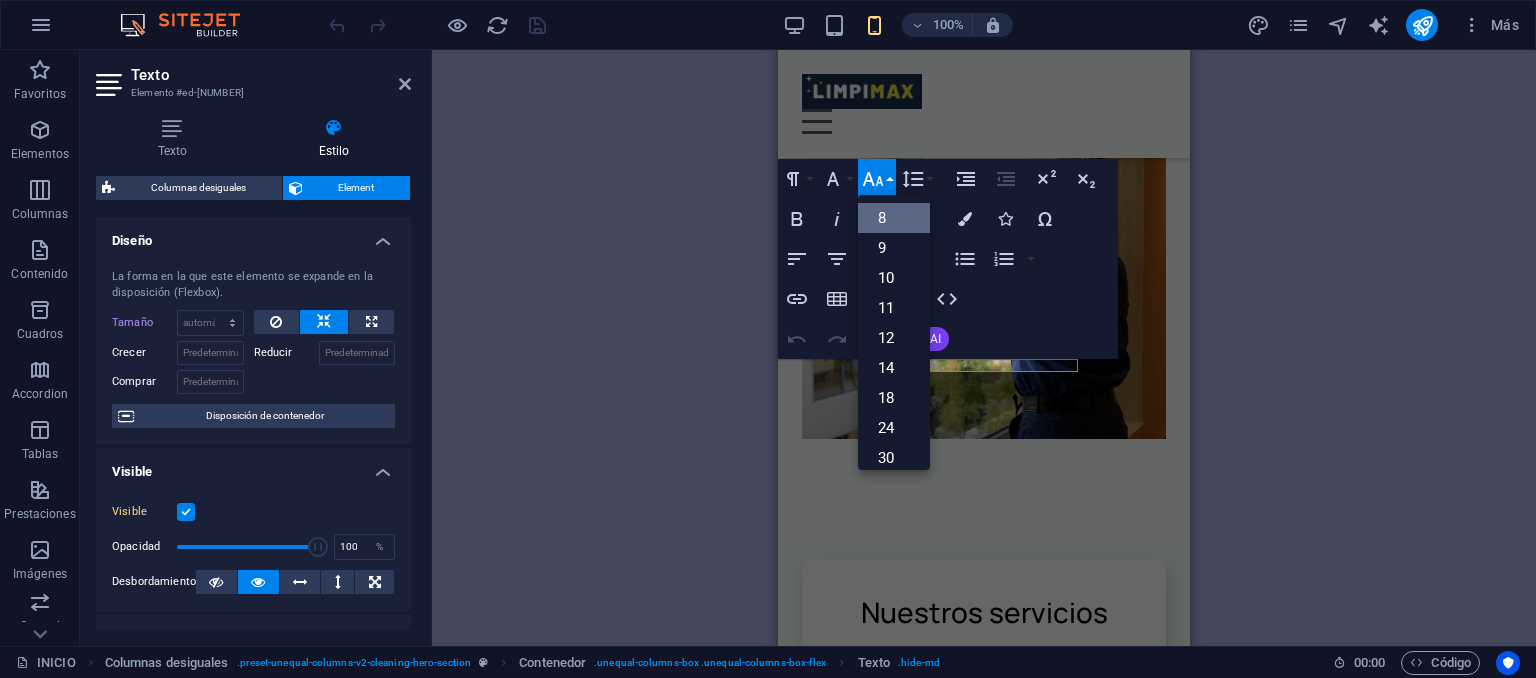 scroll, scrollTop: 23, scrollLeft: 0, axis: vertical 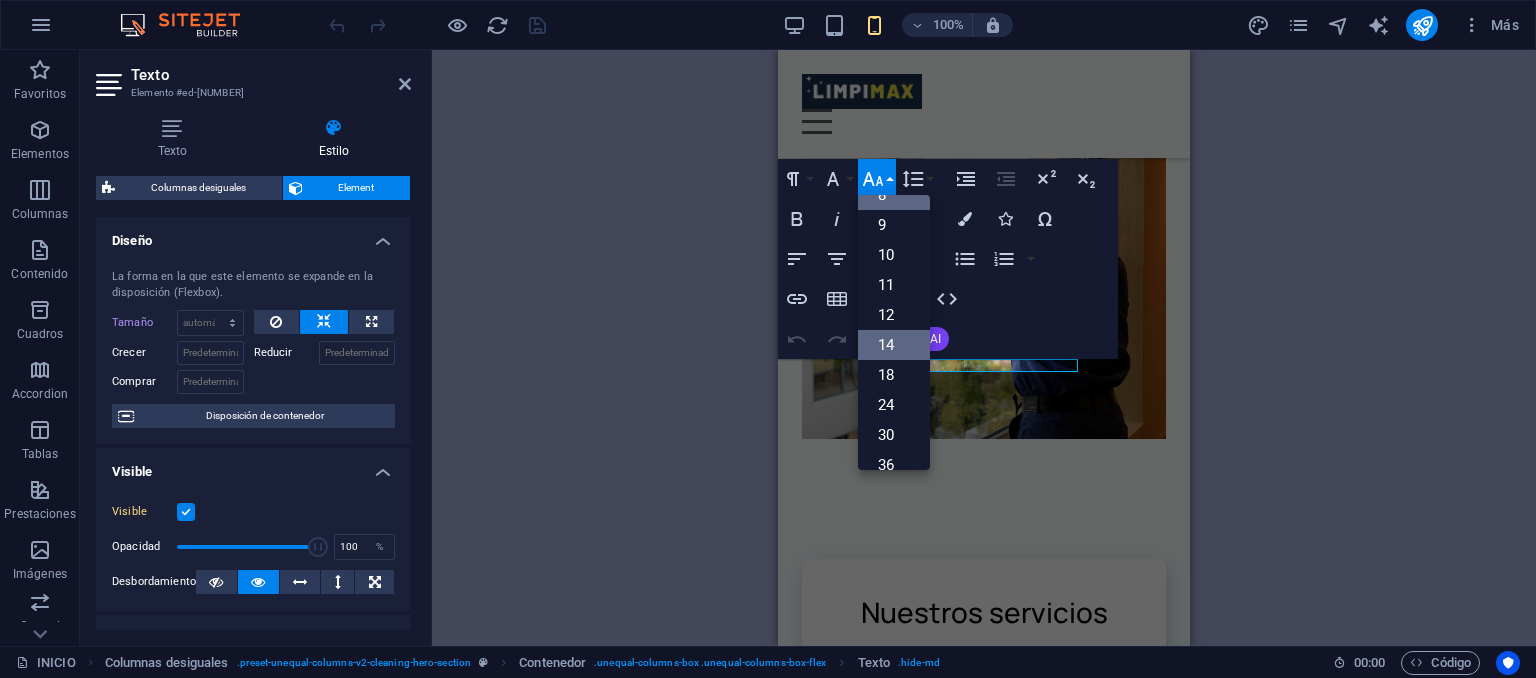 click on "14" at bounding box center (894, 345) 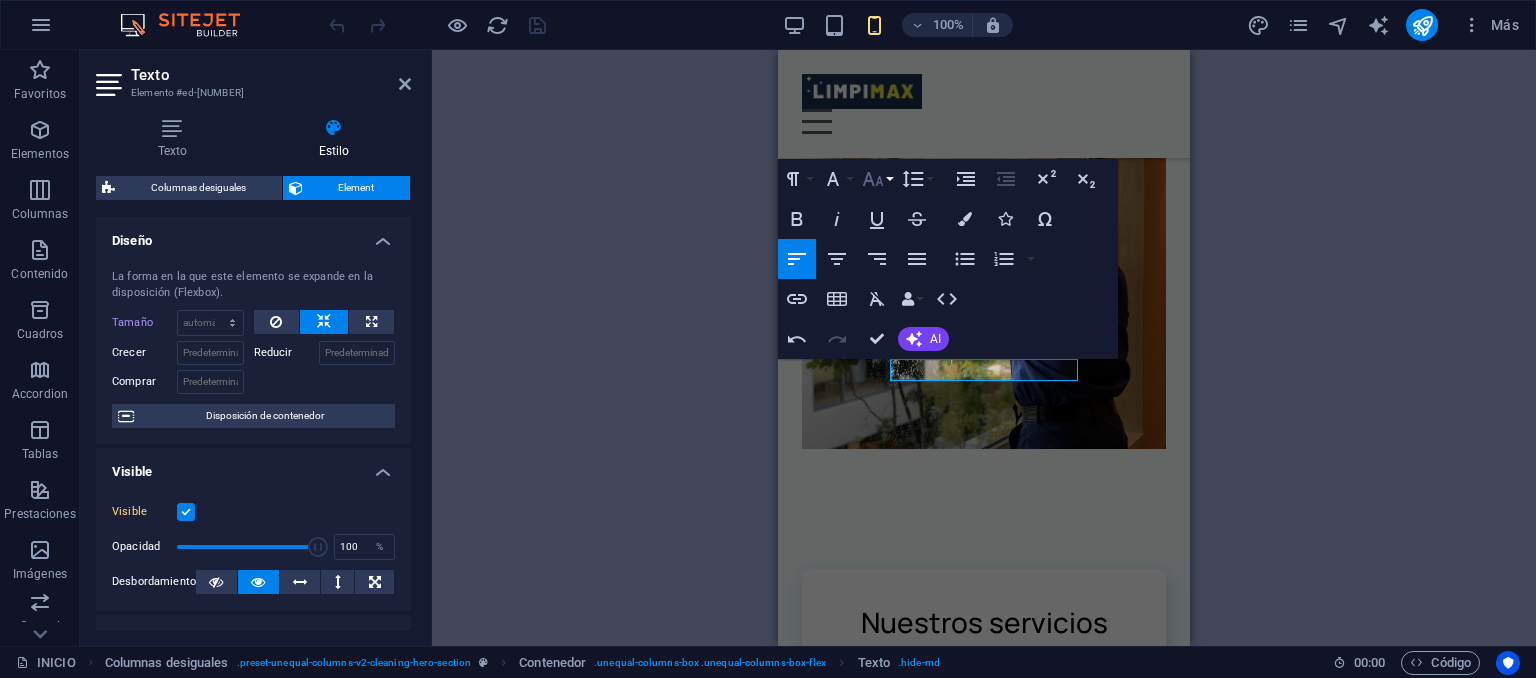 click 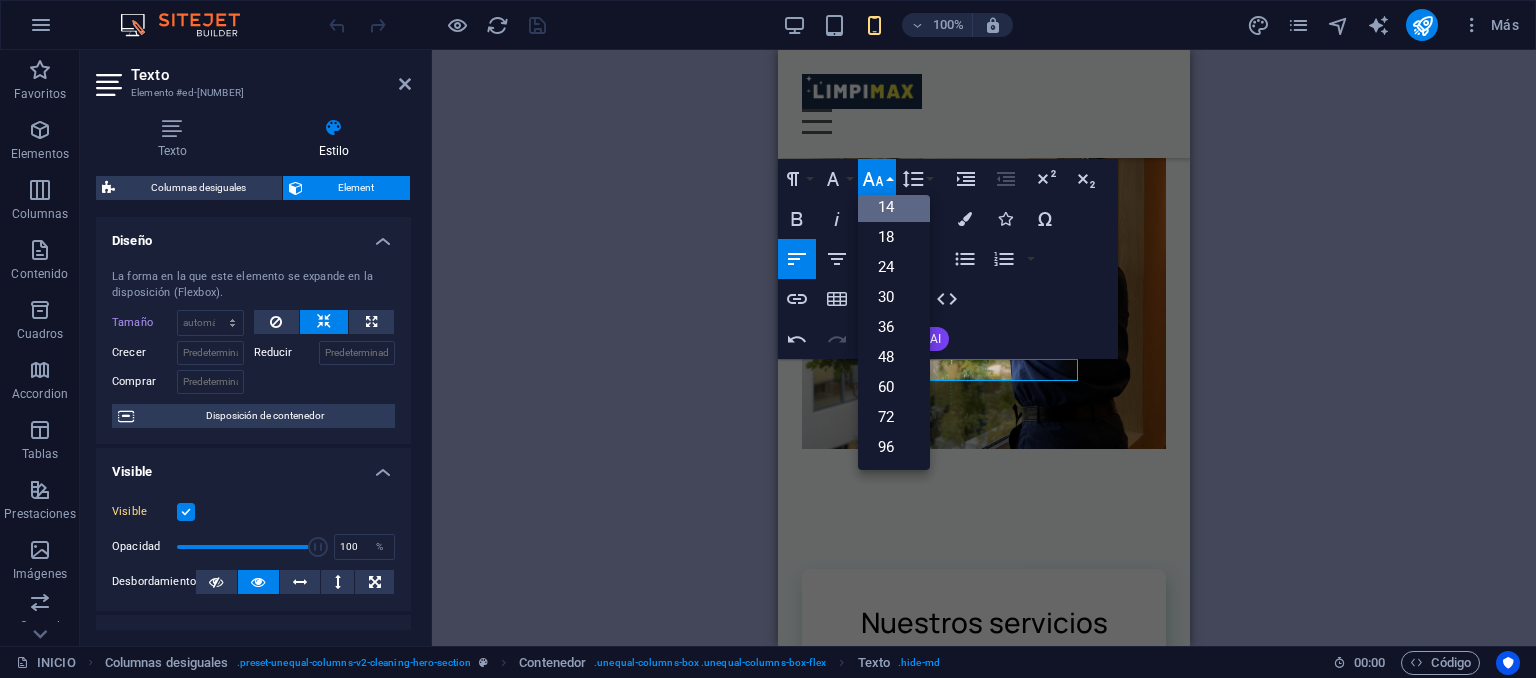 scroll, scrollTop: 160, scrollLeft: 0, axis: vertical 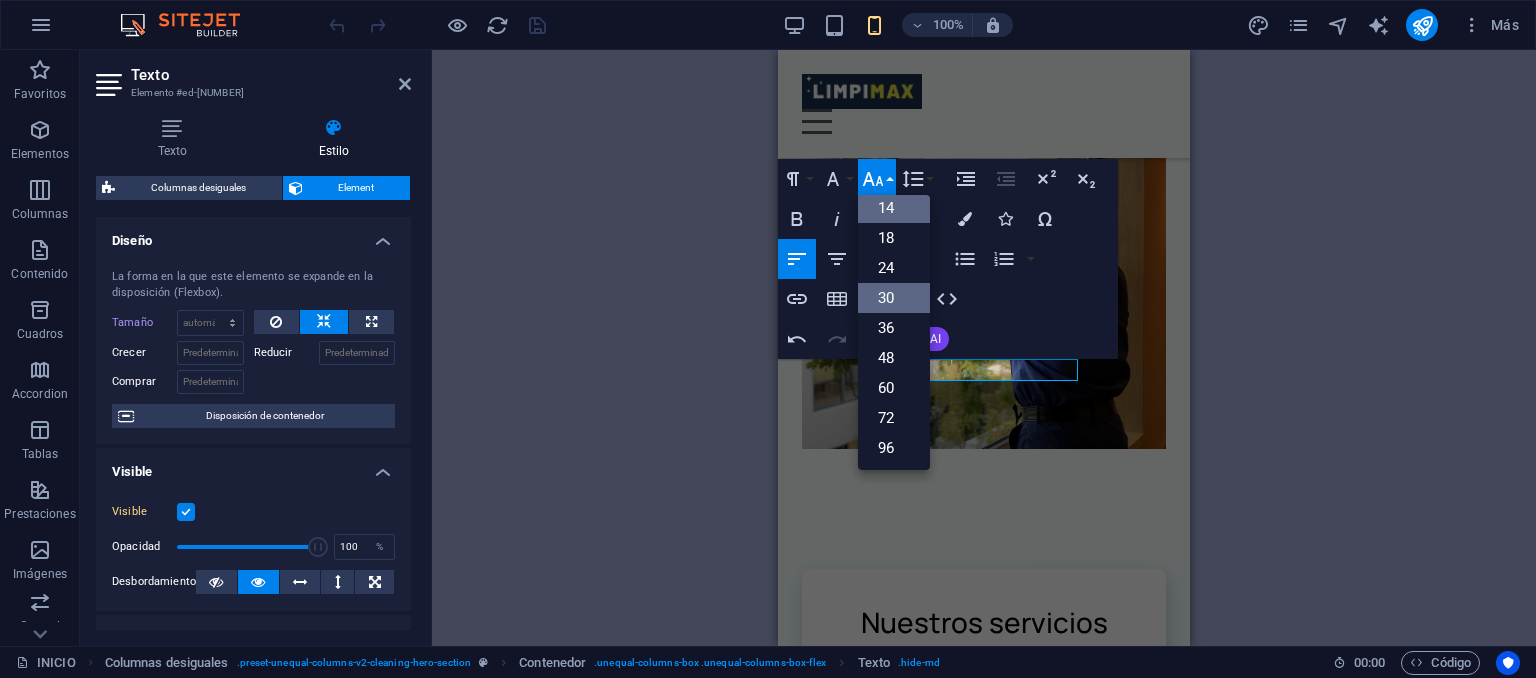 click on "30" at bounding box center (894, 298) 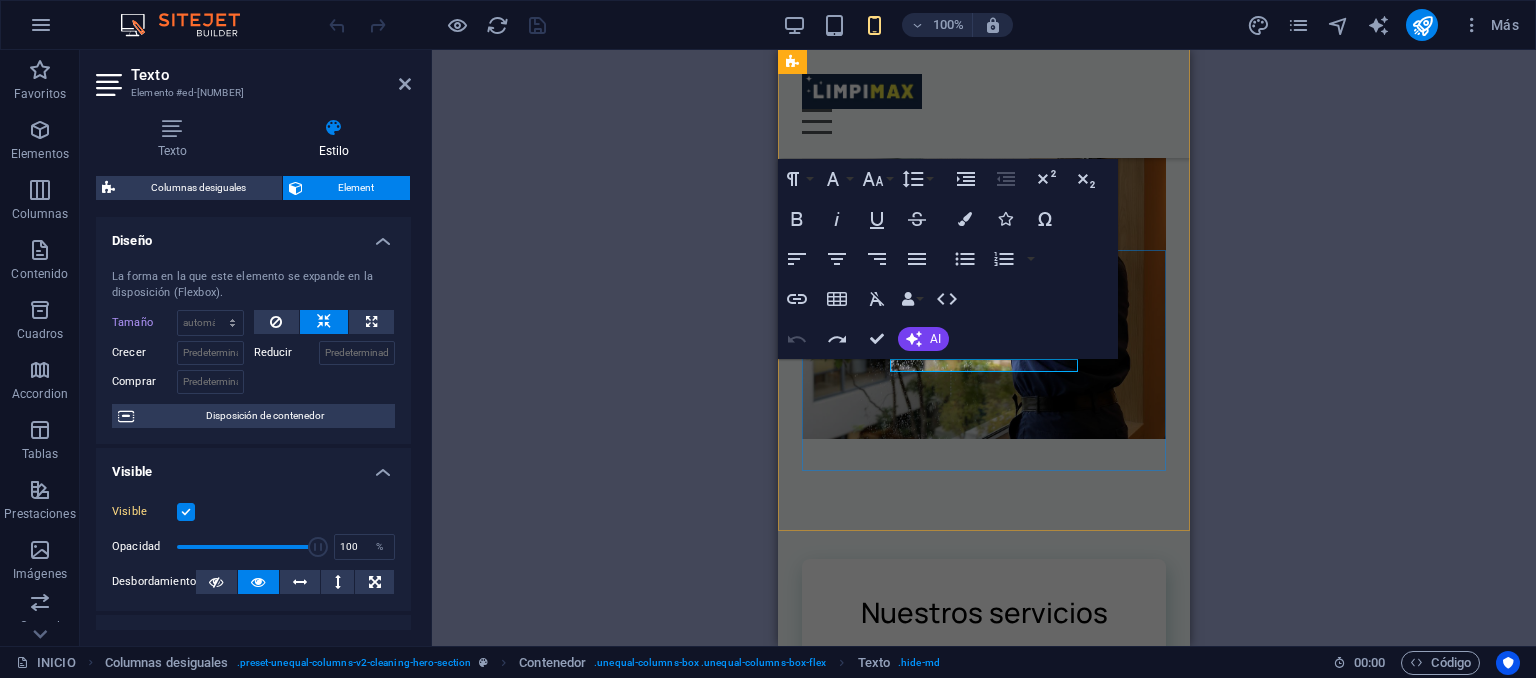 click on "Descubrí la diferencia de trabajar con profesionales" at bounding box center (984, -63) 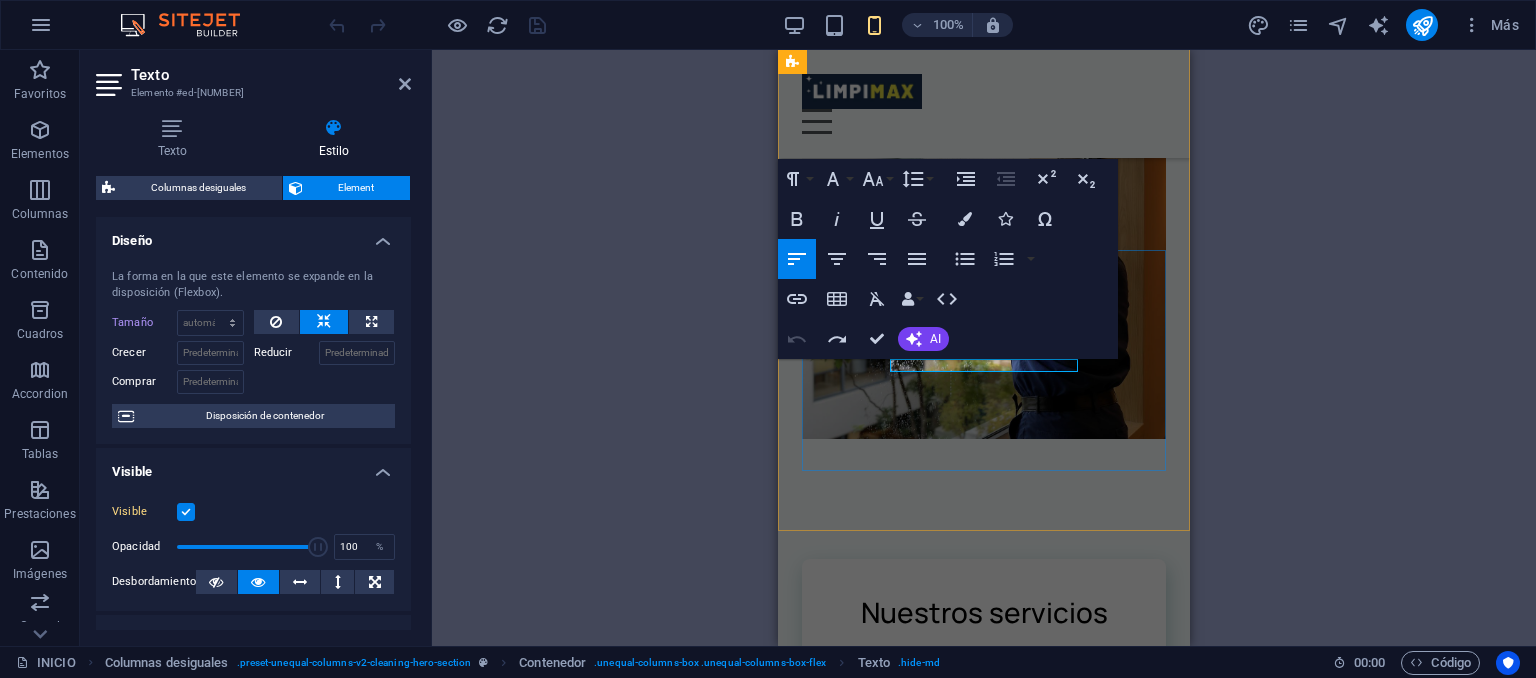 click on "Presupuesto sin costo.  ¡Contactanos ahora! Descubrí la diferencia de trabajar con profesionales Nos adaptamos a tus necesidades Pedí tu presupuesto" at bounding box center (984, -68) 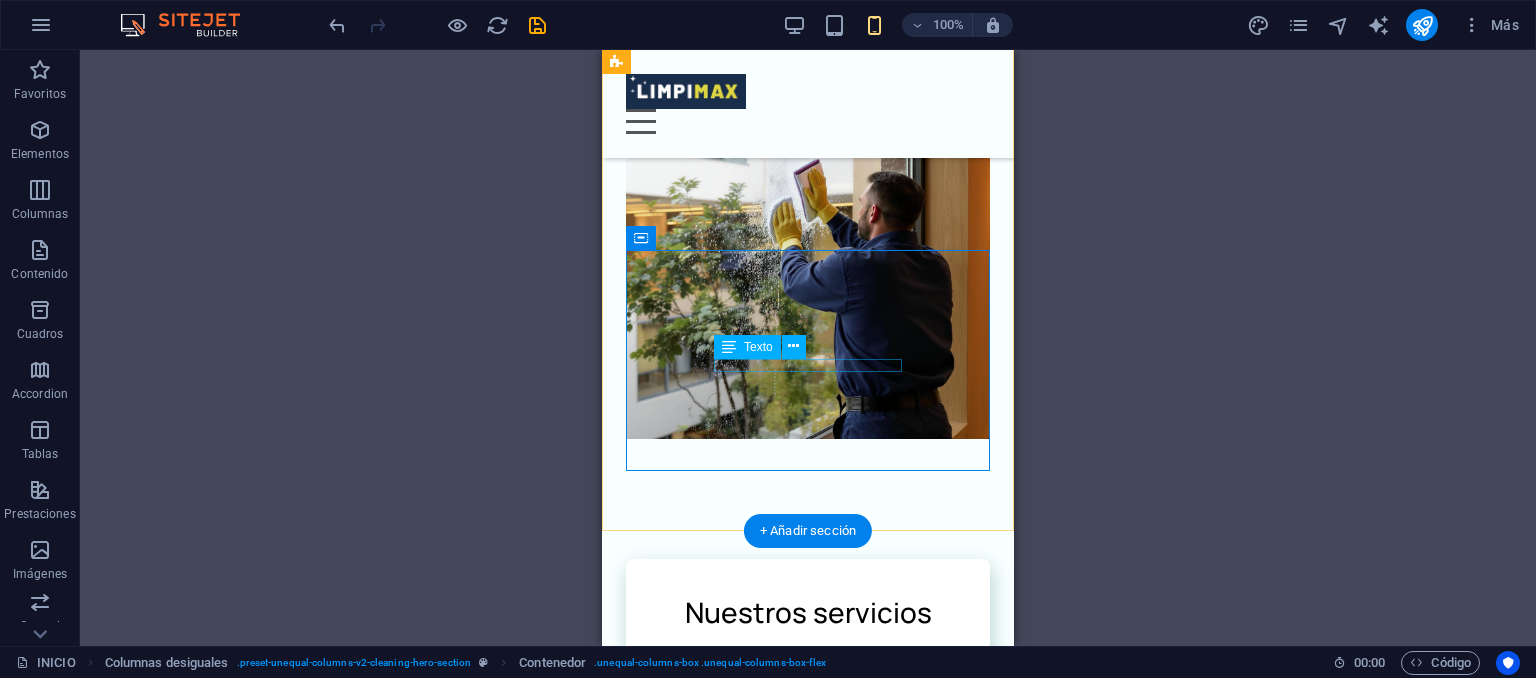 click on "Descubrí la diferencia de trabajar con profesionales" at bounding box center (808, -63) 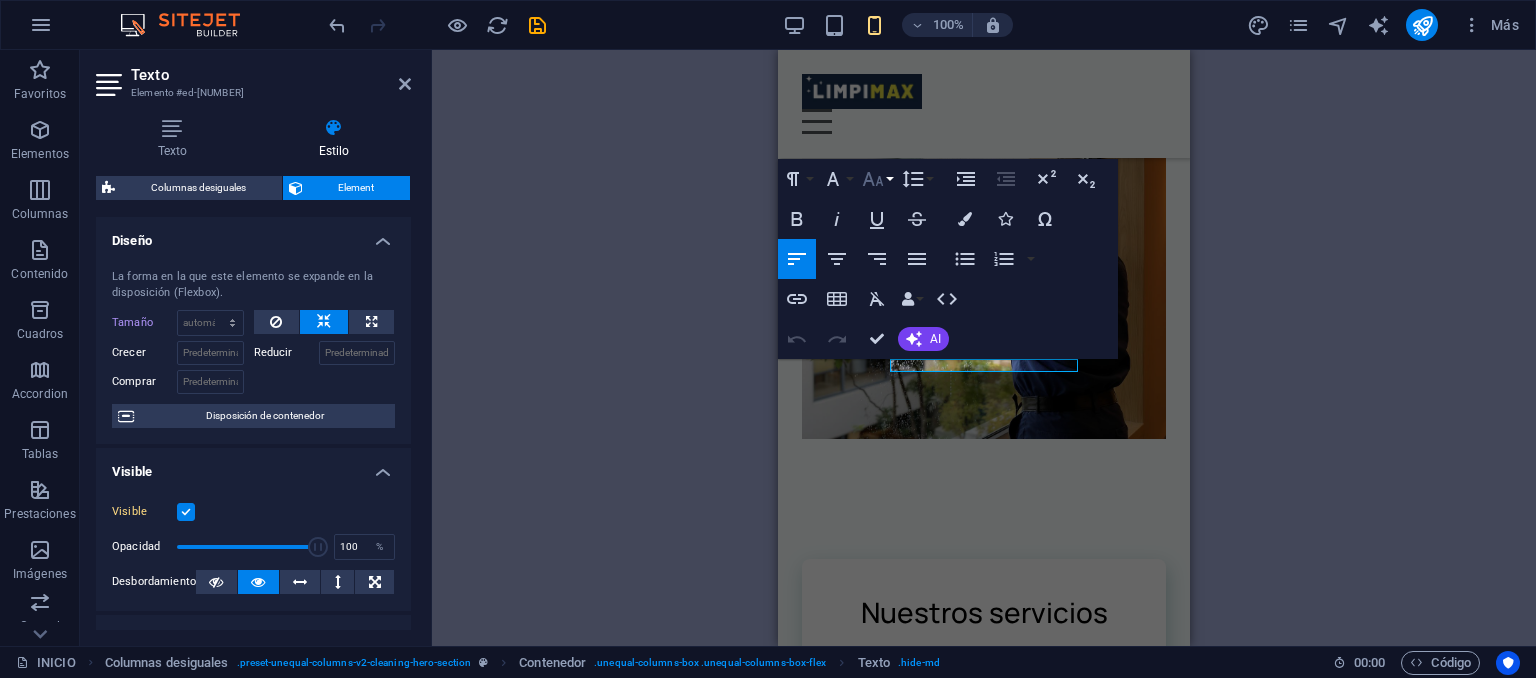 click 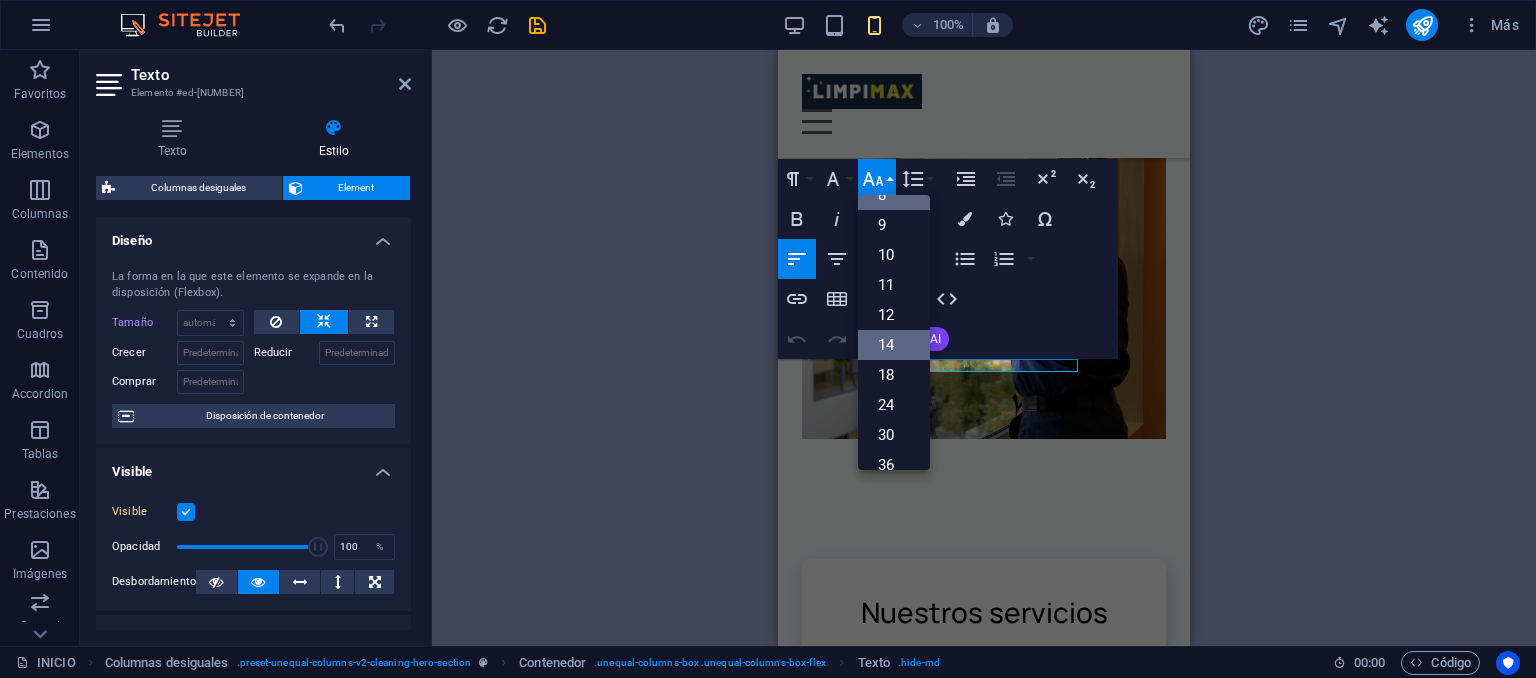 click on "14" at bounding box center [894, 345] 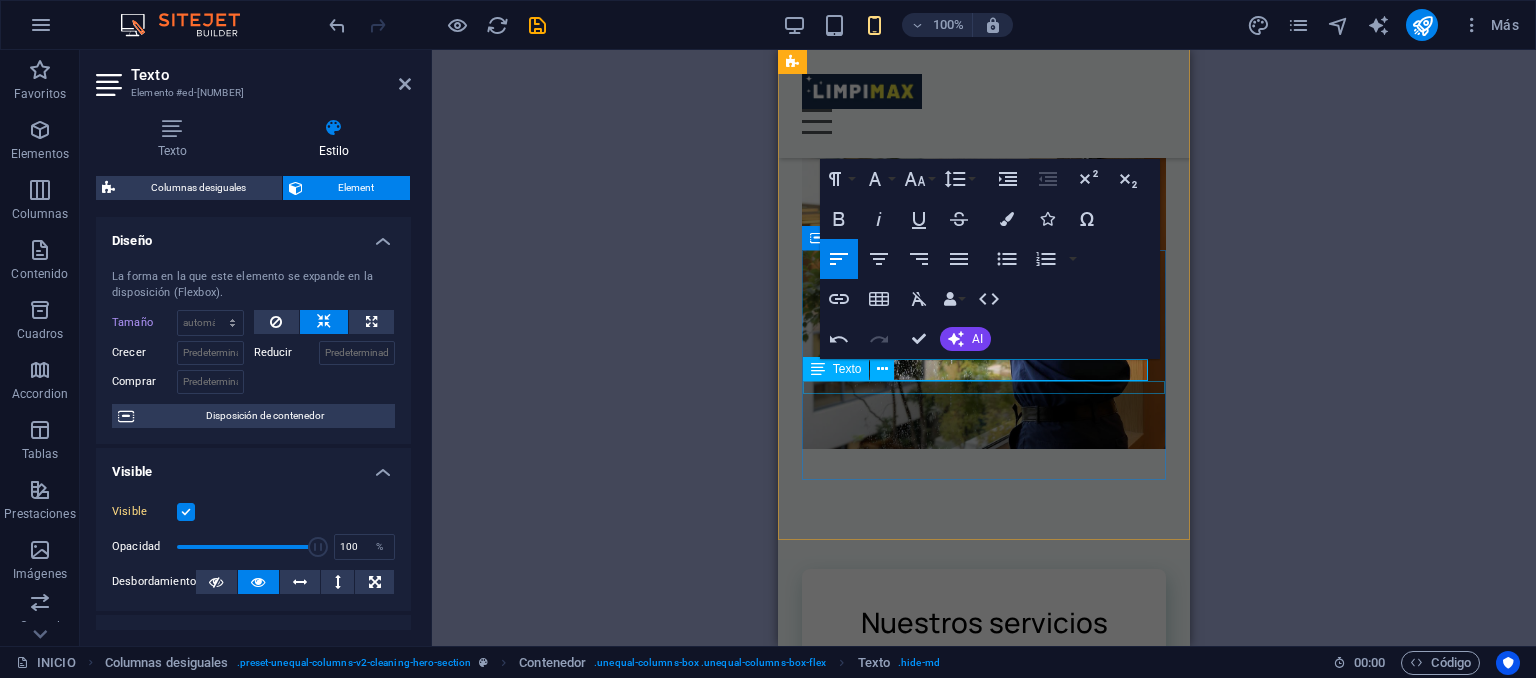click on "Nos adaptamos a tus necesidades" at bounding box center (984, -41) 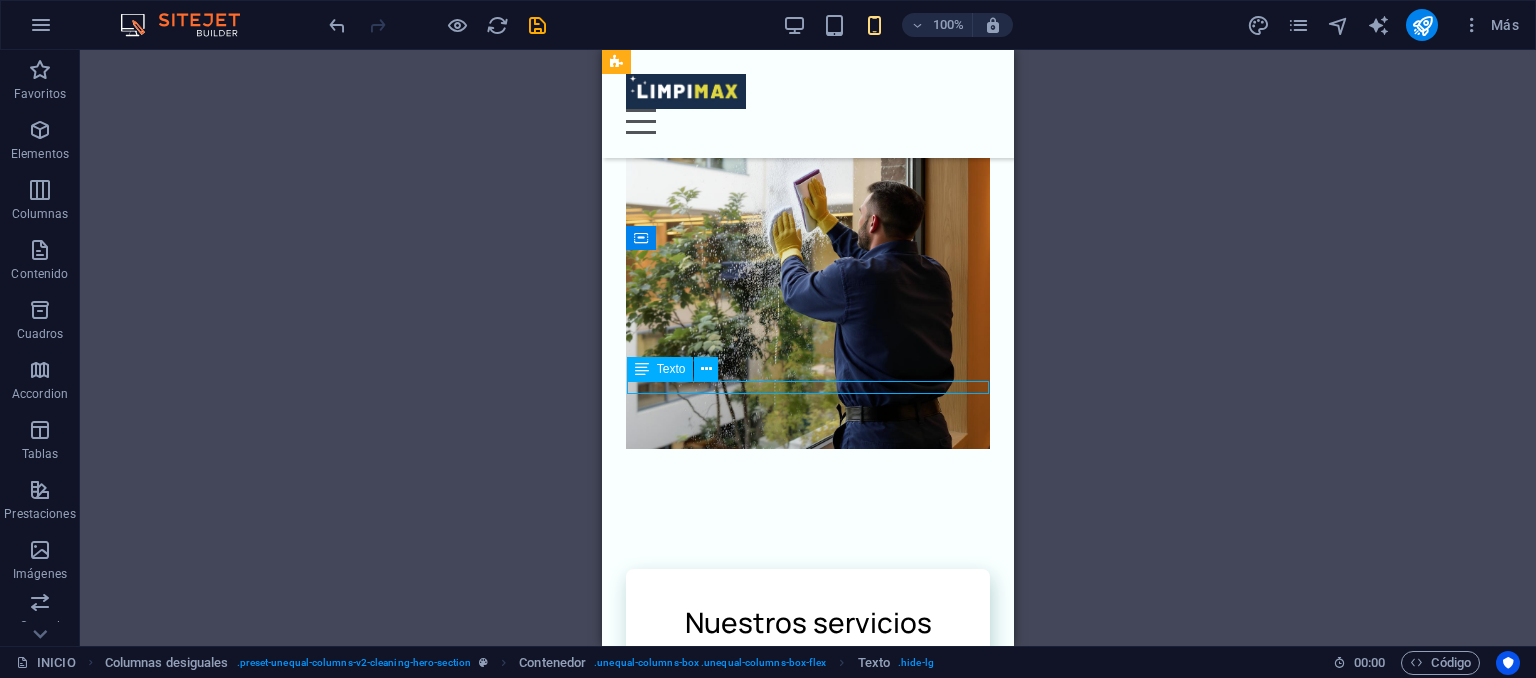 click on "Nos adaptamos a tus necesidades" at bounding box center [808, -41] 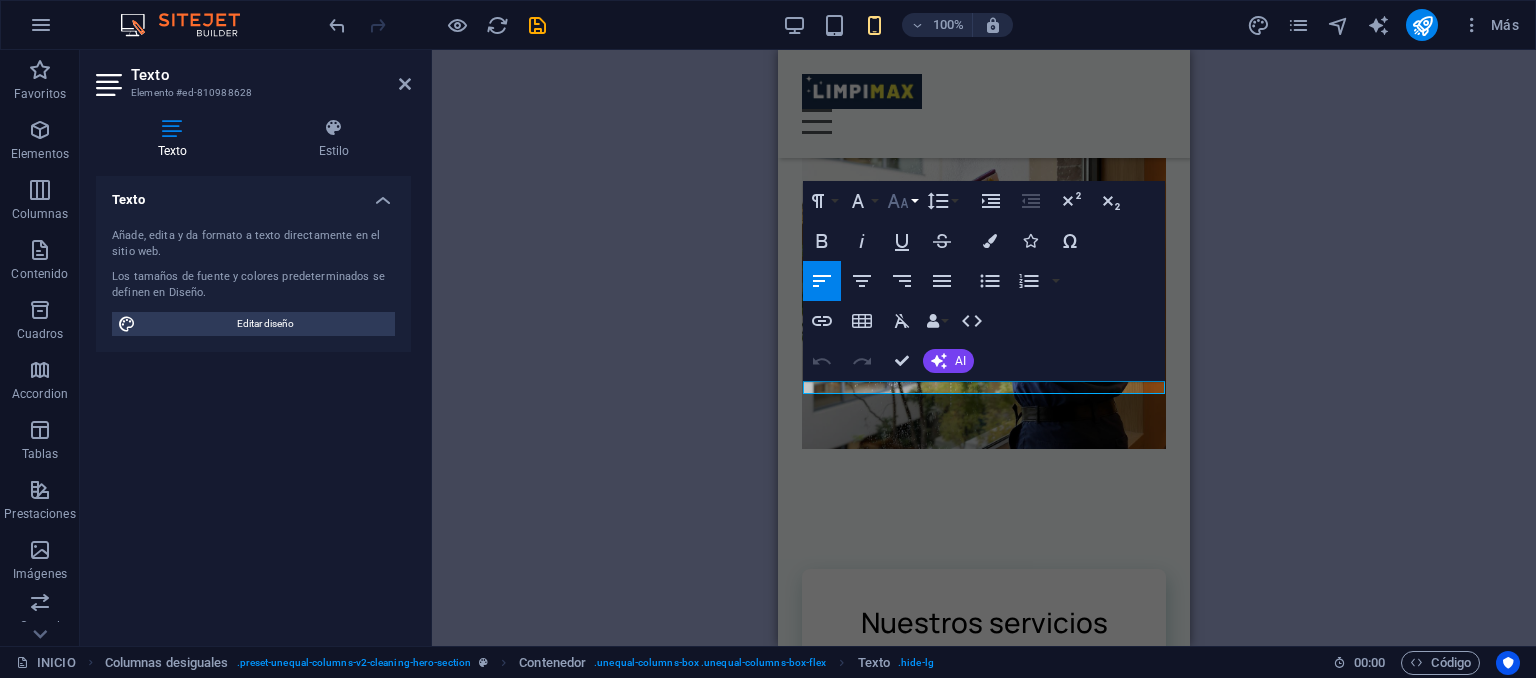 click 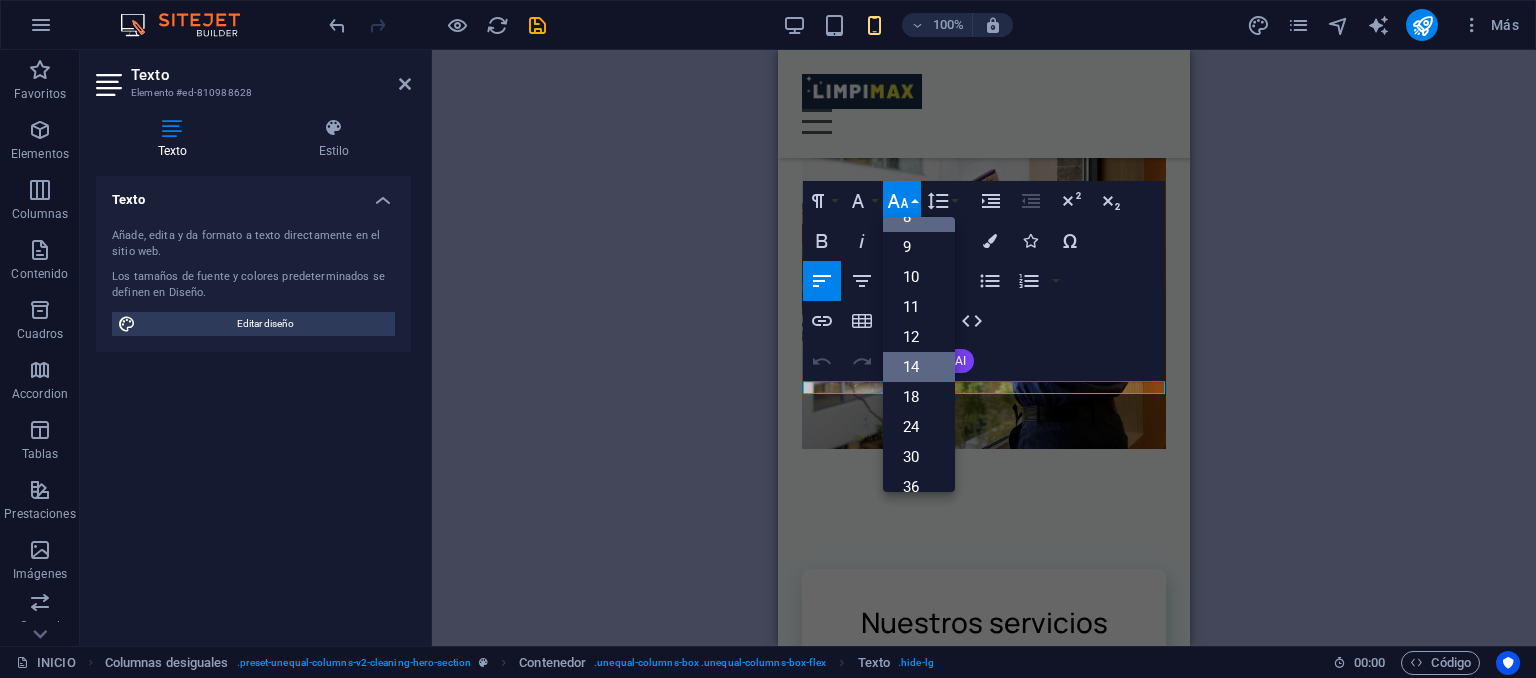 click on "14" at bounding box center (919, 367) 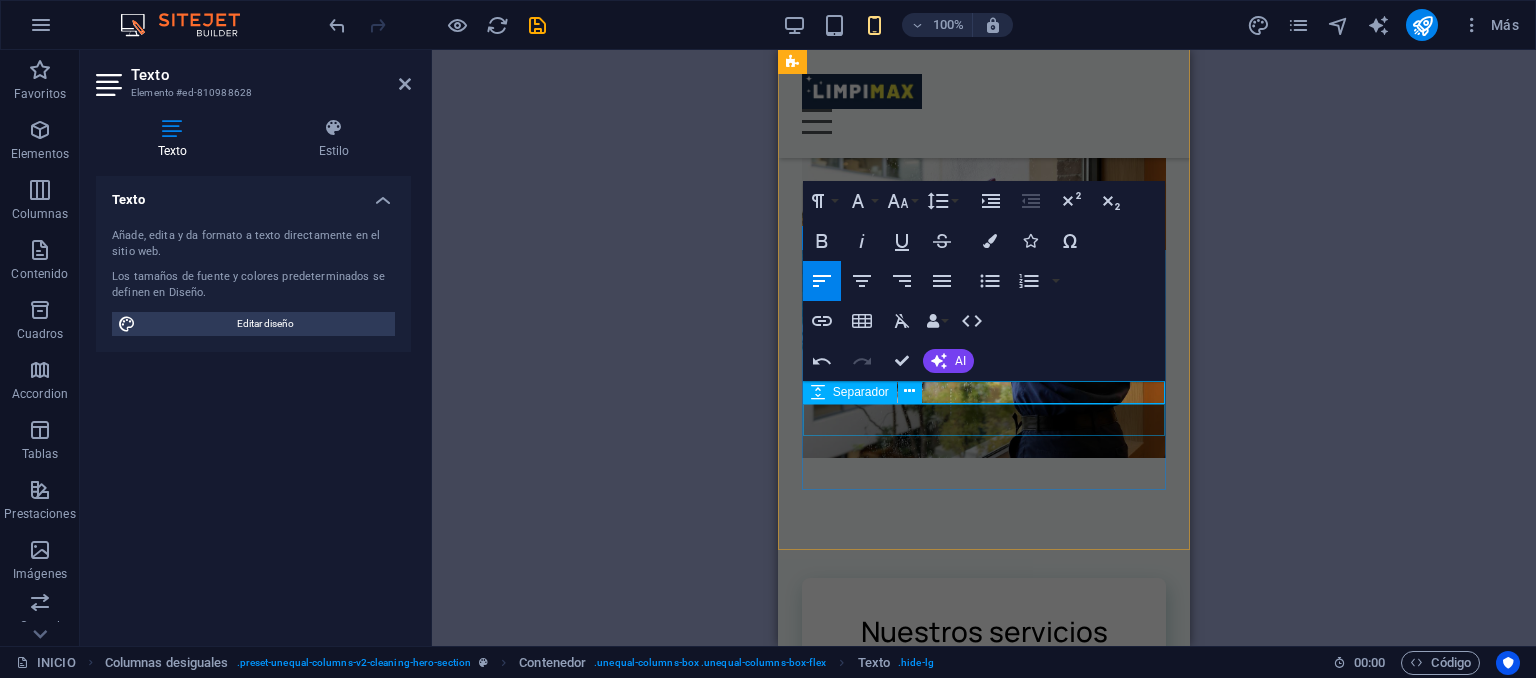 click at bounding box center [984, -8] 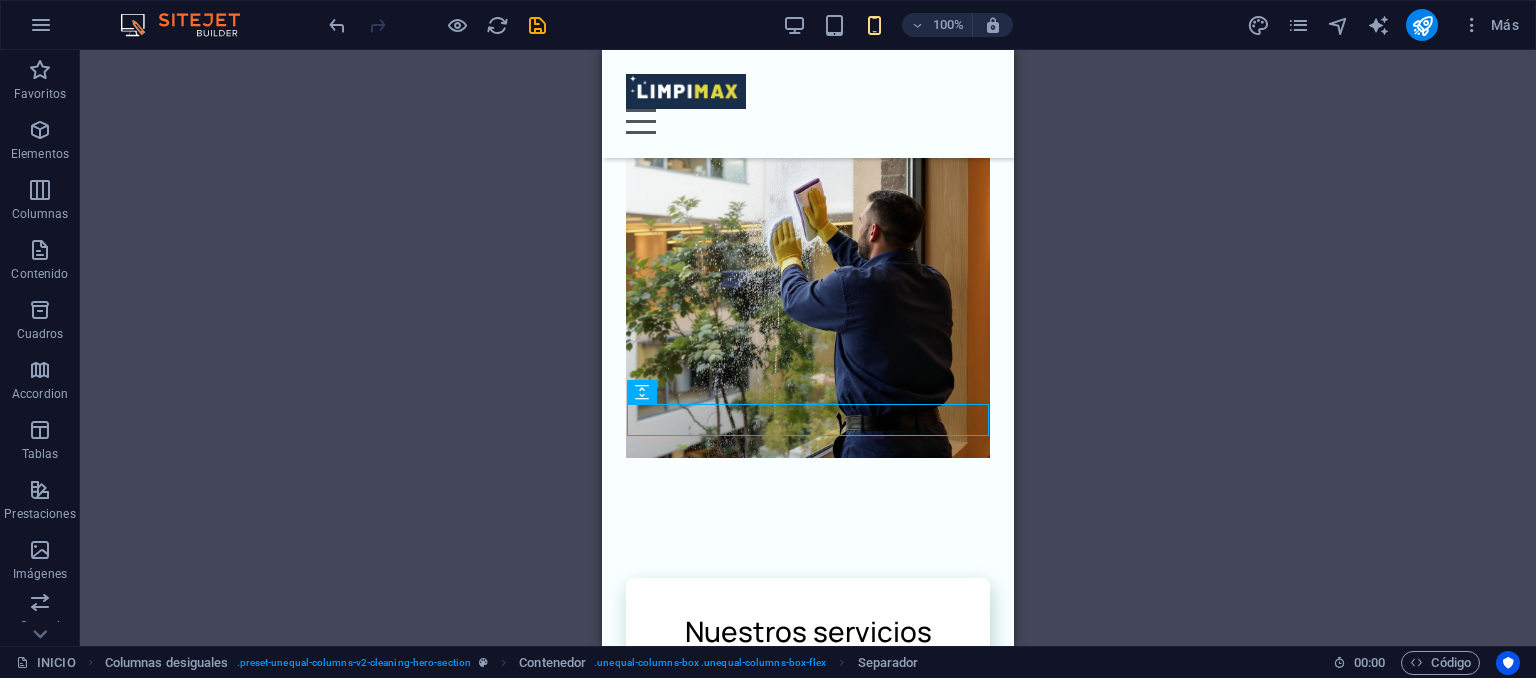click on "H2   Columnas desiguales   Contenedor   Barra de menús   Contenedor   Imagen   Contenedor   Menú   Contenedor   Separador   Texto   Separador   Botón   Texto" at bounding box center (808, 348) 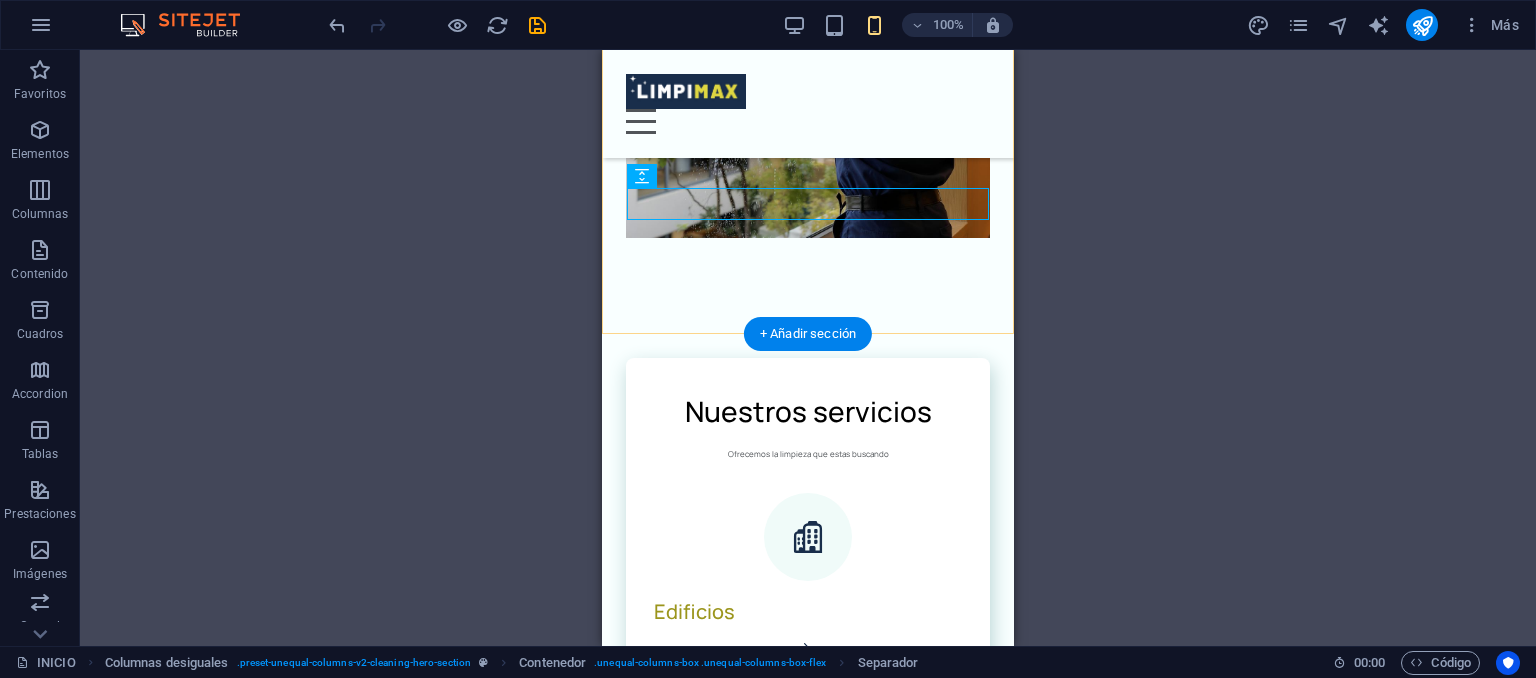 scroll, scrollTop: 592, scrollLeft: 0, axis: vertical 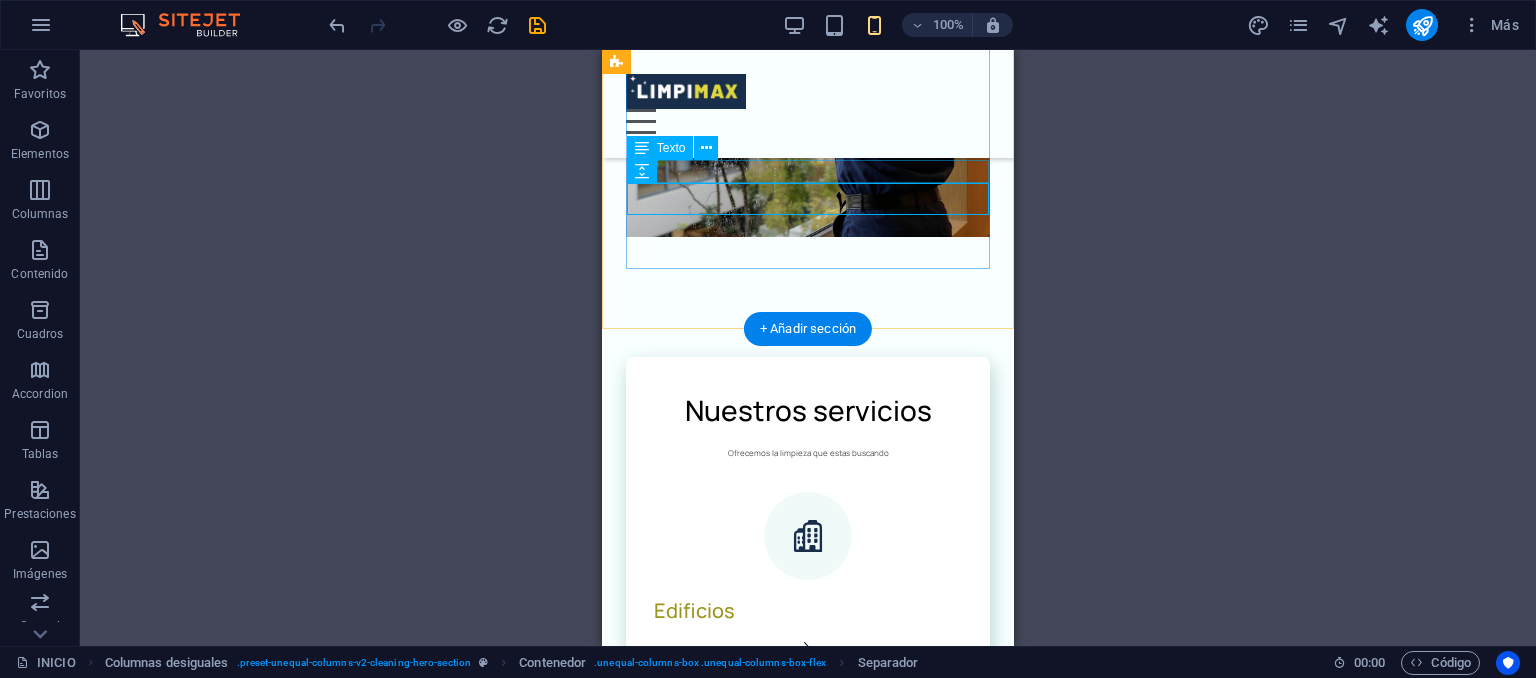 click on "Nos adaptamos a tus necesidades" at bounding box center [808, -257] 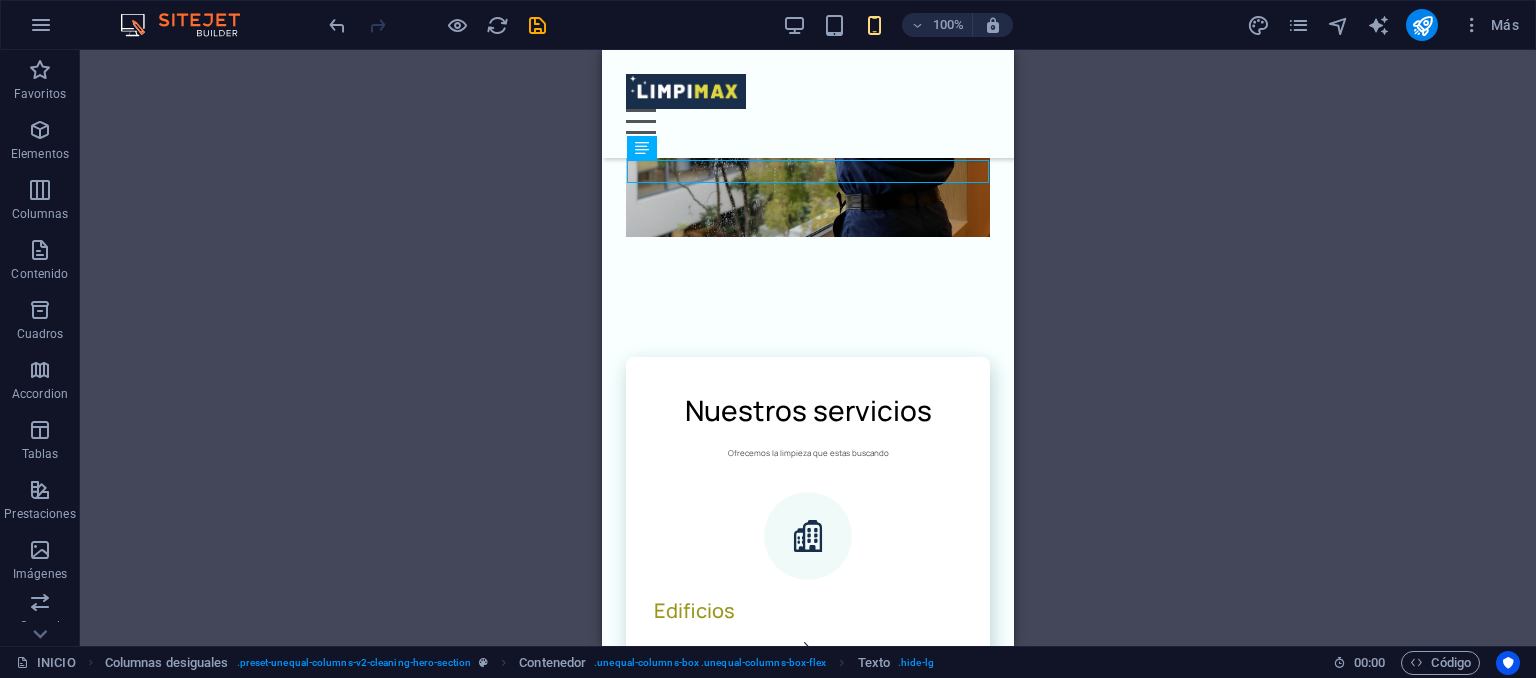 click on "H2   Columnas desiguales   Contenedor   Barra de menús   Contenedor   Imagen   Contenedor   Menú   Contenedor   Separador   Texto   Separador   Botón   Texto" at bounding box center [808, 348] 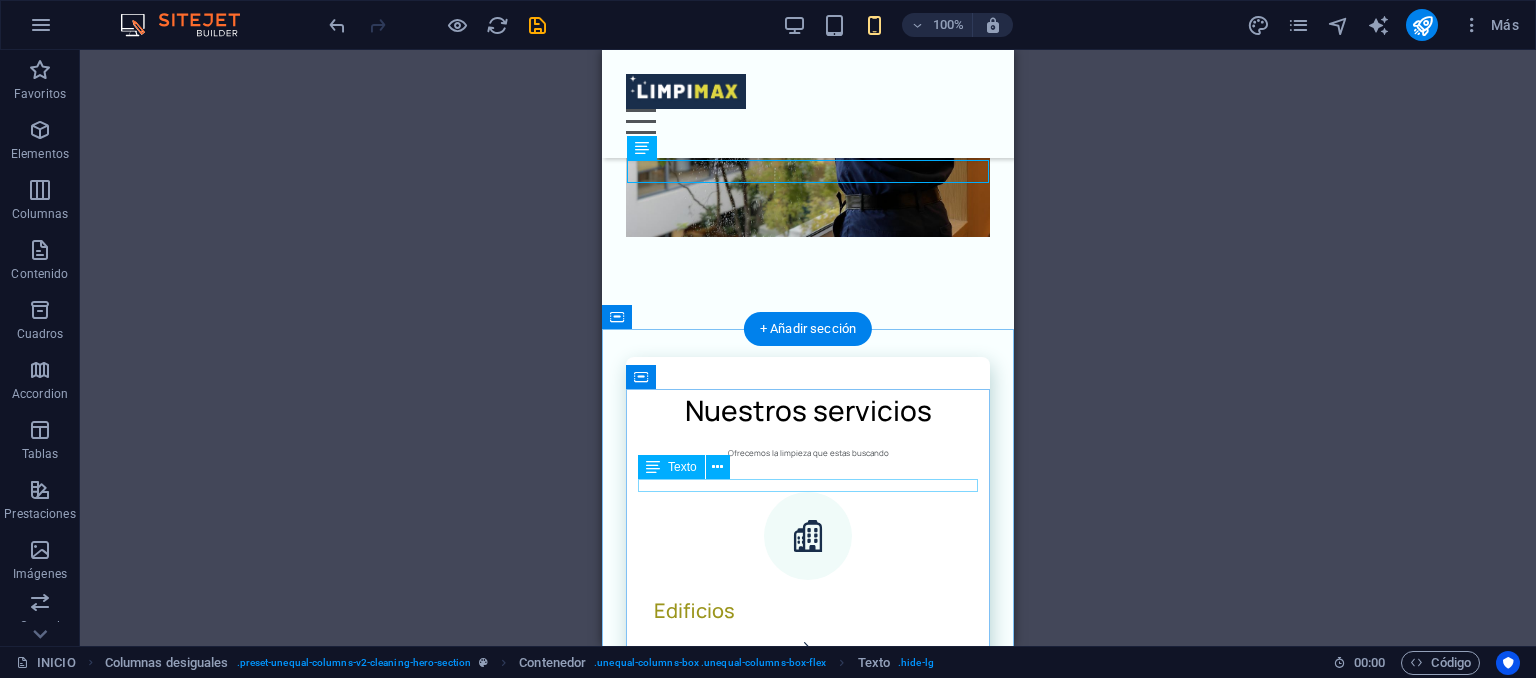 click on "Ofrecemos la limpieza que estas buscando" at bounding box center (808, 453) 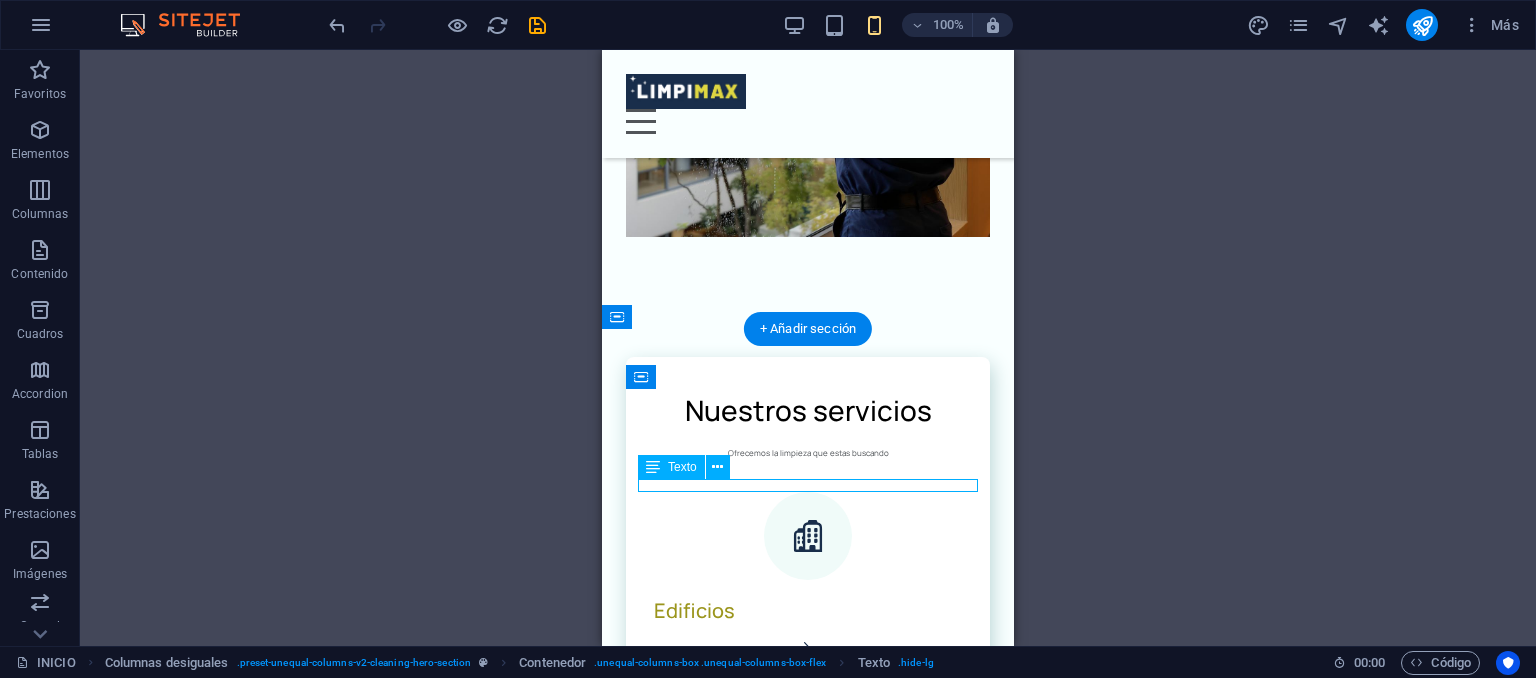 click on "Ofrecemos la limpieza que estas buscando" at bounding box center (808, 453) 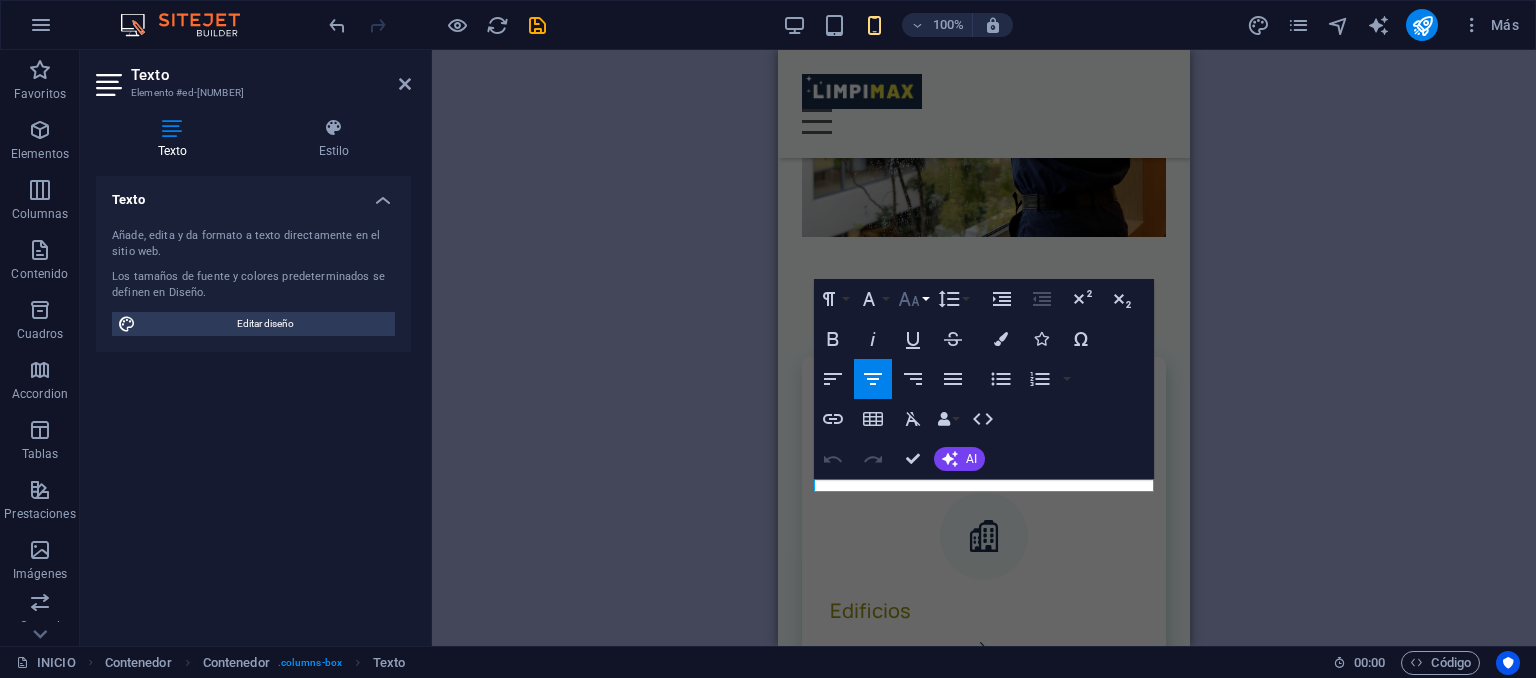 click 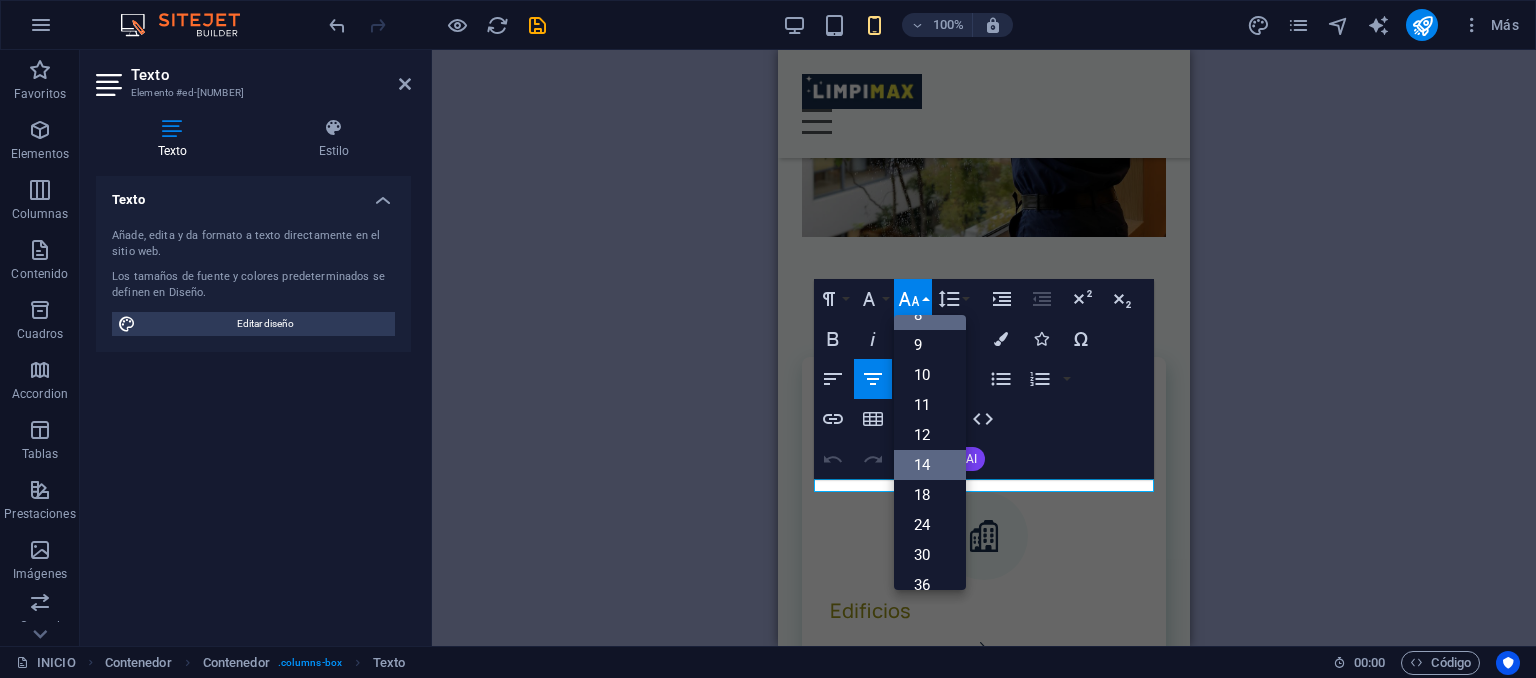click on "14" at bounding box center (930, 465) 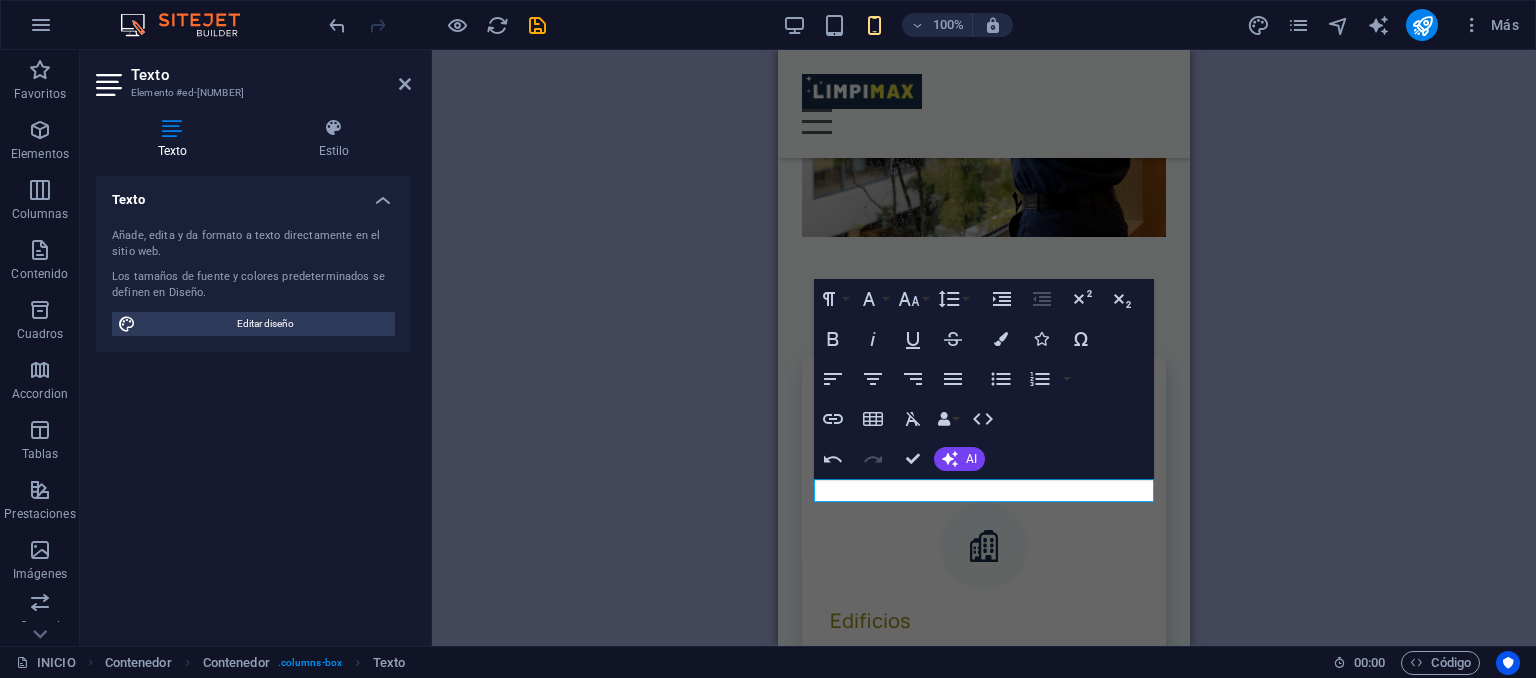click on "H2   Columnas desiguales   Contenedor   Barra de menús   Contenedor   Imagen   Contenedor   Menú   Contenedor   Separador   Texto   Separador   Botón   Texto   Contenedor   Contenedor   H2   Separador   Texto Paragraph Format Normal Heading 1 Heading 2 Heading 3 Heading 4 Heading 5 Heading 6 Code Font Family Arial Georgia Impact Tahoma Times New Roman Verdana Manrope Font Size 8 9 10 11 12 14 18 24 30 36 48 60 72 96 Line Height Default Single 1.15 1.5 Double Increase Indent Decrease Indent Superscript Subscript Bold Italic Underline Strikethrough Colors Icons Special Characters Align Left Align Center Align Right Align Justify Unordered List   Default Circle Disc Square    Ordered List   Default Lower Alpha Lower Greek Lower Roman Upper Alpha Upper Roman    Insert Link Insert Table Clear Formatting Data Bindings Empresa Nombre Apellidos Calle Código postal Ciudad Email Teléfono Móvil Fax Campo personalizado 1 Campo personalizado 2 Campo personalizado 3 Campo personalizado 4 HTML Undo" at bounding box center [984, 348] 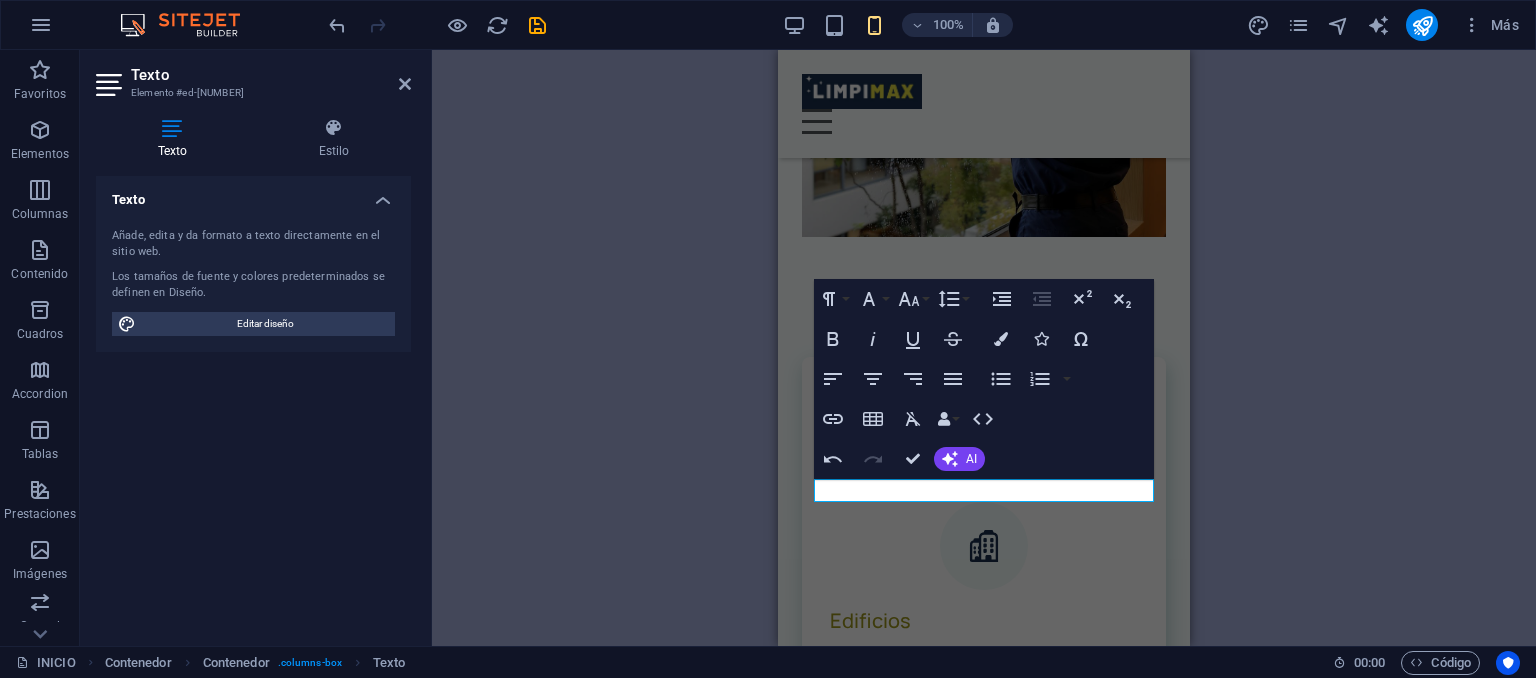 click on "H2   Columnas desiguales   Contenedor   Barra de menús   Contenedor   Imagen   Contenedor   Menú   Contenedor   Separador   Texto   Separador   Botón   Texto   Contenedor   Contenedor   H2   Separador   Texto Paragraph Format Normal Heading 1 Heading 2 Heading 3 Heading 4 Heading 5 Heading 6 Code Font Family Arial Georgia Impact Tahoma Times New Roman Verdana Manrope Font Size 8 9 10 11 12 14 18 24 30 36 48 60 72 96 Line Height Default Single 1.15 1.5 Double Increase Indent Decrease Indent Superscript Subscript Bold Italic Underline Strikethrough Colors Icons Special Characters Align Left Align Center Align Right Align Justify Unordered List   Default Circle Disc Square    Ordered List   Default Lower Alpha Lower Greek Lower Roman Upper Alpha Upper Roman    Insert Link Insert Table Clear Formatting Data Bindings Empresa Nombre Apellidos Calle Código postal Ciudad Email Teléfono Móvil Fax Campo personalizado 1 Campo personalizado 2 Campo personalizado 3 Campo personalizado 4 HTML Undo" at bounding box center (984, 348) 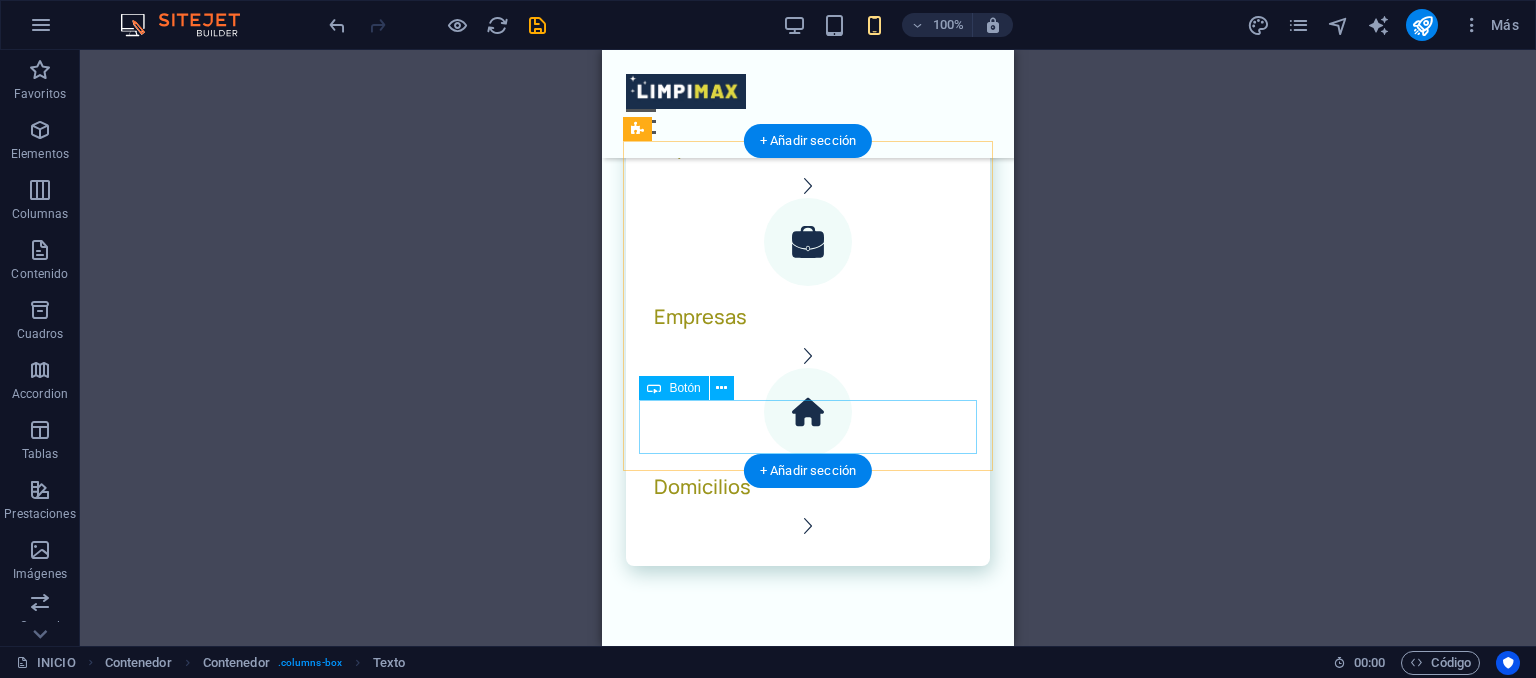 scroll, scrollTop: 1611, scrollLeft: 0, axis: vertical 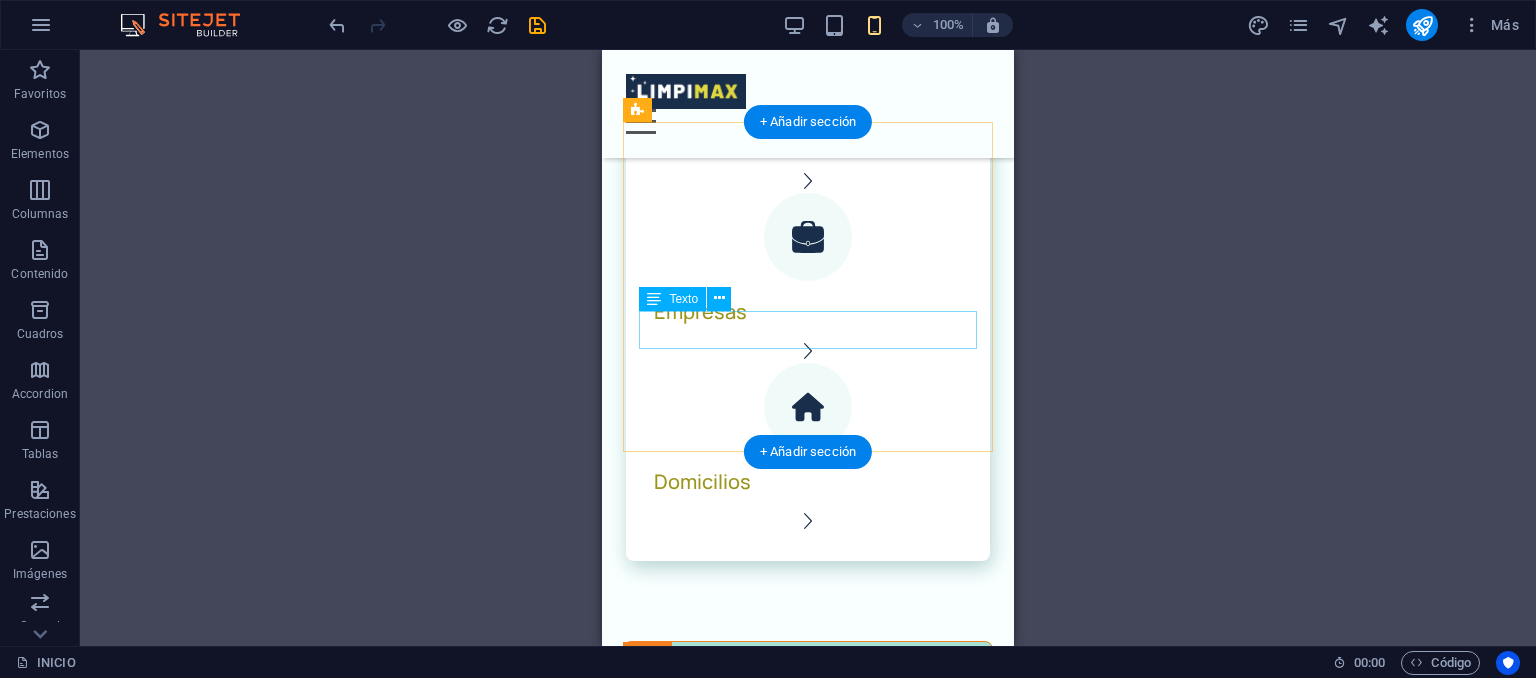 click on "Servicio de limpieza profesional para edificios: espacios comunes, escaleras, vidrios y más. Personal capacitado, puntualidad y atención personalizada garantizada (no rotamos personal)." at bounding box center [808, 853] 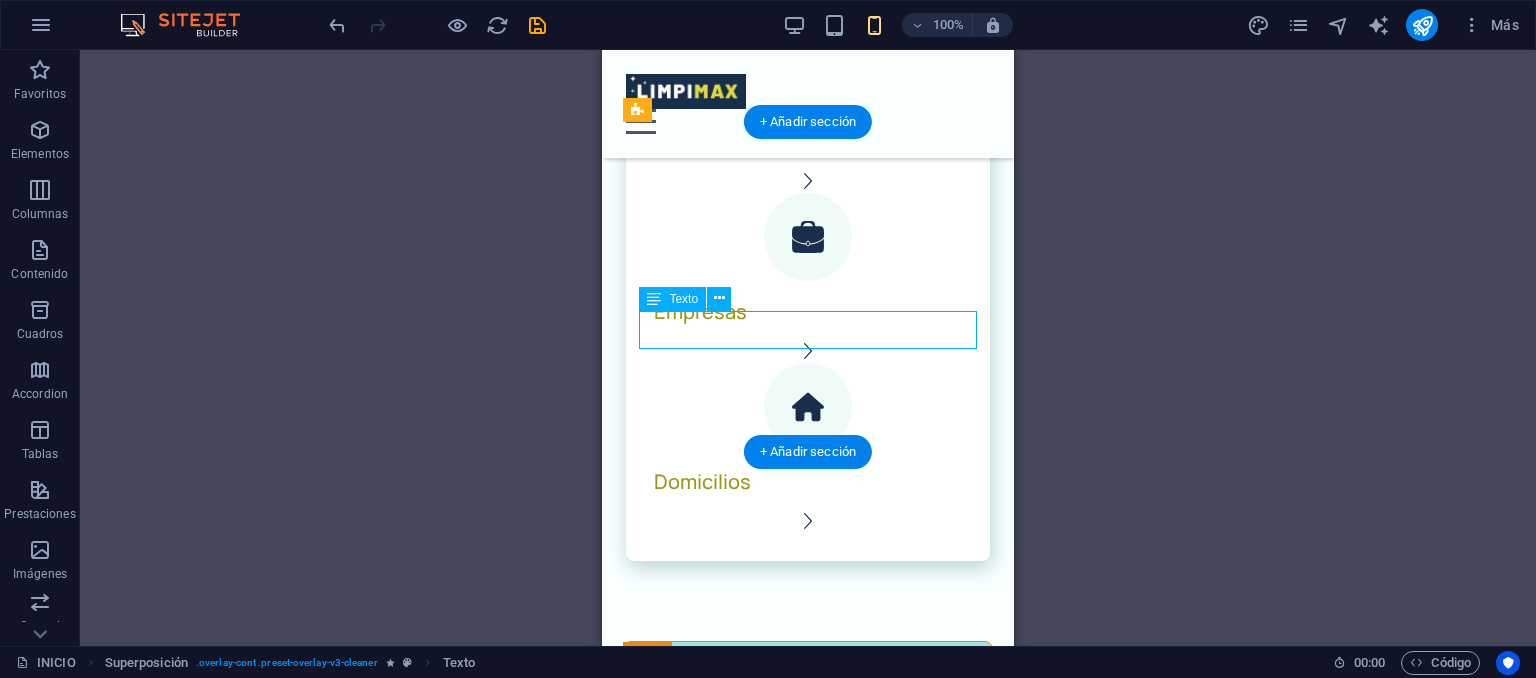 click on "Servicio de limpieza profesional para edificios: espacios comunes, escaleras, vidrios y más. Personal capacitado, puntualidad y atención personalizada garantizada (no rotamos personal)." at bounding box center [808, 853] 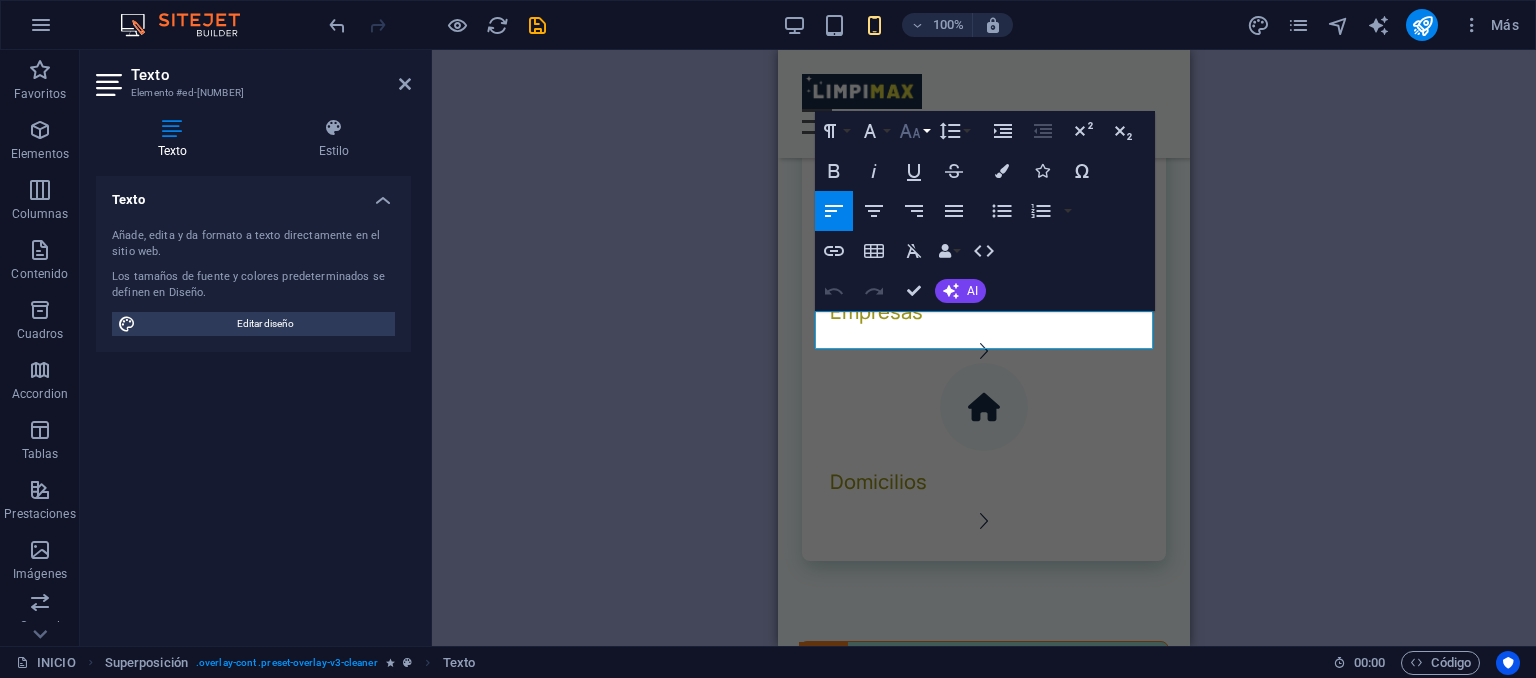 click 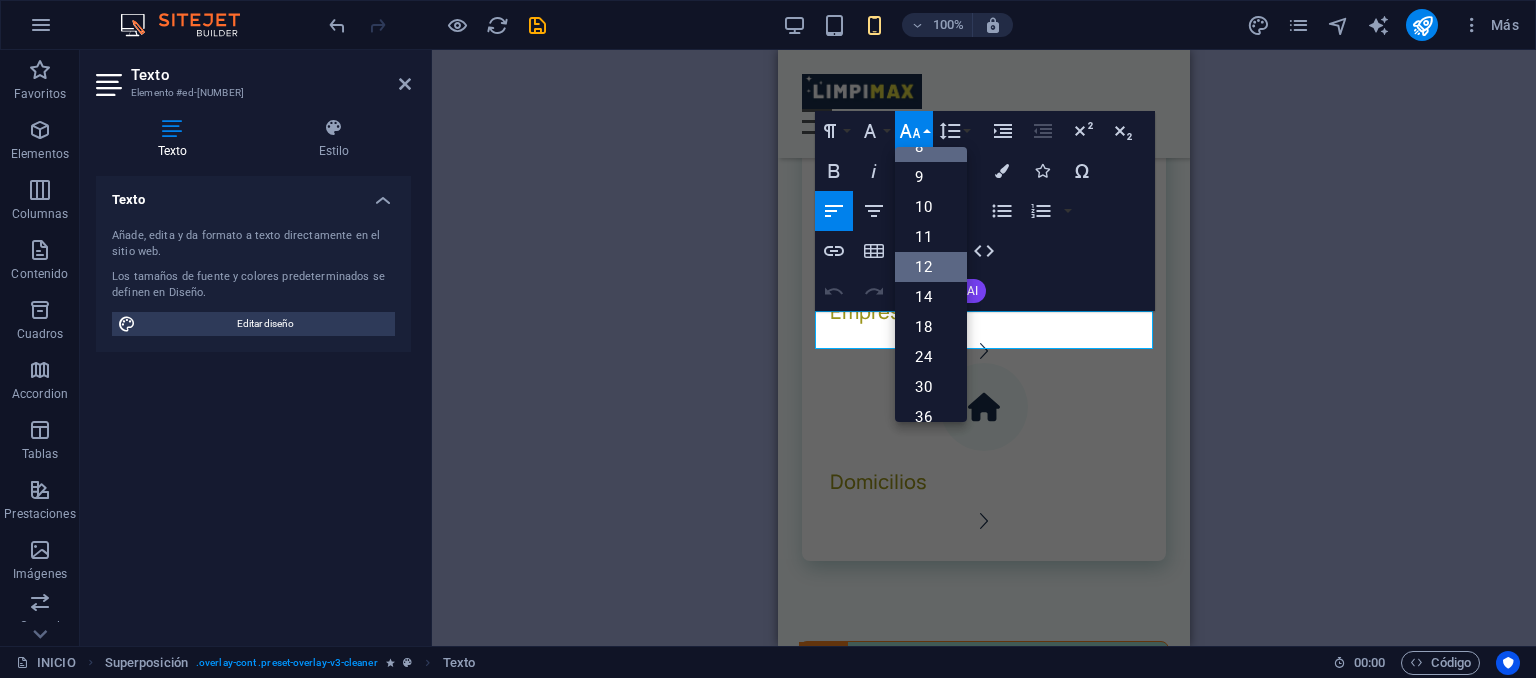 click on "12" at bounding box center (931, 267) 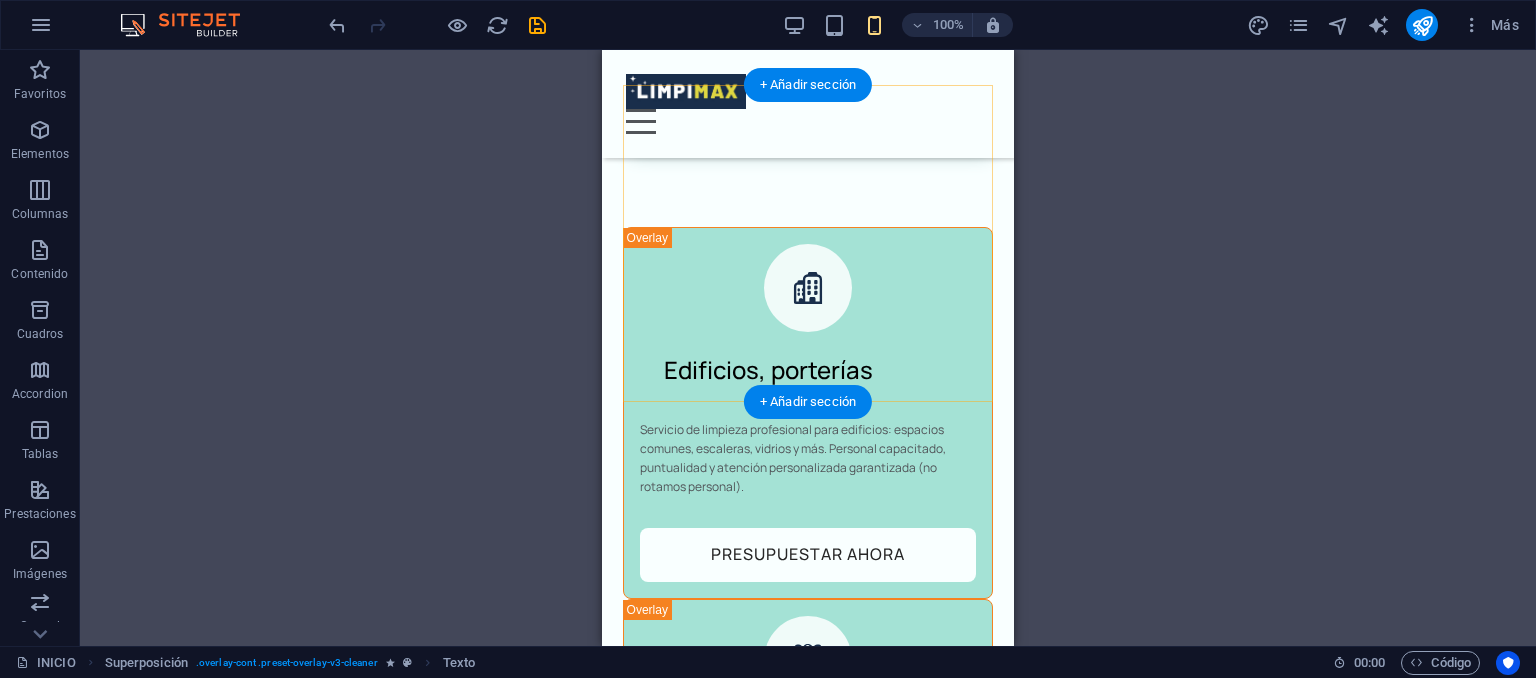scroll, scrollTop: 2029, scrollLeft: 0, axis: vertical 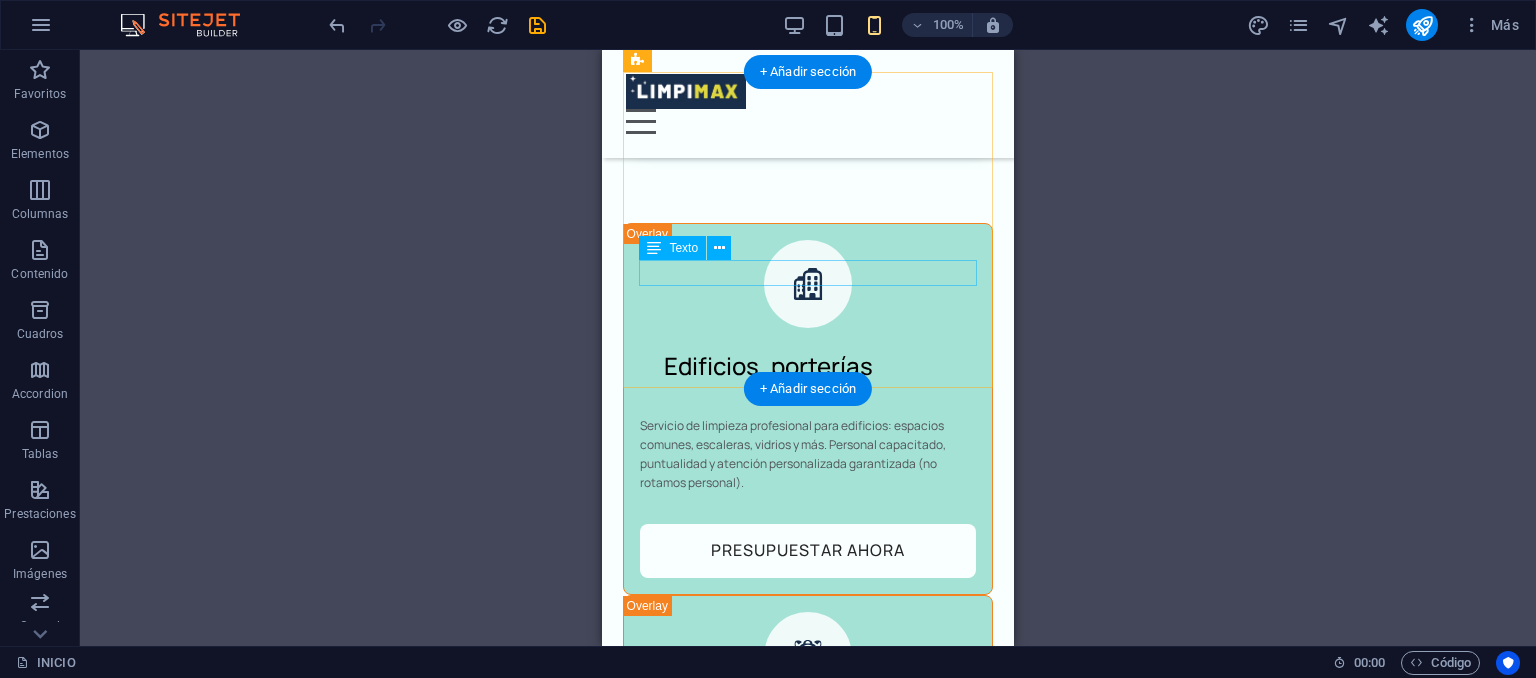 click on "Servicio de limpieza para colegios: salones, baños, pasillos y patios. Higiene profunda, personal confiable y protocolos adaptados al entorno educativo." at bounding box center [808, 801] 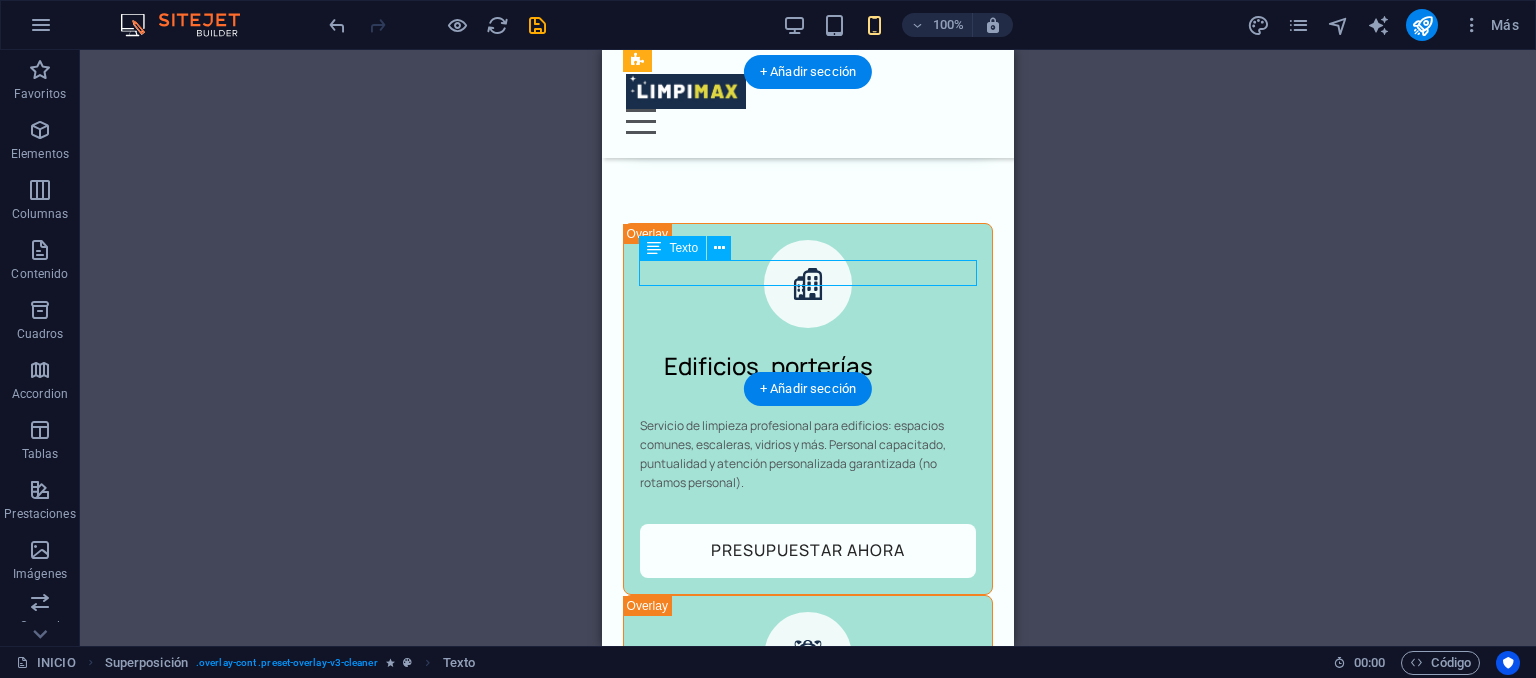 click on "Servicio de limpieza para colegios: salones, baños, pasillos y patios. Higiene profunda, personal confiable y protocolos adaptados al entorno educativo." at bounding box center [808, 801] 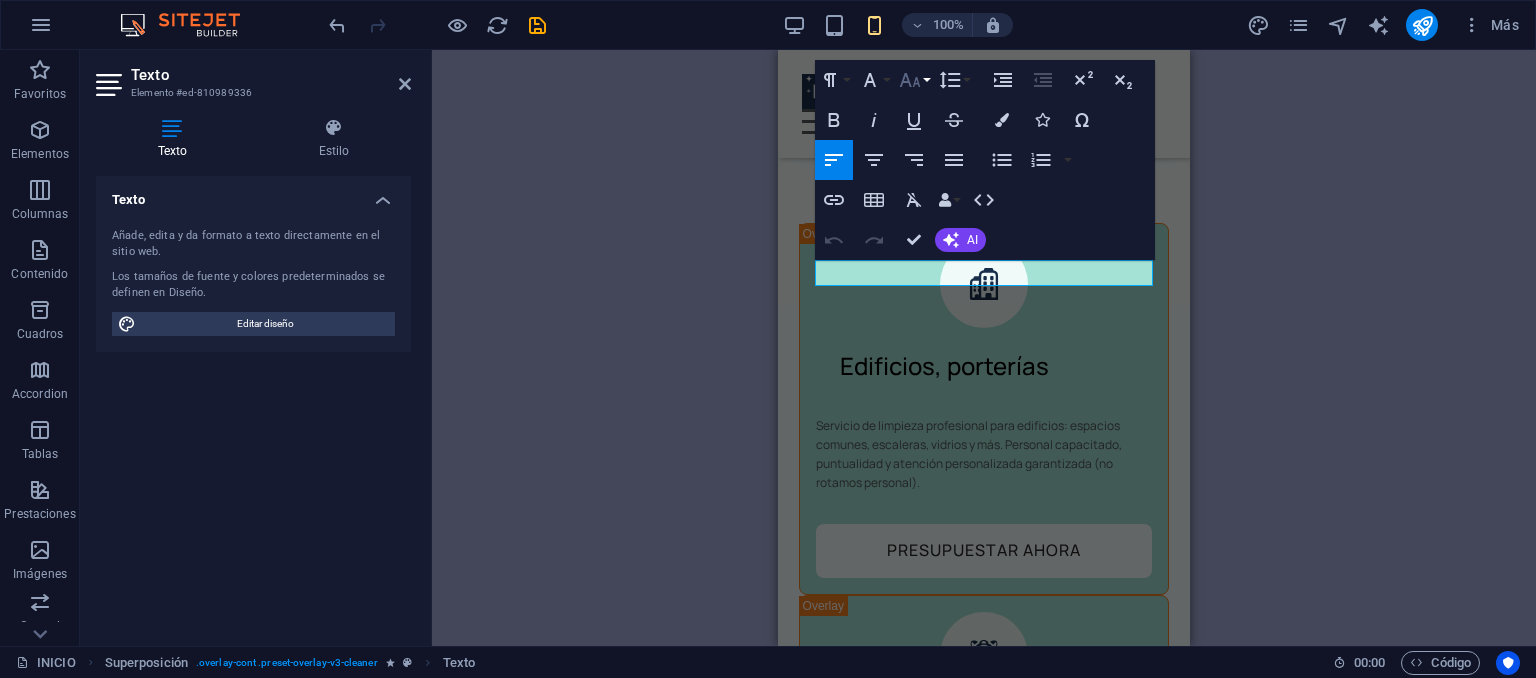click 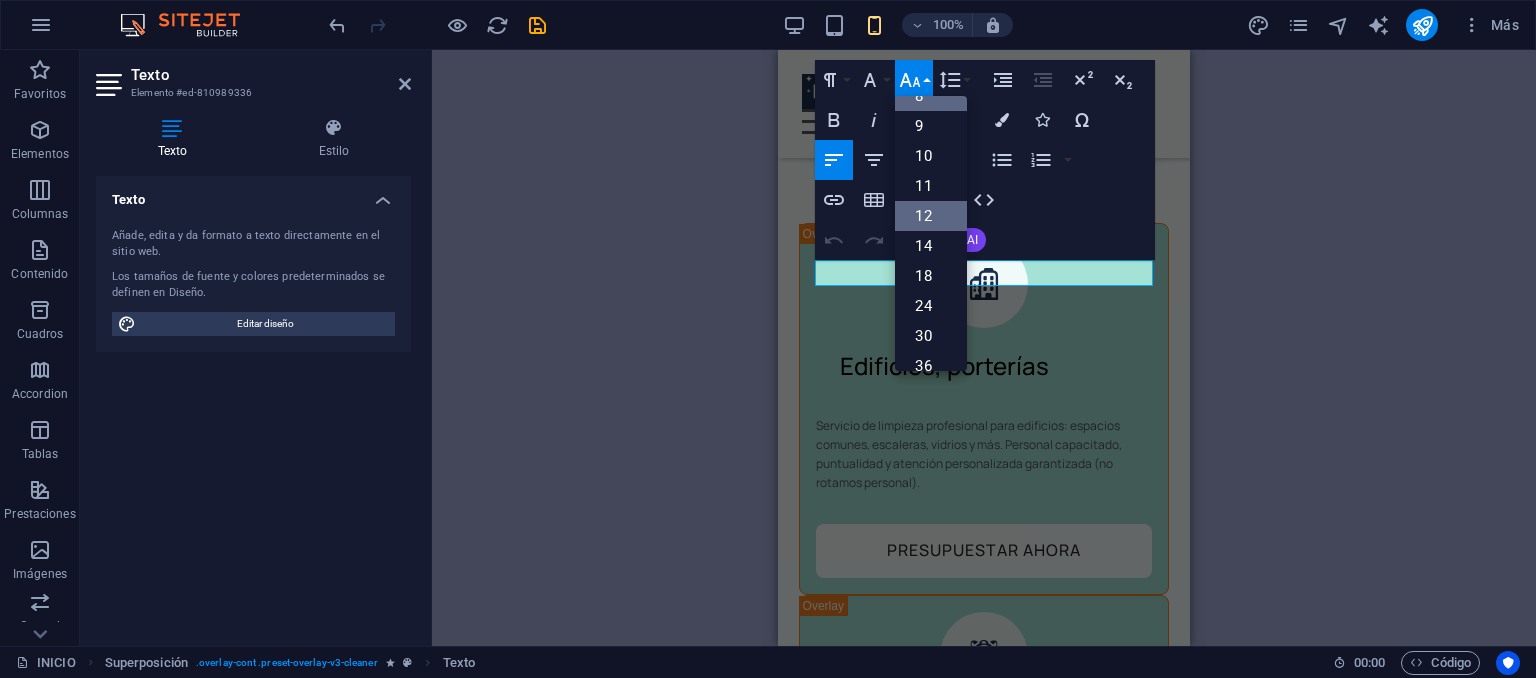 click on "12" at bounding box center [931, 216] 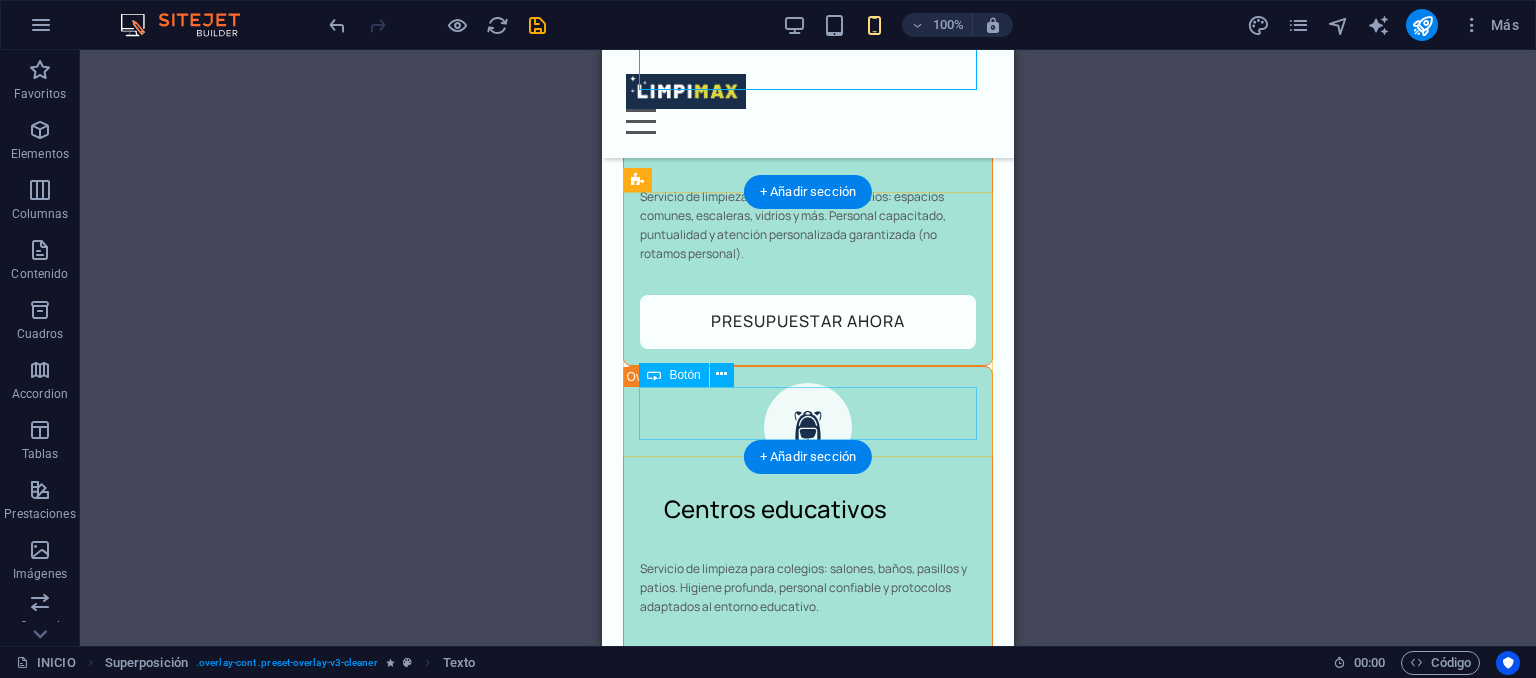 scroll, scrollTop: 2259, scrollLeft: 0, axis: vertical 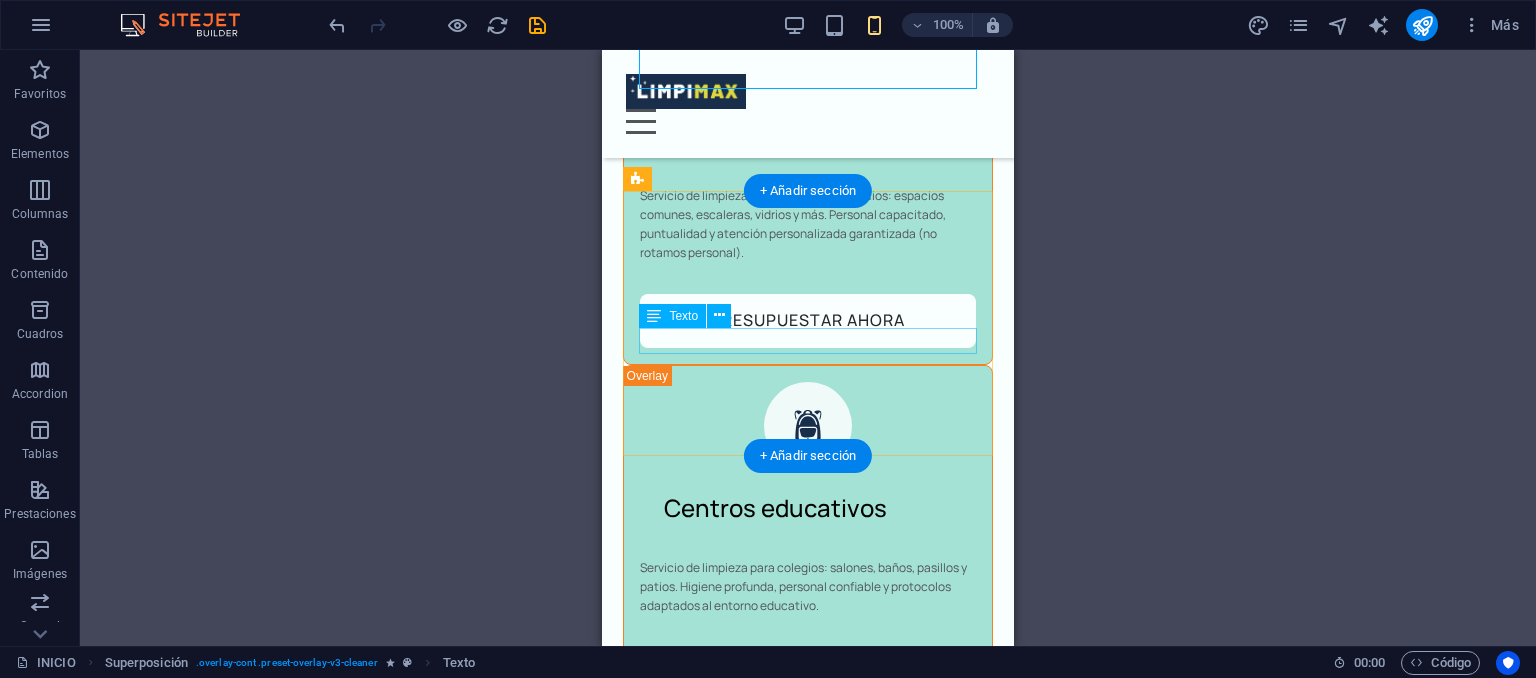 click on "Limpieza final de obra para constructoras: retiro de escombros, polvo y restos. Entregamos espacios listos para habitar, rápido y profesional. Ideal apartamentos y locales." at bounding box center (808, 966) 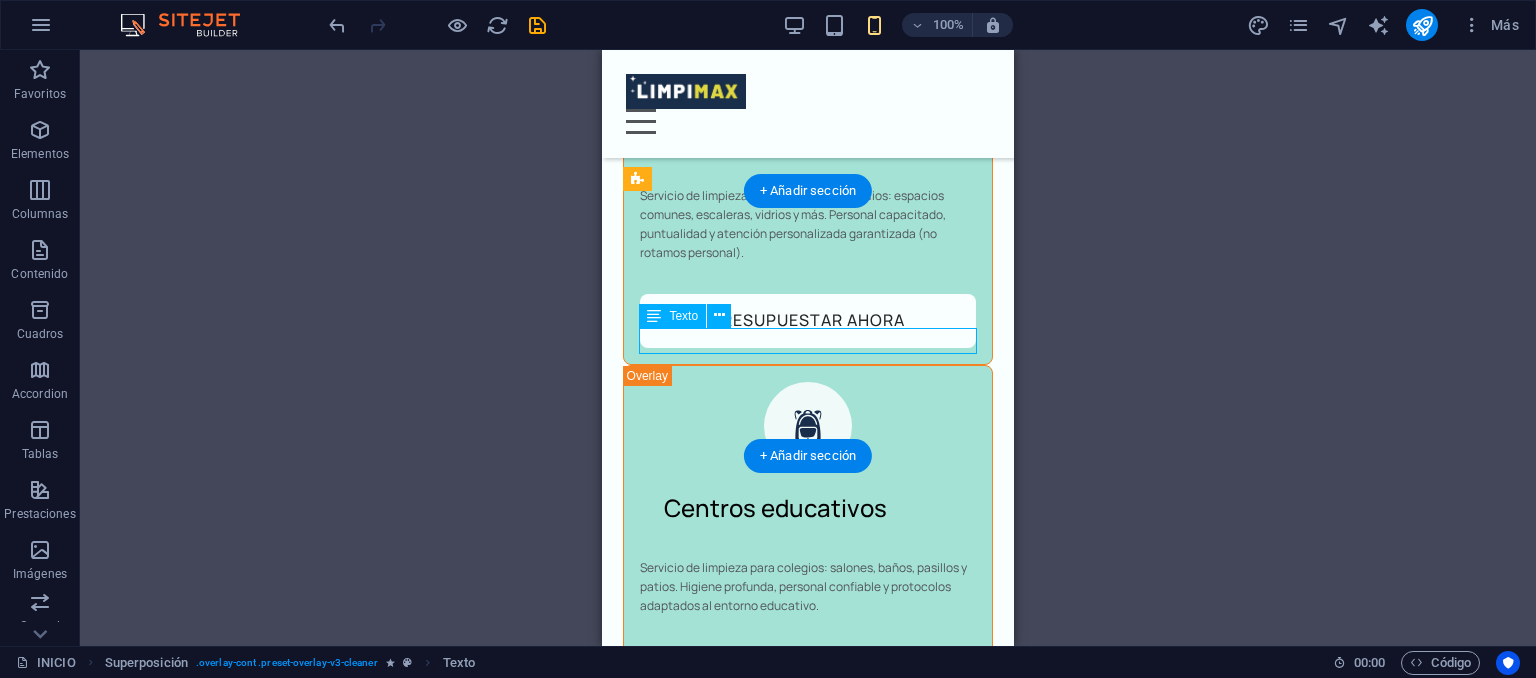 click on "Limpieza final de obra para constructoras: retiro de escombros, polvo y restos. Entregamos espacios listos para habitar, rápido y profesional. Ideal apartamentos y locales." at bounding box center [808, 966] 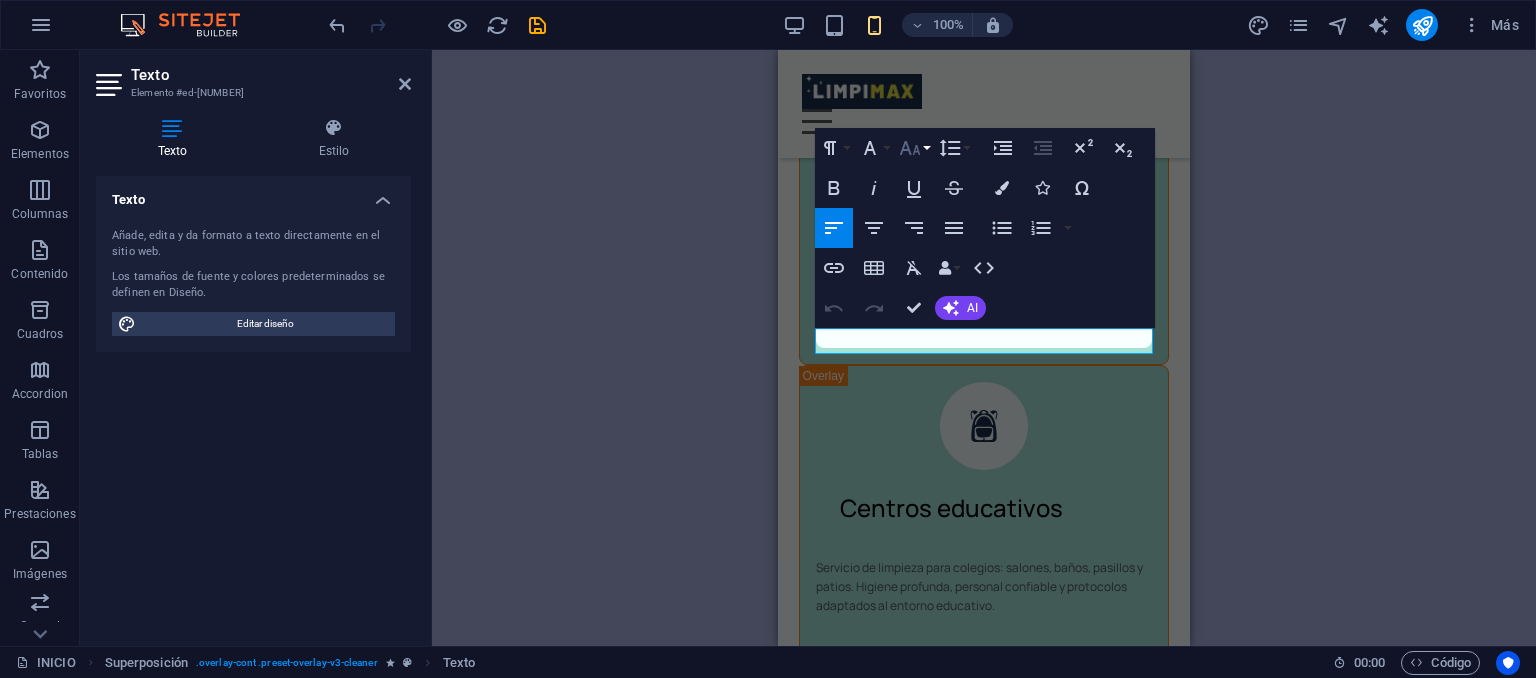 click 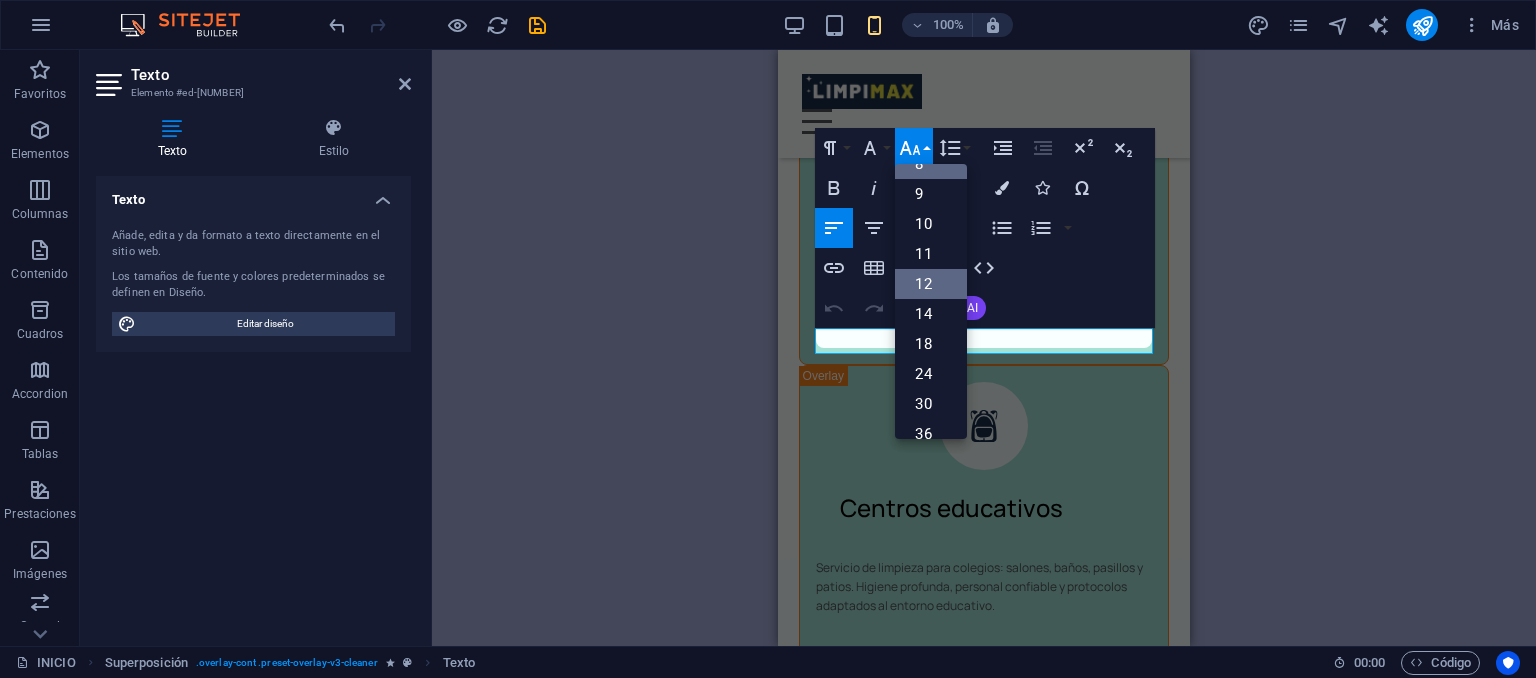 click on "12" at bounding box center [931, 284] 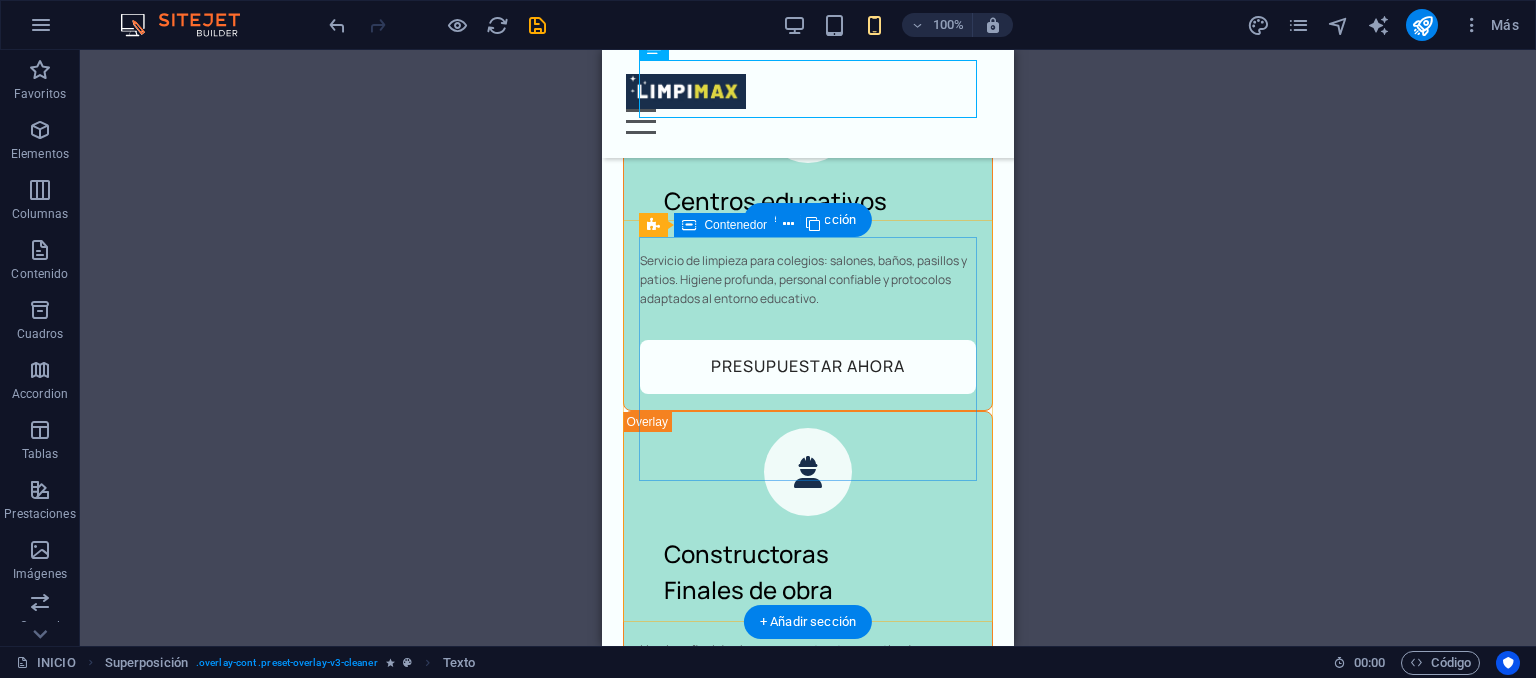 scroll, scrollTop: 2572, scrollLeft: 0, axis: vertical 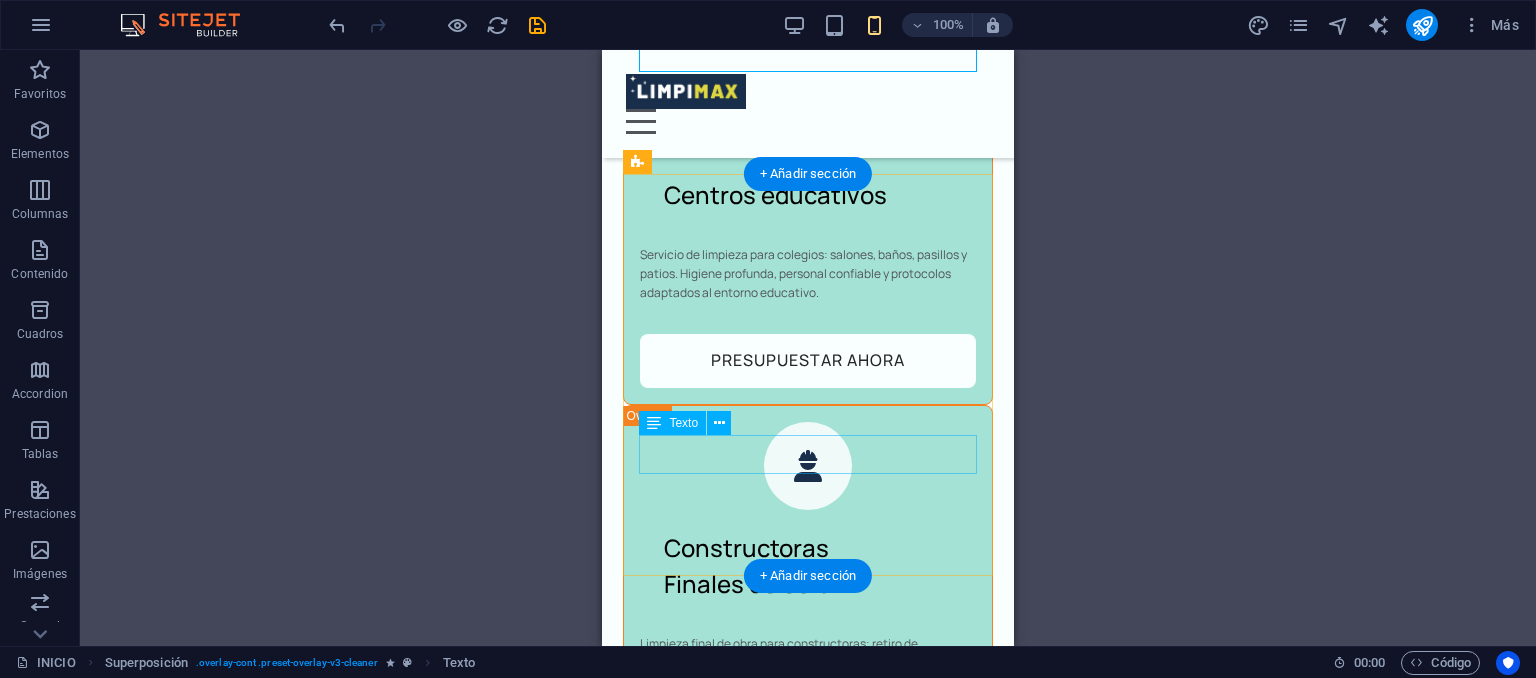 click on "Servicio de limpieza profesional para supermercados y grandes superficies: limpieza de salones, depósitos, vidrios y sanitarios. Personal capacitado, maquinaria adecuada y horarios flexibles para no interrumpir la operativa comercial." at bounding box center (808, 1078) 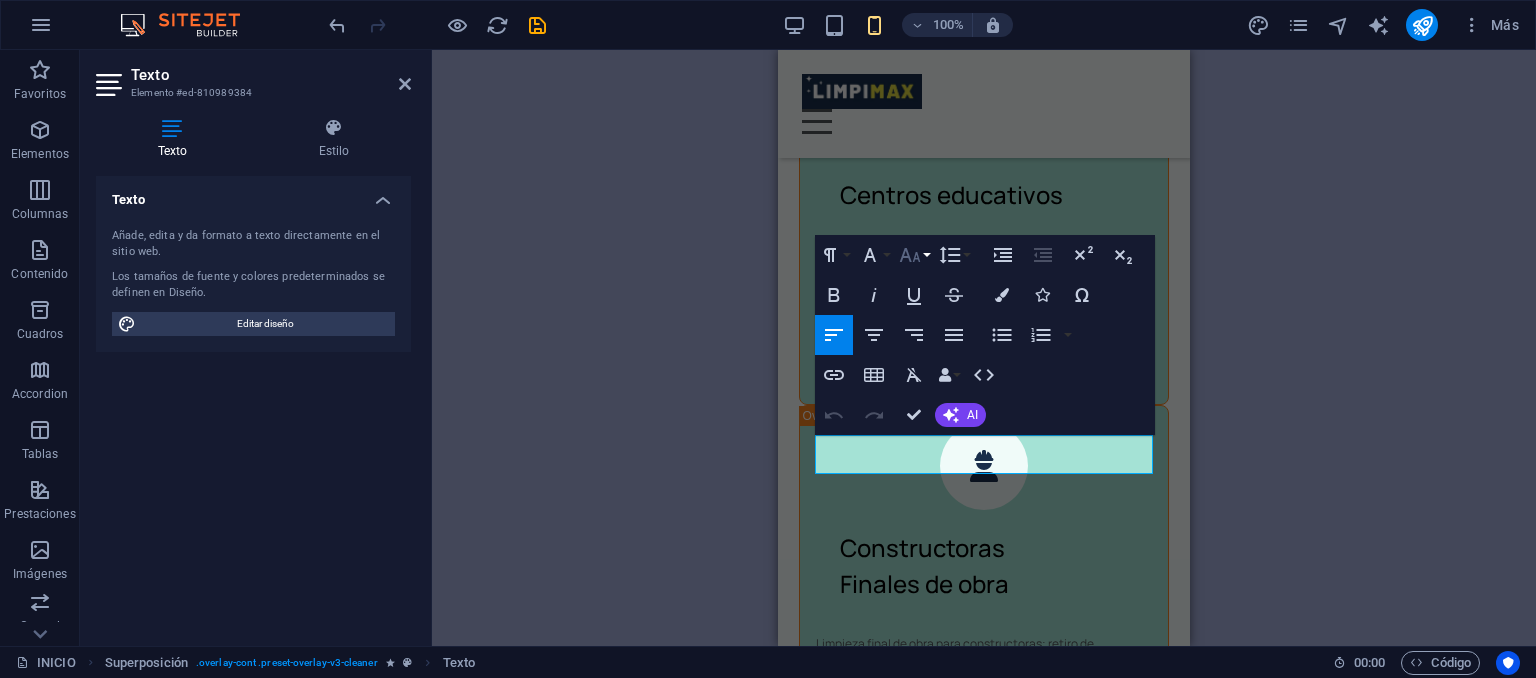 click 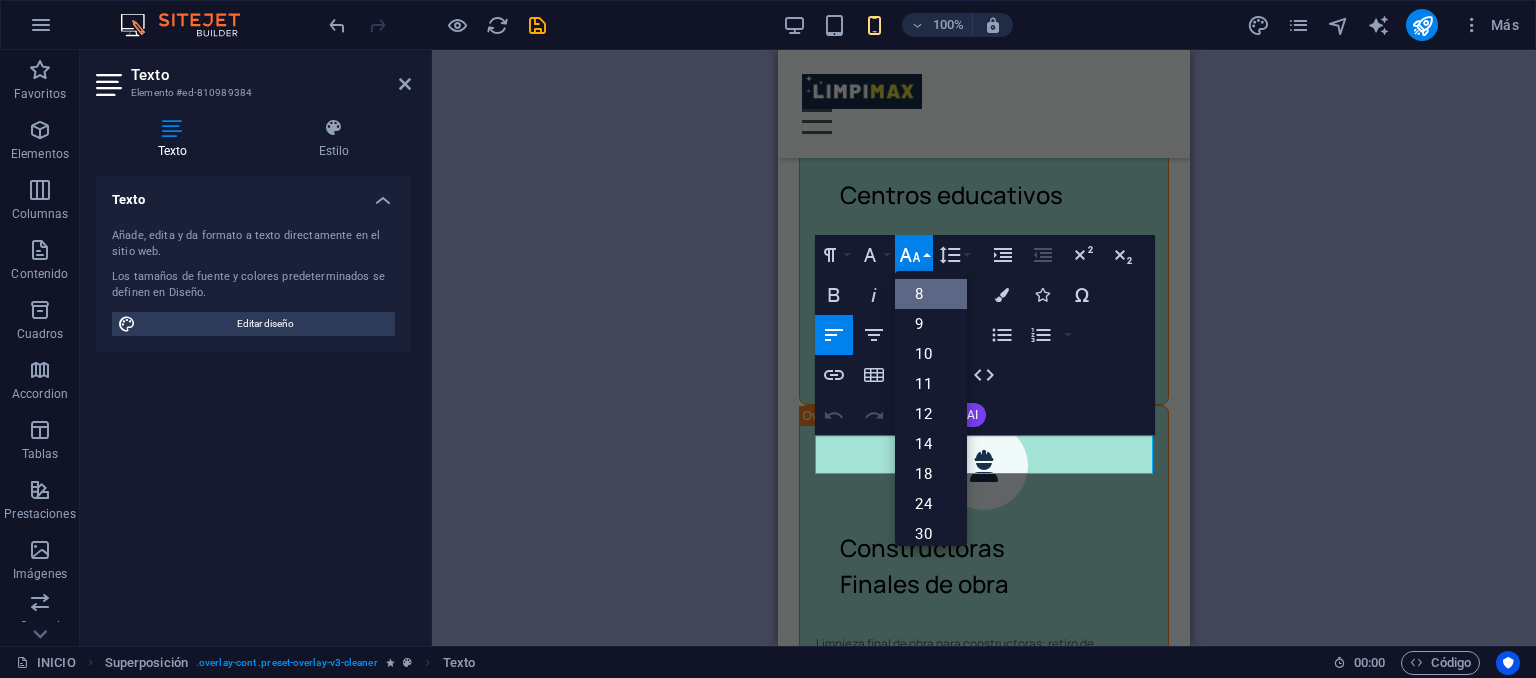 scroll, scrollTop: 23, scrollLeft: 0, axis: vertical 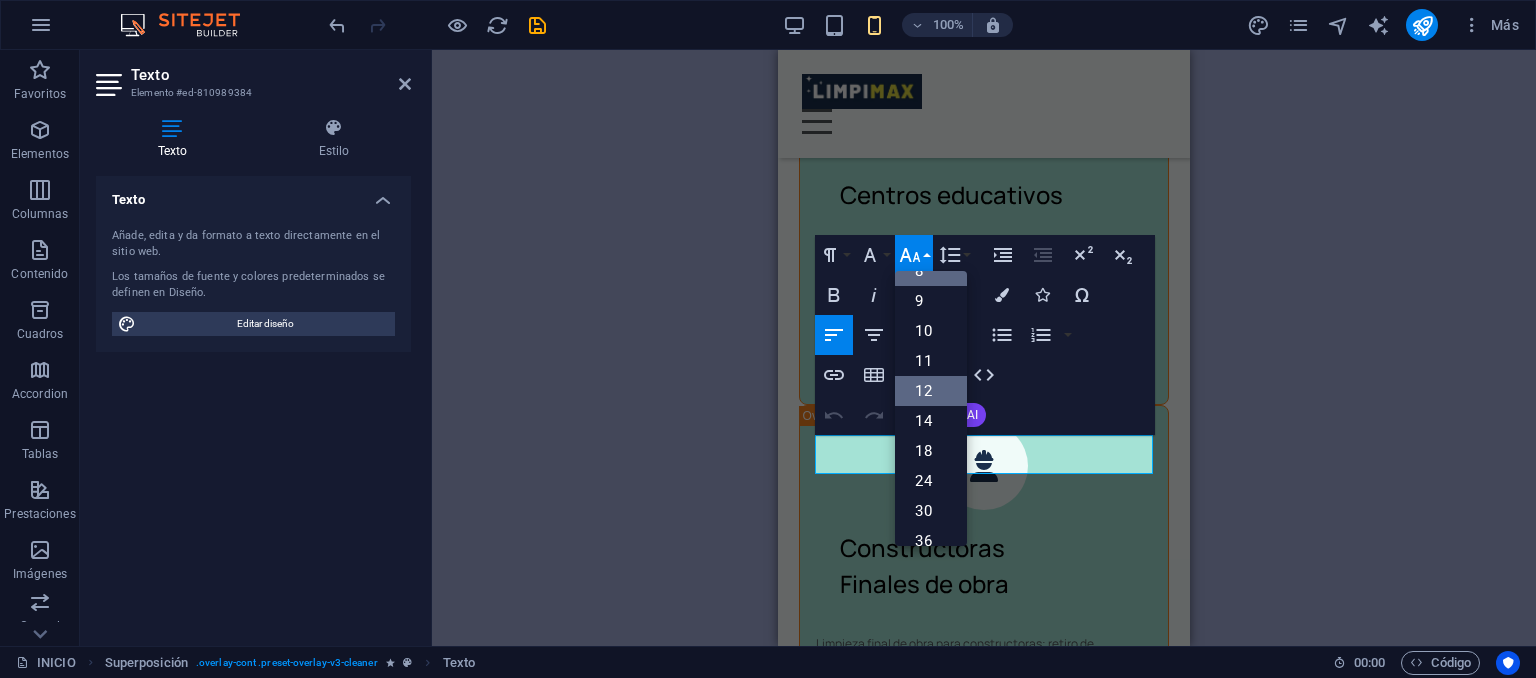 click on "12" at bounding box center [931, 391] 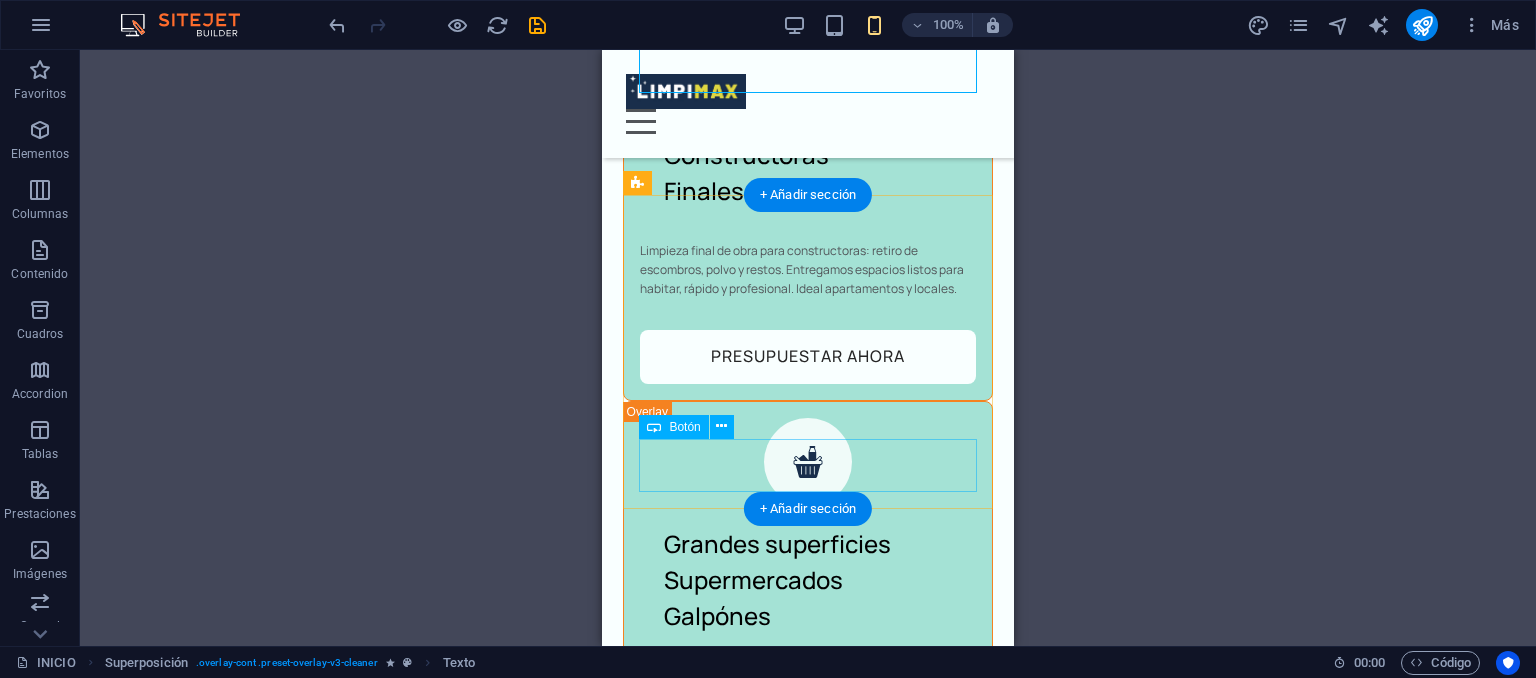 scroll, scrollTop: 2992, scrollLeft: 0, axis: vertical 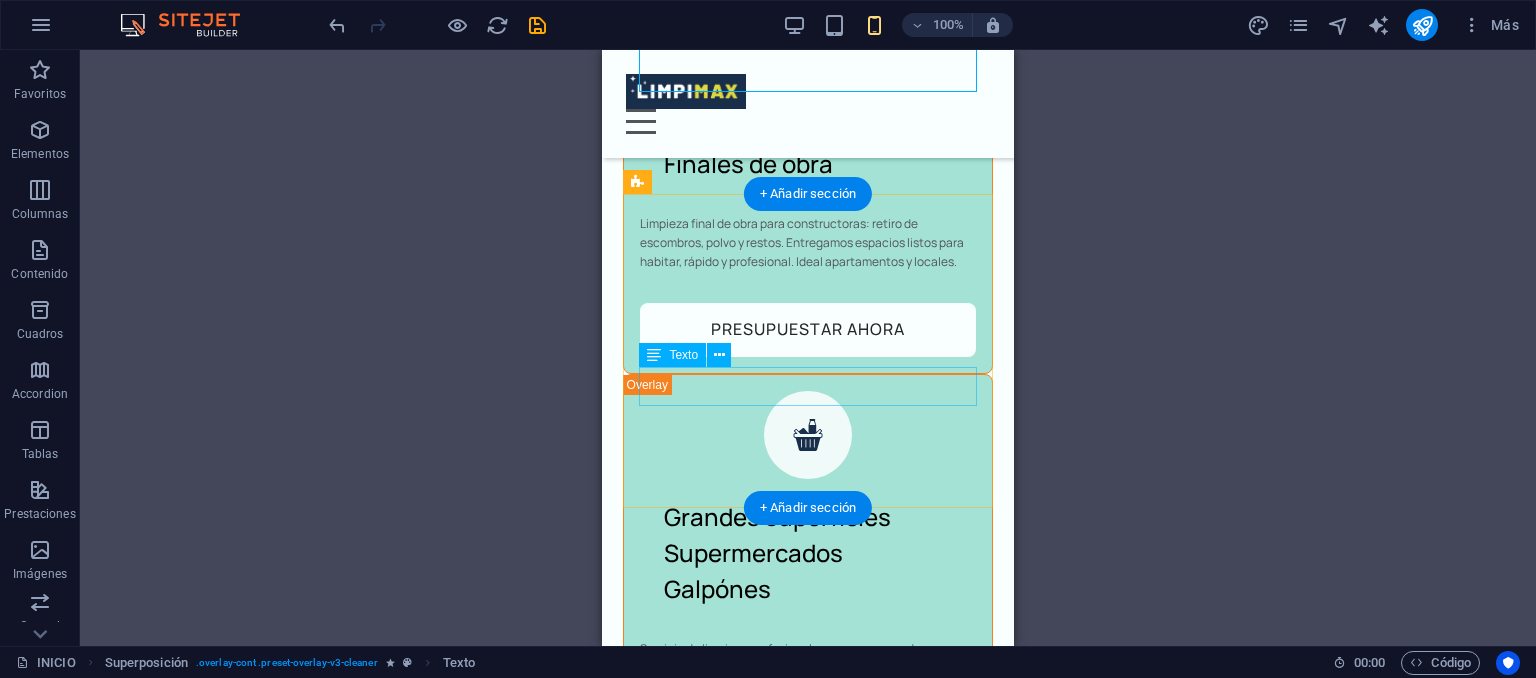 click on "Ofrecemos limpieza integral para empresas: oficinas, show rooms, salas de reuniones, áreas comunes y baños. Servicio profesional, discreto y eficiente, adaptado a tus horarios y necesidades. Mejora el ambiente laboral con nosotros." at bounding box center [808, 1102] 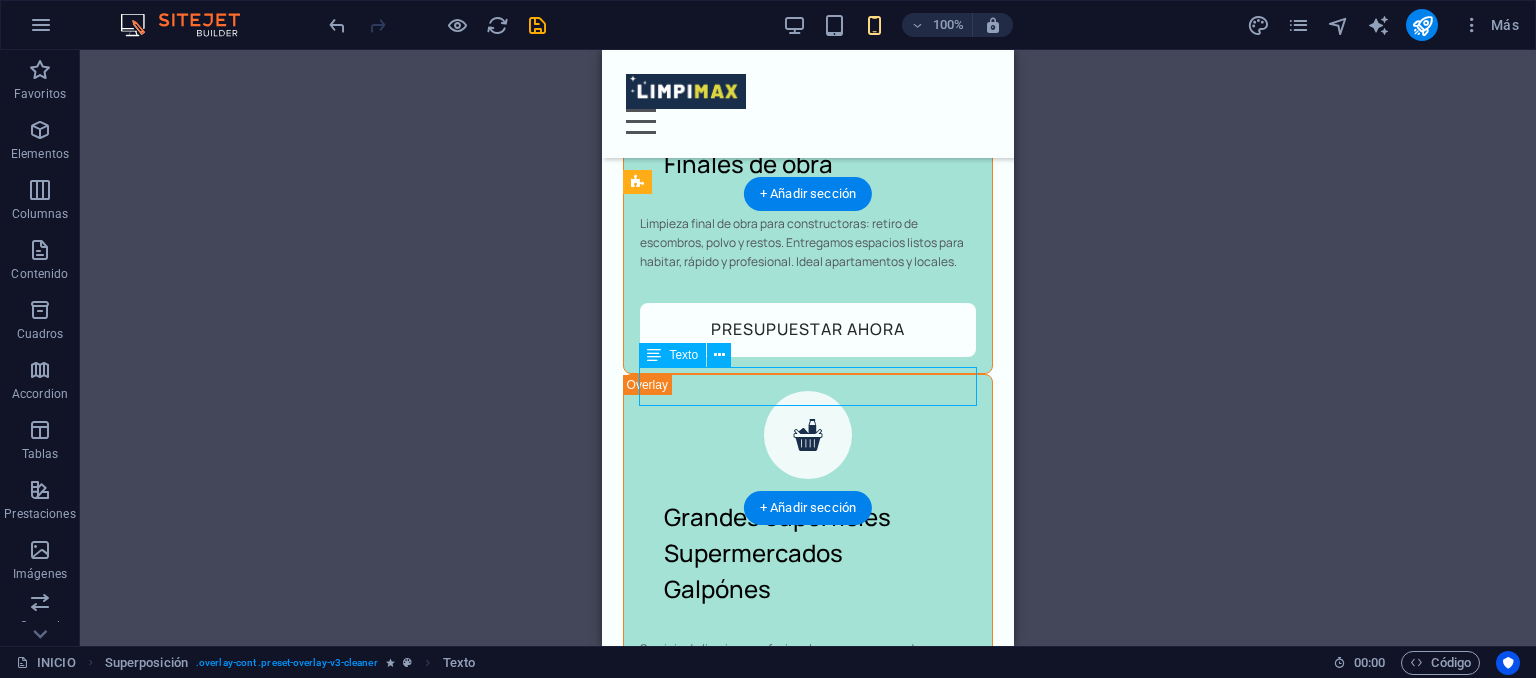 click on "Ofrecemos limpieza integral para empresas: oficinas, show rooms, salas de reuniones, áreas comunes y baños. Servicio profesional, discreto y eficiente, adaptado a tus horarios y necesidades. Mejora el ambiente laboral con nosotros." at bounding box center (808, 1102) 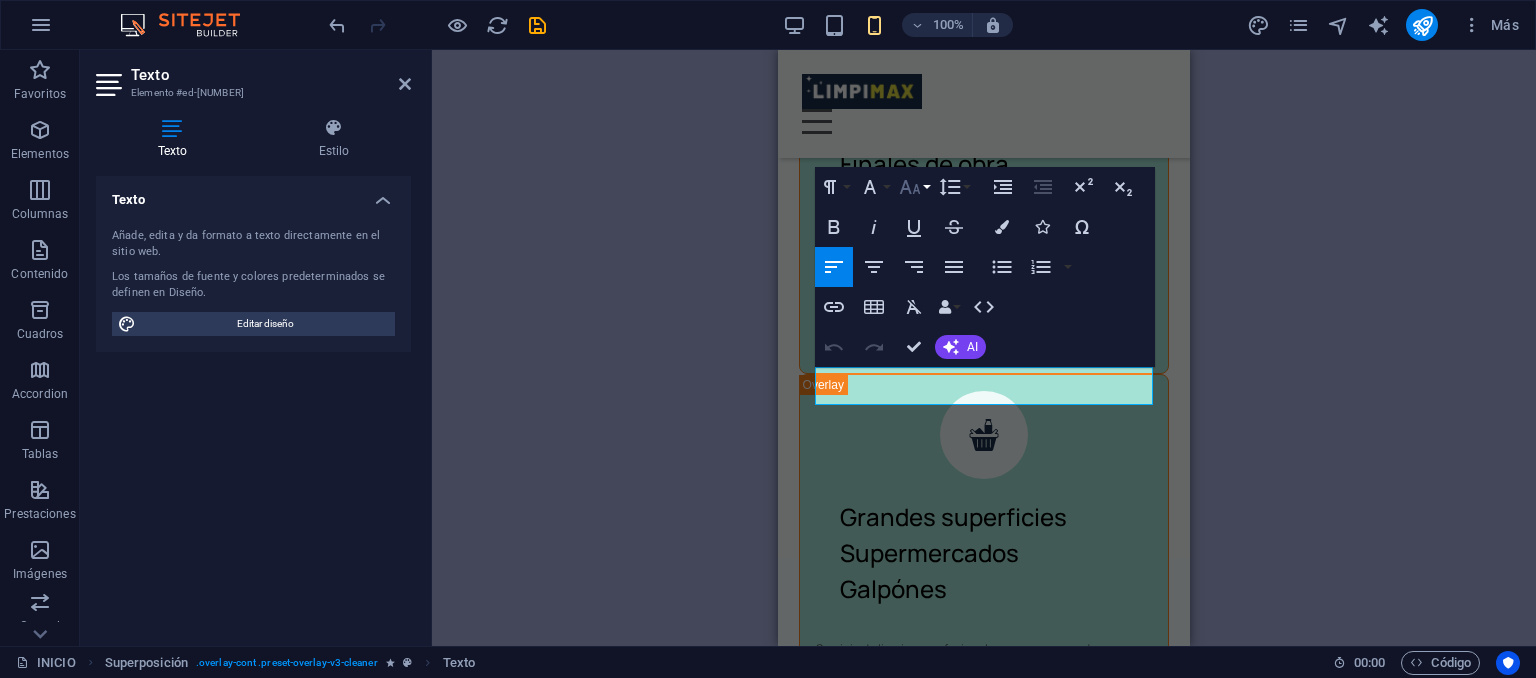 click 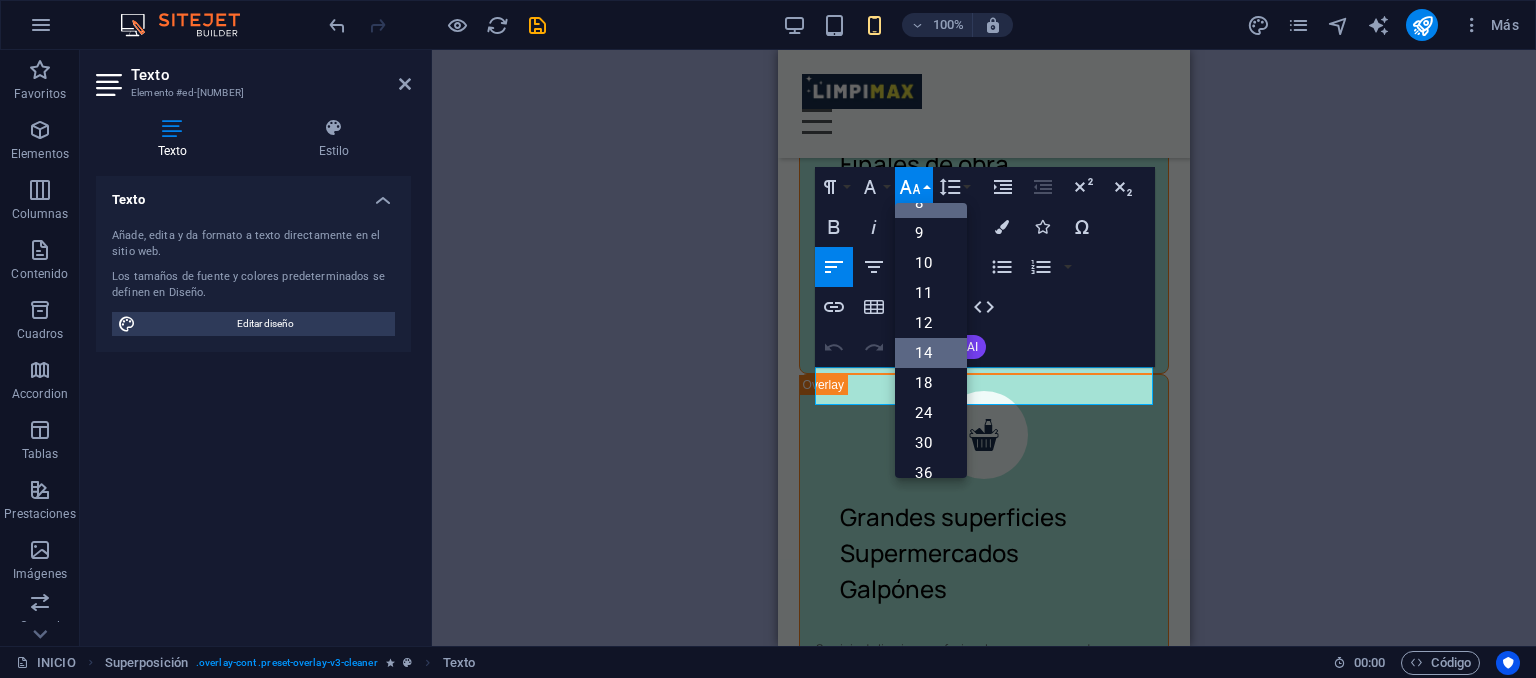click on "14" at bounding box center [931, 353] 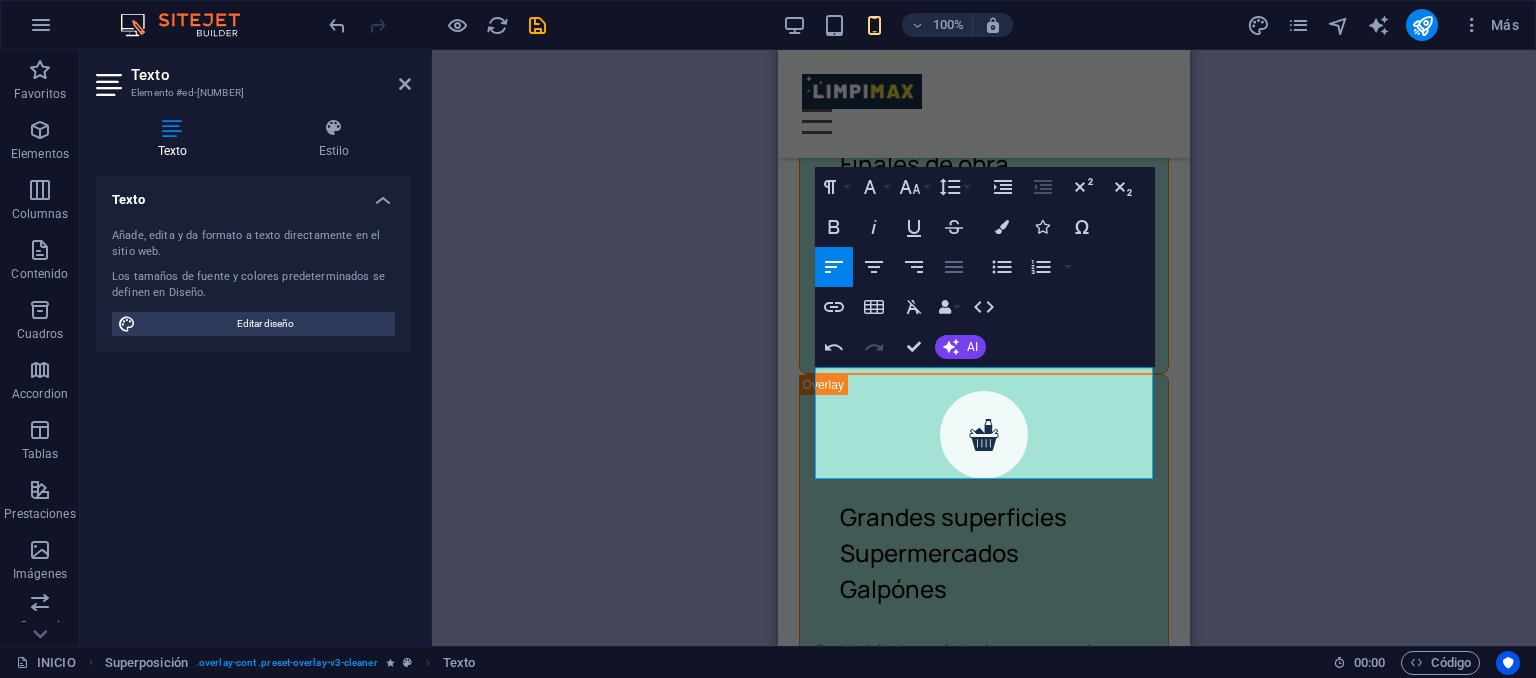 click 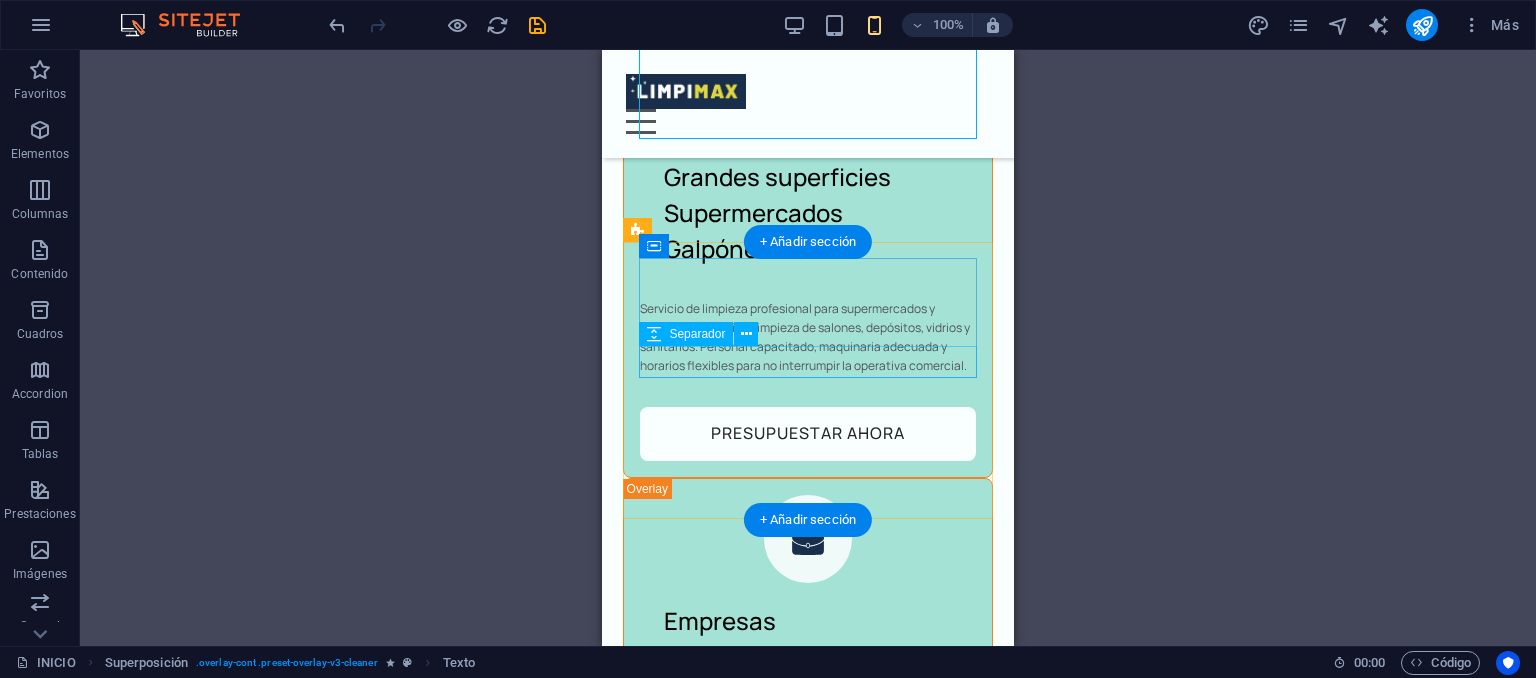 scroll, scrollTop: 3332, scrollLeft: 0, axis: vertical 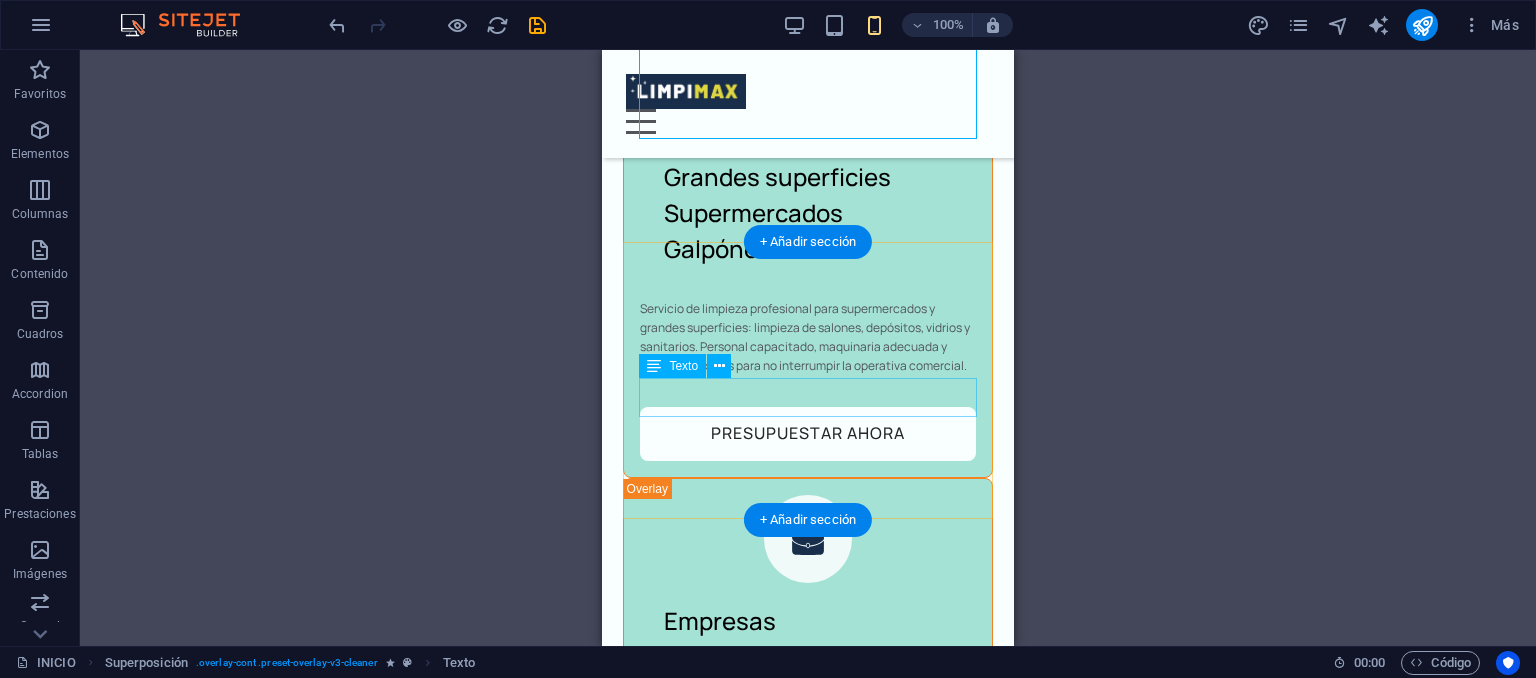 click on "Servicio de limpieza para domicilios particulares: limpieza profunda o mantenimiento regular de baños, cocina, pisos y vidrios. Personal de confianza, horarios flexibles y atención personalizada para que disfrutes tu hogar limpio." at bounding box center [808, 1205] 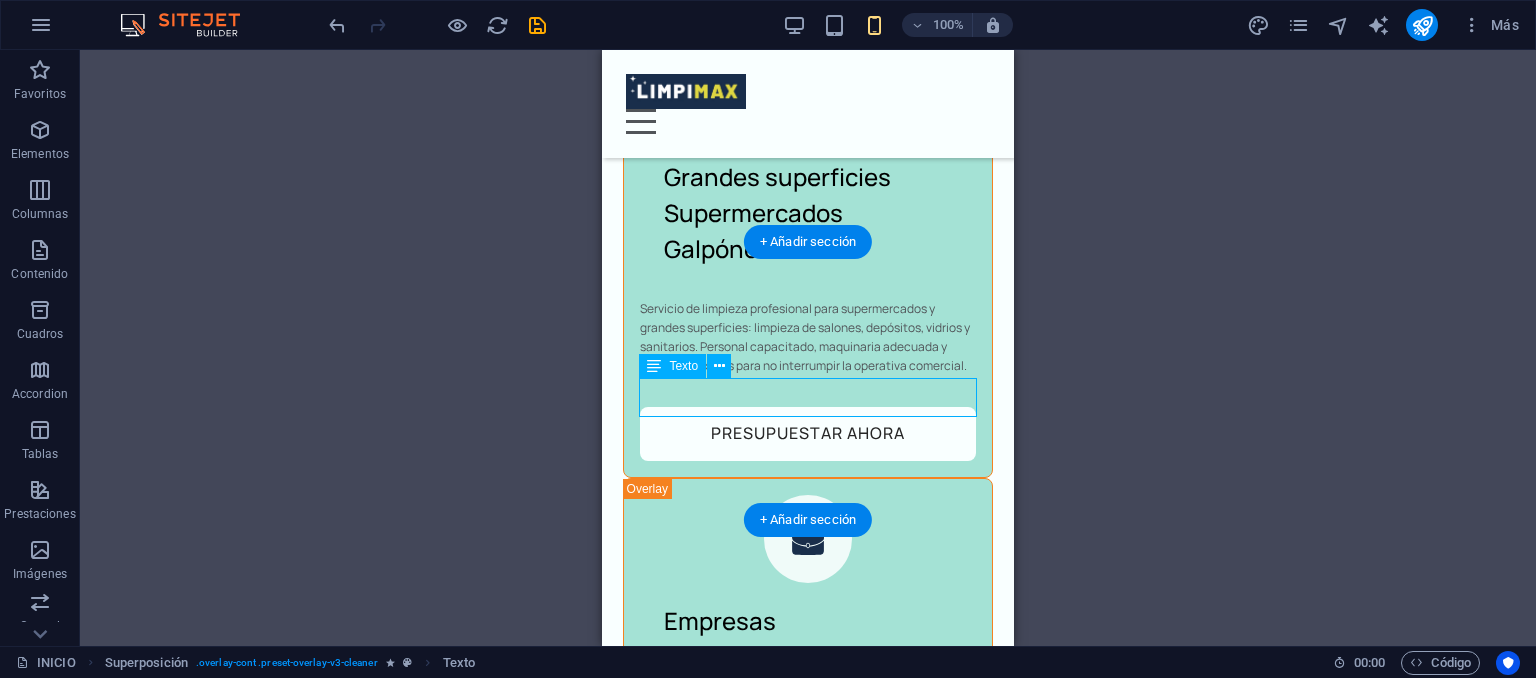 click on "Servicio de limpieza para domicilios particulares: limpieza profunda o mantenimiento regular de baños, cocina, pisos y vidrios. Personal de confianza, horarios flexibles y atención personalizada para que disfrutes tu hogar limpio." at bounding box center [808, 1205] 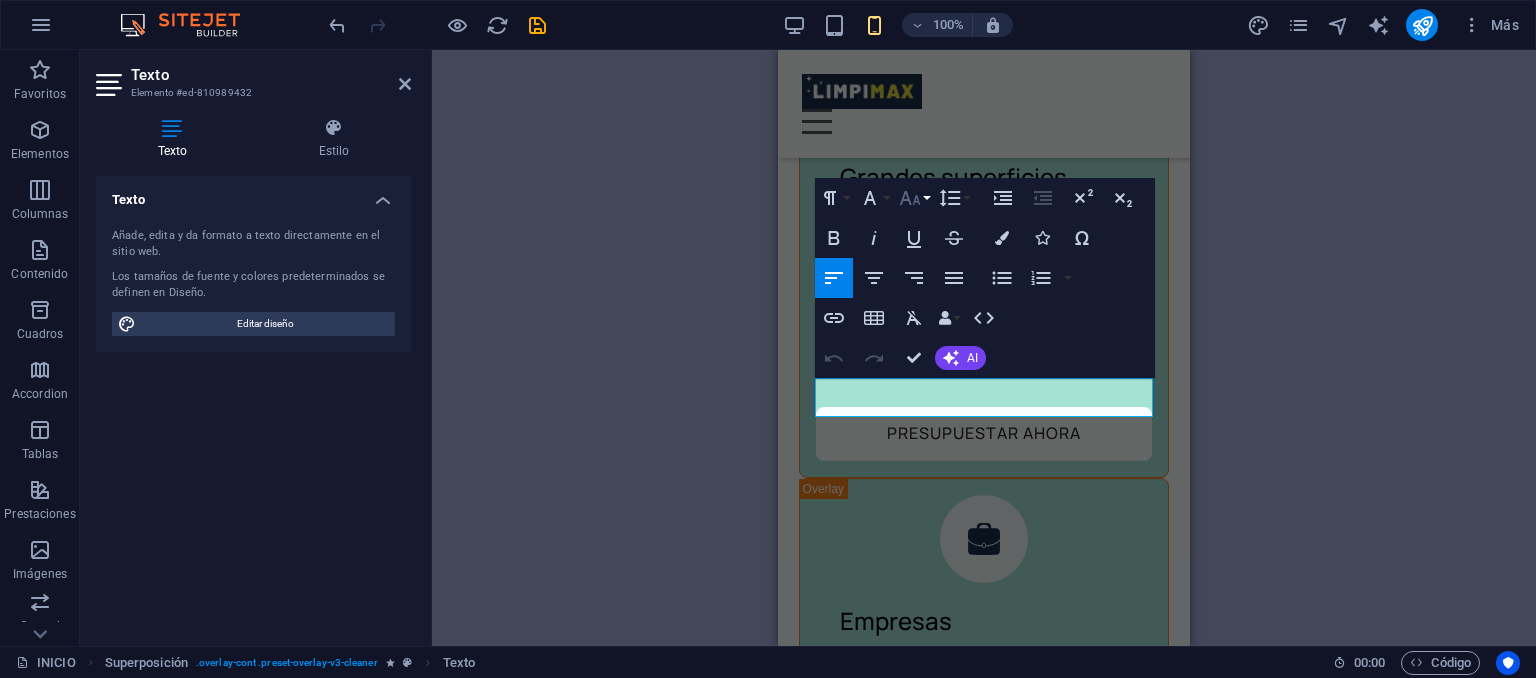 click 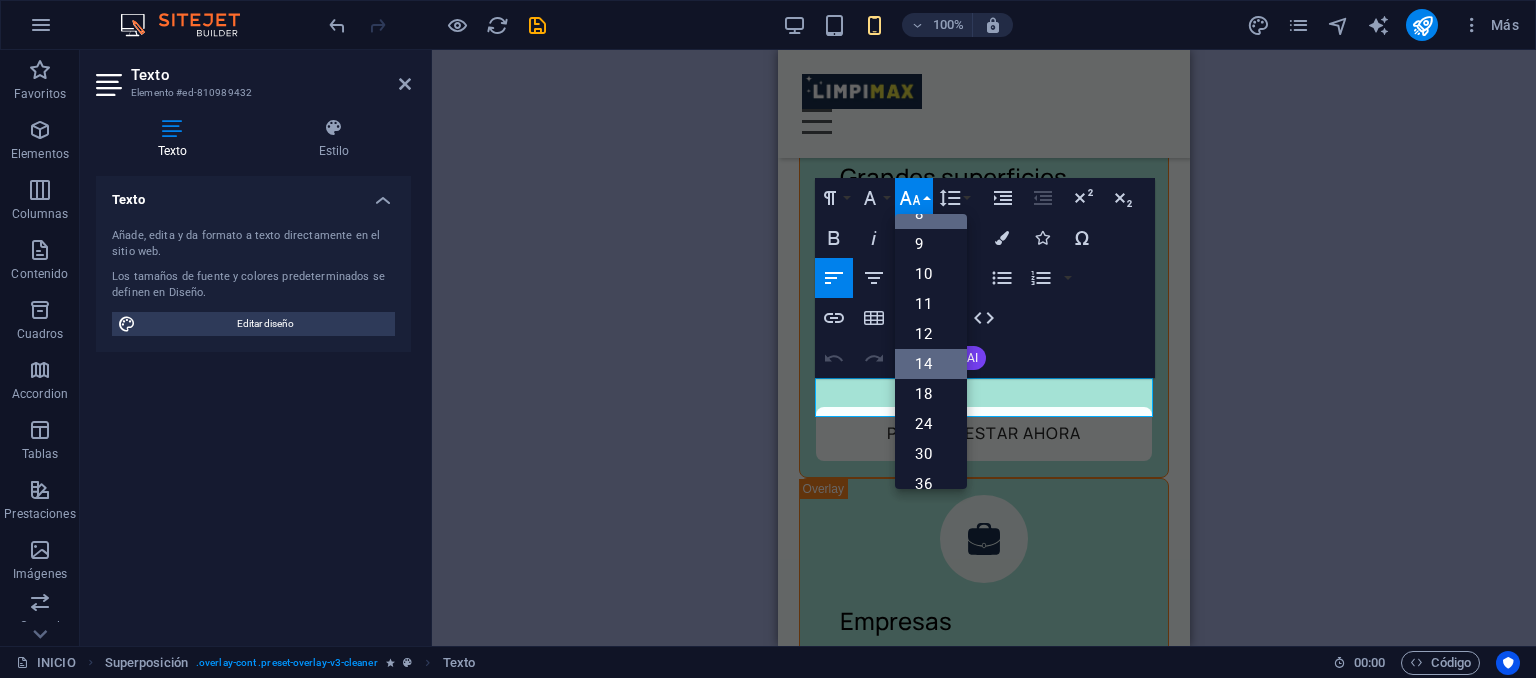 click on "14" at bounding box center (931, 364) 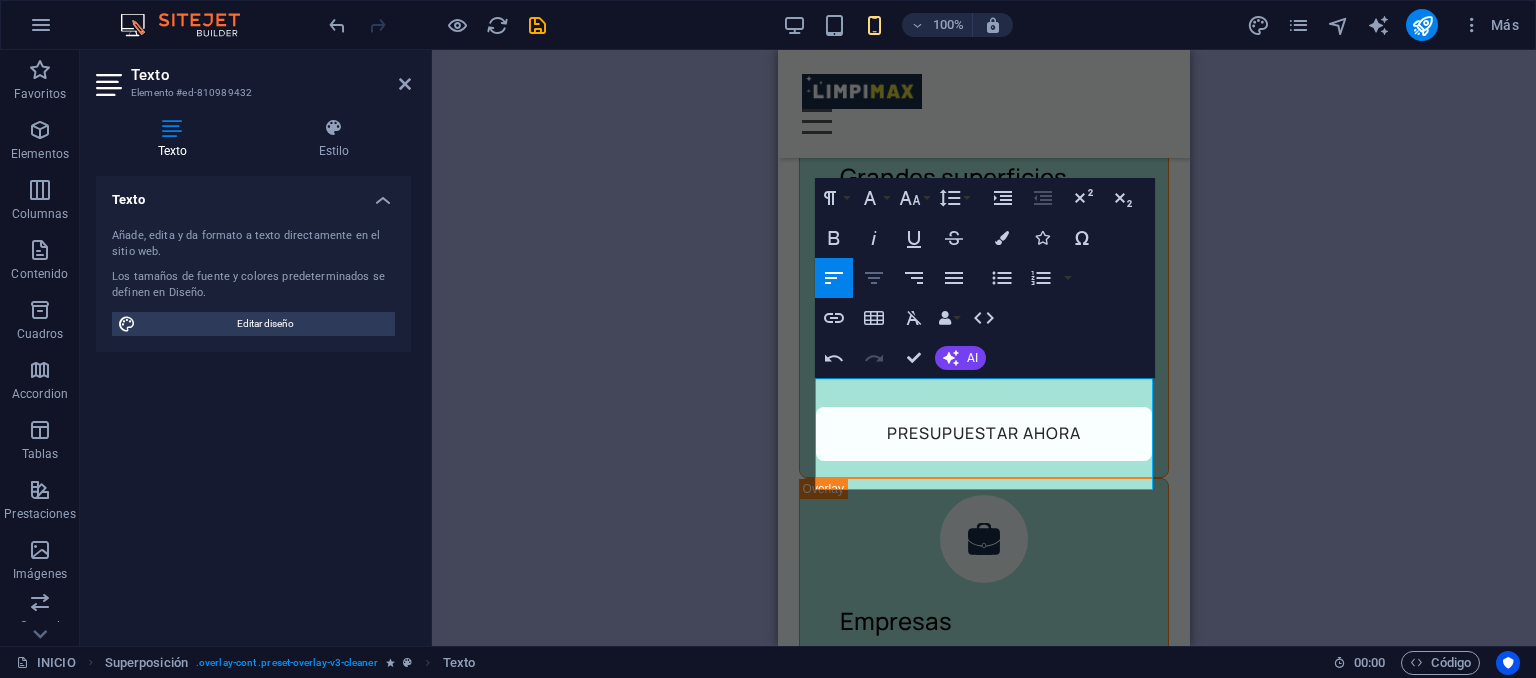 click 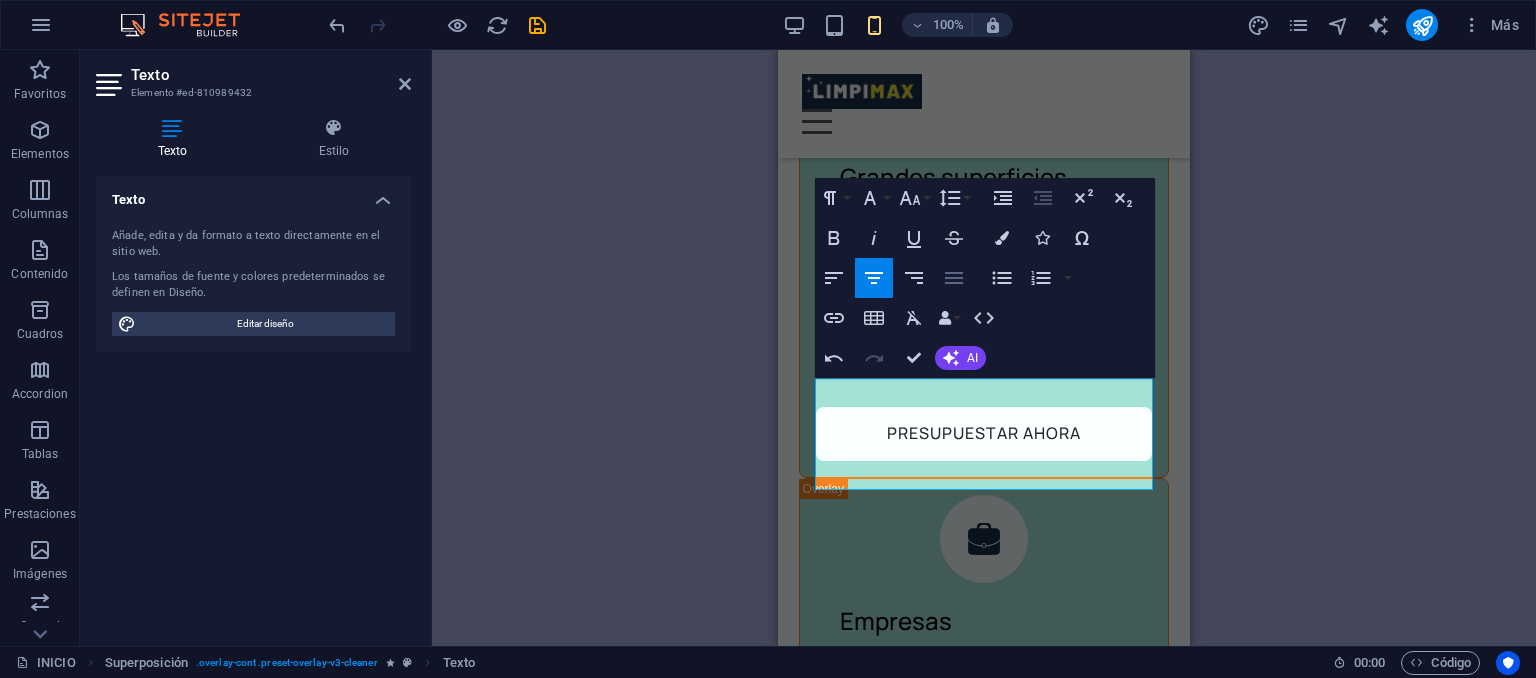 click 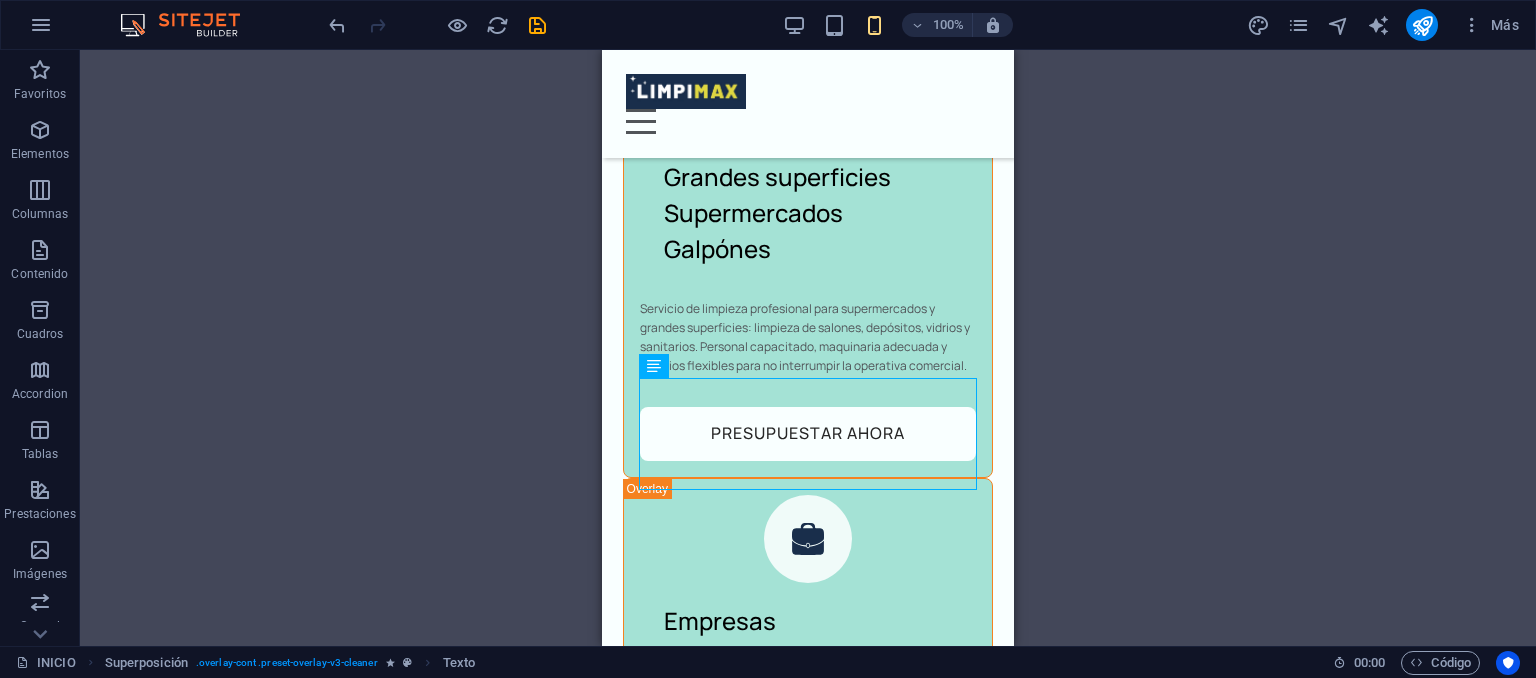 click on "Arrastra aquí para reemplazar el contenido existente. Si quieres crear un elemento nuevo, pulsa “Ctrl”.
H2   Columnas desiguales   Contenedor   Barra de menús   Contenedor   Imagen   Contenedor   Menú   Contenedor   Separador   Texto   Separador   Botón   Texto   Contenedor   Contenedor   Contenedor   H2   Separador   Texto   Separador   Contenedor   Lista de iconos   H3   Contenedor   Contenedor   Icono   Contenedor   H3   Contenedor   Icono   H3   H3   Superposición   Icono   Contenedor   H3   Separador   Texto   Separador   Botón   Superposición   Contenedor   Icono   H3   Separador   Texto   Separador   Botón   H3   Superposición   Contenedor   Separador   Texto   Separador   Botón   Superposición   Contenedor   Separador   Texto   H3   Separador   Botón   Superposición   H3   Superposición   Contenedor   Separador   Texto   Separador   Botón   H3   Superposición   Contenedor   Separador   Texto" at bounding box center (808, 348) 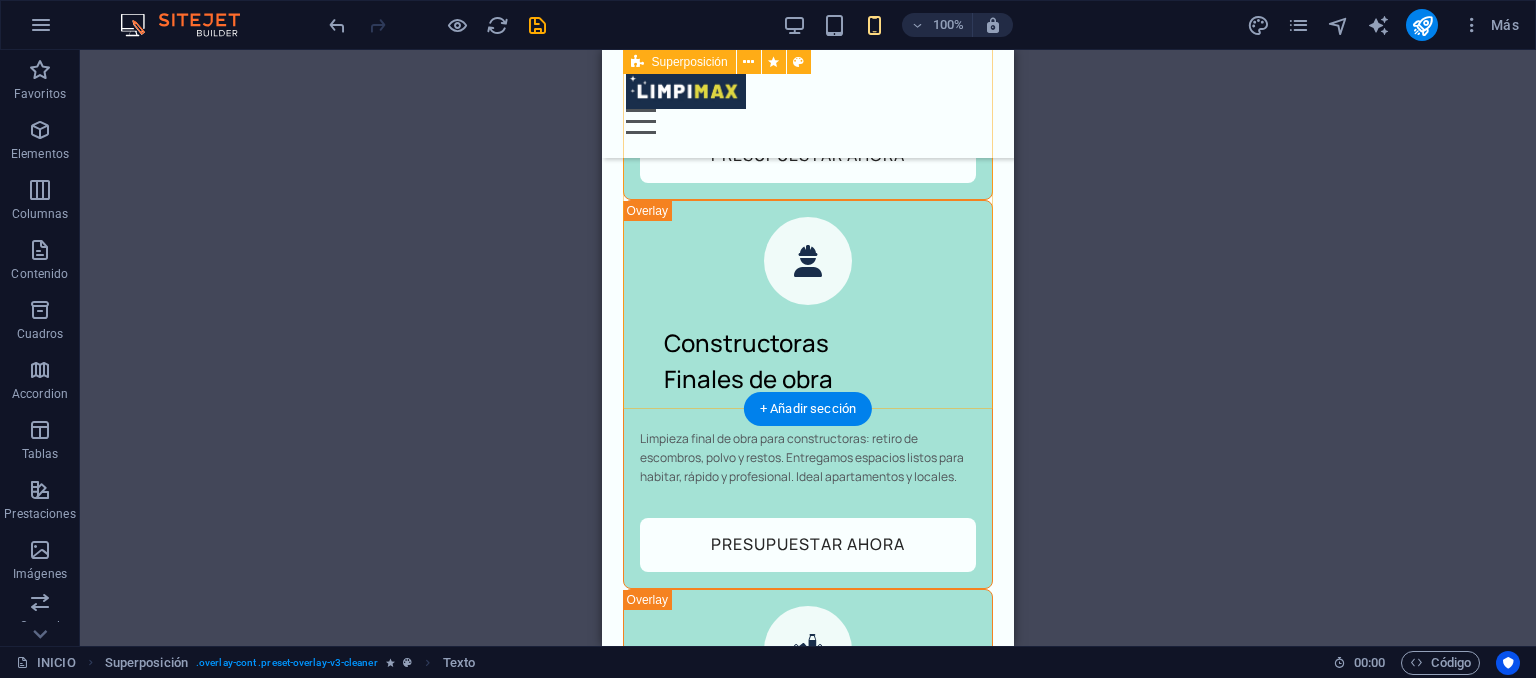 scroll, scrollTop: 2776, scrollLeft: 0, axis: vertical 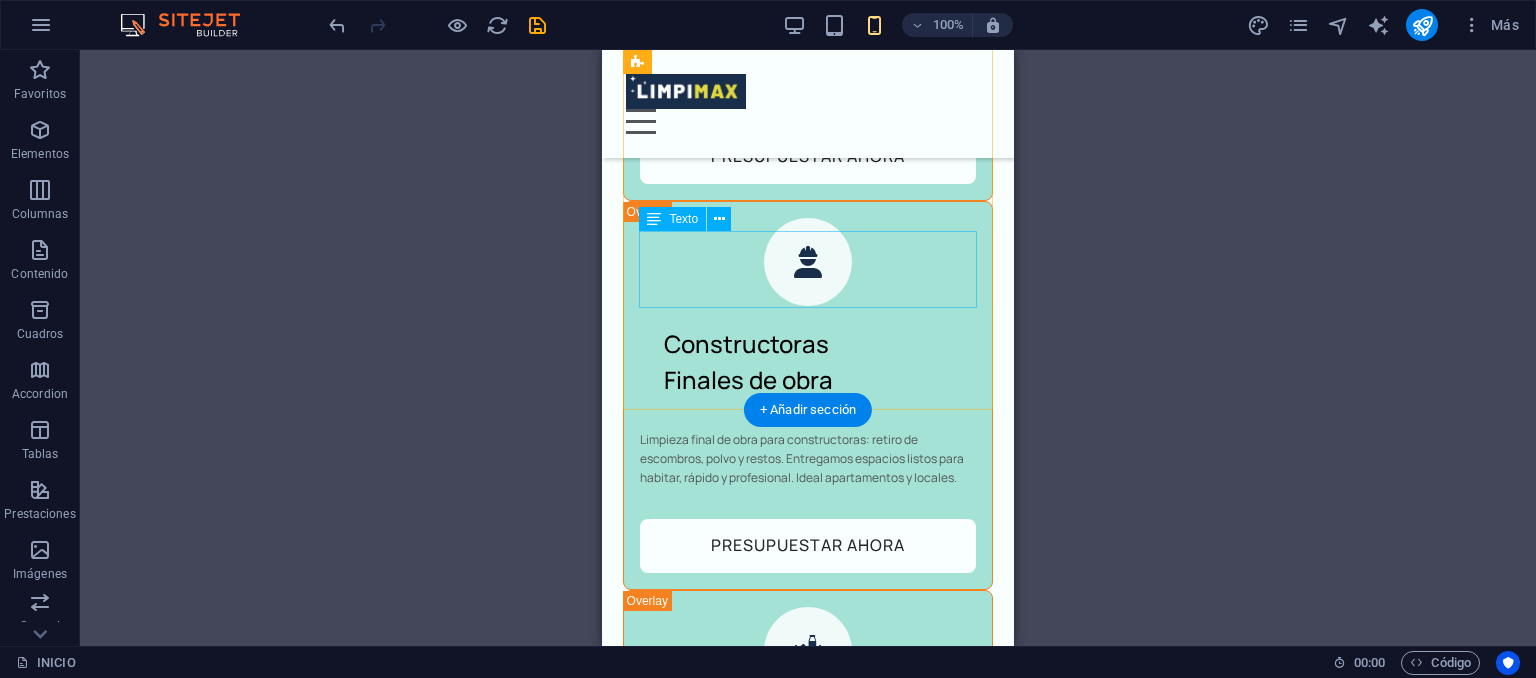 click on "Servicio de limpieza profesional para supermercados y grandes superficies: limpieza de salones, depósitos, vidrios y sanitarios. Personal capacitado, maquinaria adecuada y horarios flexibles para no interrumpir la operativa comercial." at bounding box center [808, 893] 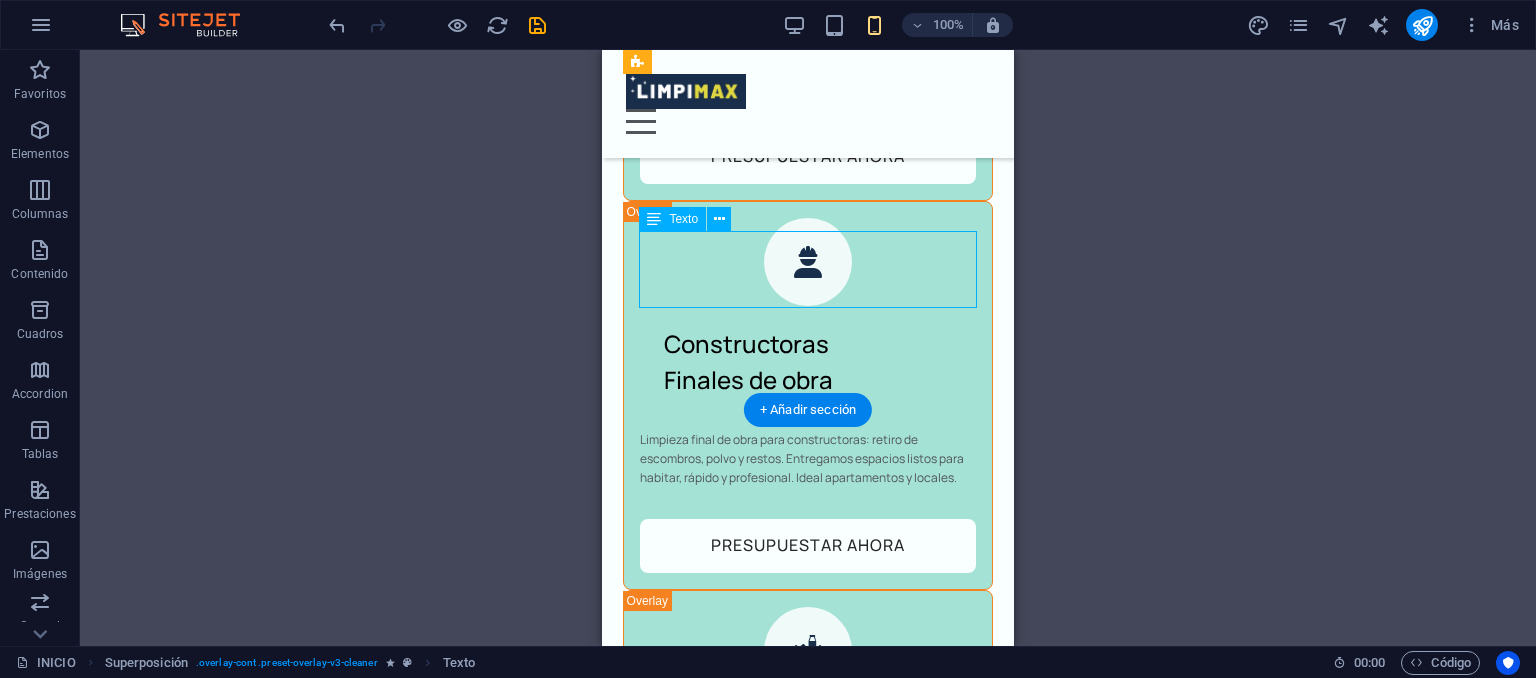 click on "Servicio de limpieza profesional para supermercados y grandes superficies: limpieza de salones, depósitos, vidrios y sanitarios. Personal capacitado, maquinaria adecuada y horarios flexibles para no interrumpir la operativa comercial." at bounding box center [808, 893] 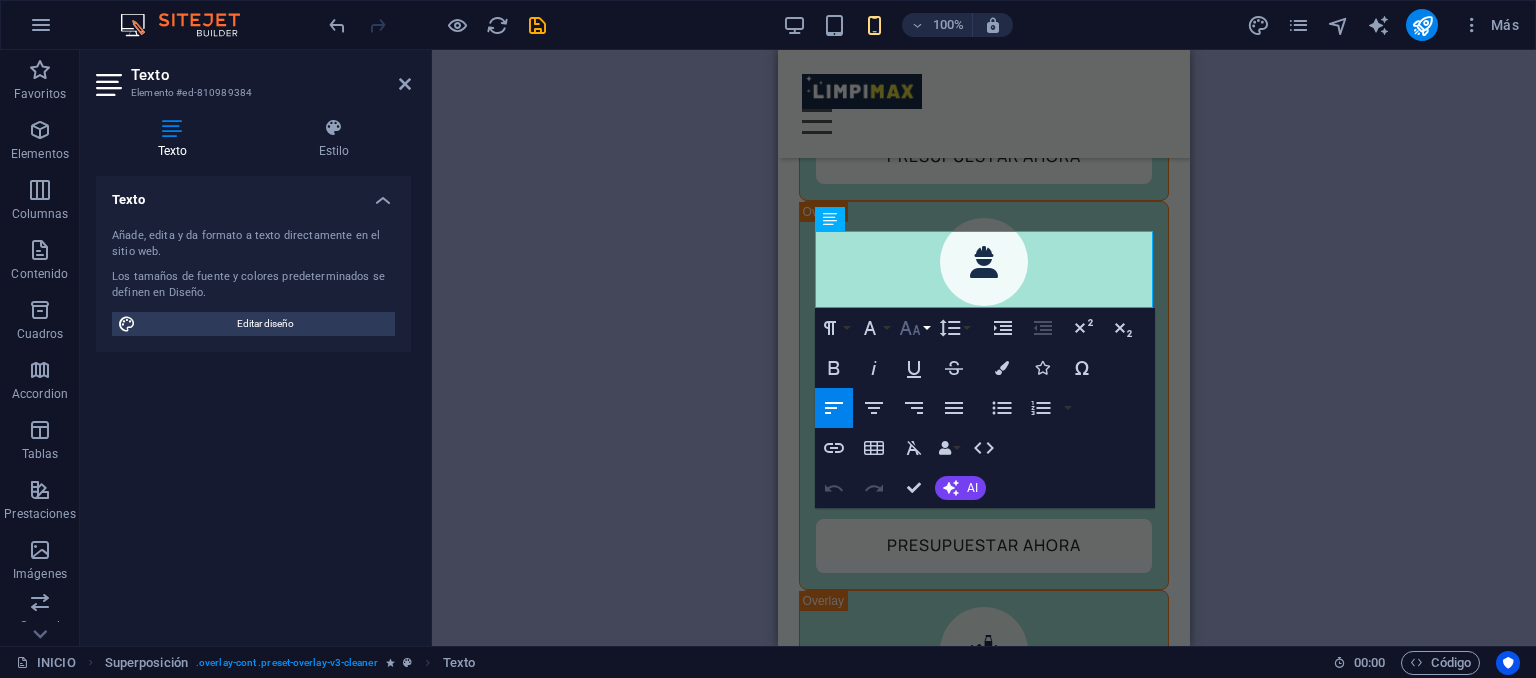 click on "Font Size" at bounding box center (914, 328) 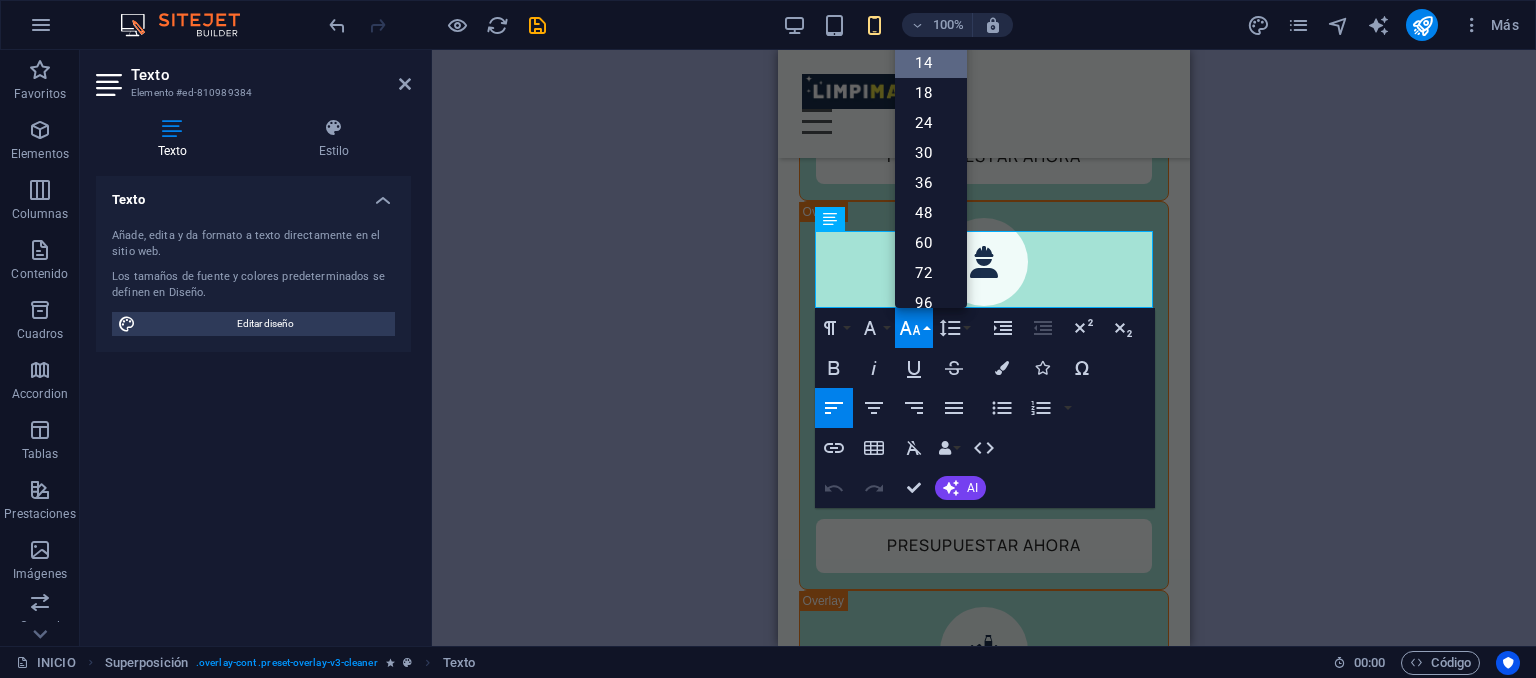 click on "14" at bounding box center (931, 63) 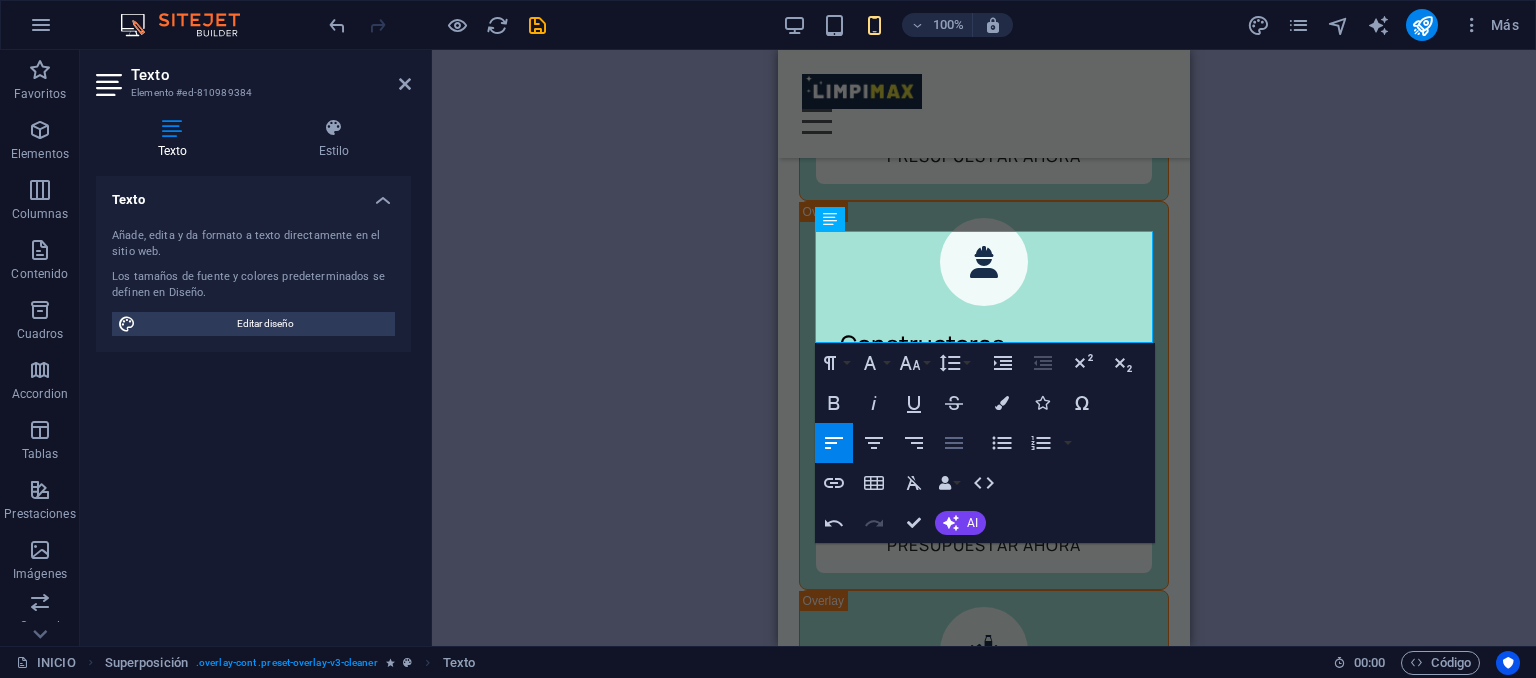 click 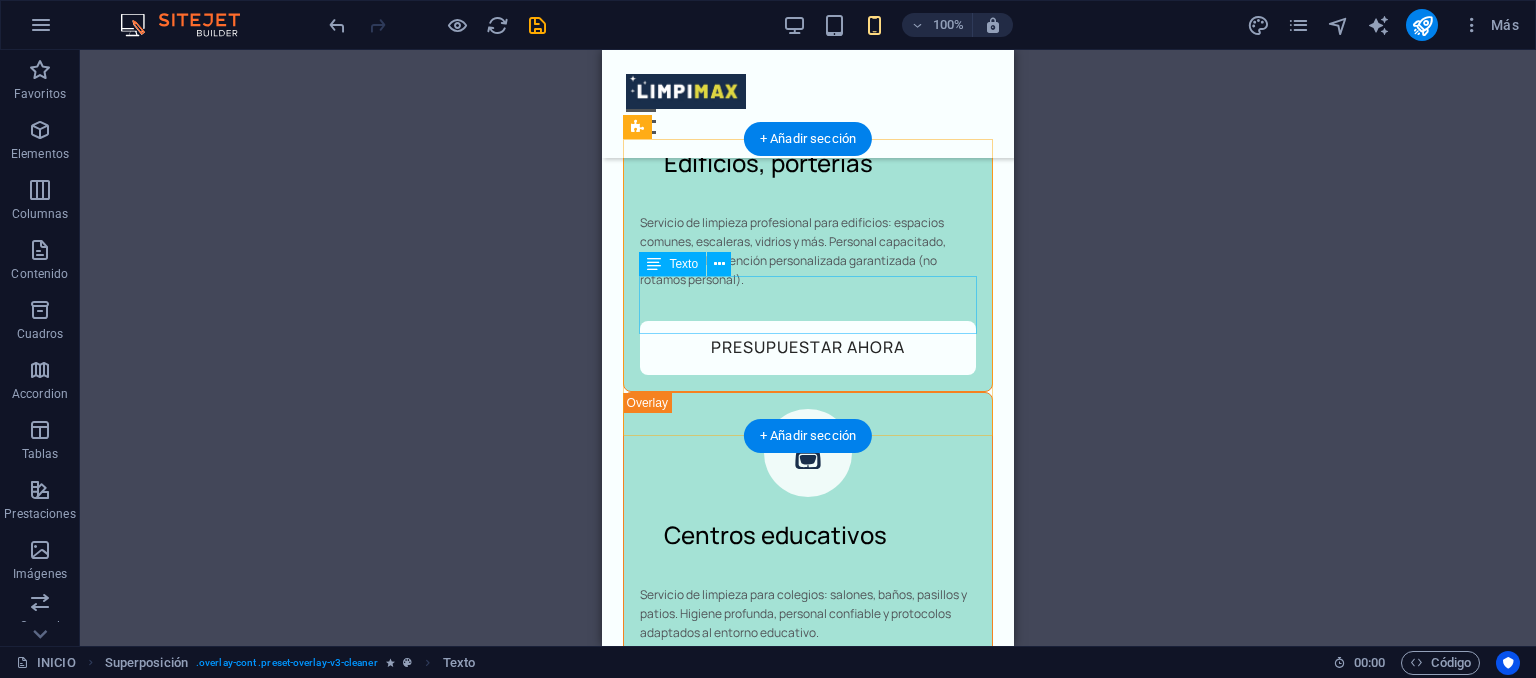 scroll, scrollTop: 2220, scrollLeft: 0, axis: vertical 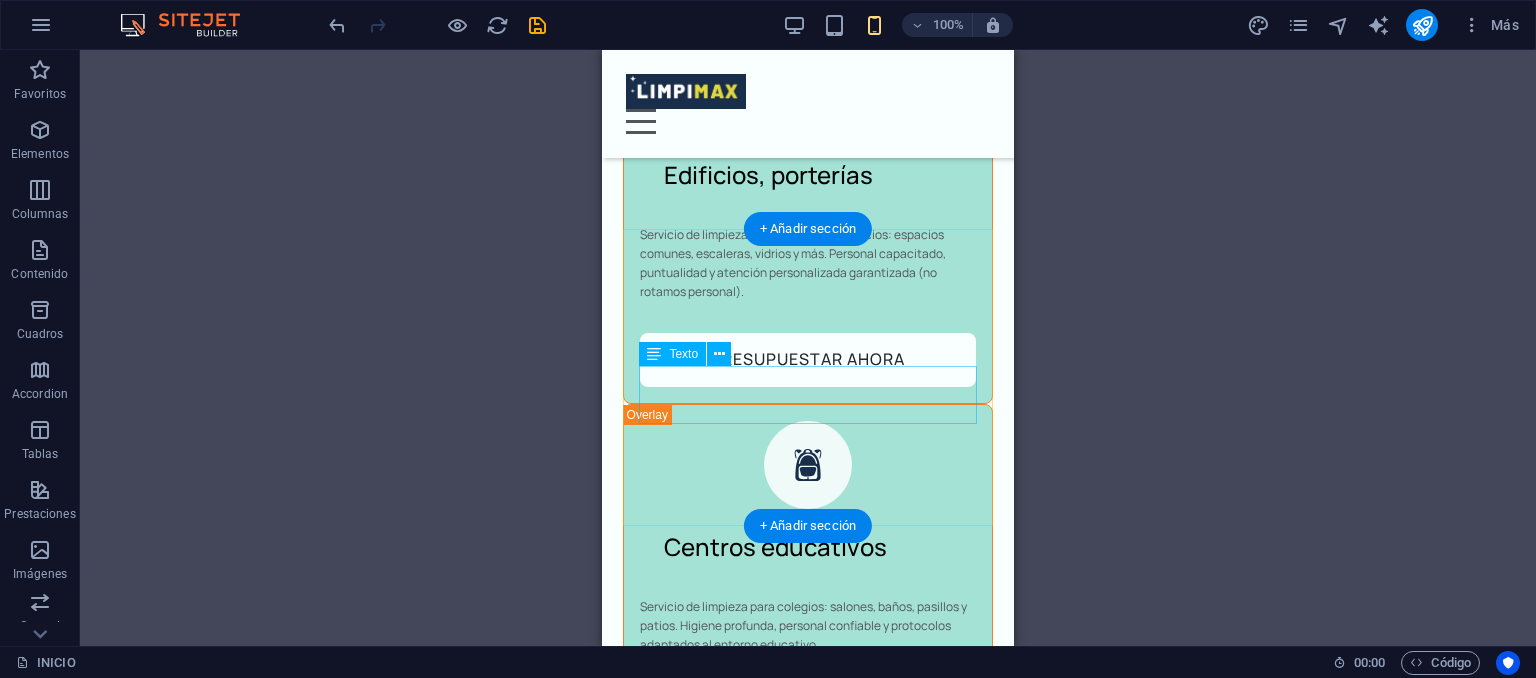 click on "Limpieza final de obra para constructoras: retiro de escombros, polvo y restos. Entregamos espacios listos para habitar, rápido y profesional. Ideal apartamentos y locales." at bounding box center [808, 1015] 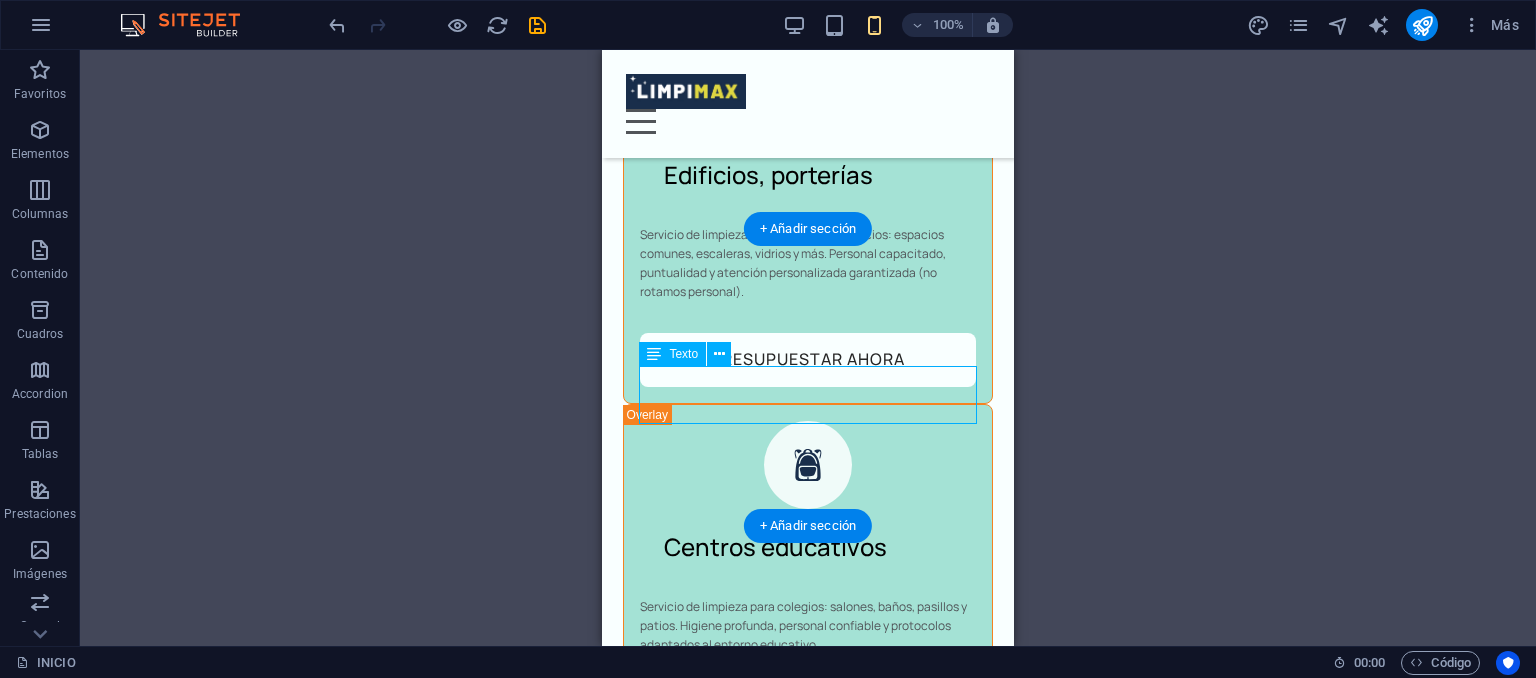 click on "Limpieza final de obra para constructoras: retiro de escombros, polvo y restos. Entregamos espacios listos para habitar, rápido y profesional. Ideal apartamentos y locales." at bounding box center [808, 1015] 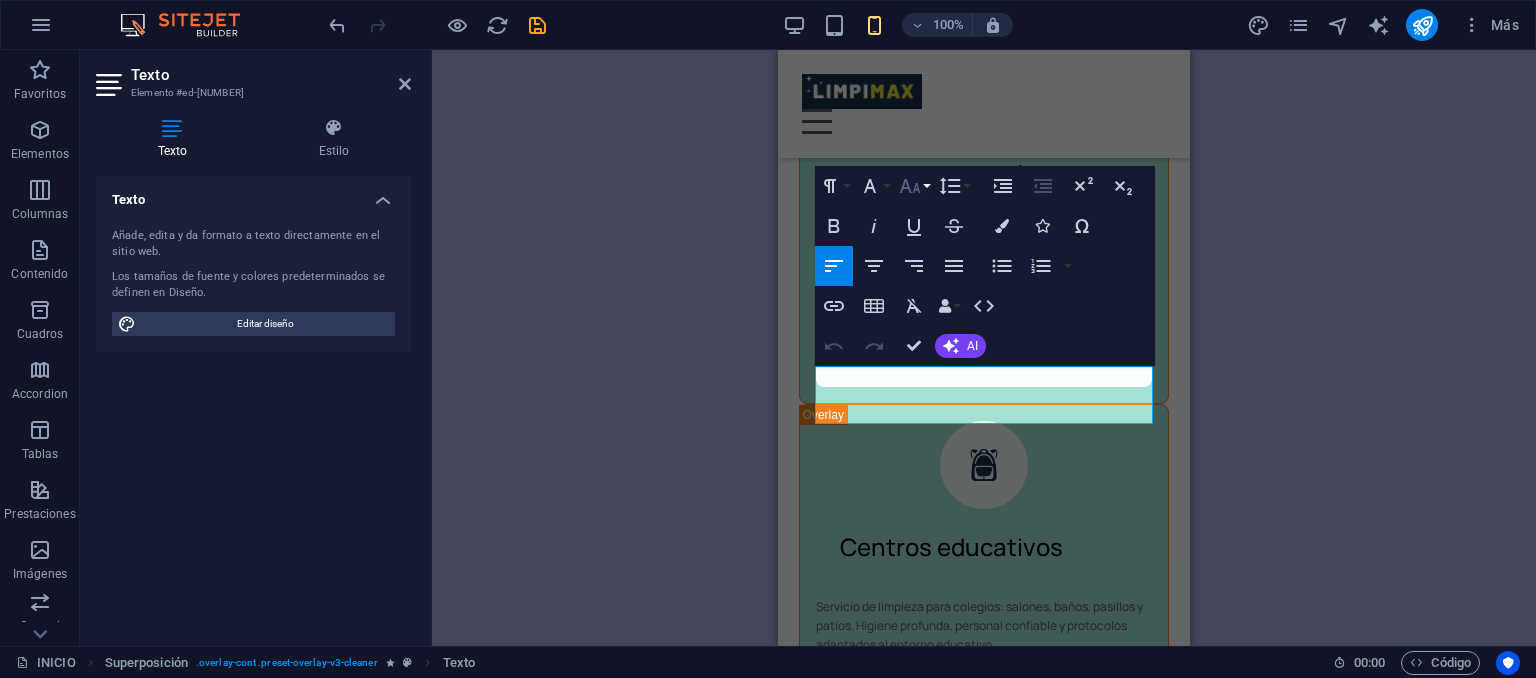 click 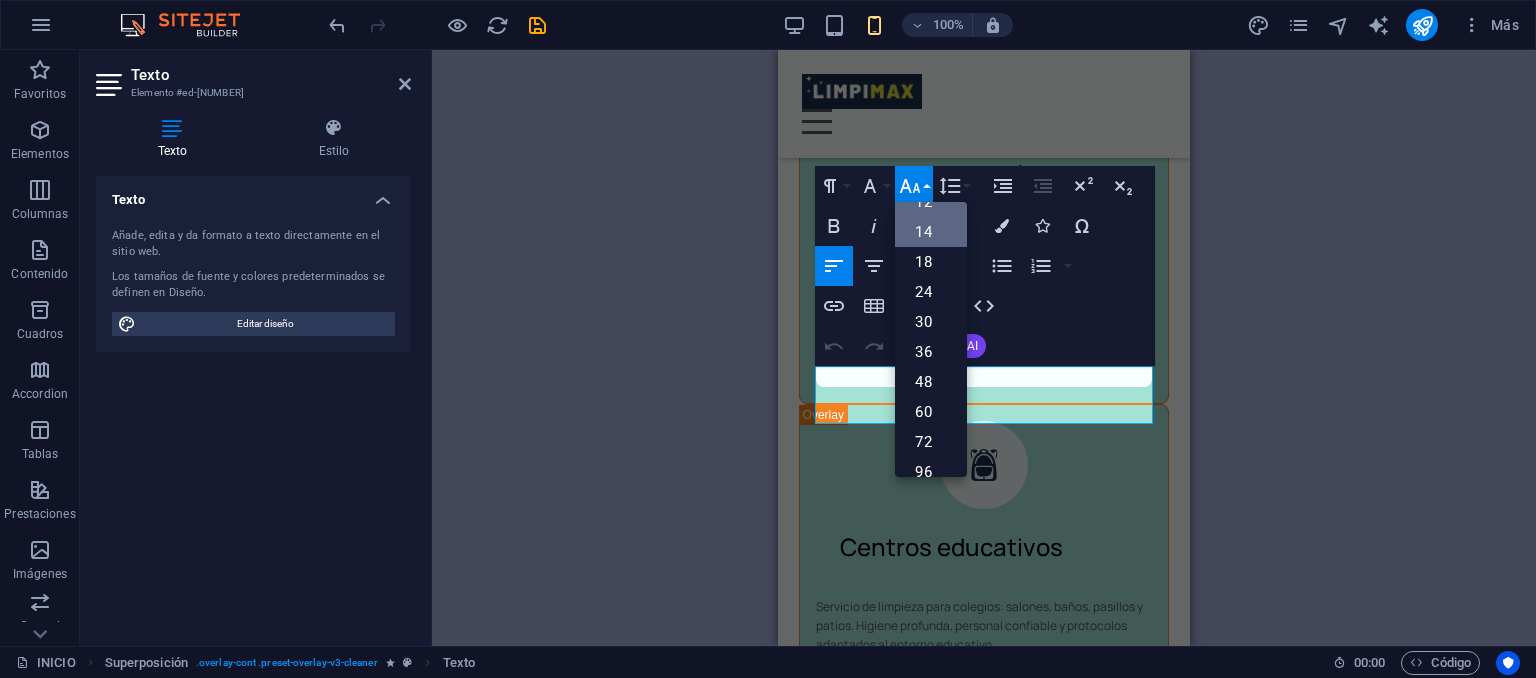 click on "14" at bounding box center (931, 232) 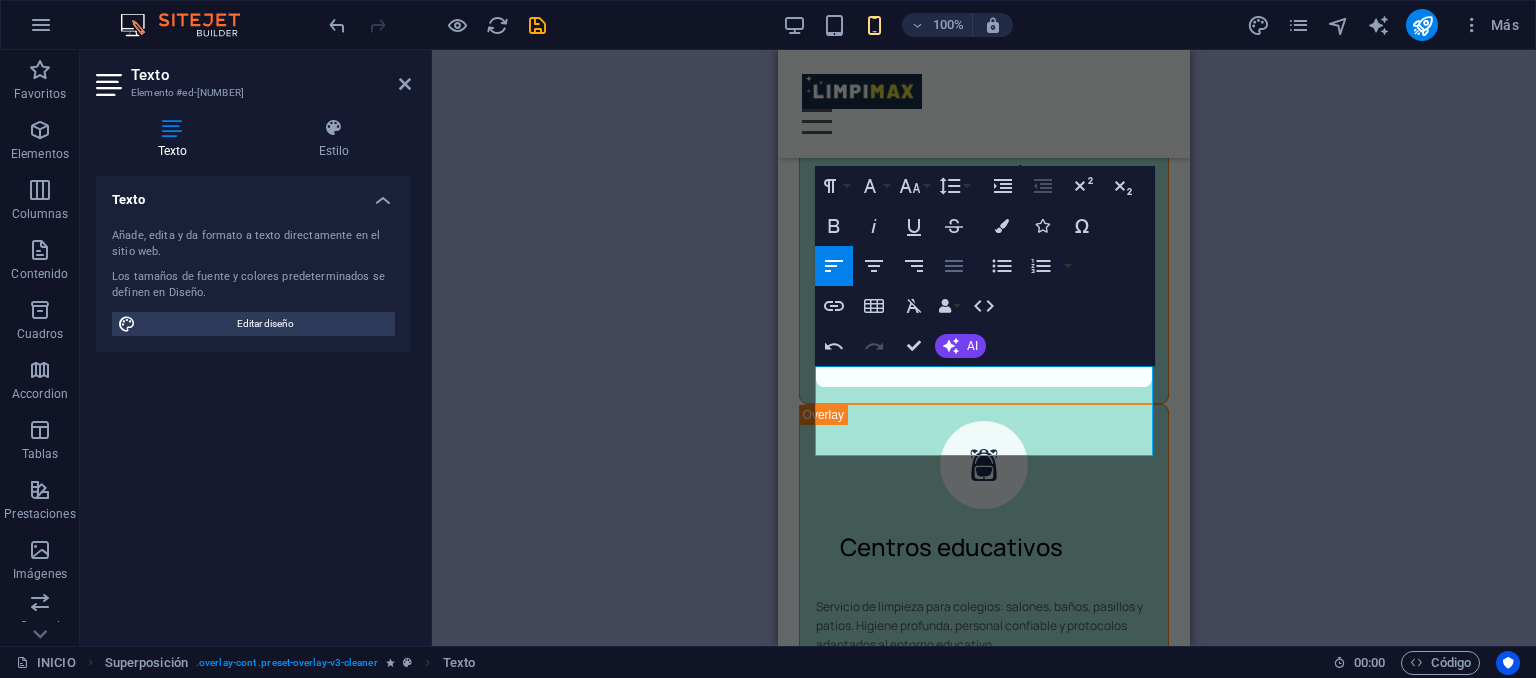click 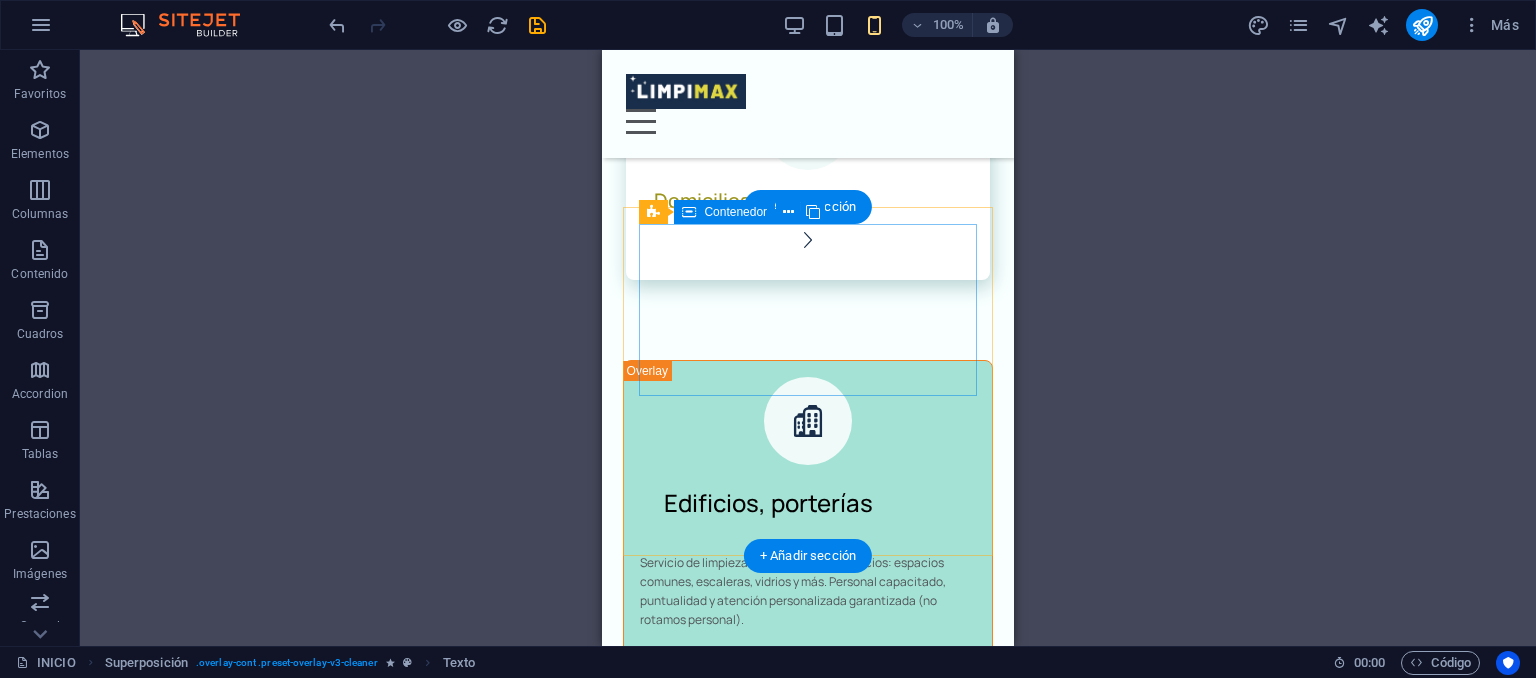 scroll, scrollTop: 1891, scrollLeft: 0, axis: vertical 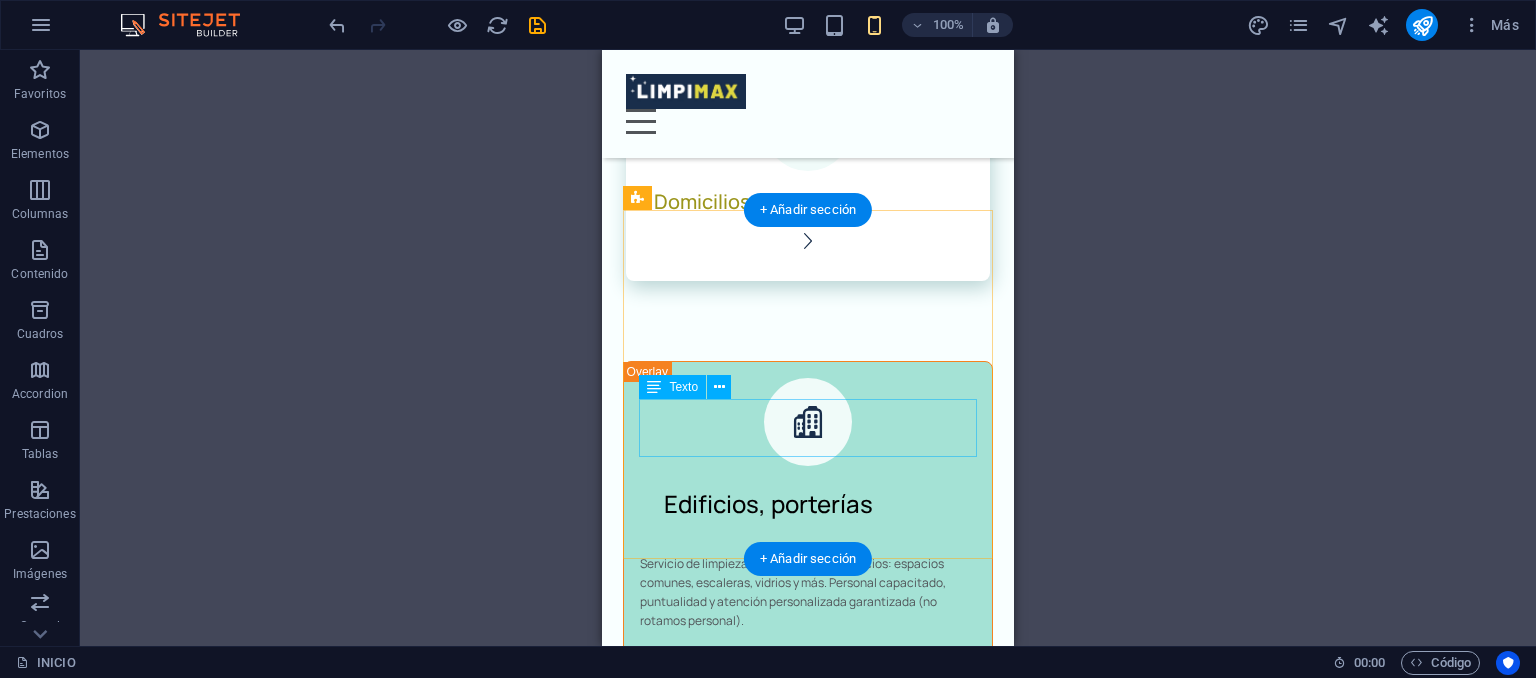 click on "Servicio de limpieza para colegios: salones, baños, pasillos y patios. Higiene profunda, personal confiable y protocolos adaptados al entorno educativo." at bounding box center (808, 955) 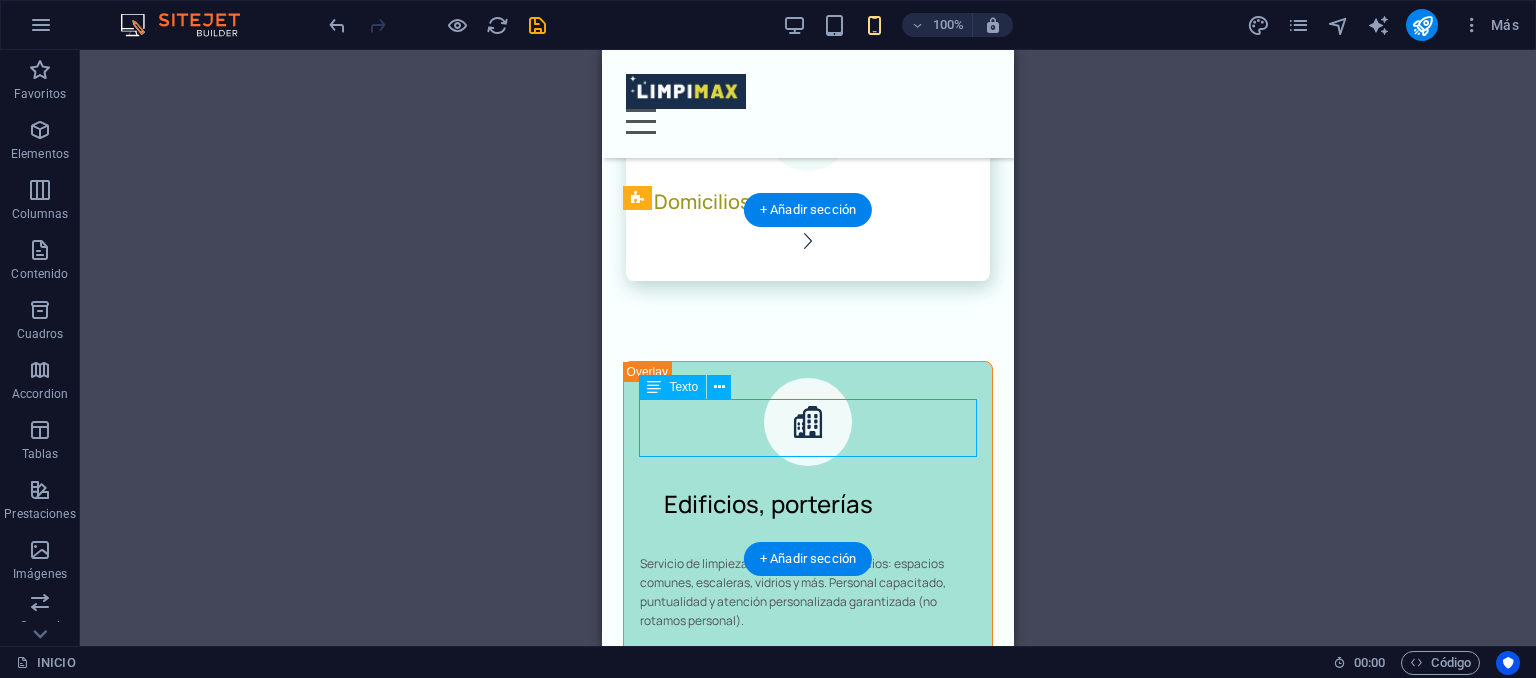click on "Servicio de limpieza para colegios: salones, baños, pasillos y patios. Higiene profunda, personal confiable y protocolos adaptados al entorno educativo." at bounding box center (808, 955) 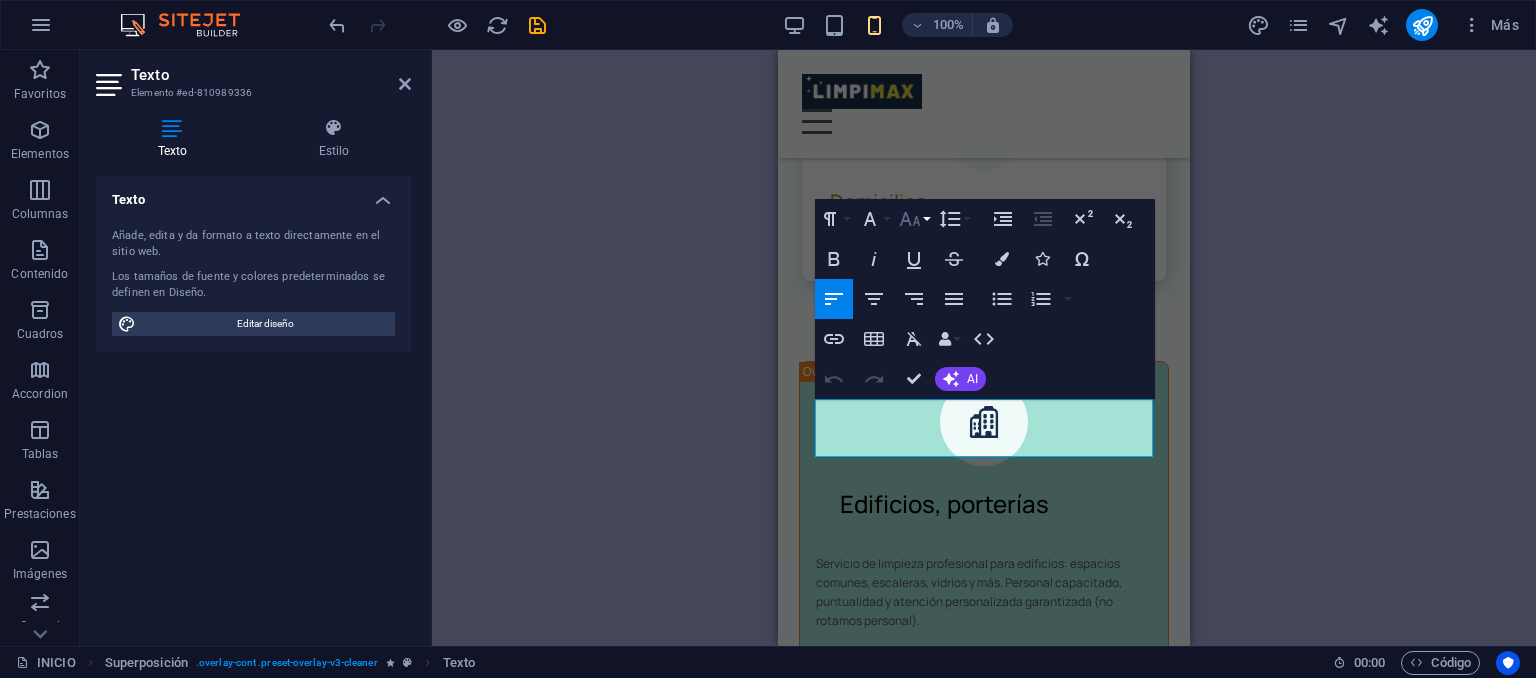 click 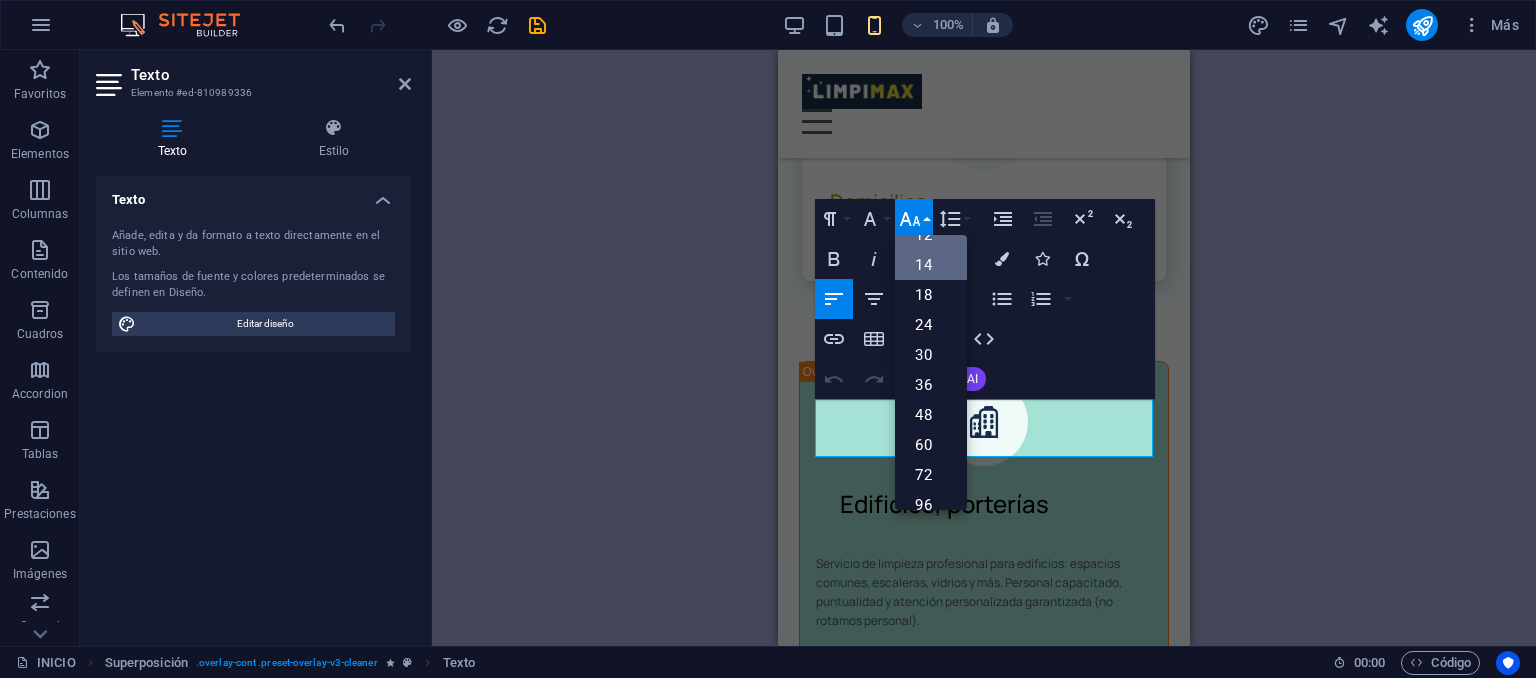 click on "14" at bounding box center [931, 265] 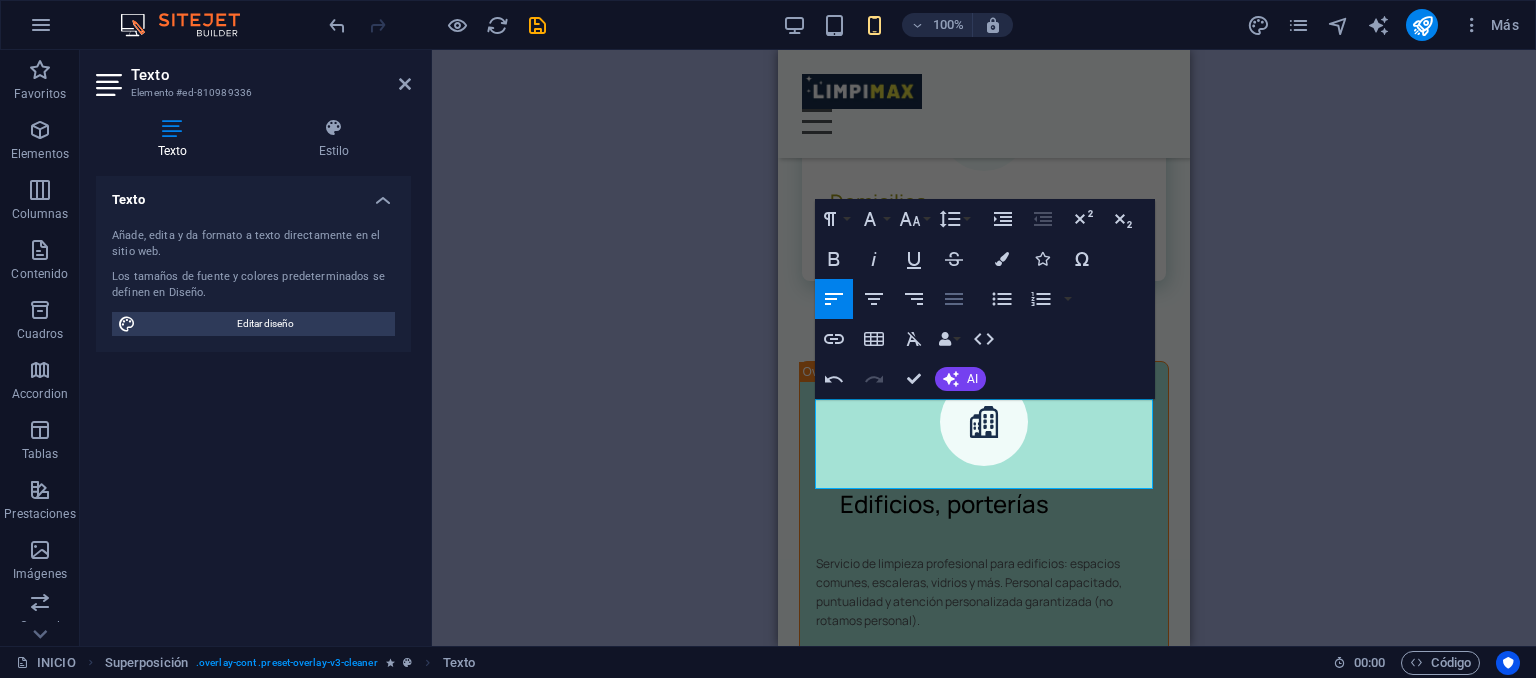 click 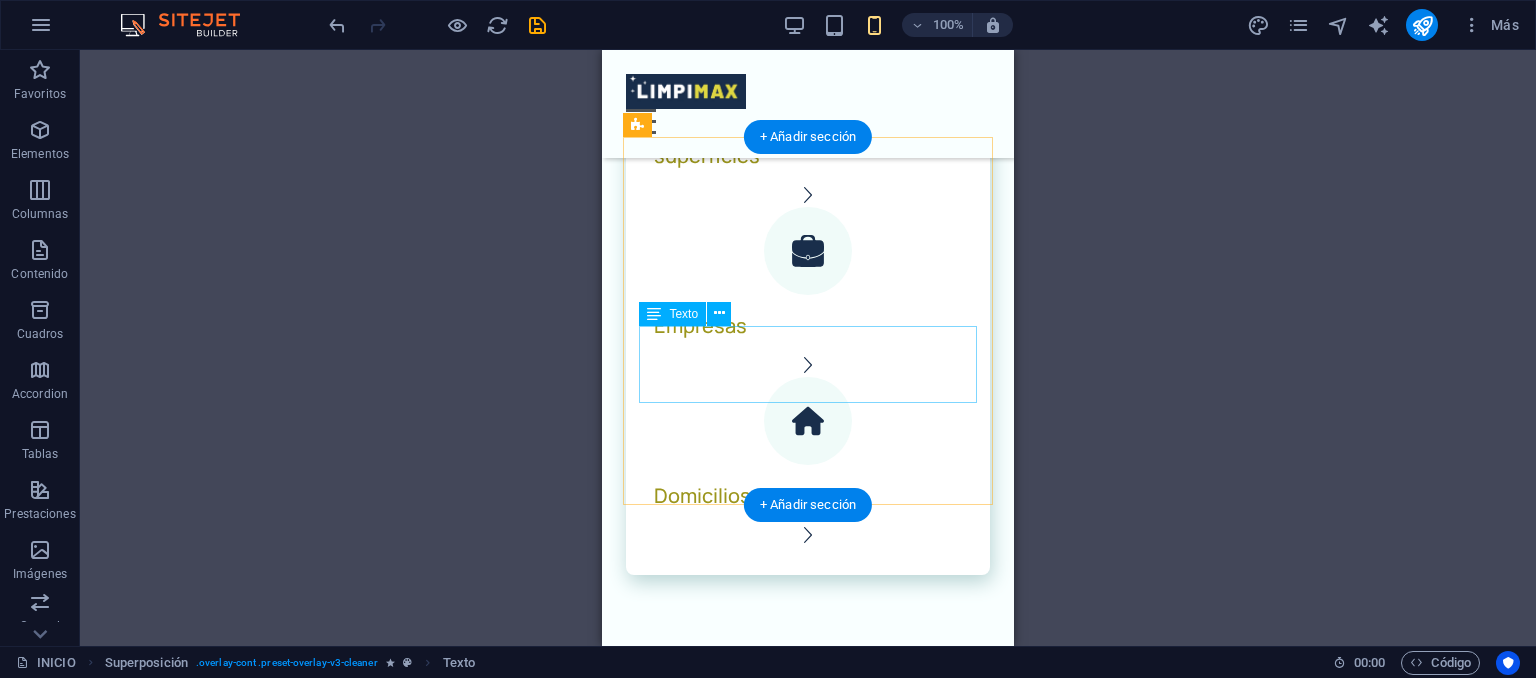 scroll, scrollTop: 1596, scrollLeft: 0, axis: vertical 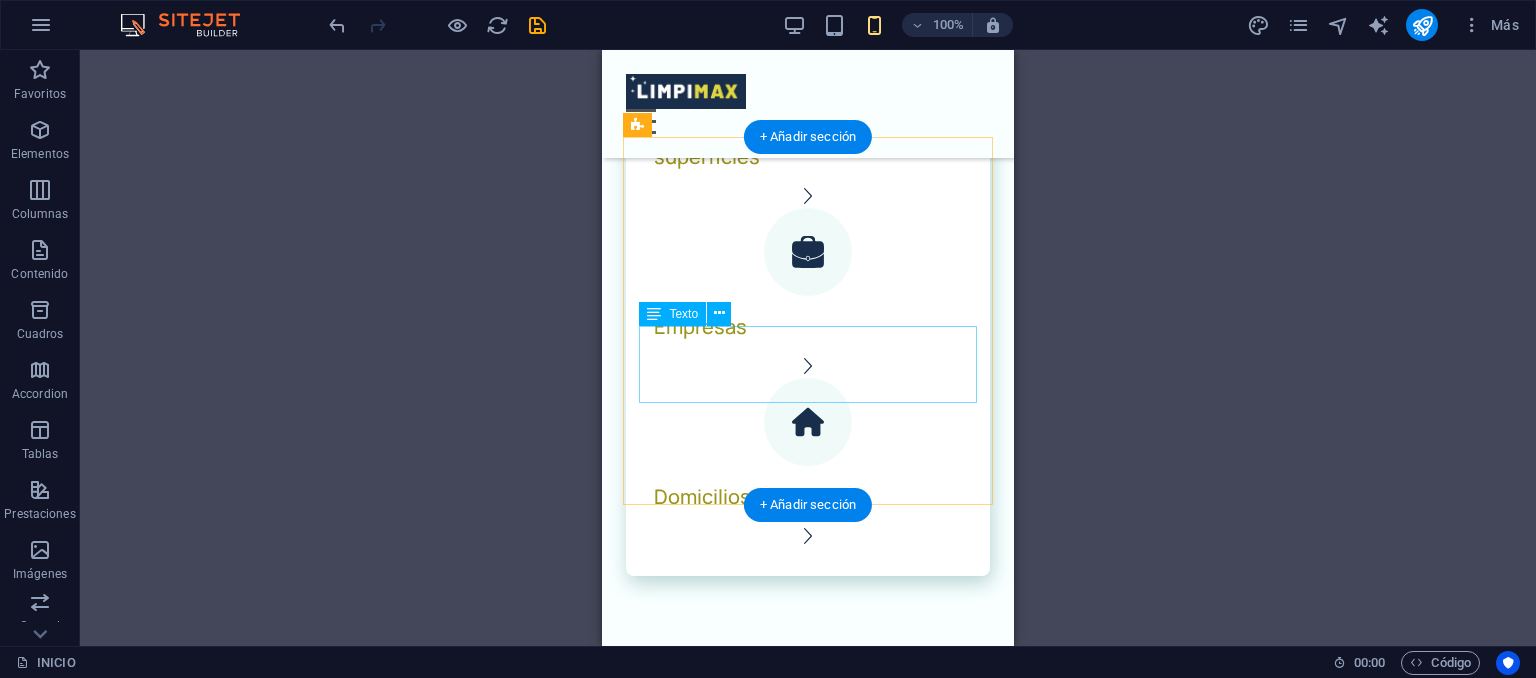 click on "Servicio de limpieza profesional para edificios: espacios comunes, escaleras, vidrios y más. Personal capacitado, puntualidad y atención personalizada garantizada (no rotamos personal)." at bounding box center (808, 887) 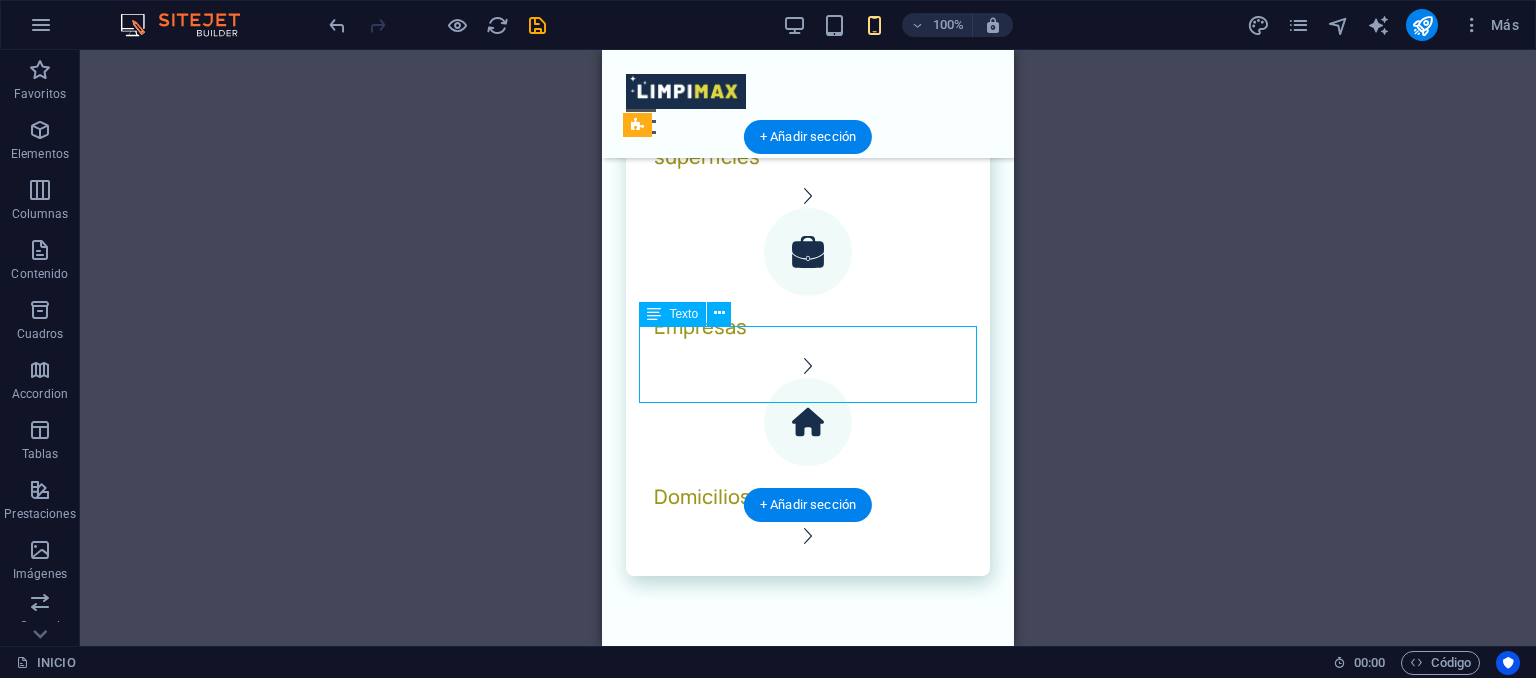 click on "Servicio de limpieza profesional para edificios: espacios comunes, escaleras, vidrios y más. Personal capacitado, puntualidad y atención personalizada garantizada (no rotamos personal)." at bounding box center (808, 887) 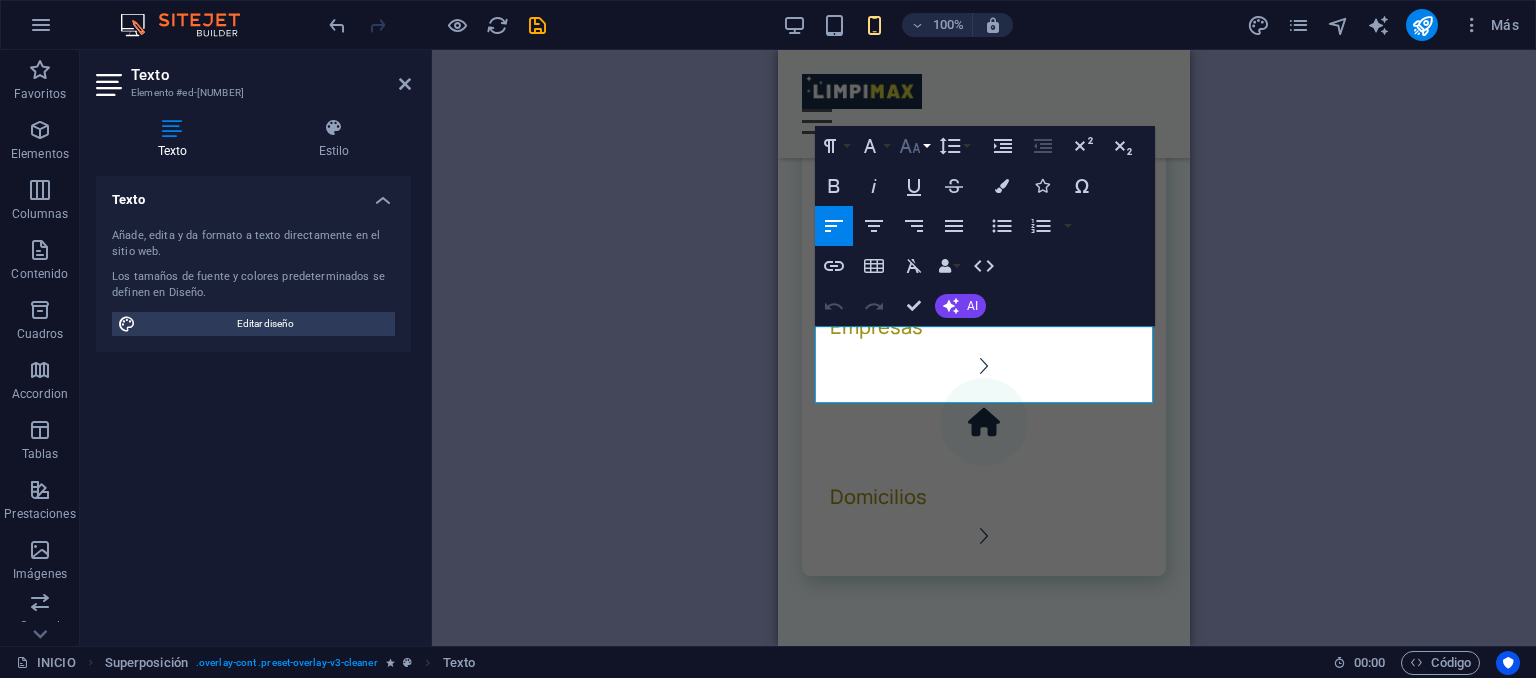 click 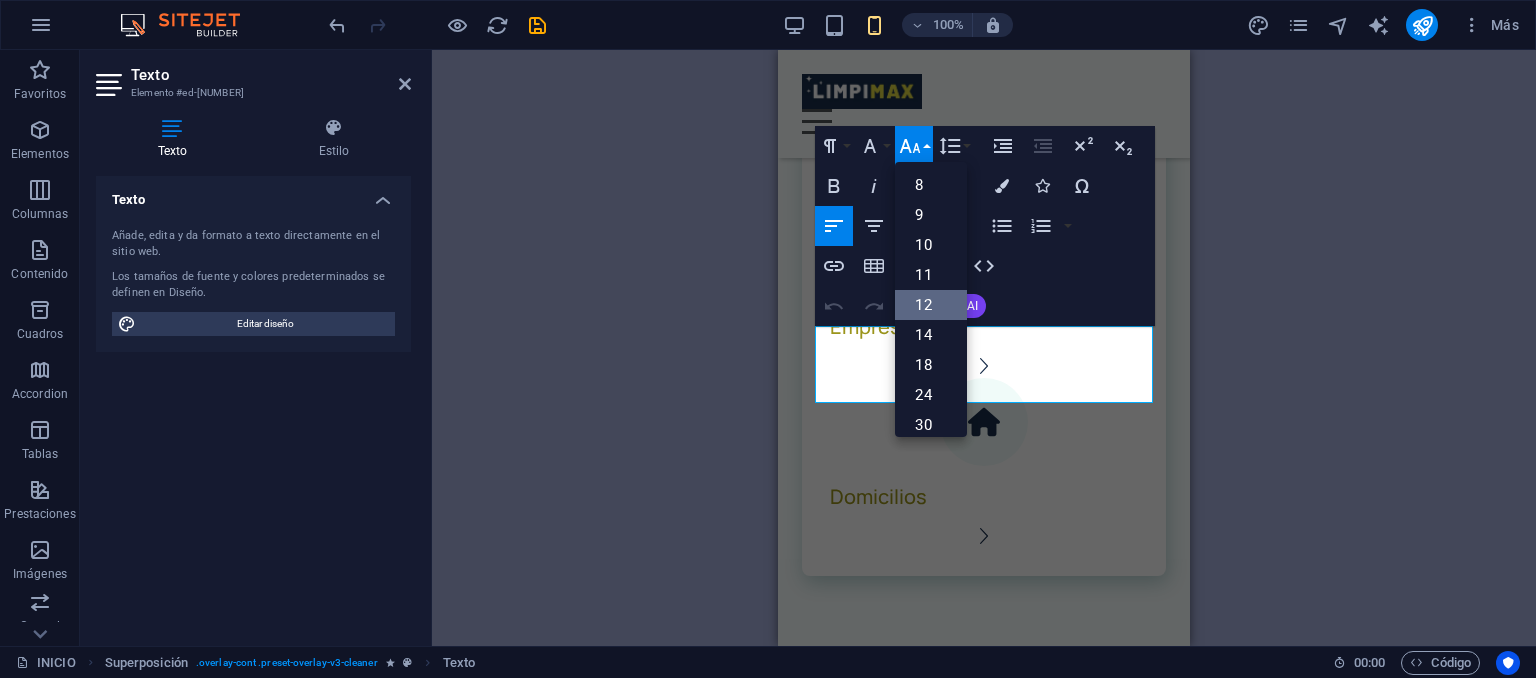 scroll, scrollTop: 143, scrollLeft: 0, axis: vertical 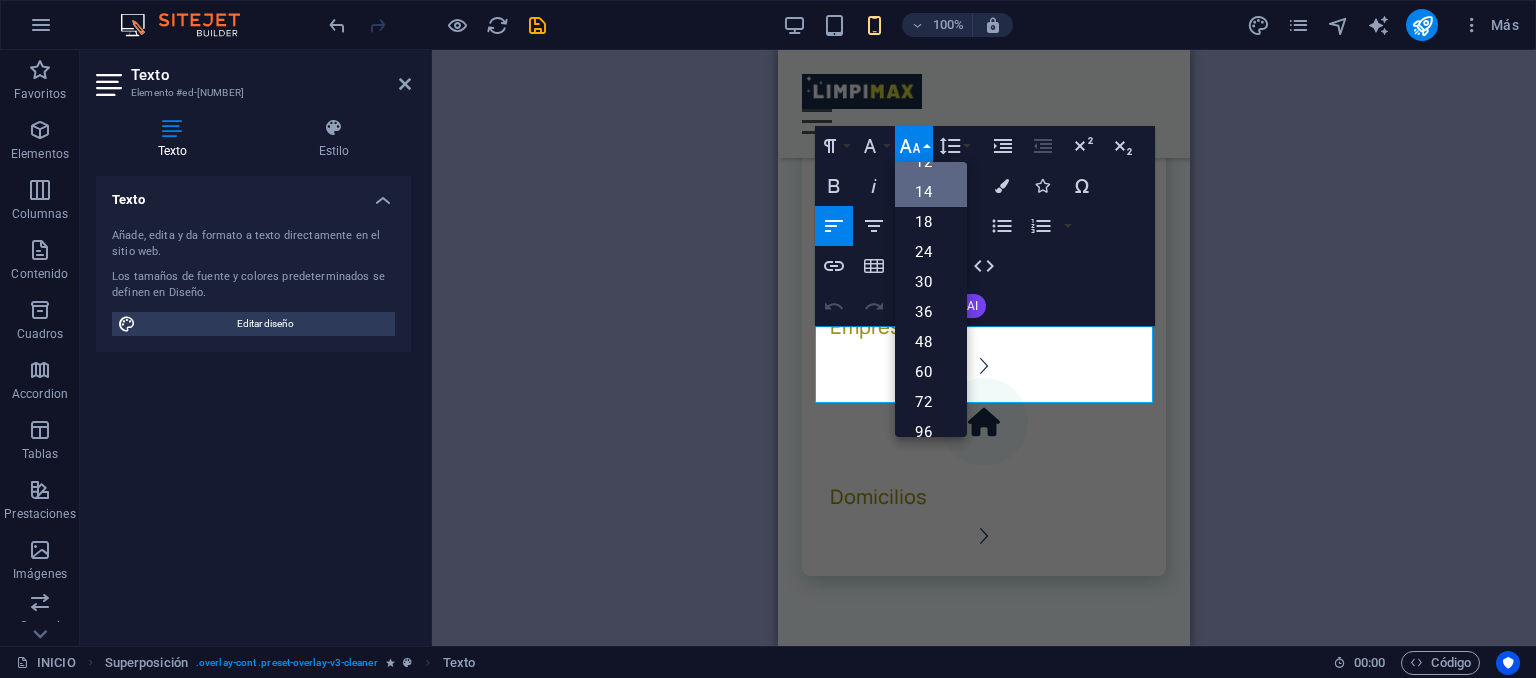 click on "14" at bounding box center [931, 192] 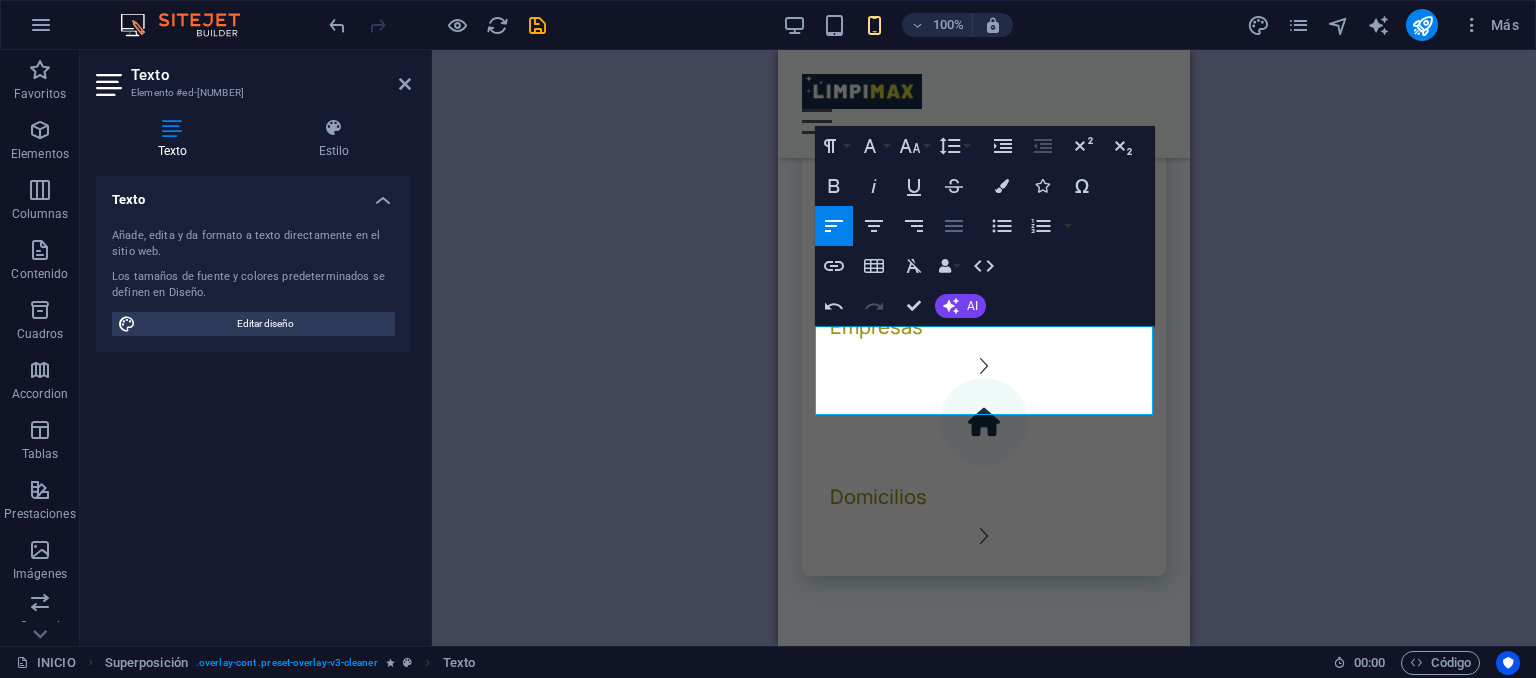 click 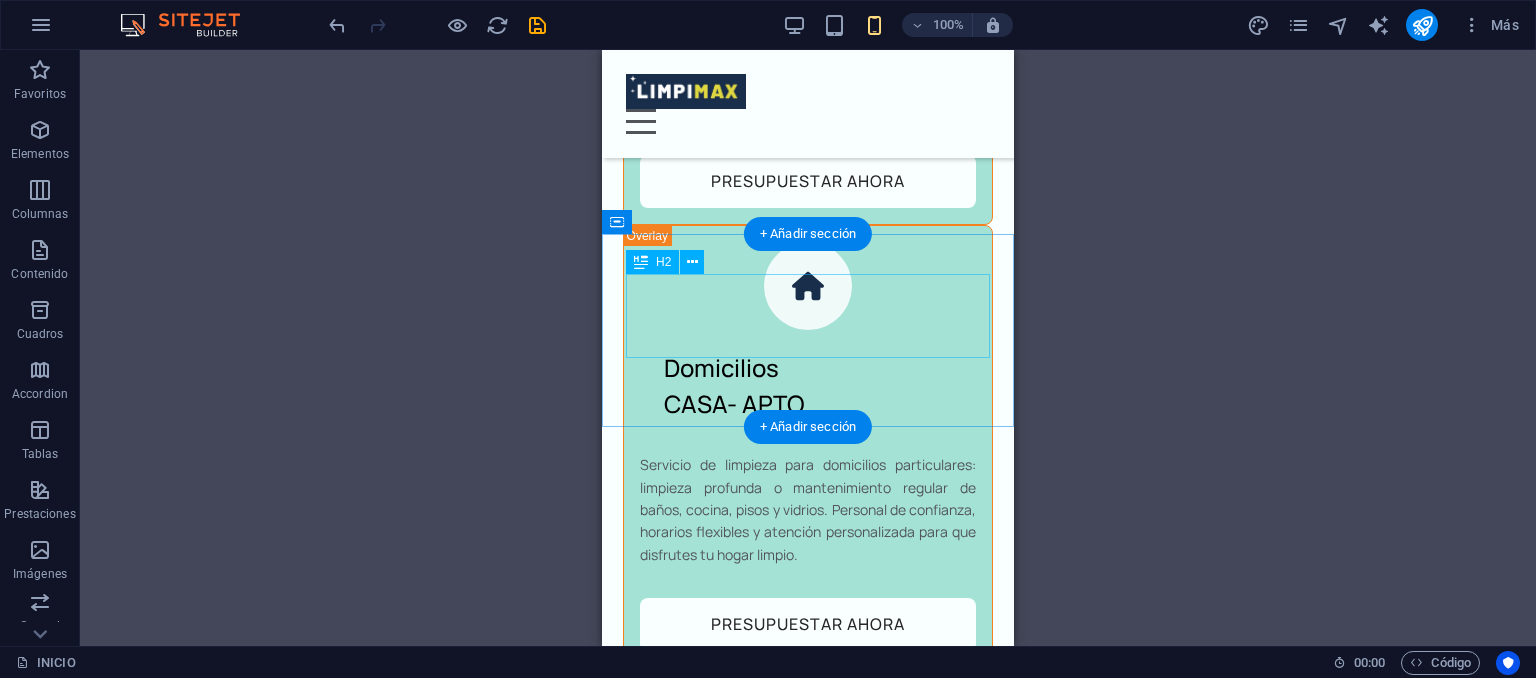 scroll, scrollTop: 4207, scrollLeft: 0, axis: vertical 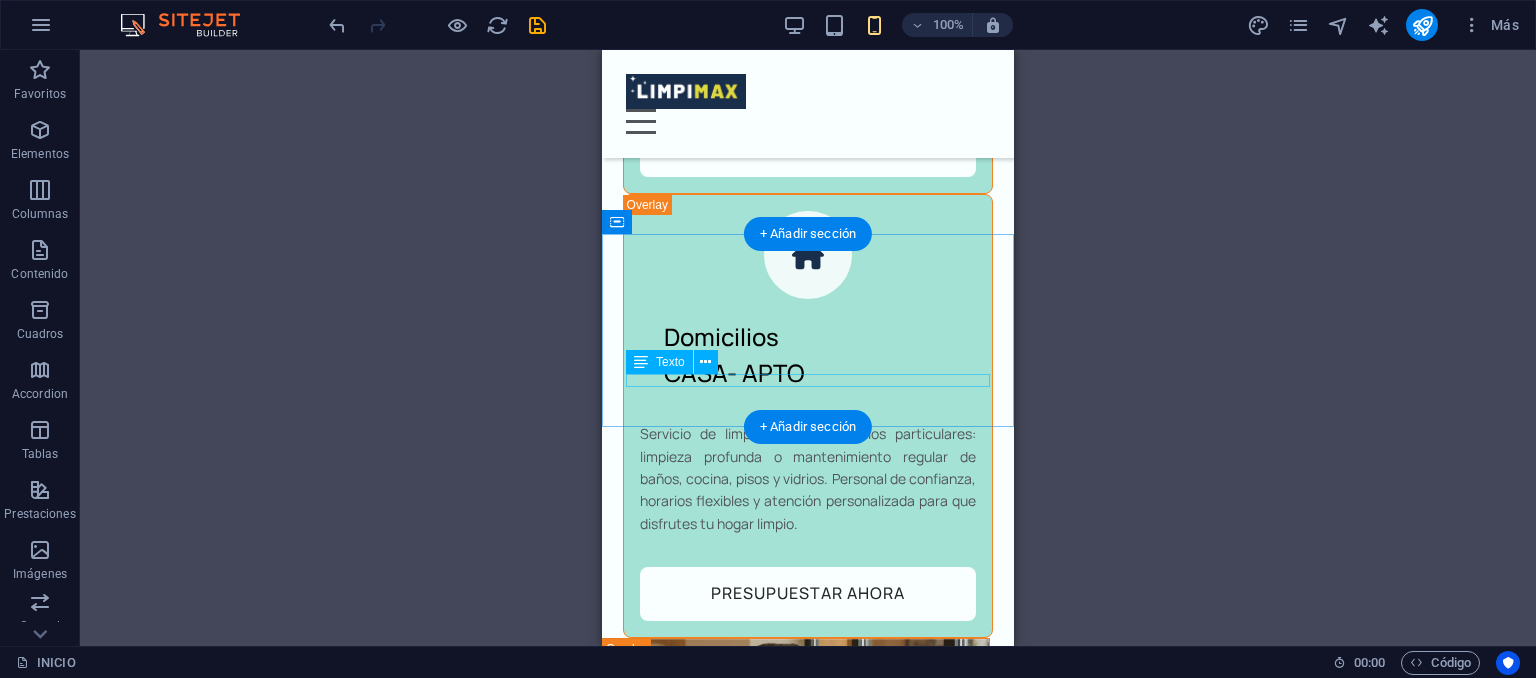 click on "Algunos de nuestros clientes:" at bounding box center (808, 1330) 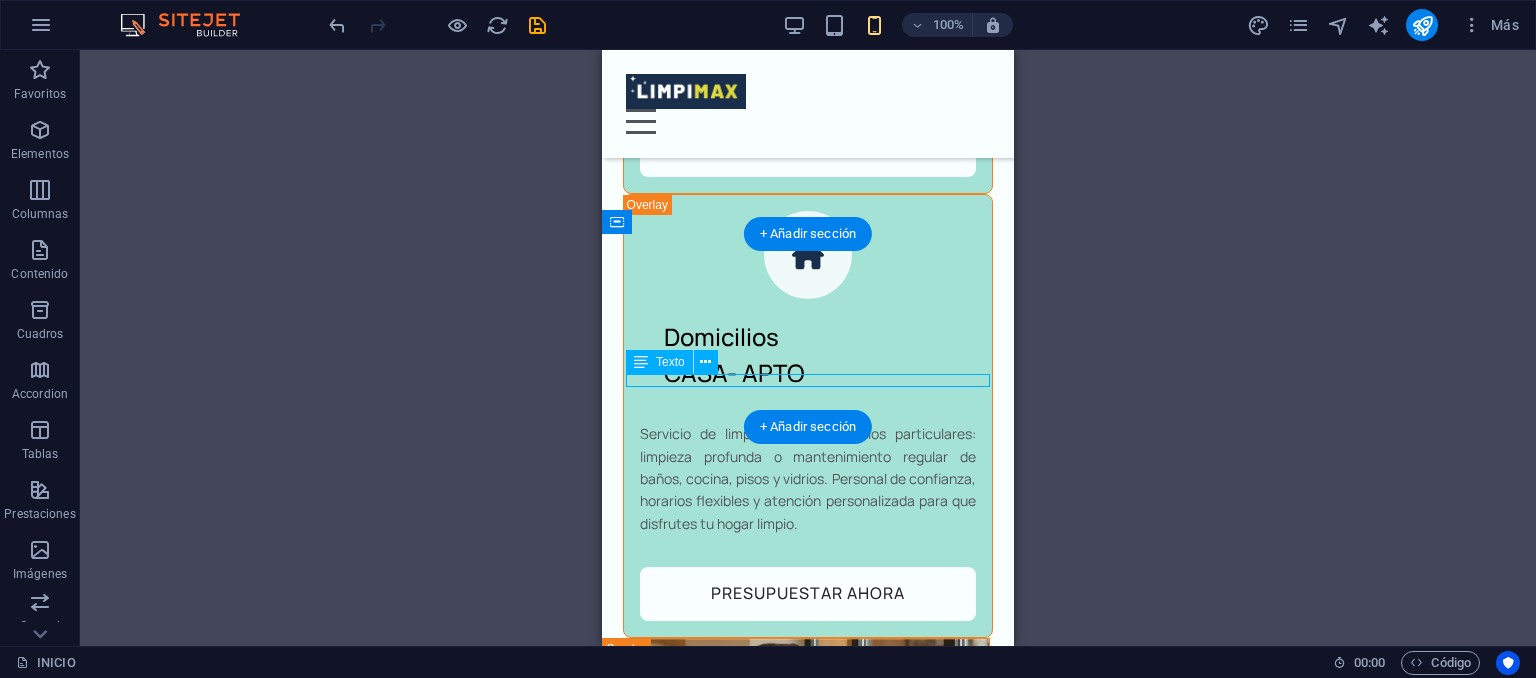 click on "Algunos de nuestros clientes:" at bounding box center [808, 1330] 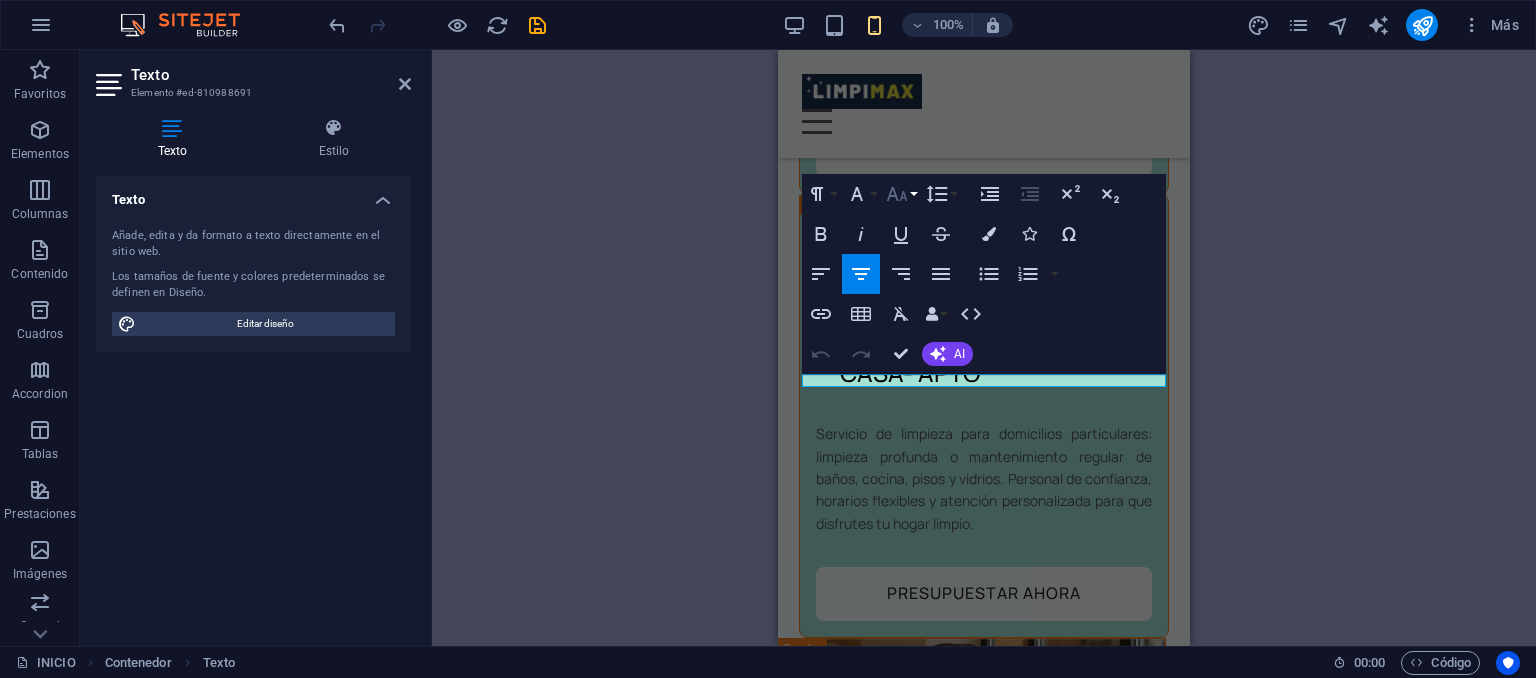 click 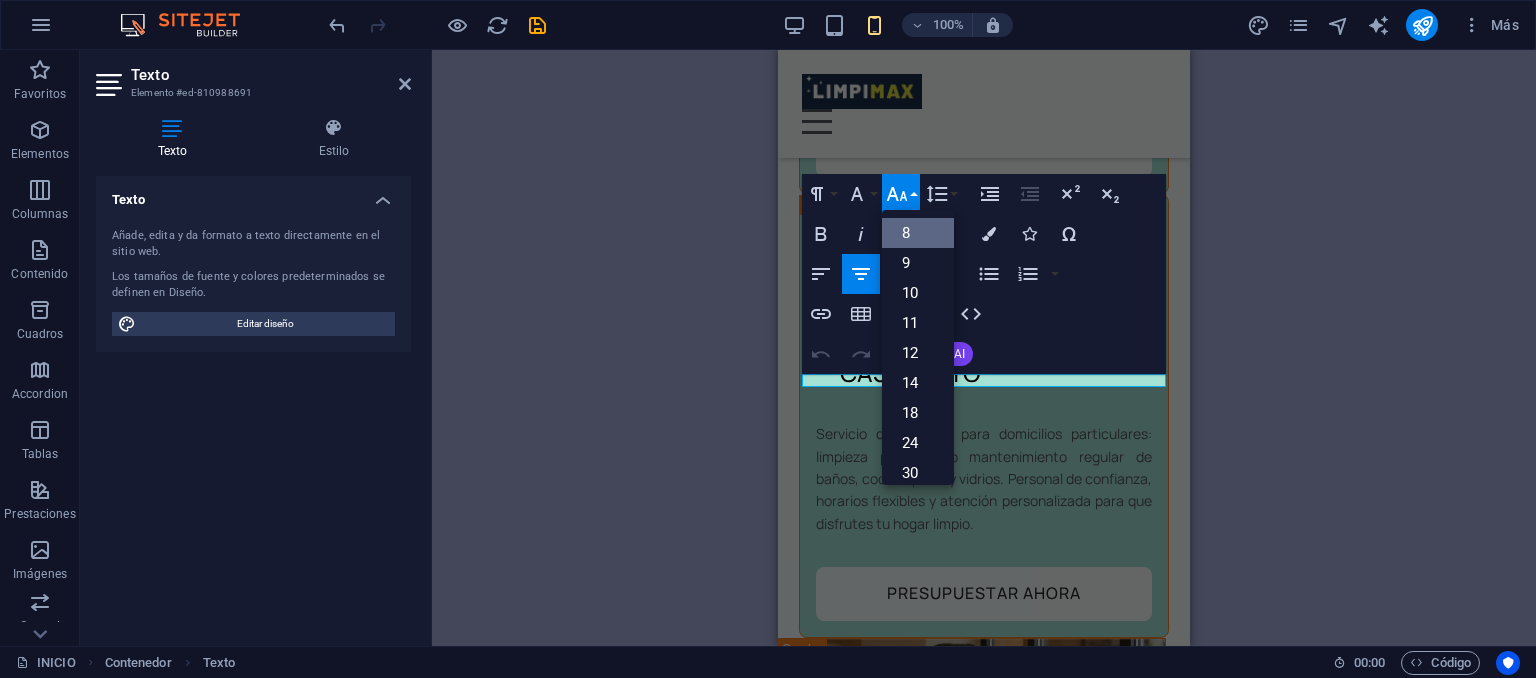 scroll, scrollTop: 23, scrollLeft: 0, axis: vertical 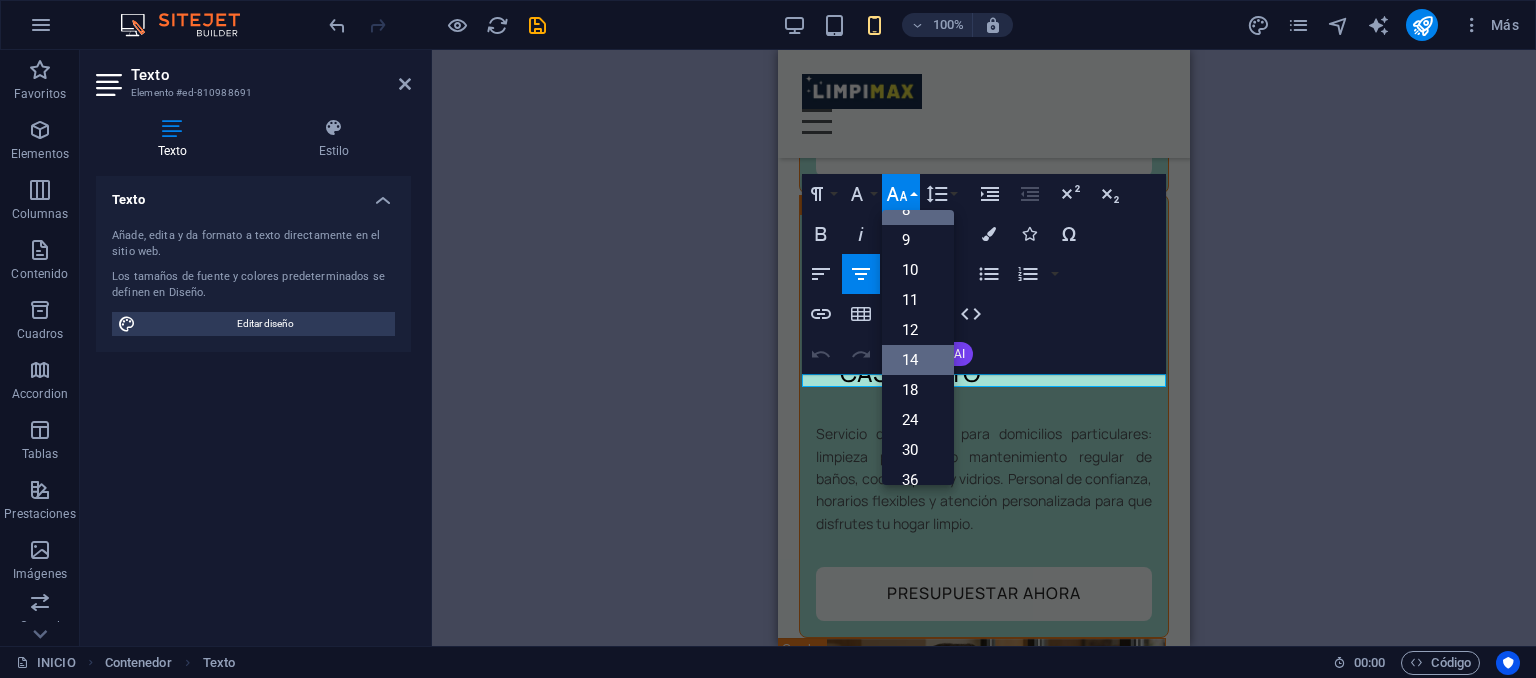 click on "14" at bounding box center [918, 360] 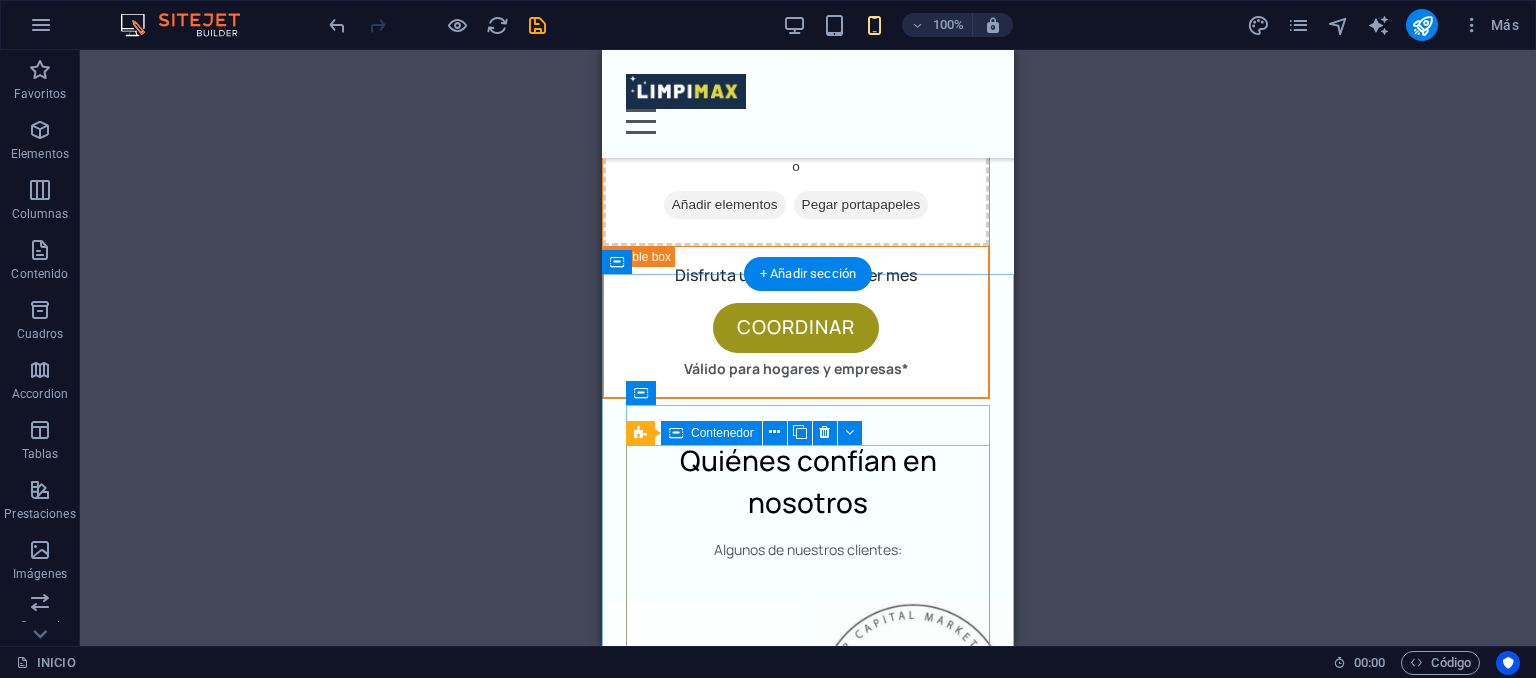 scroll, scrollTop: 4996, scrollLeft: 0, axis: vertical 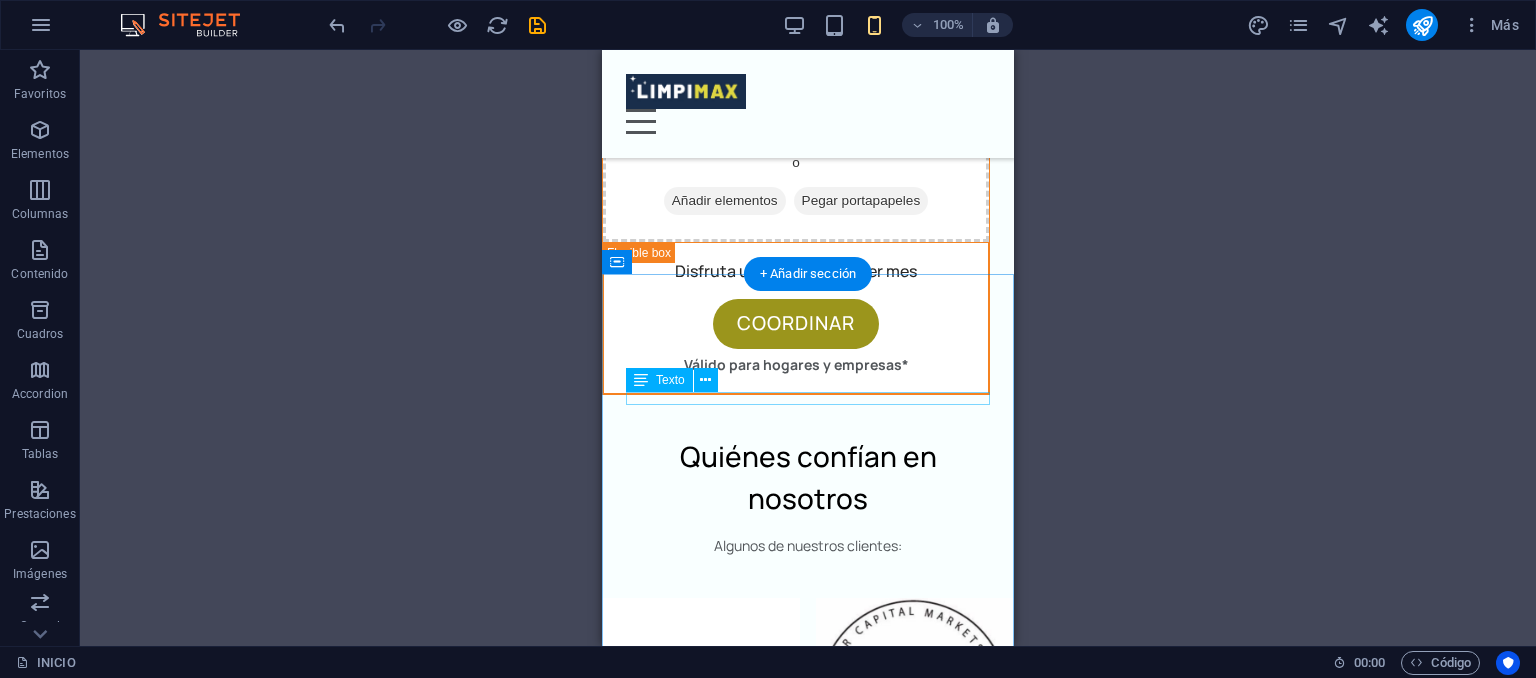 click on "[CITY] - [CITY] - [CITY] - [CITY] [CITY] - [CITY] - [CITY]" at bounding box center [808, 1348] 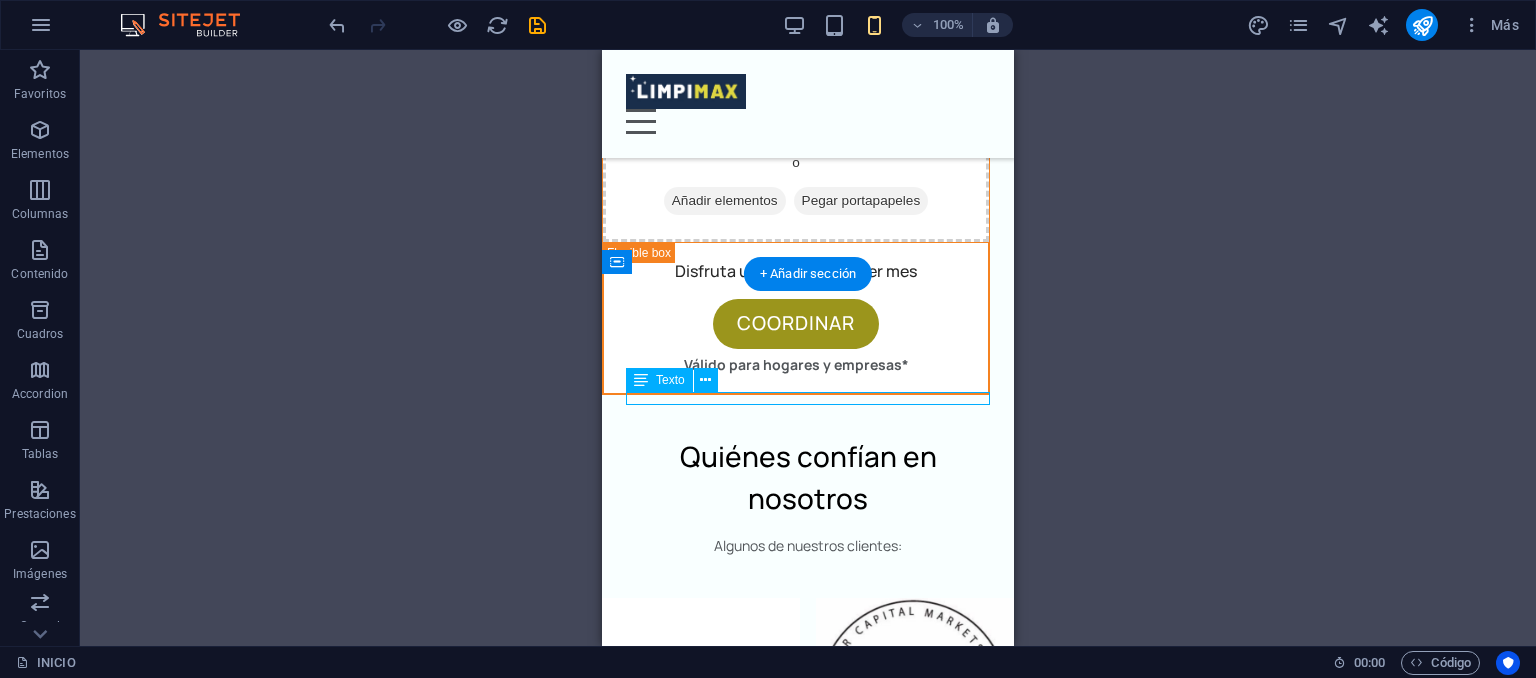 click on "[CITY] - [CITY] - [CITY] - [CITY] [CITY] - [CITY] - [CITY]" at bounding box center (808, 1348) 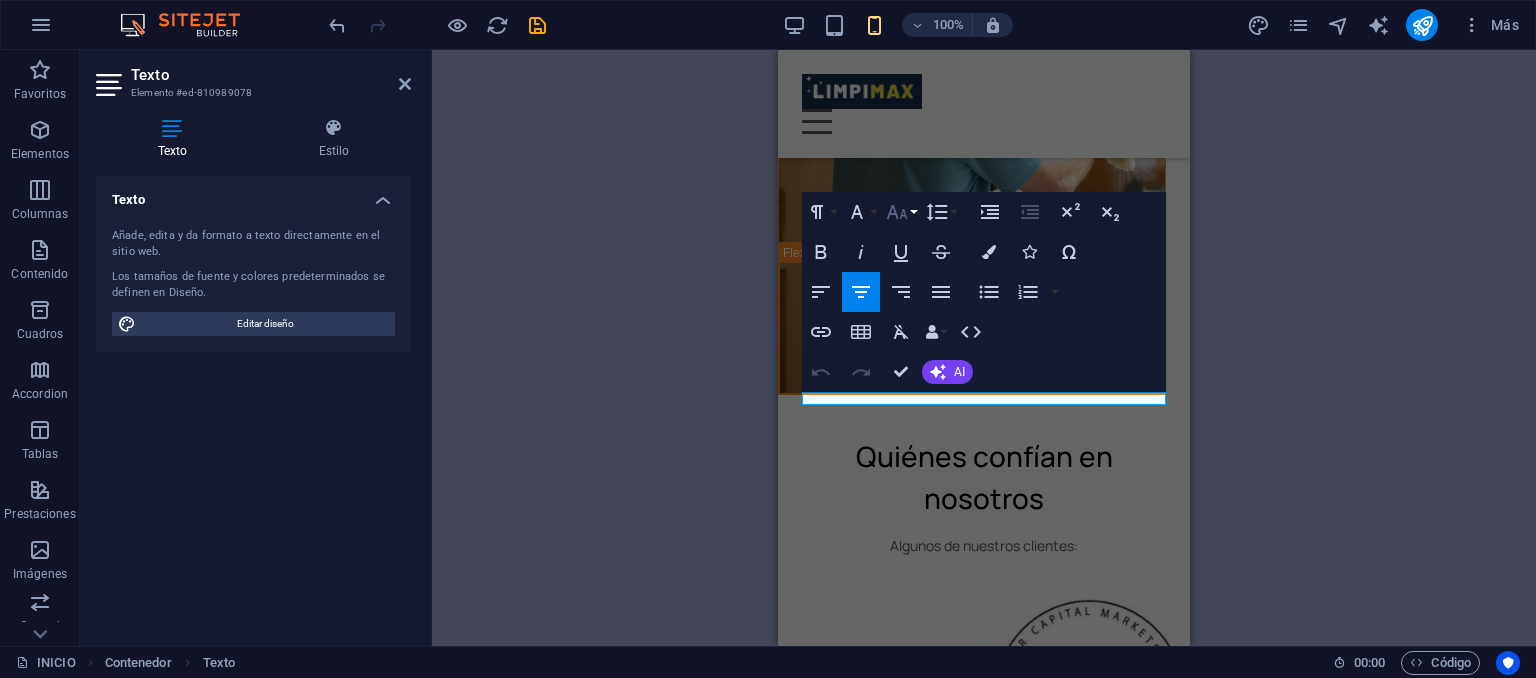 click 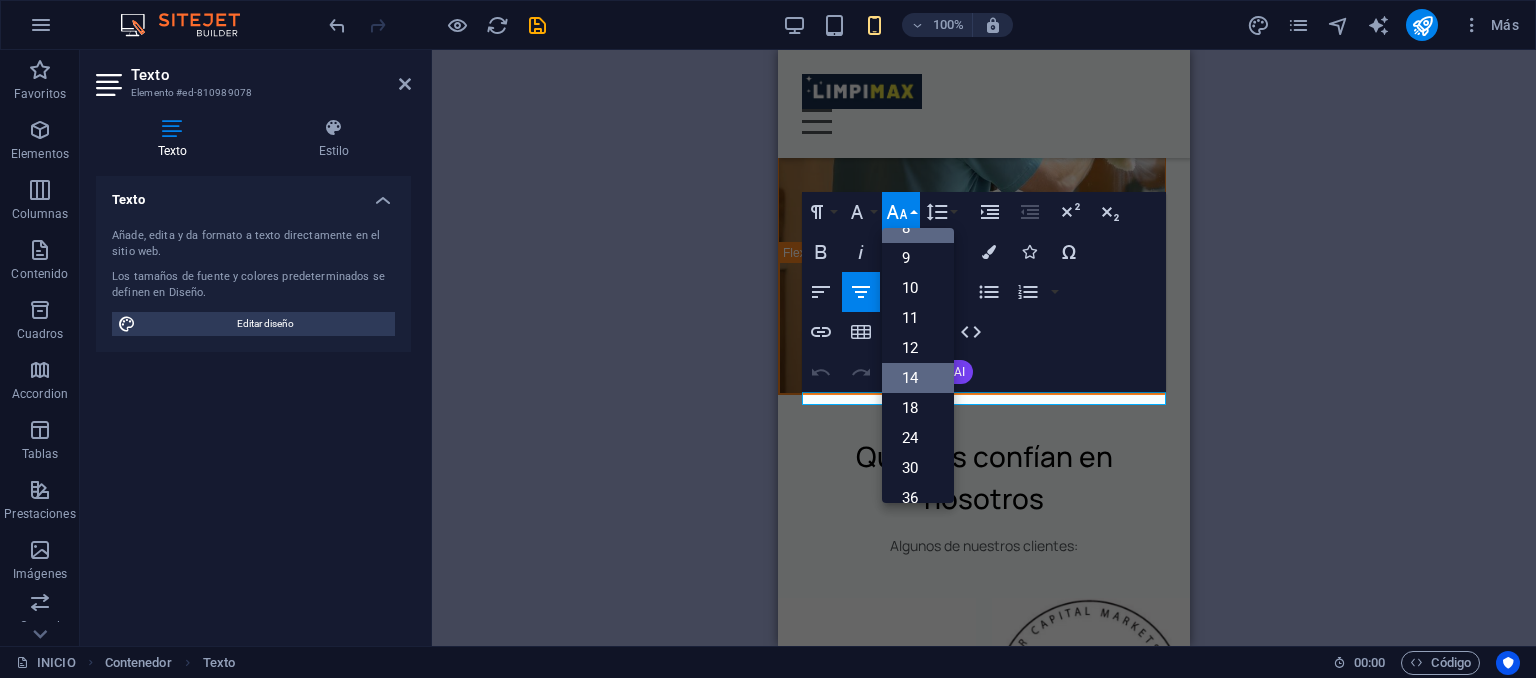 click on "14" at bounding box center (918, 378) 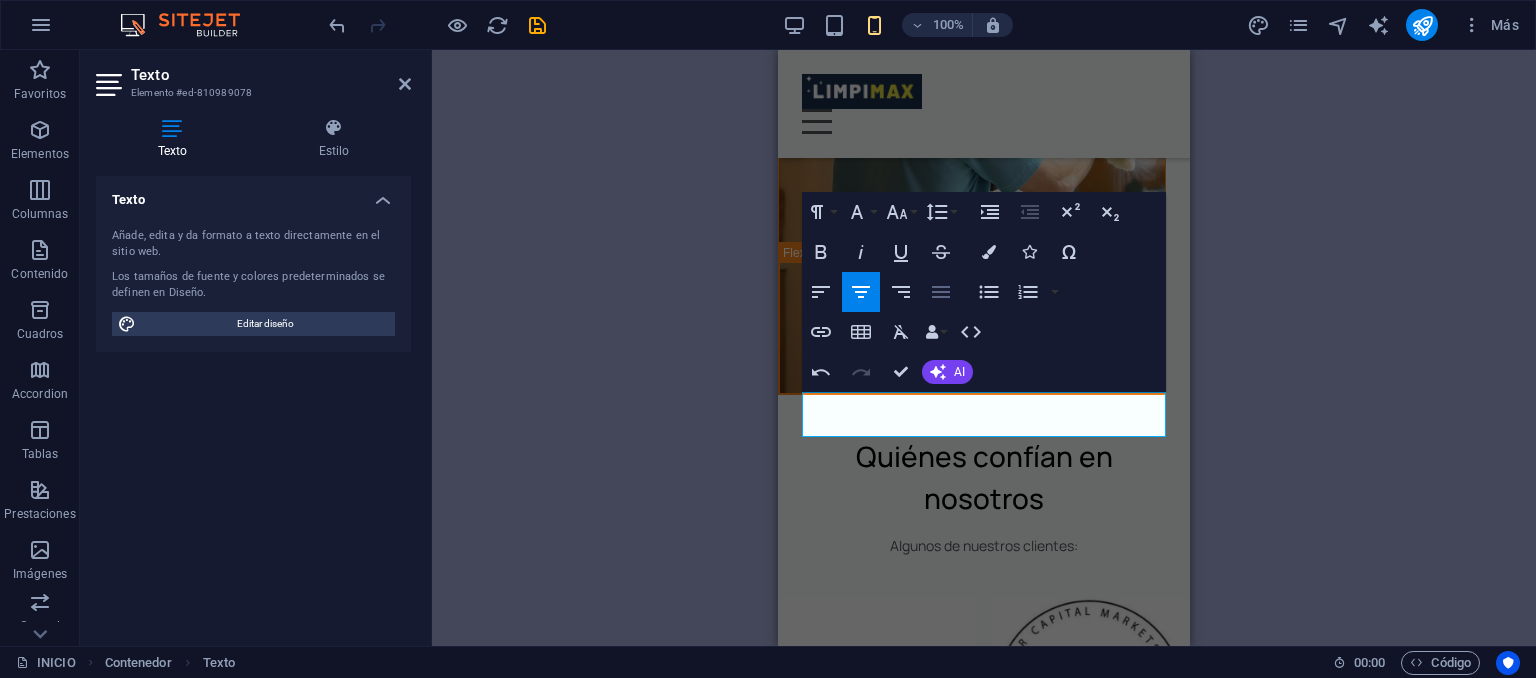 click 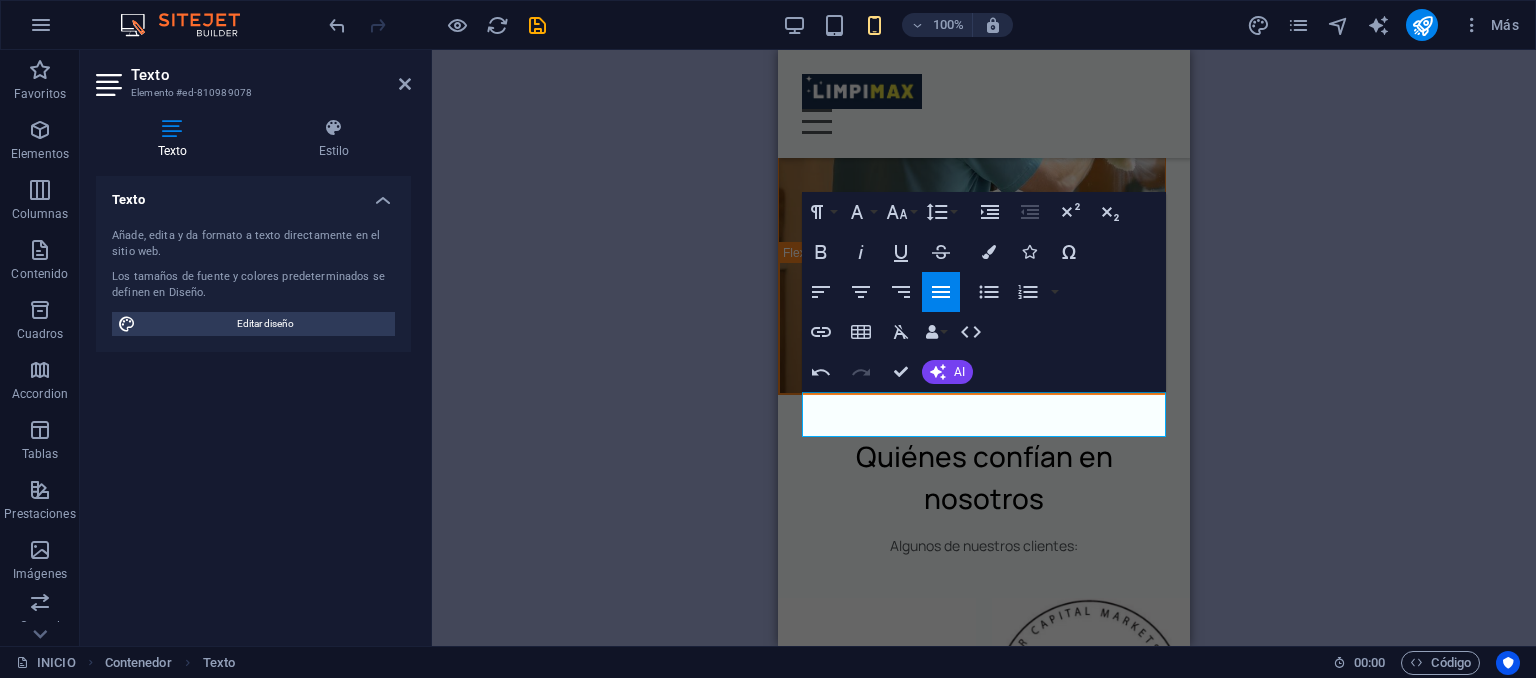 click 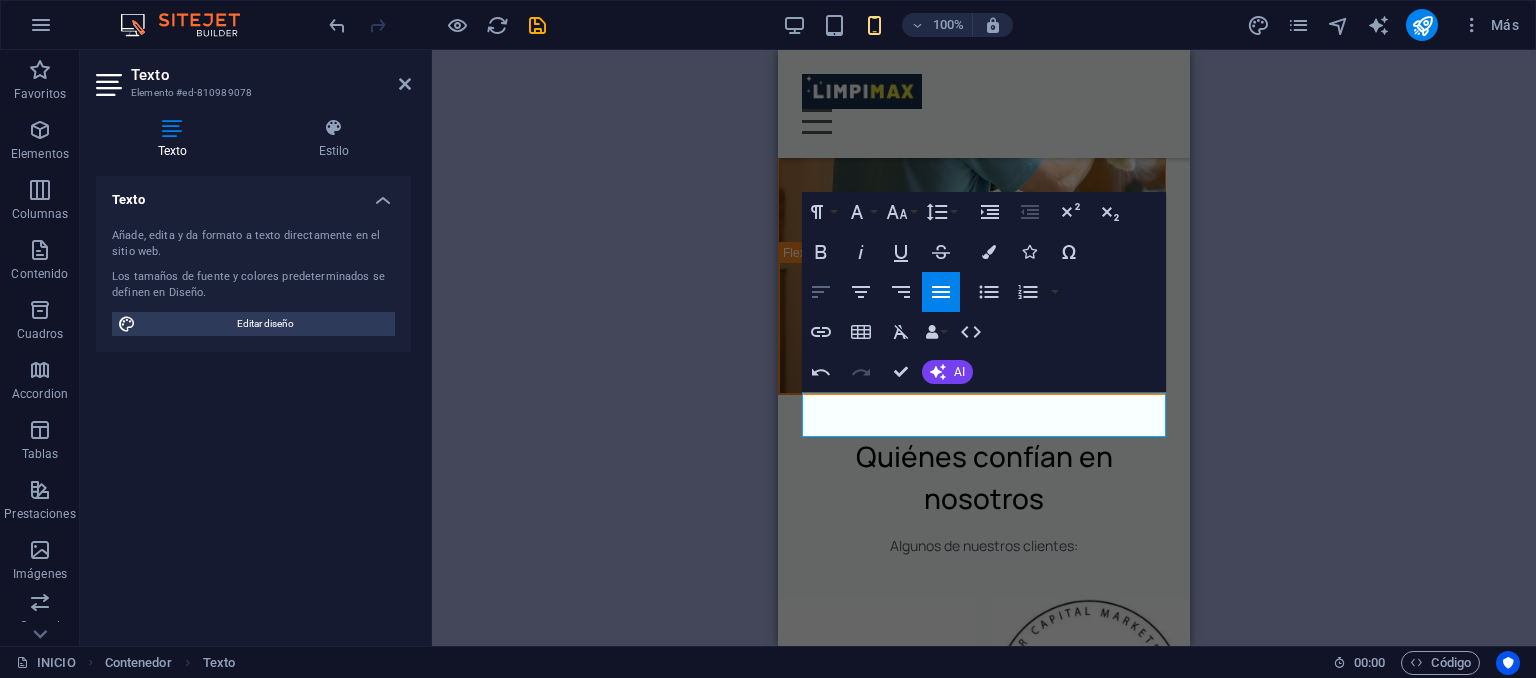 click 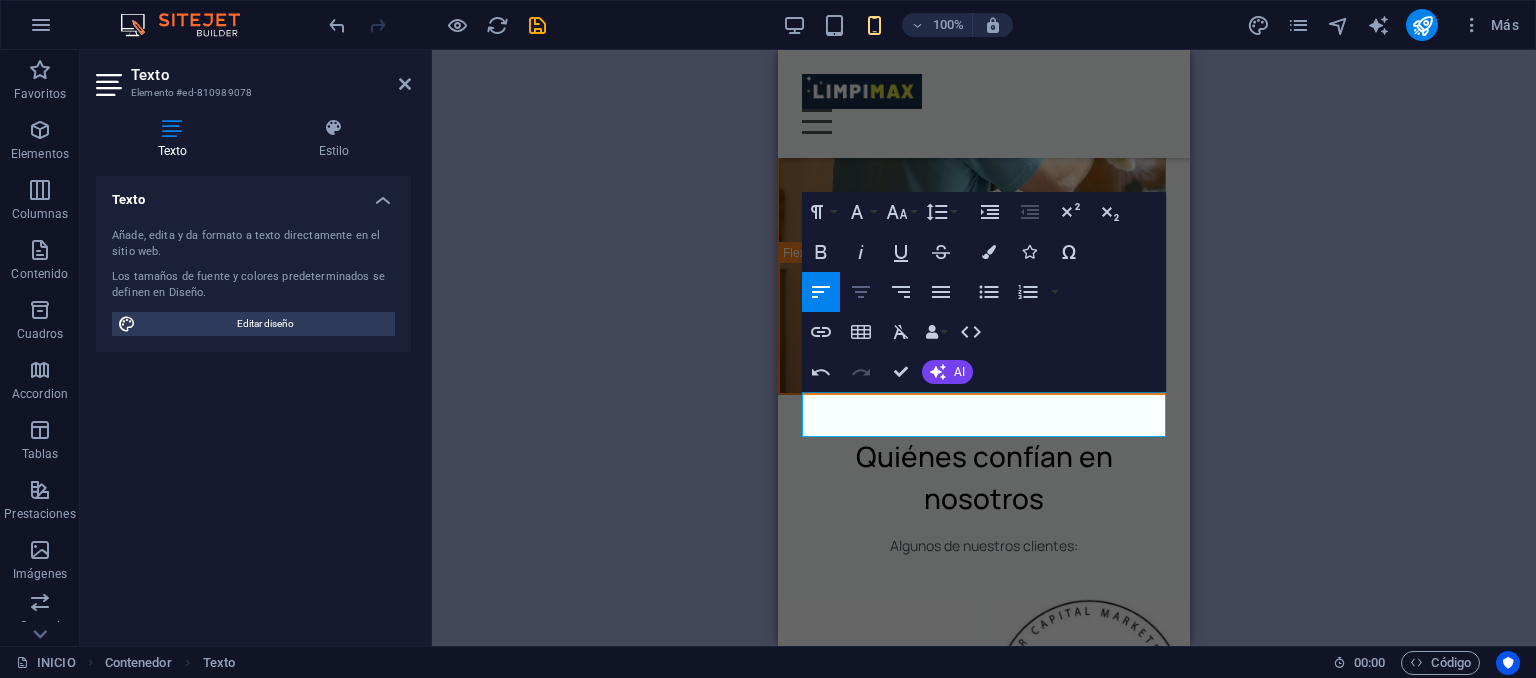 click 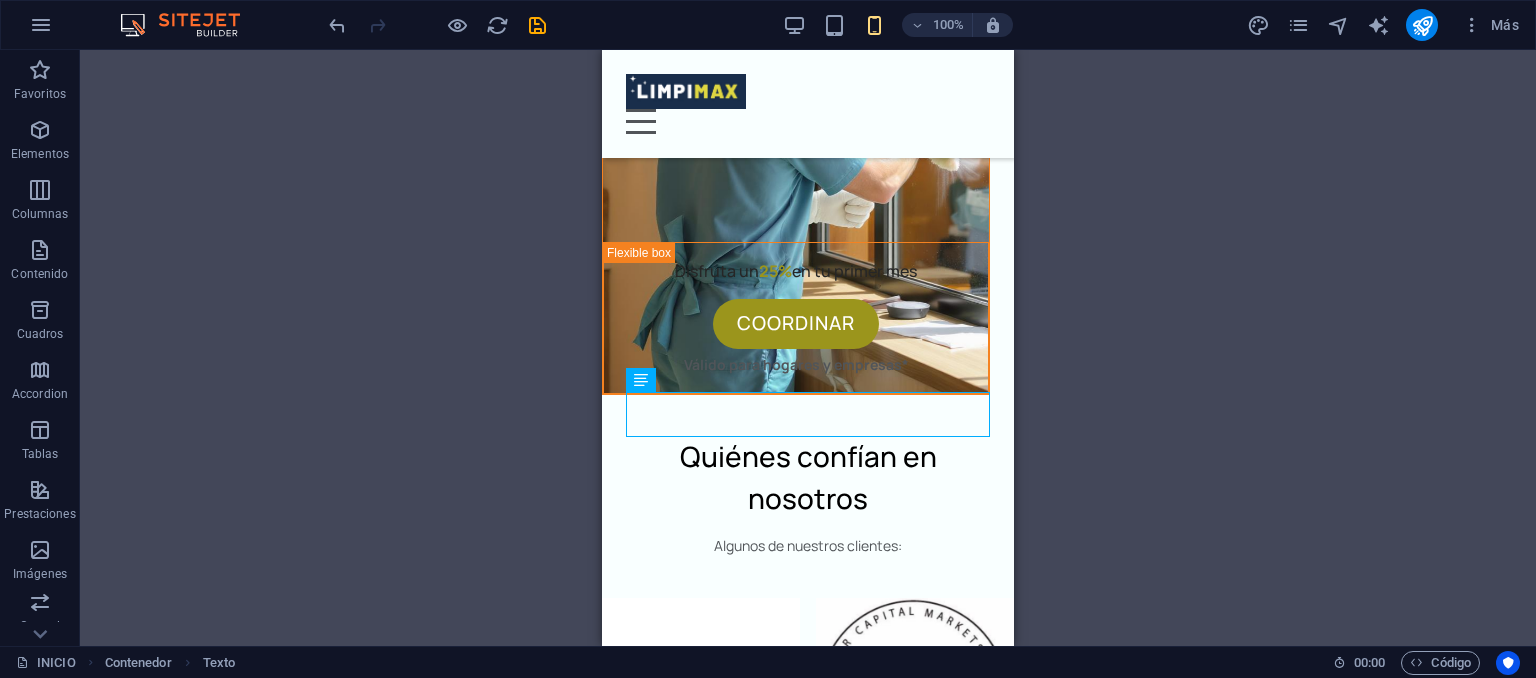 click on "H2   Columnas desiguales   Contenedor   Barra de menús   Contenedor   Imagen   Contenedor   Menú   Contenedor   Separador   Texto   Separador   Botón   Texto   Contenedor   Contenedor   Contenedor   H2   Separador   Texto   Separador   Contenedor   Lista de iconos   H3   Contenedor   Contenedor   Icono   Contenedor   H3   Contenedor   Icono   H3   H3   Superposición   Icono   Contenedor   H3   Separador   Texto   Separador   Botón   Superposición   Contenedor   Icono   H3   Separador   Texto   Separador   Botón   H3   Superposición   Contenedor   Separador   Texto   Separador   Botón   Superposición   Contenedor   Separador   Texto   H3   Separador   Botón   Superposición   H3   Contenedor   Separador   Texto   Separador   Botón   H3   Superposición   Contenedor   Separador   Texto   Separador   Botón   Marcador   Descuento   Descuento   Contenedor   Contenedor   H2   Separador   Botón   Texto   Contenedor   H2   Separador   Texto   Galería   Galería   Galería     H2" at bounding box center (808, 348) 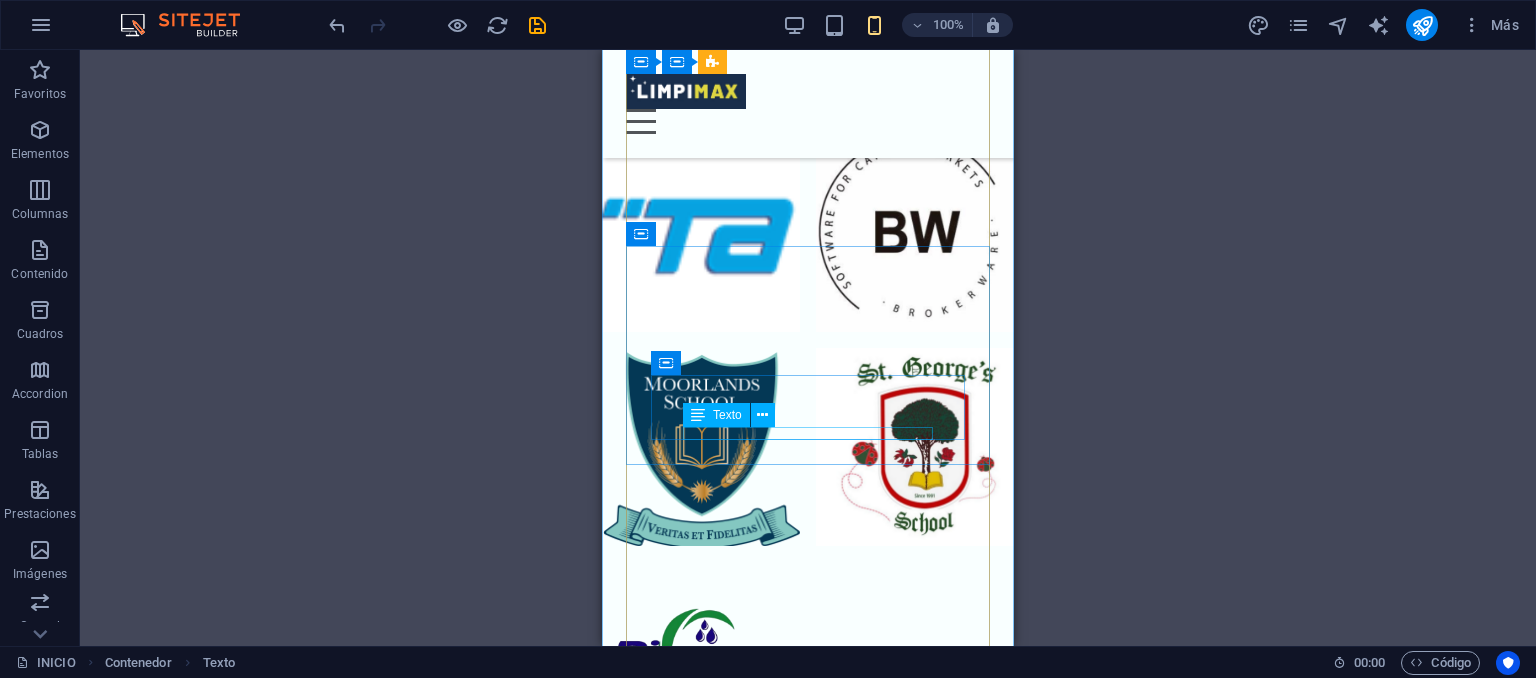 scroll, scrollTop: 5448, scrollLeft: 0, axis: vertical 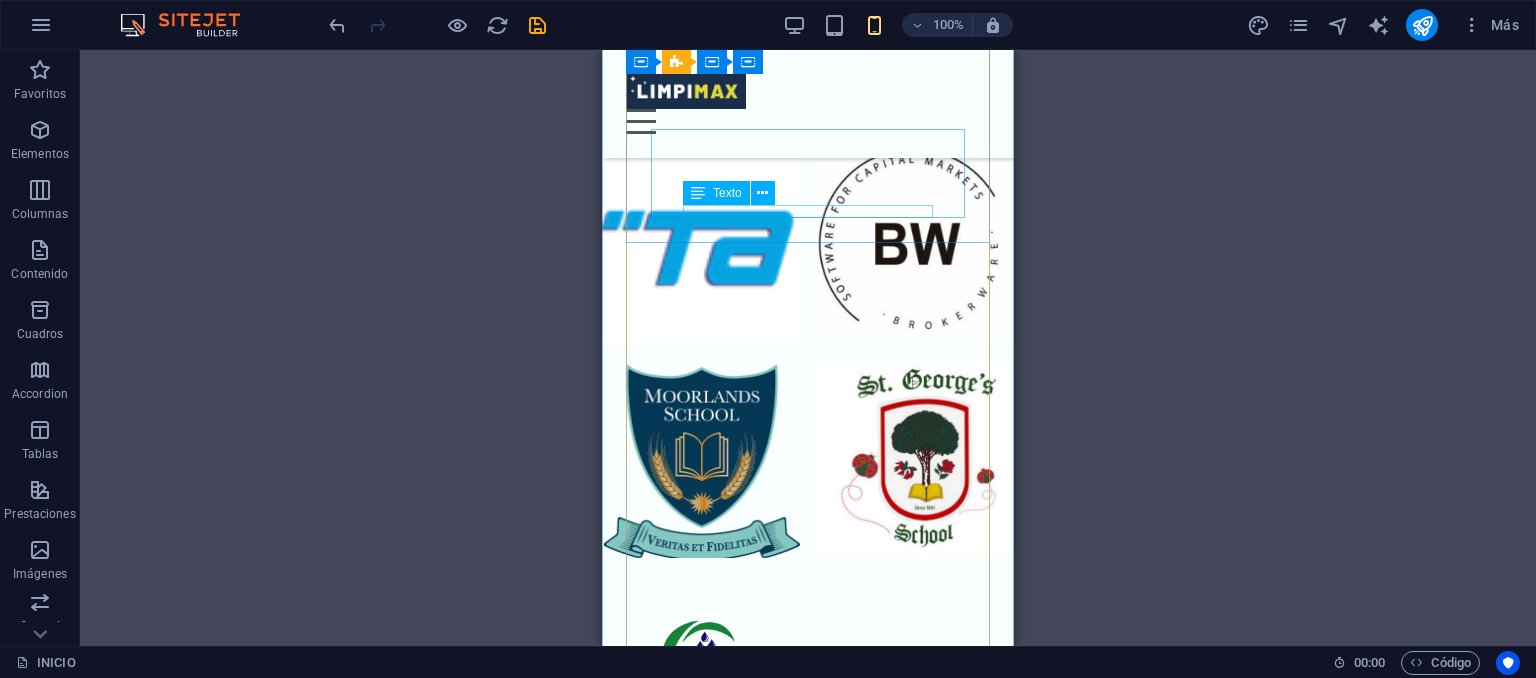 click on "Espacios impecables, visibles desde el primer día." at bounding box center [808, 1139] 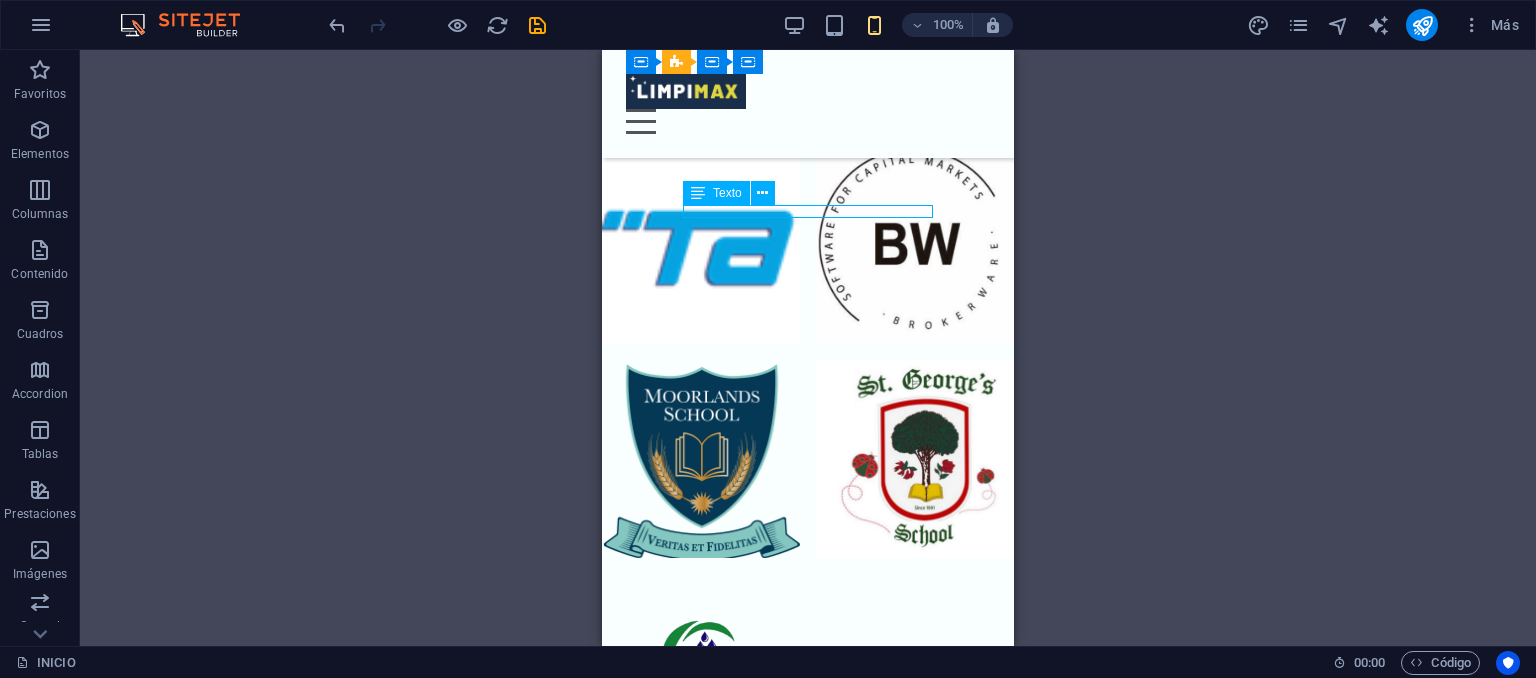 click on "Espacios impecables, visibles desde el primer día." at bounding box center [808, 1139] 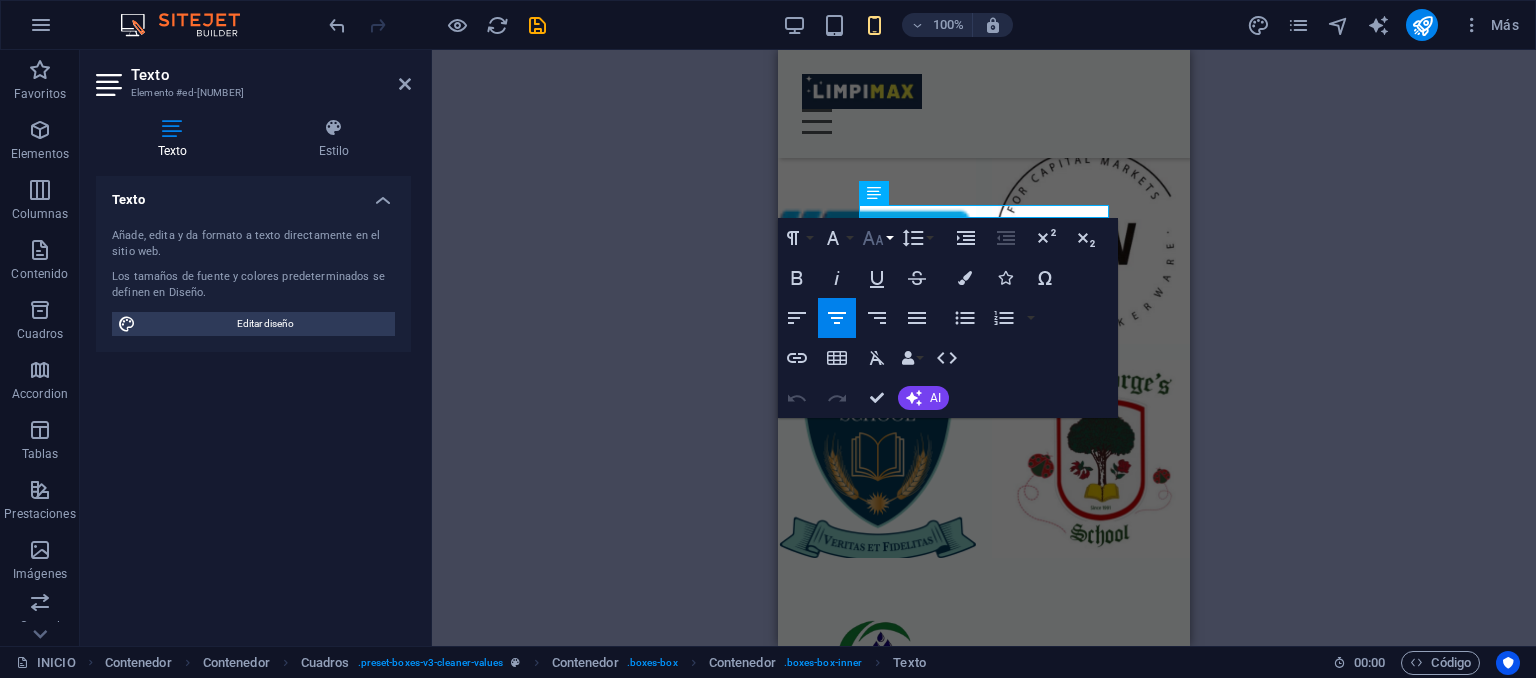 click 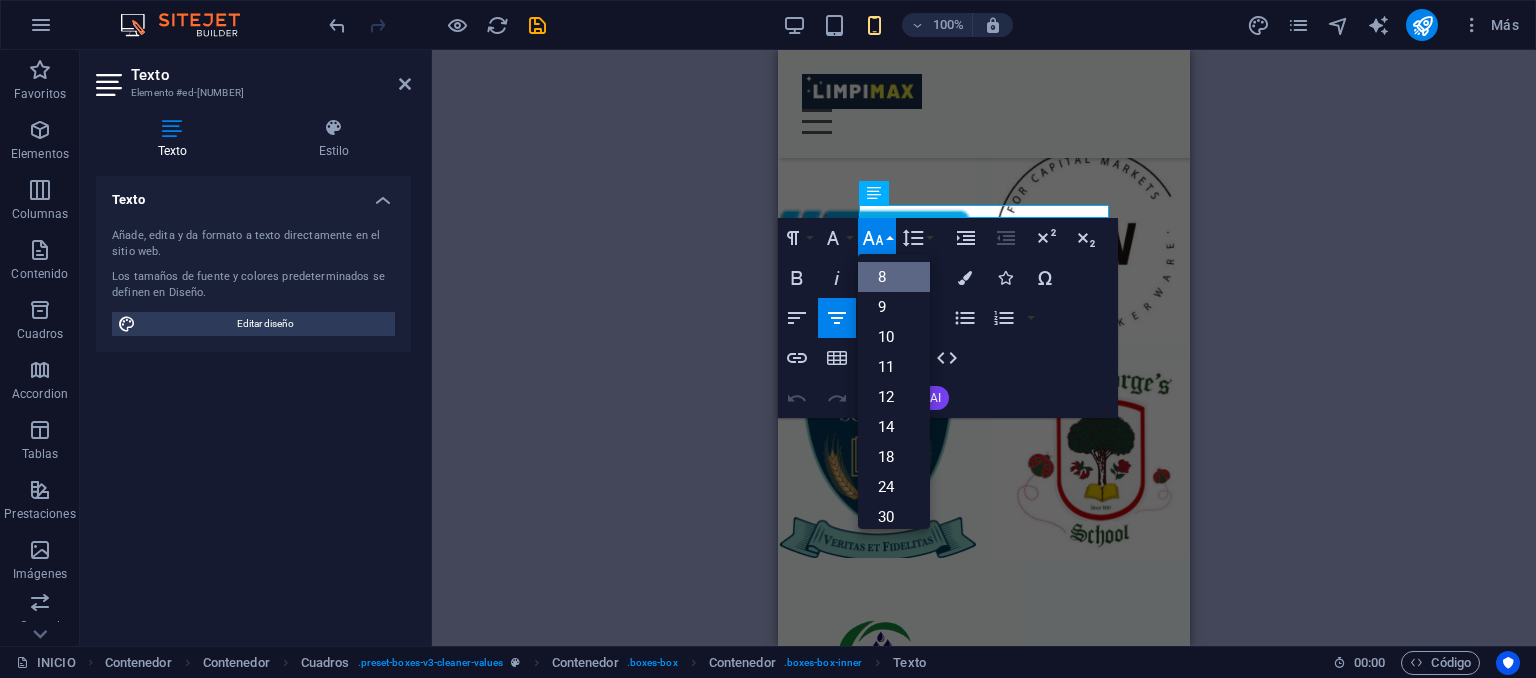 scroll, scrollTop: 23, scrollLeft: 0, axis: vertical 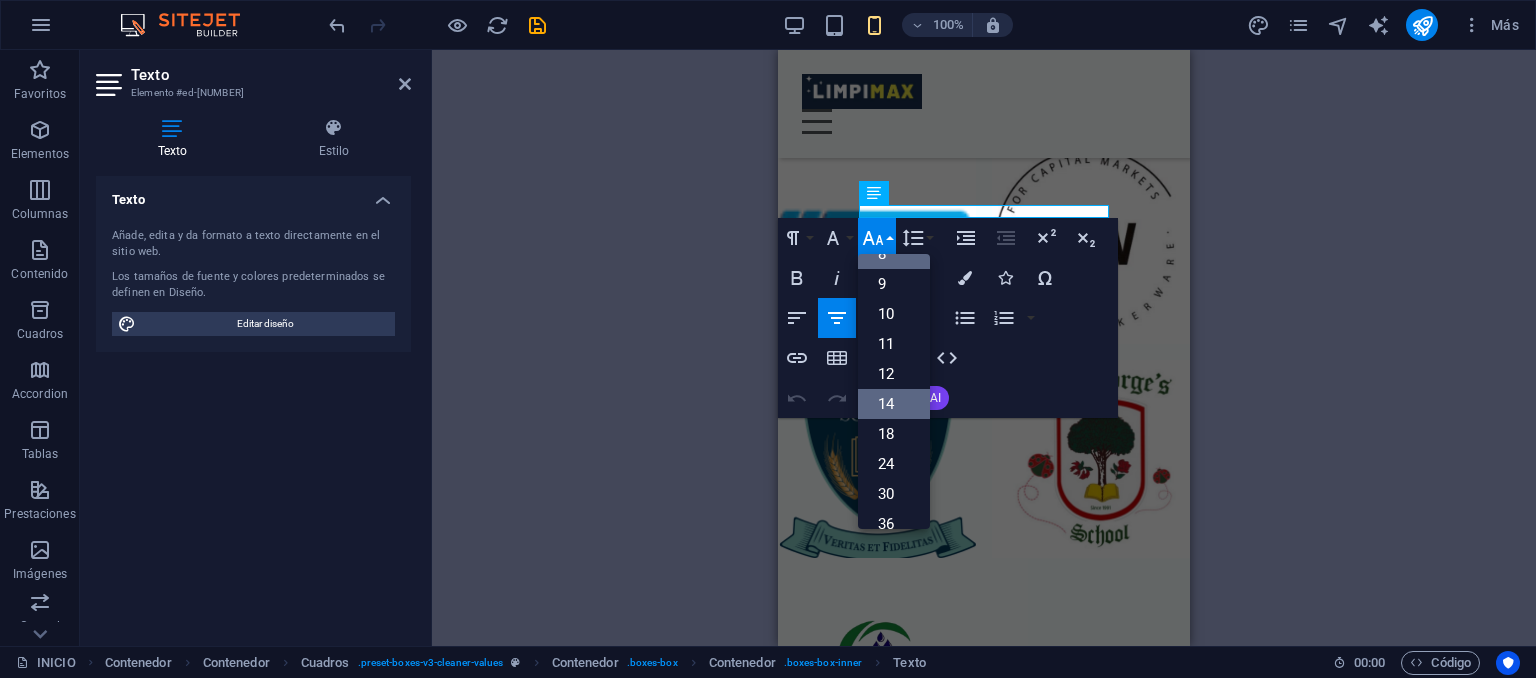 click on "14" at bounding box center (894, 404) 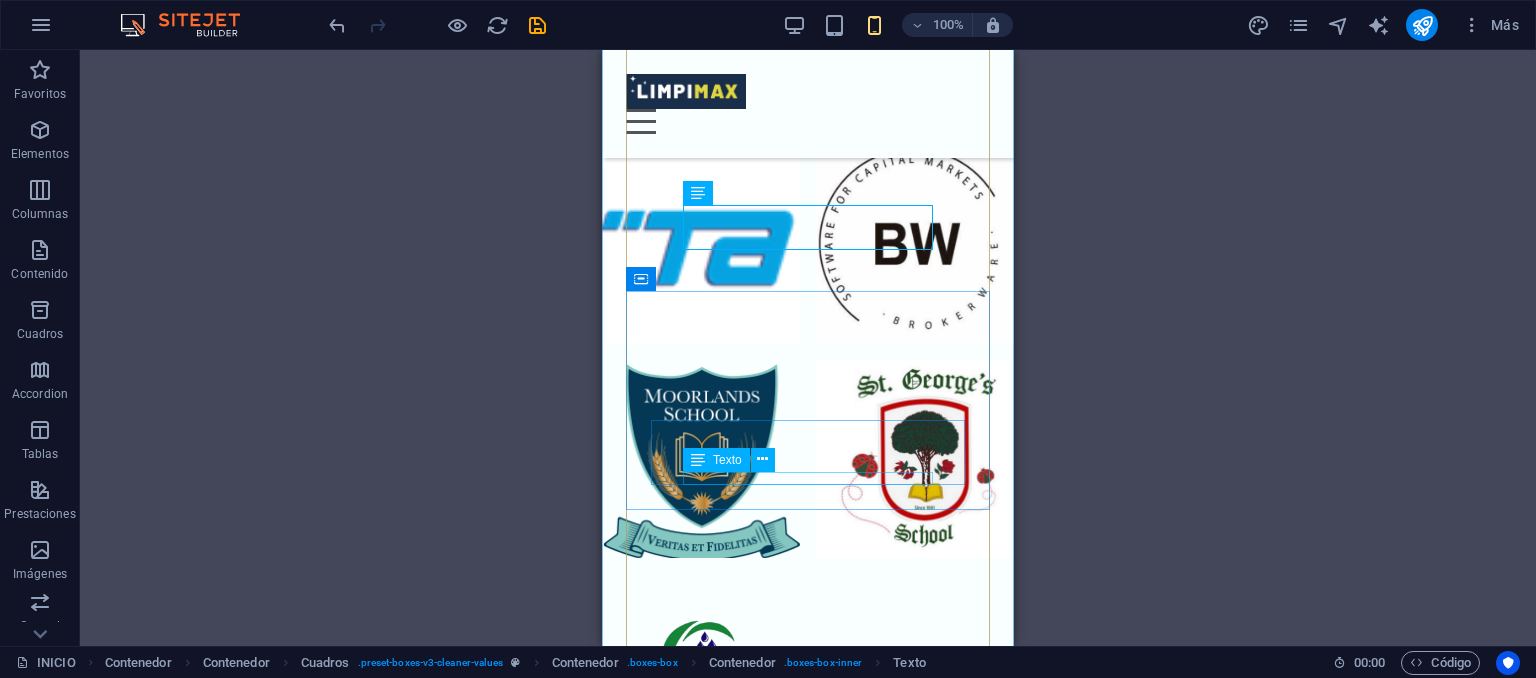 click on "Atención ágil, flexibilidad horaria y capacidad de urgencias." at bounding box center [808, 1376] 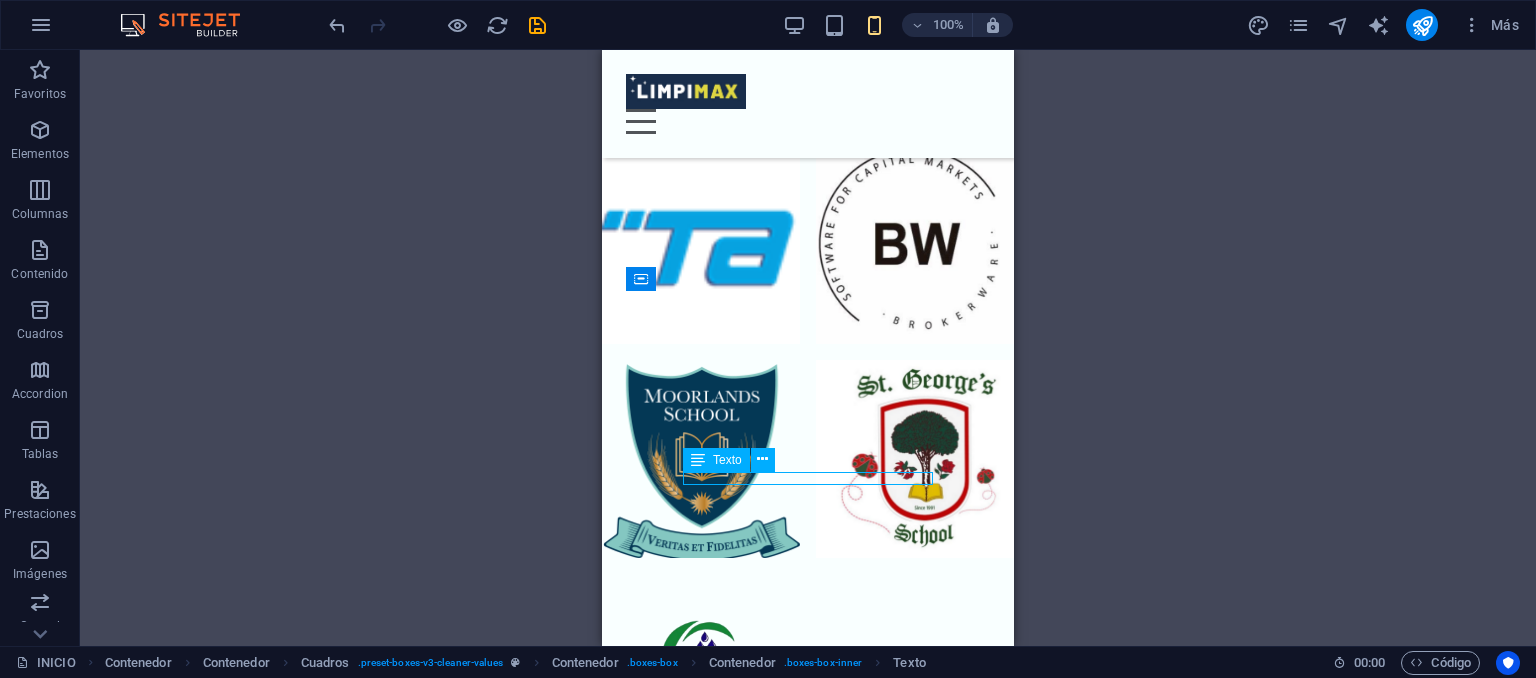 click on "Atención ágil, flexibilidad horaria y capacidad de urgencias." at bounding box center [808, 1376] 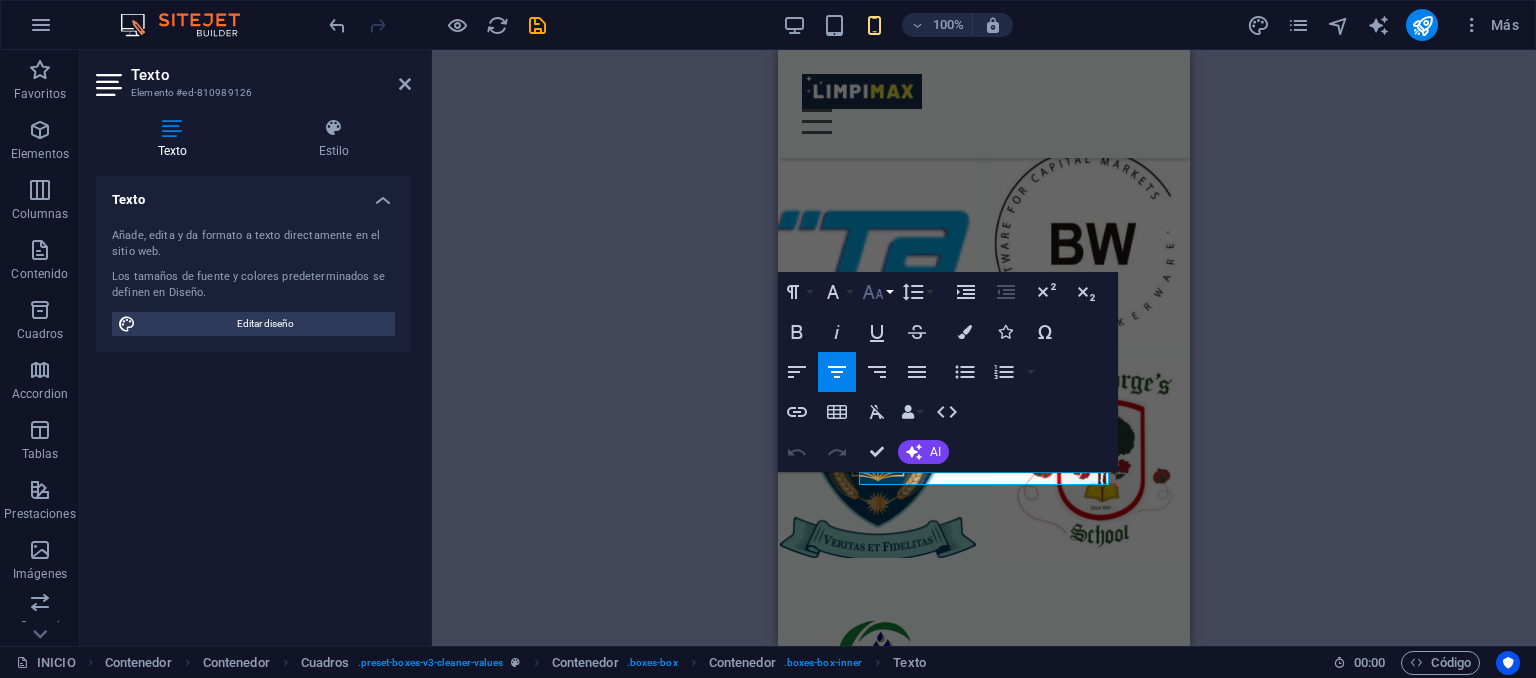 click 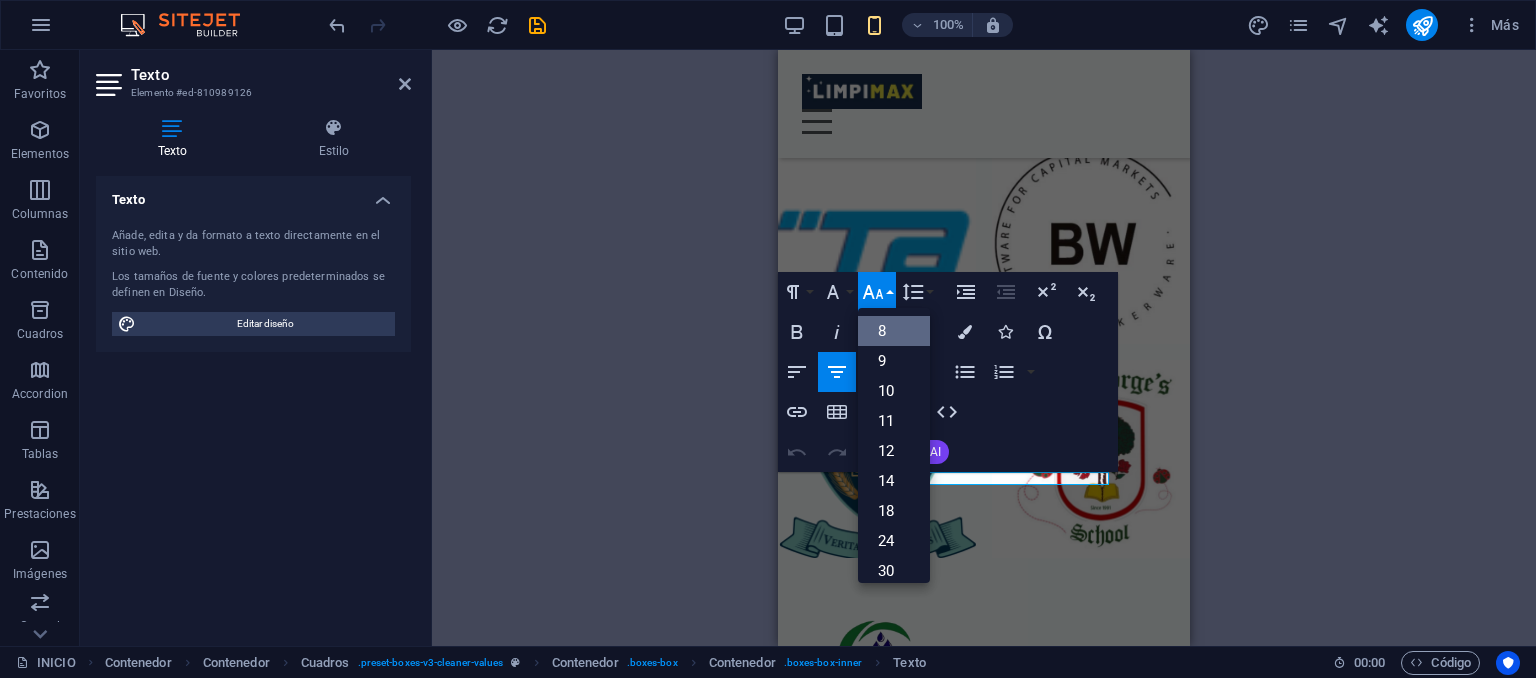 scroll, scrollTop: 23, scrollLeft: 0, axis: vertical 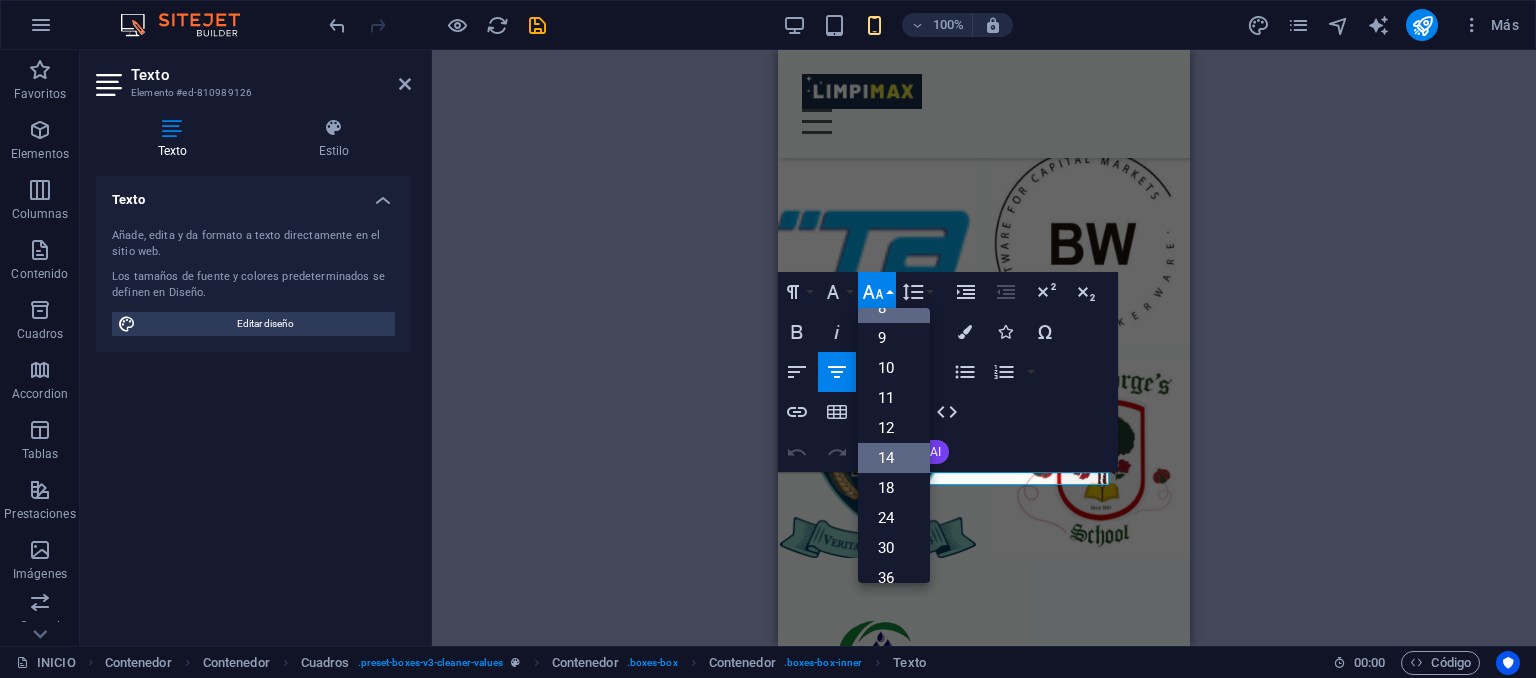 click on "14" at bounding box center (894, 458) 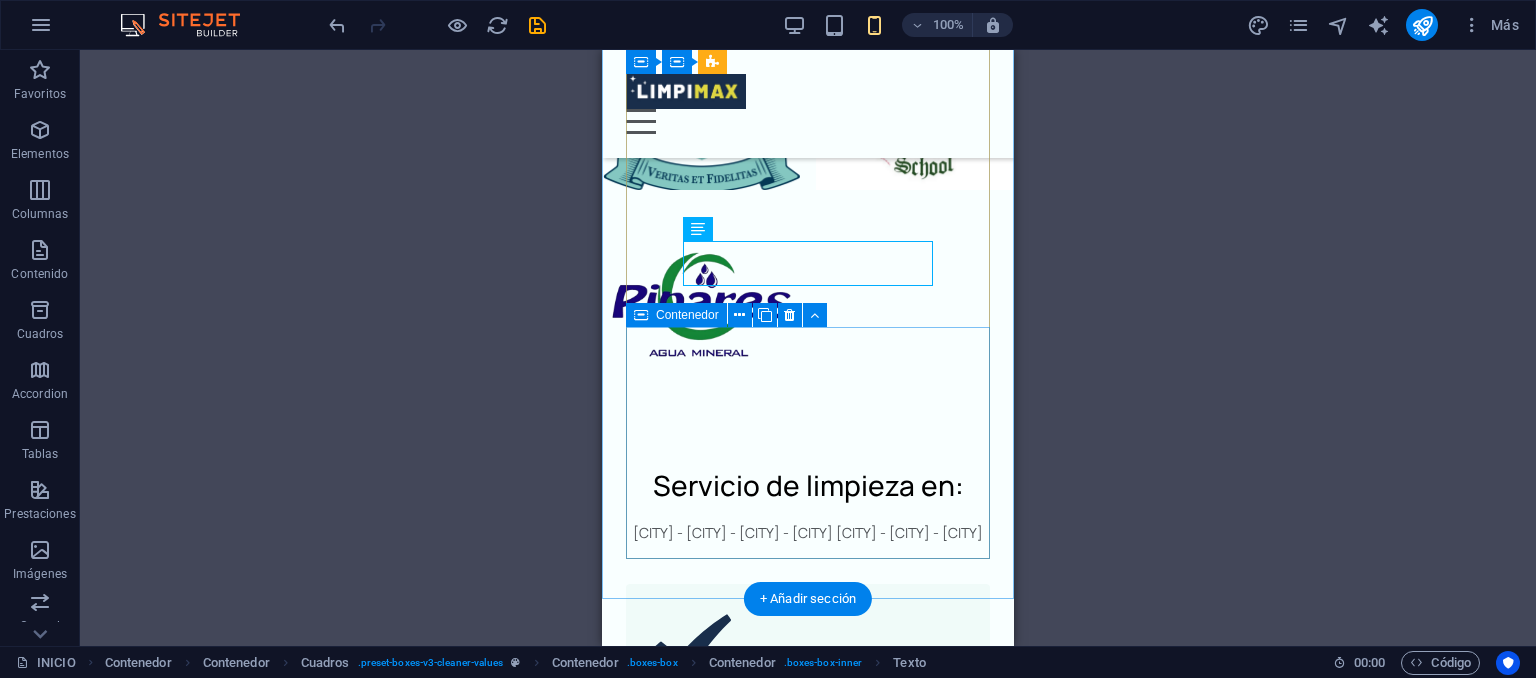 scroll, scrollTop: 5817, scrollLeft: 0, axis: vertical 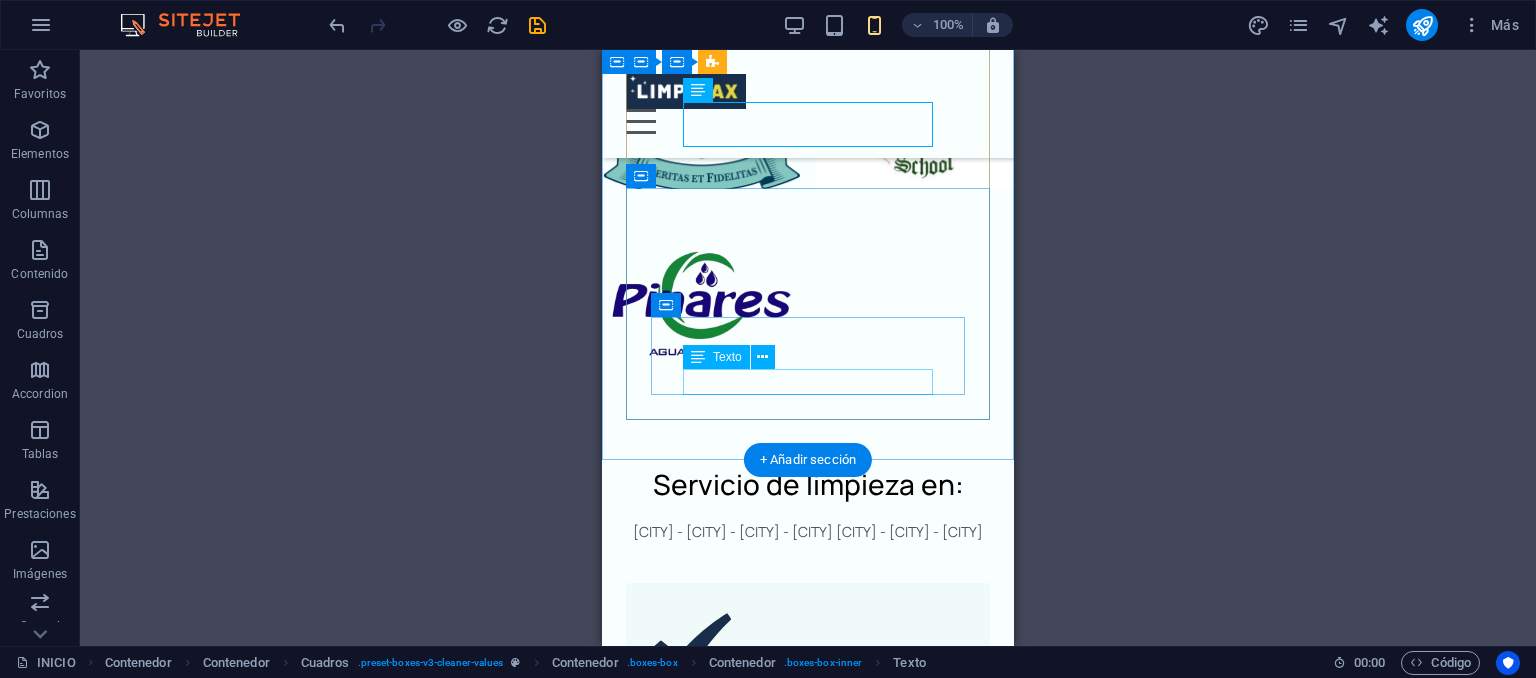 click on "Personal confiable y buena presencia. Dejá tus espacios en manos seguras." at bounding box center [808, 1265] 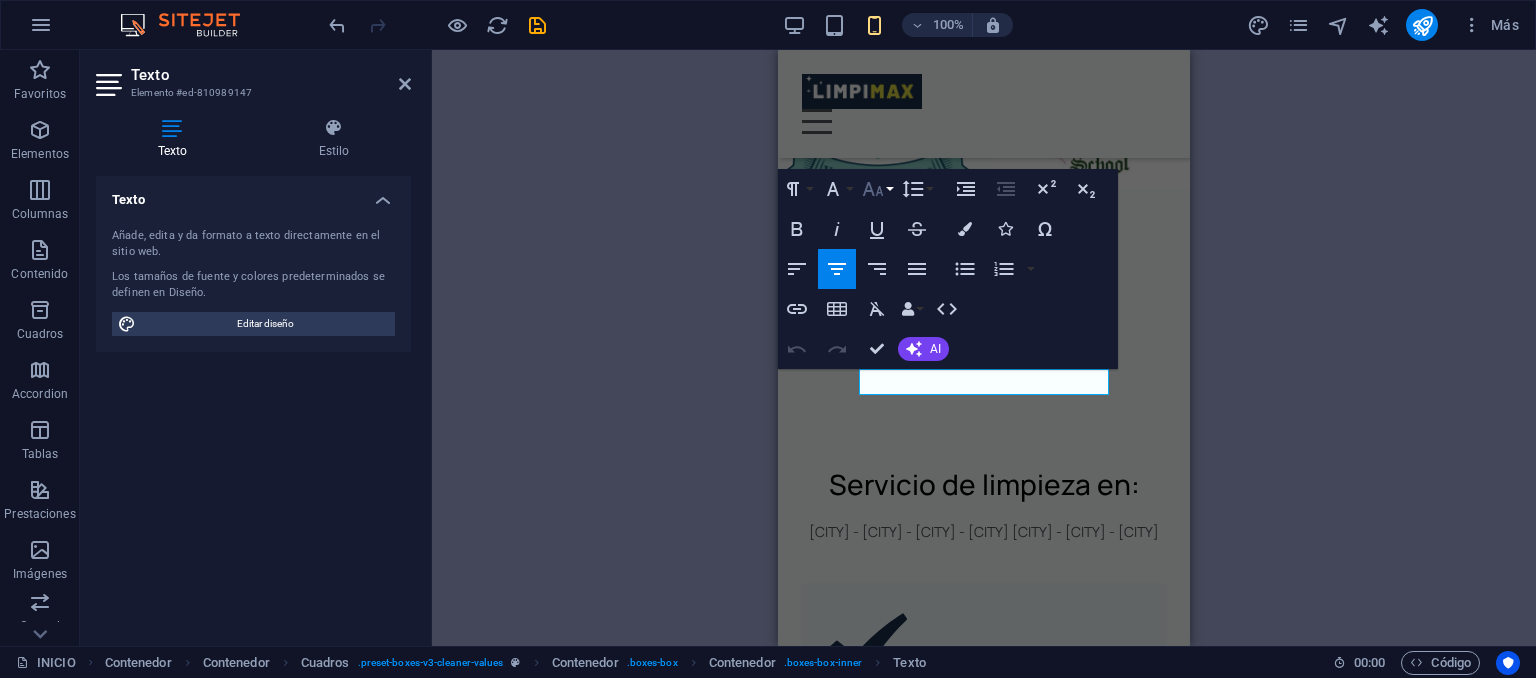 click 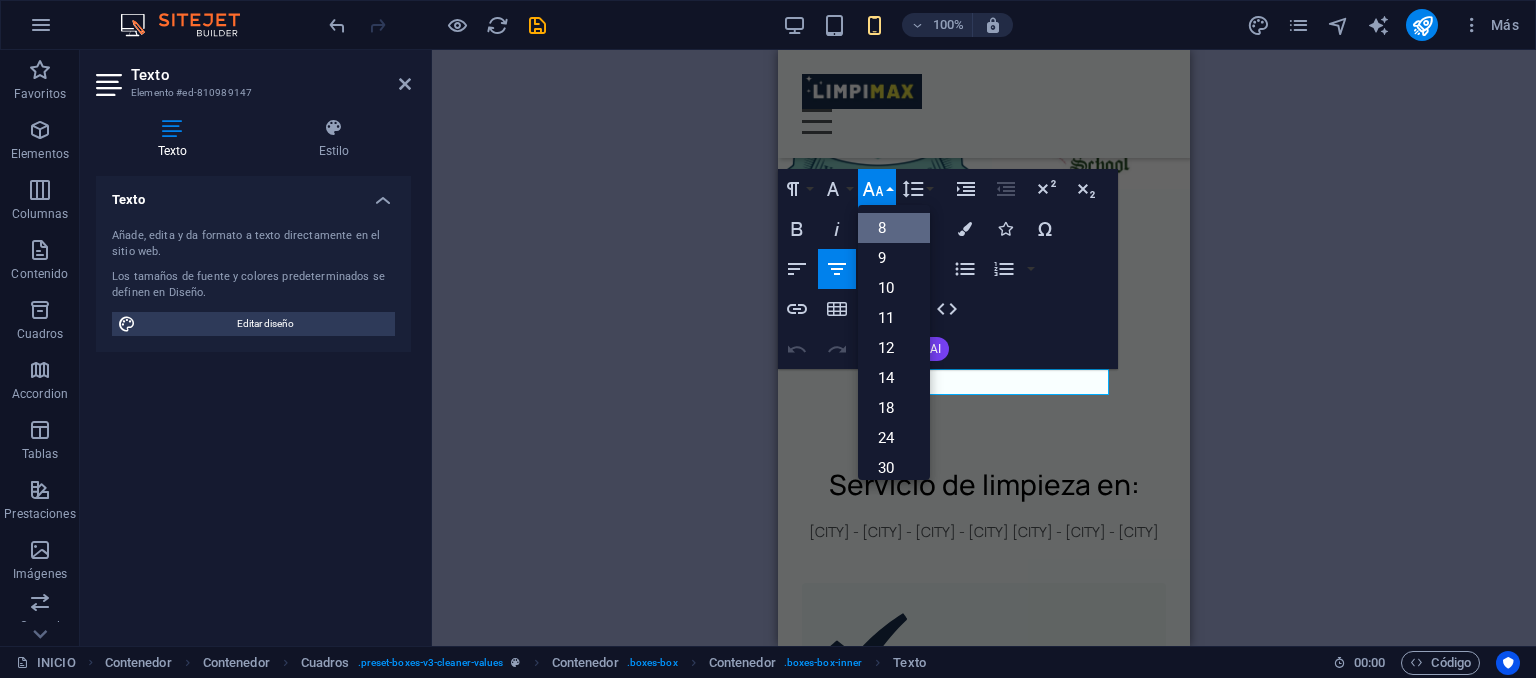 scroll, scrollTop: 23, scrollLeft: 0, axis: vertical 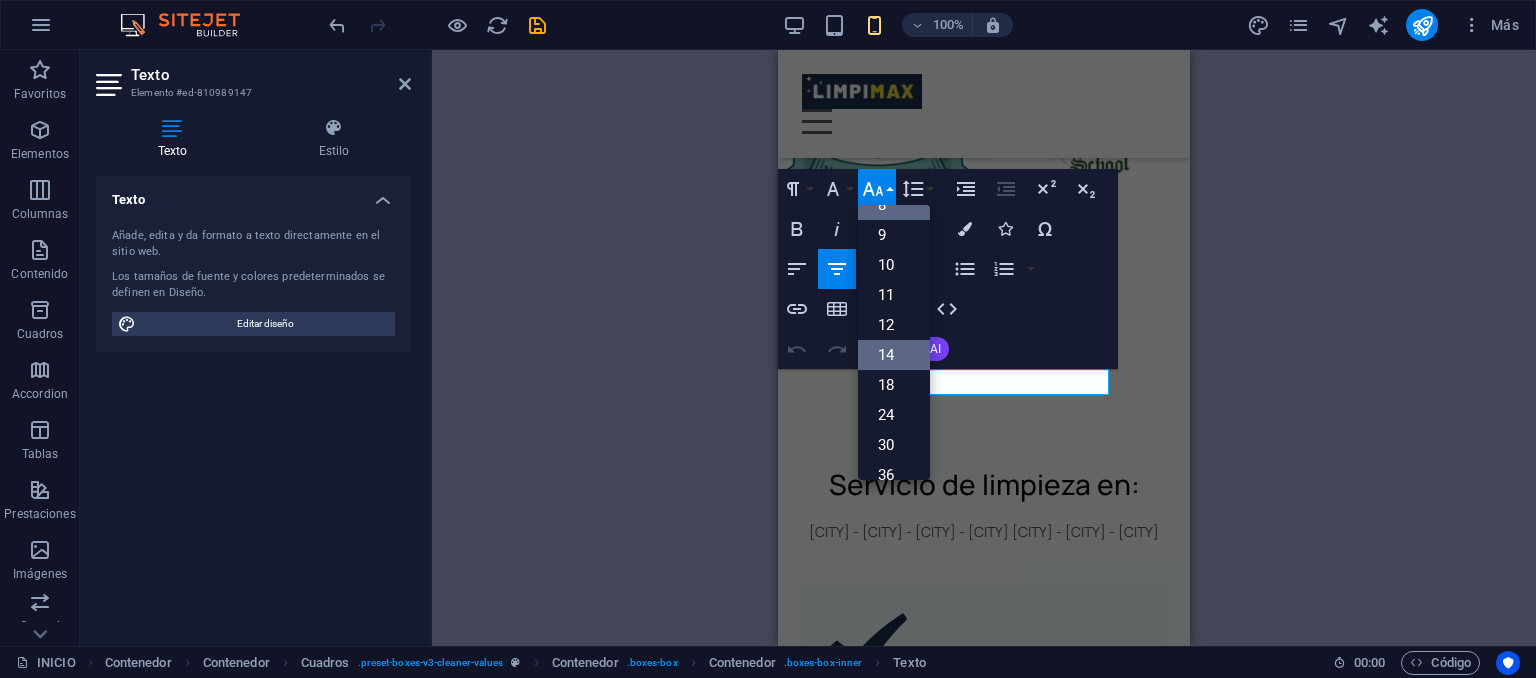 click on "14" at bounding box center (894, 355) 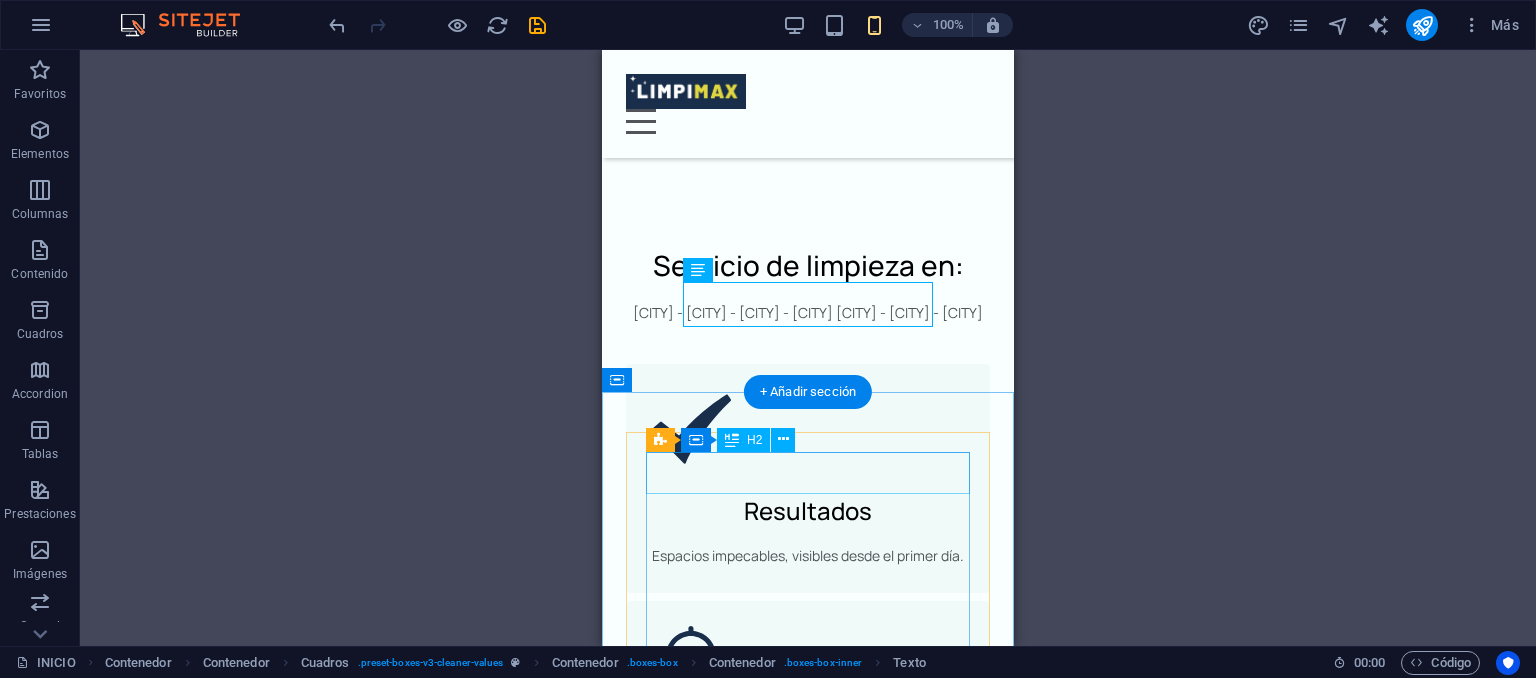 scroll, scrollTop: 6042, scrollLeft: 0, axis: vertical 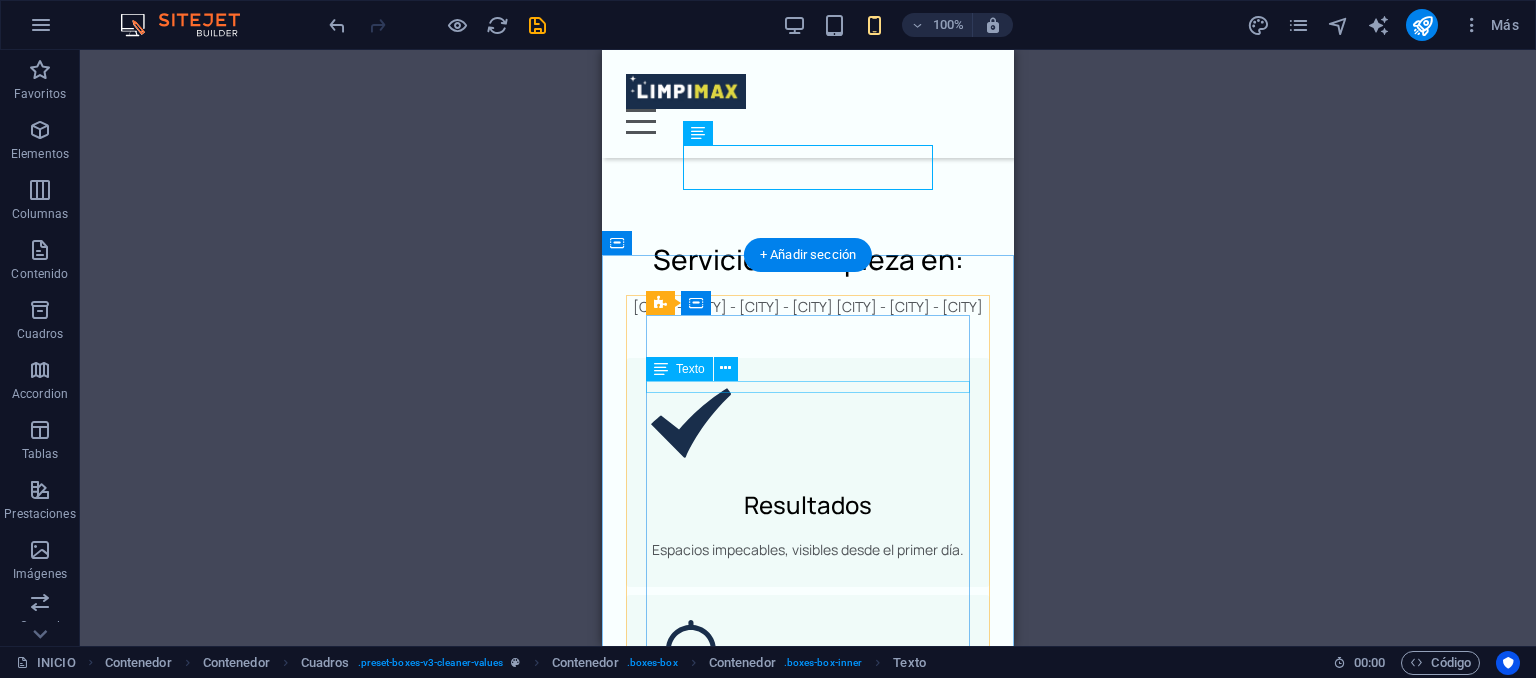click on "Limpieza profesional, eficiente, confiable y personalizada para todo tipo de espacios." at bounding box center [808, 1276] 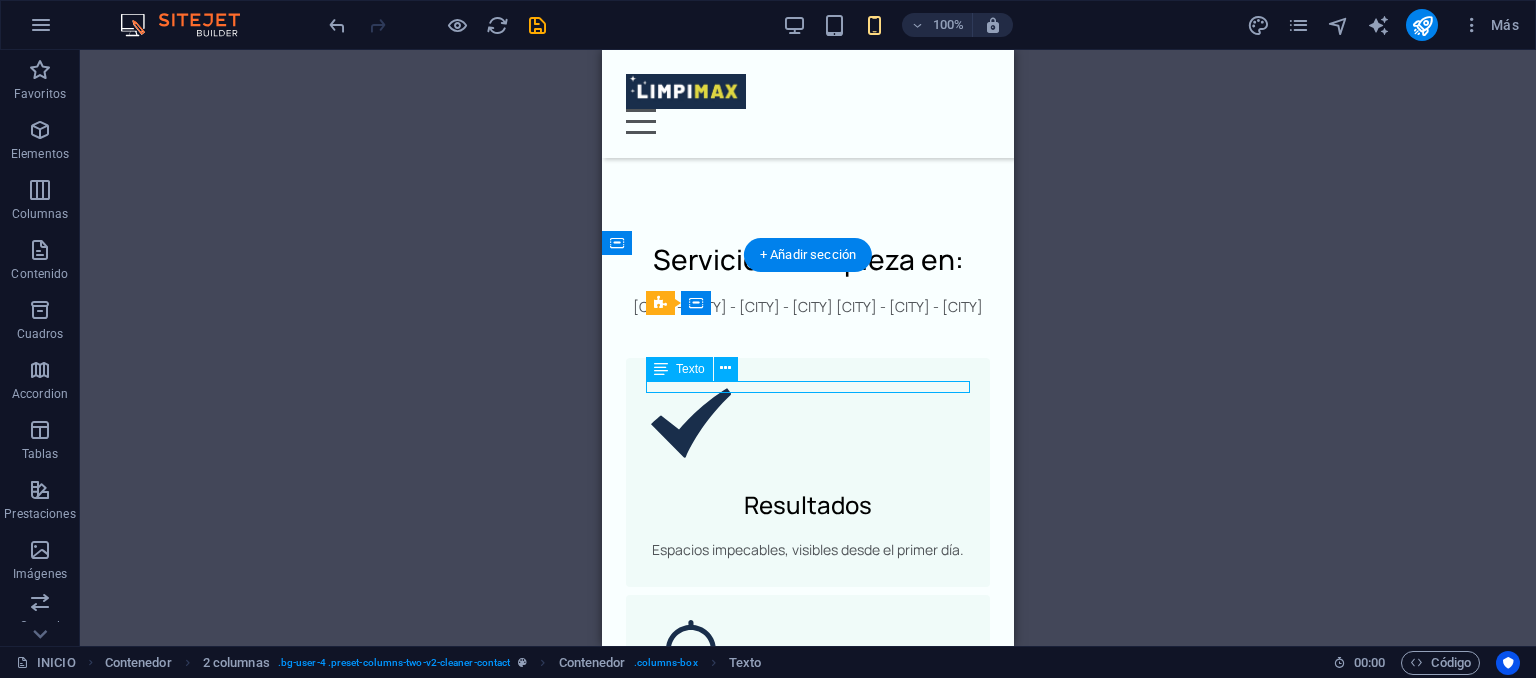 click on "Limpieza profesional, eficiente, confiable y personalizada para todo tipo de espacios." at bounding box center [808, 1276] 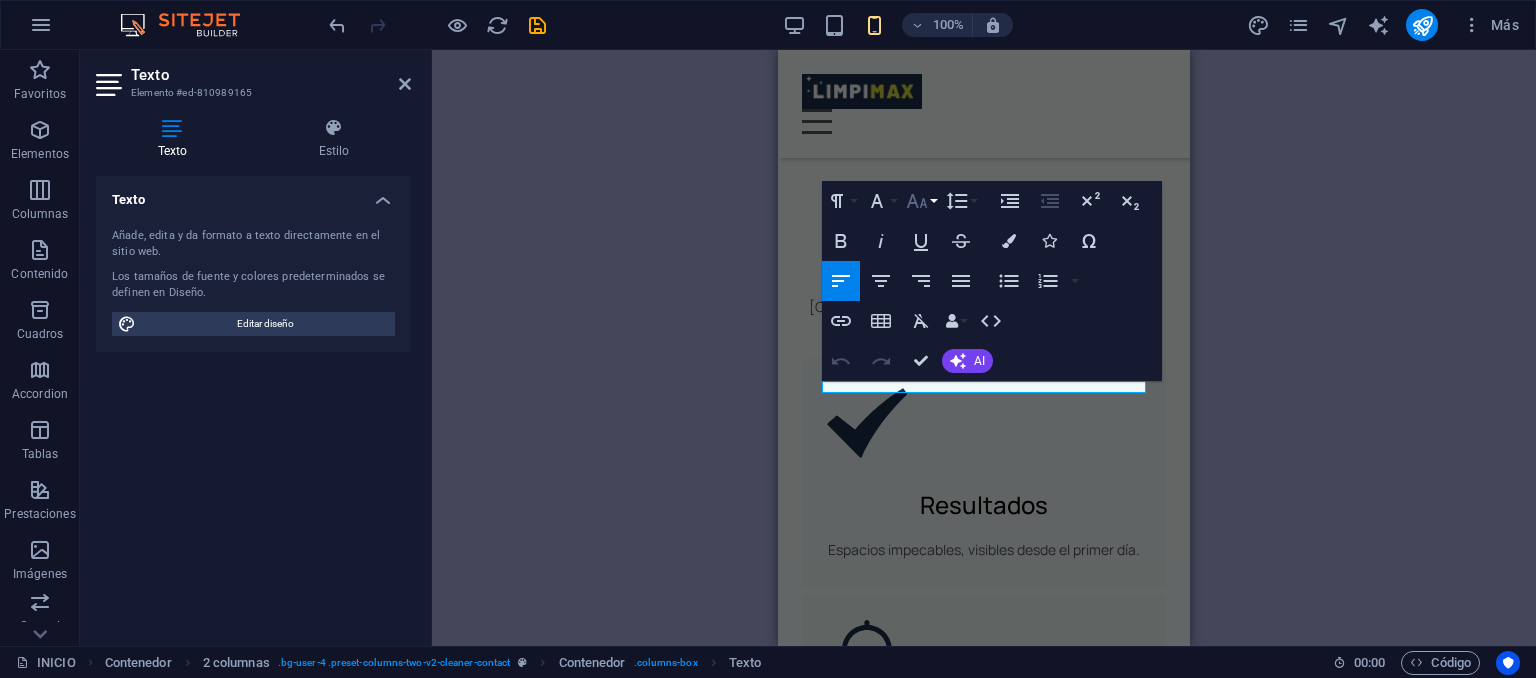 click 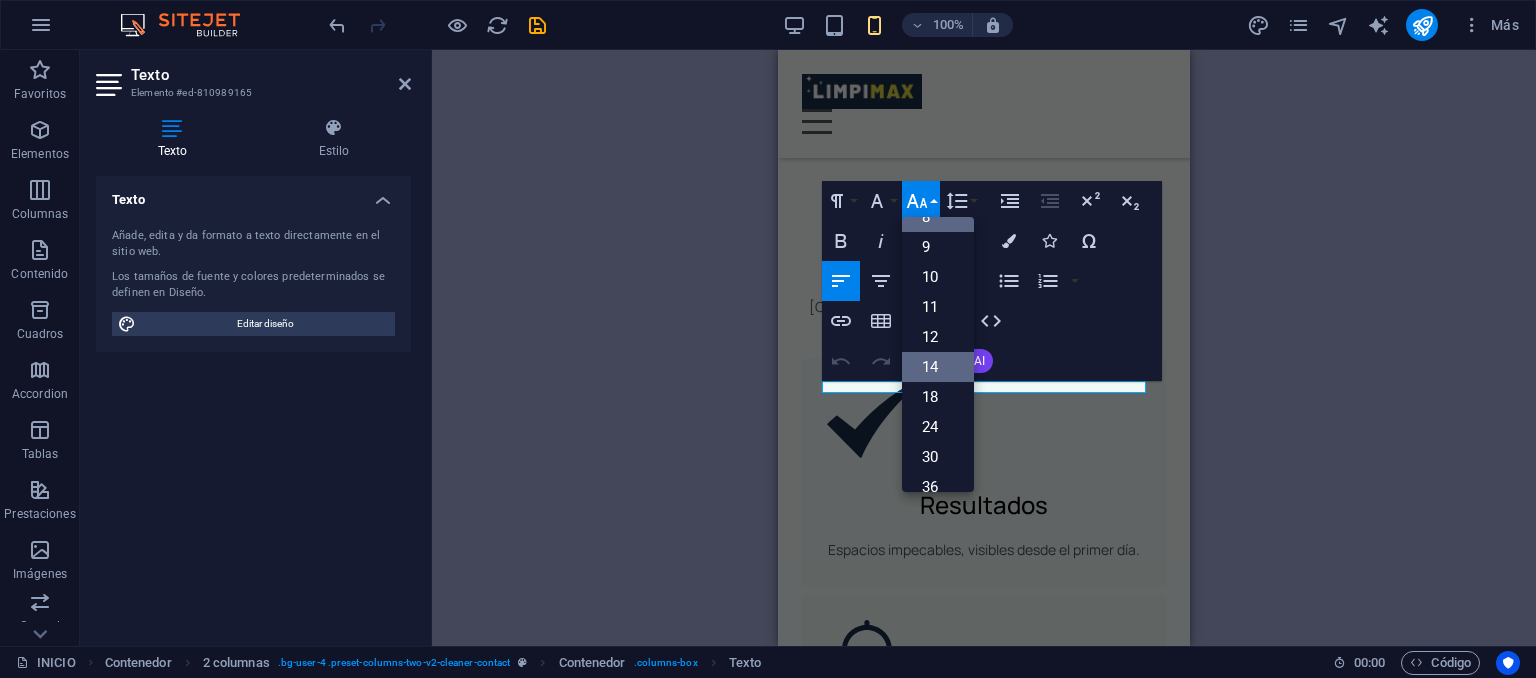 click on "14" at bounding box center [938, 367] 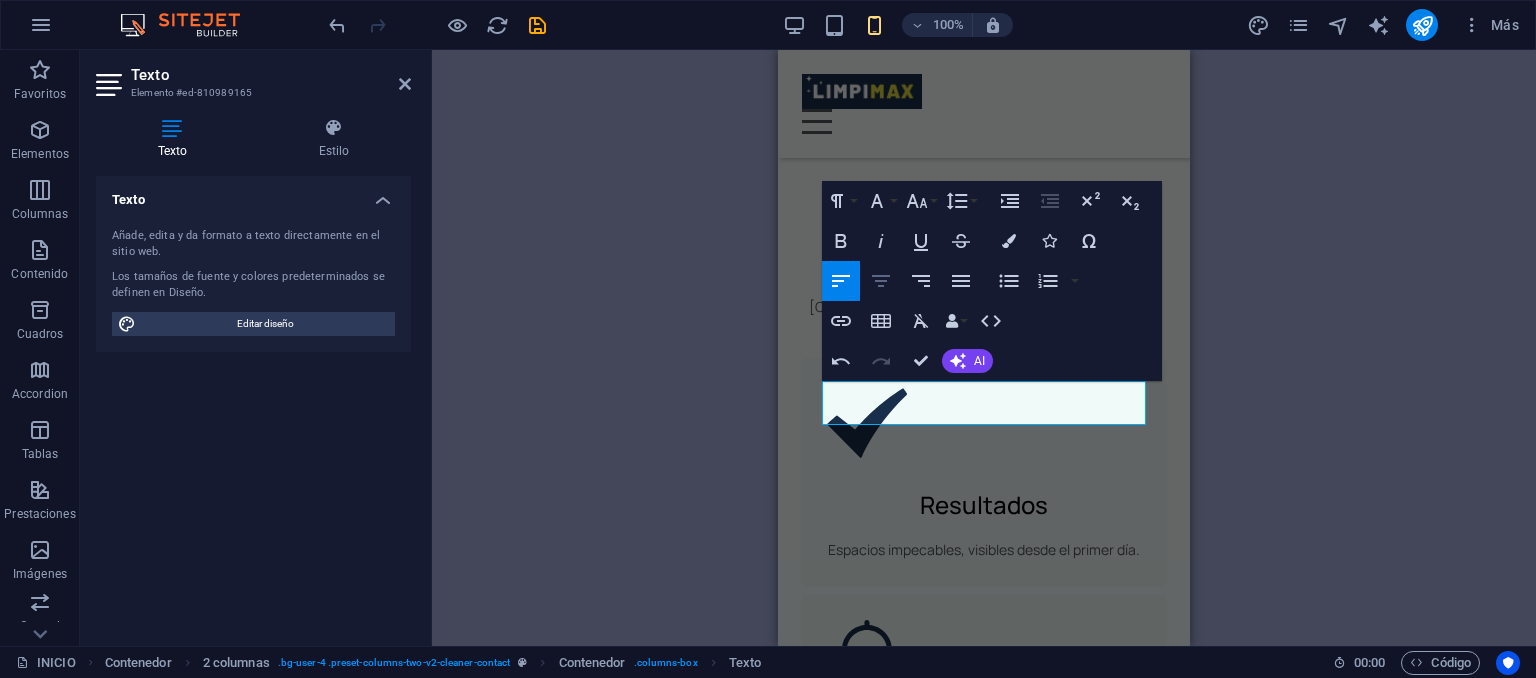 click 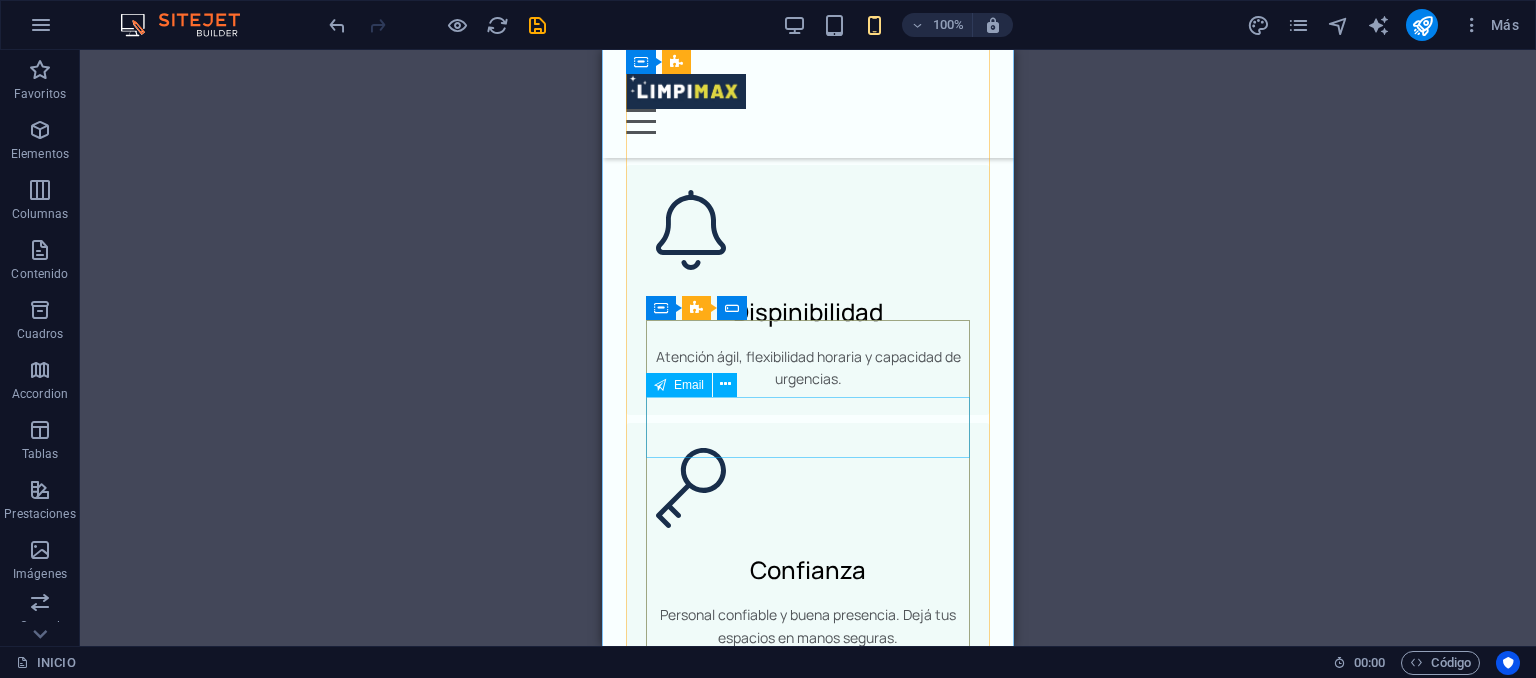 scroll, scrollTop: 6468, scrollLeft: 0, axis: vertical 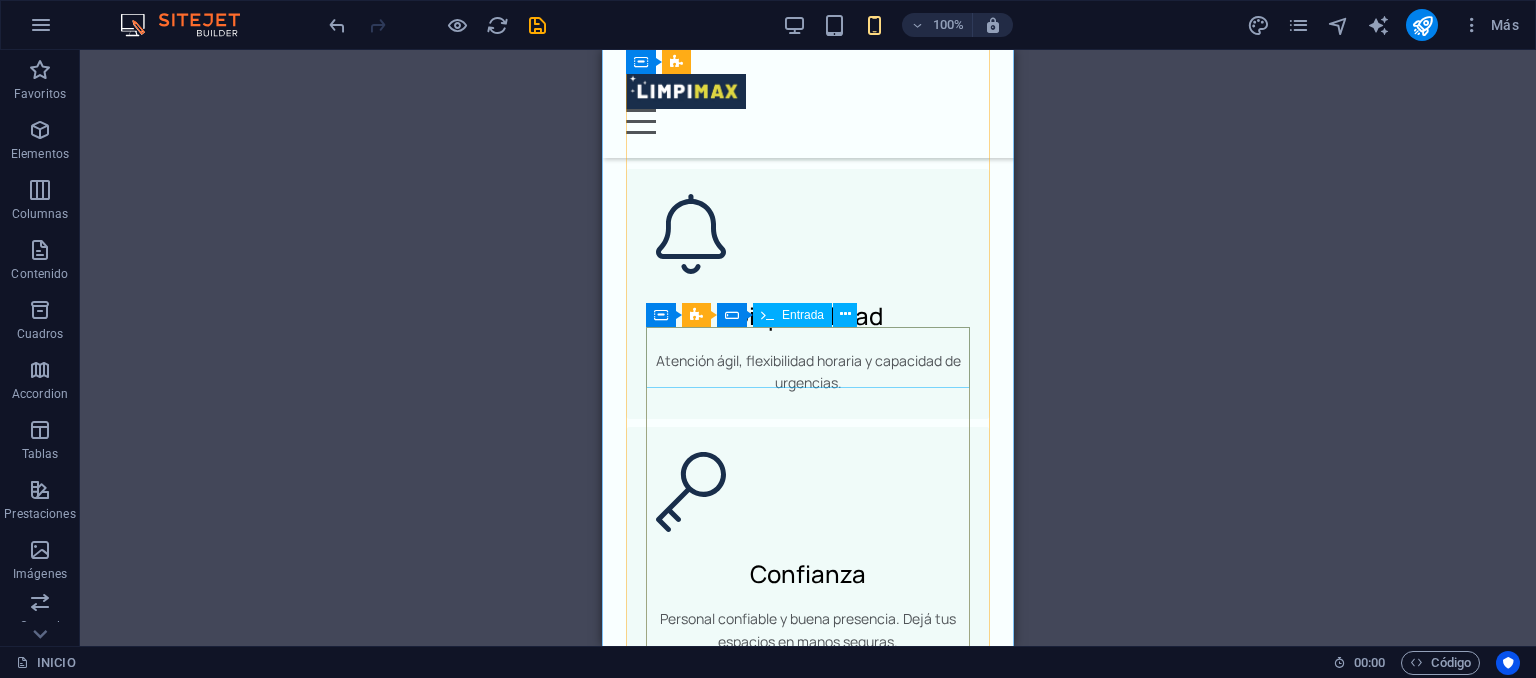 click on "Nombre" at bounding box center [808, 1255] 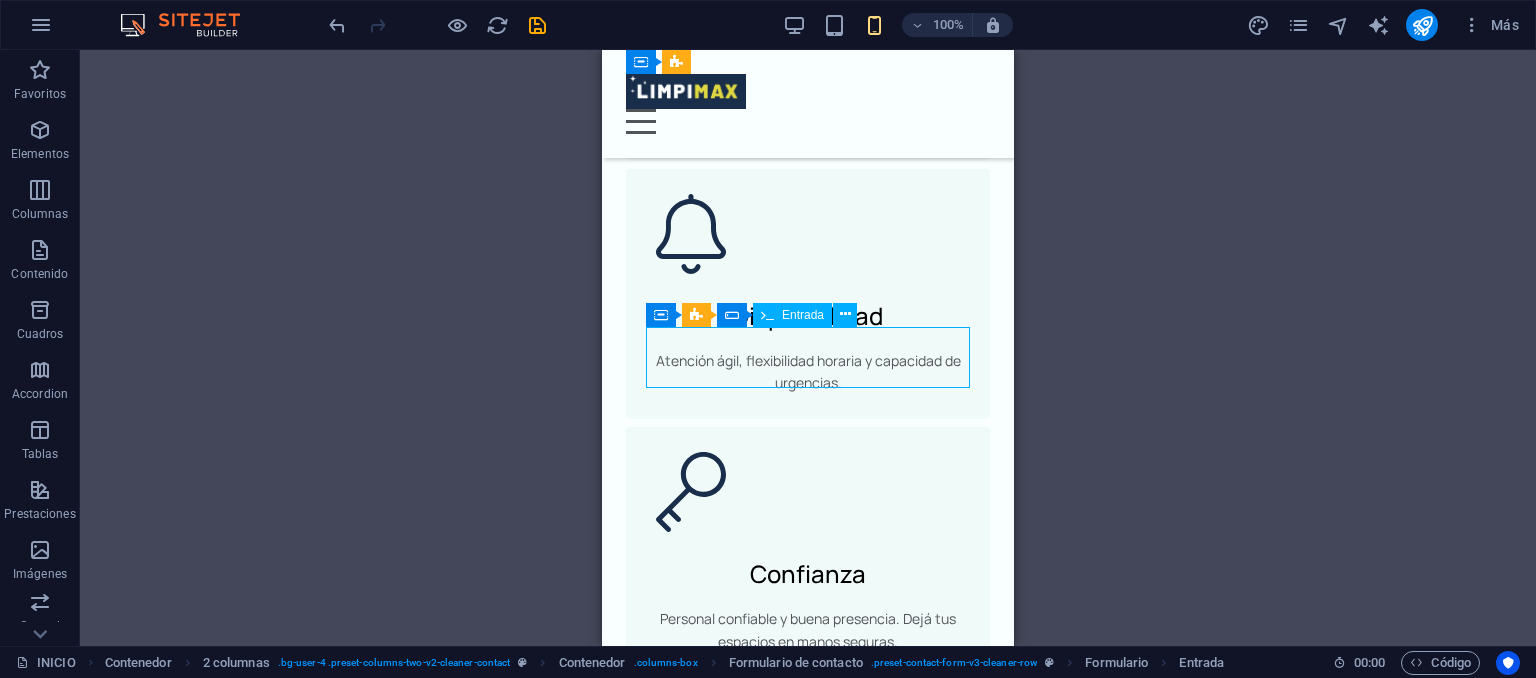 click on "Nombre" at bounding box center (808, 1255) 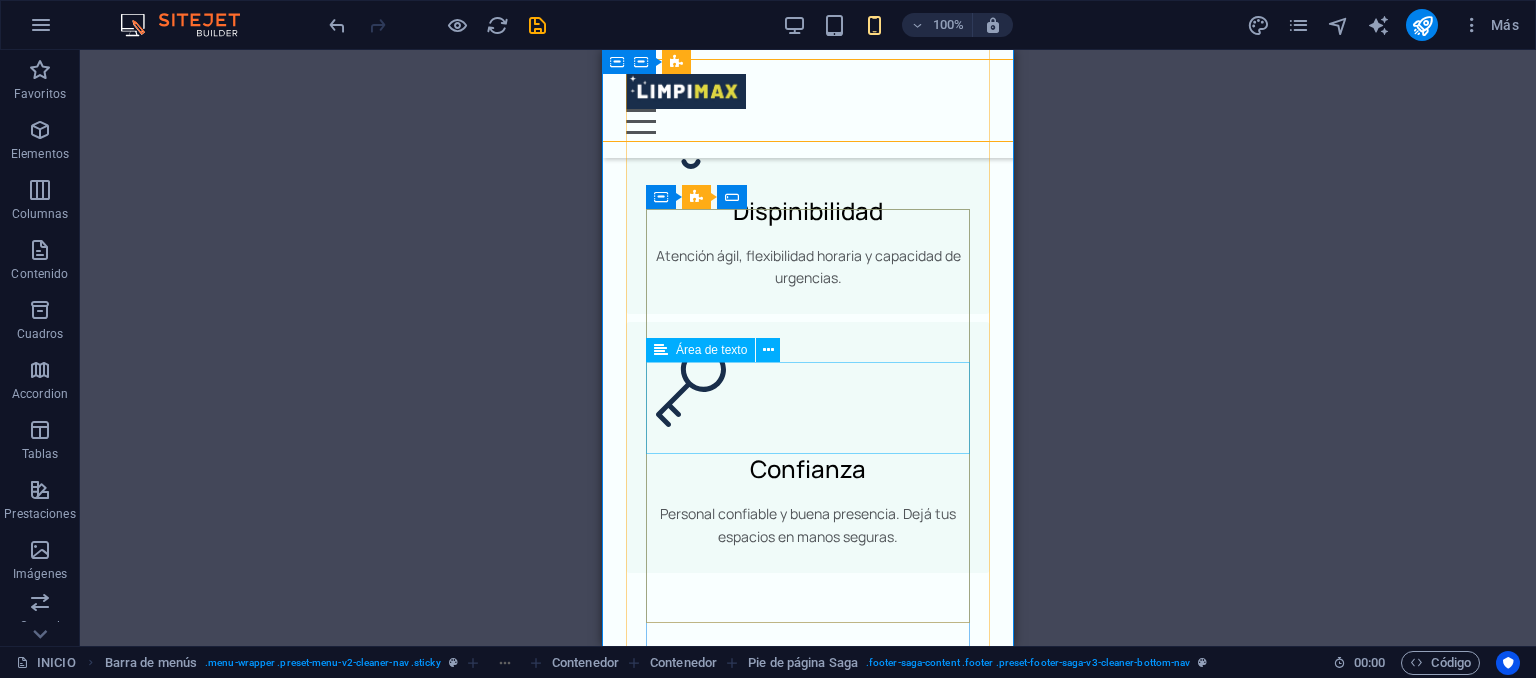 scroll, scrollTop: 6568, scrollLeft: 0, axis: vertical 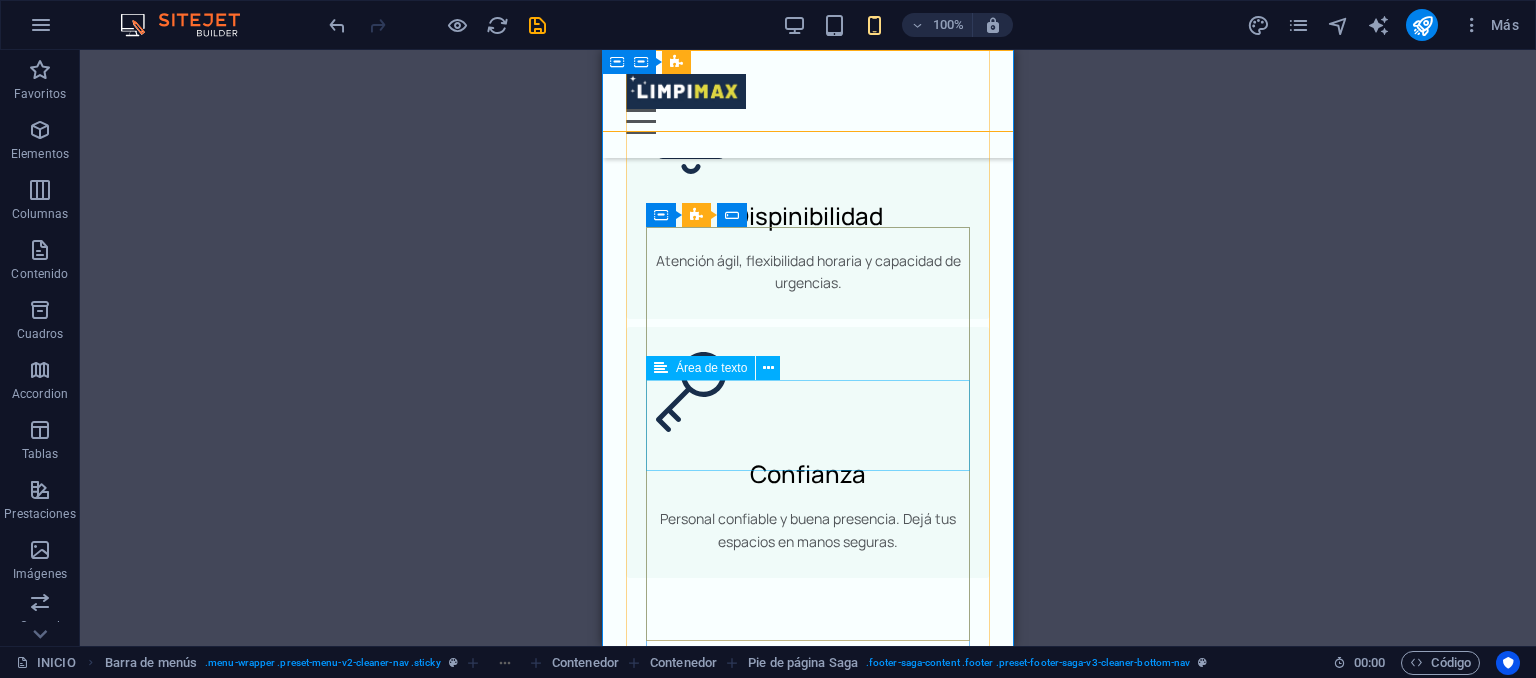 click on "Mensaje" at bounding box center (808, 1295) 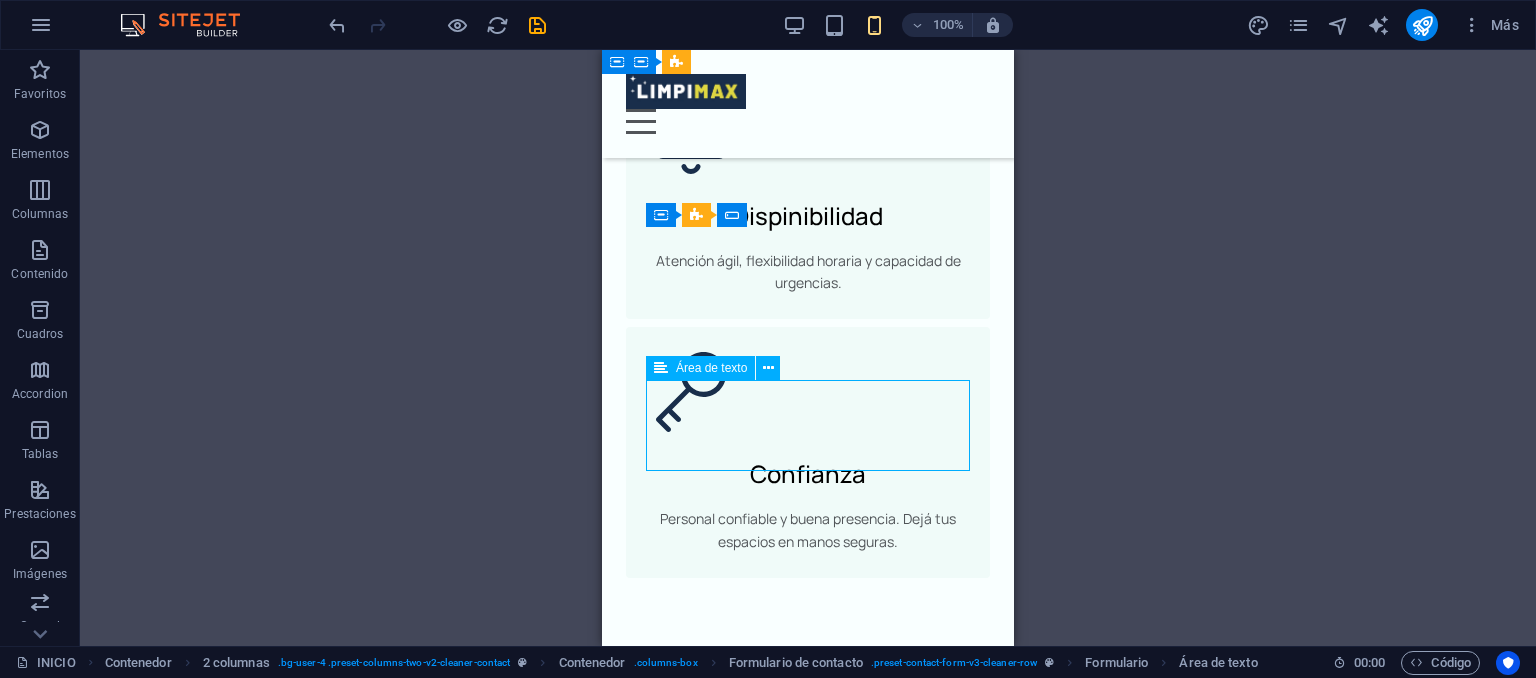 click on "Mensaje" at bounding box center (808, 1295) 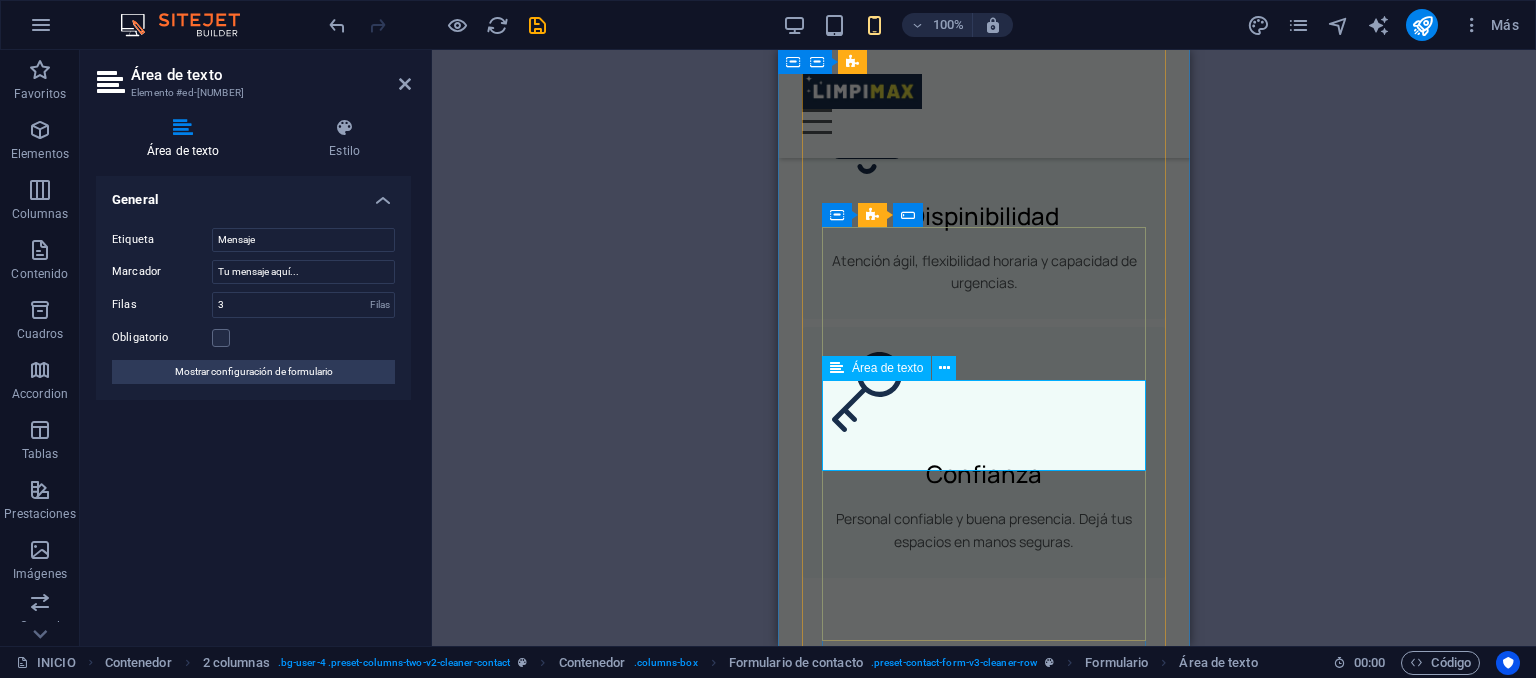 click on "Mensaje" at bounding box center [984, 1295] 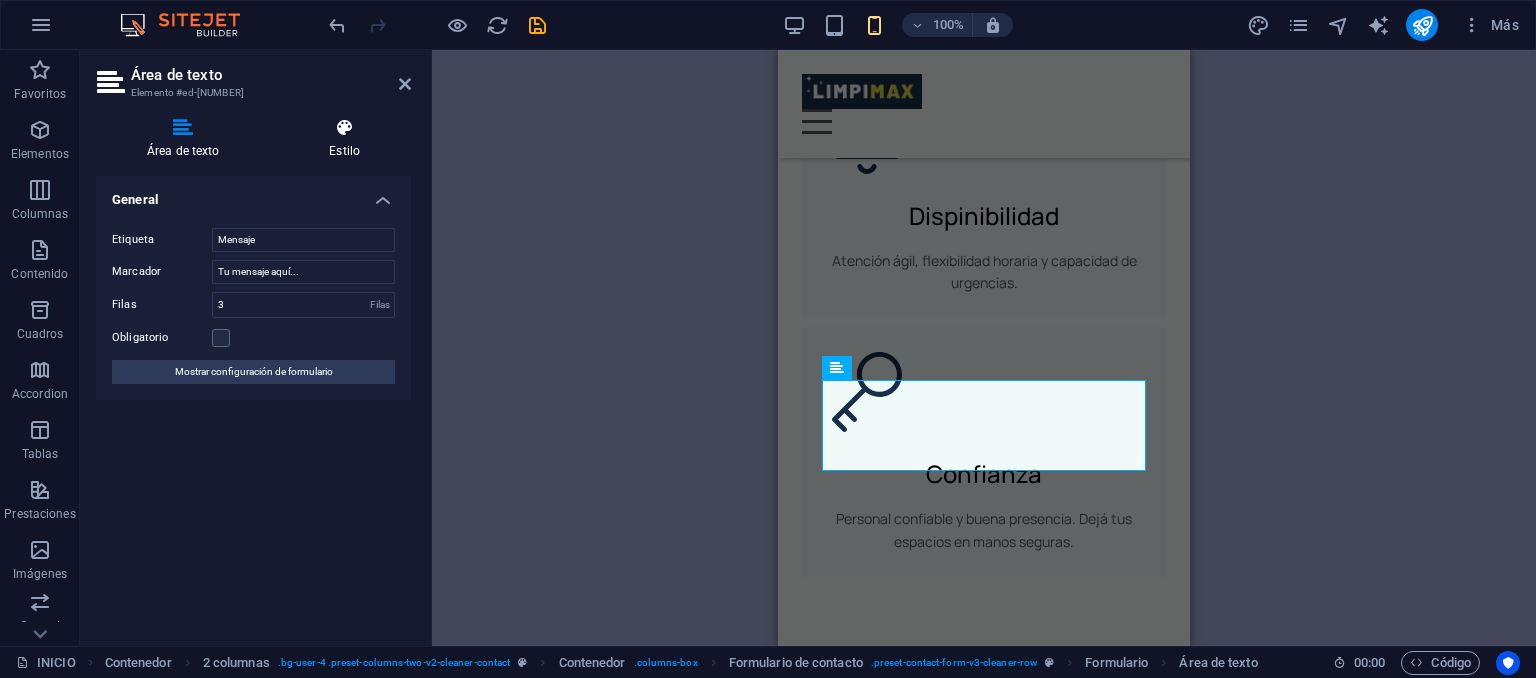 click on "Estilo" at bounding box center (344, 139) 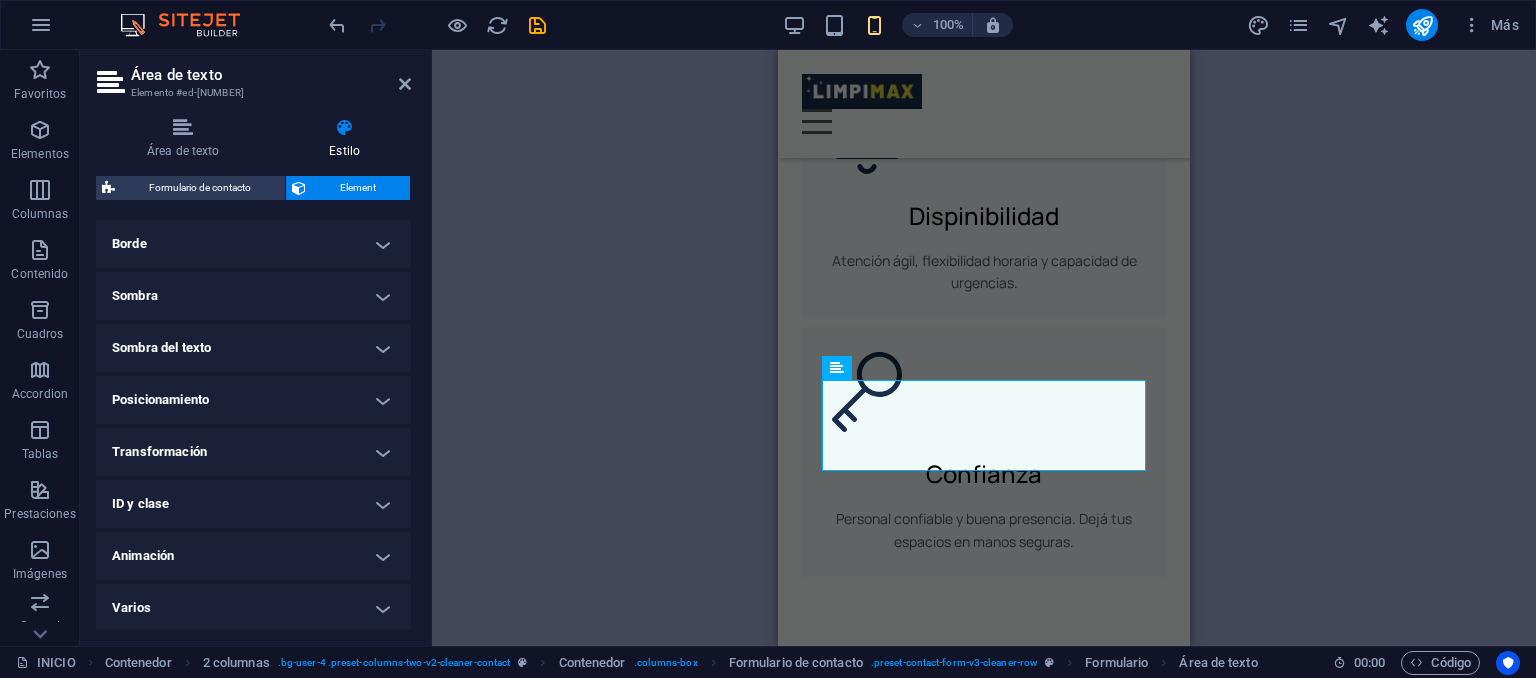 scroll, scrollTop: 448, scrollLeft: 0, axis: vertical 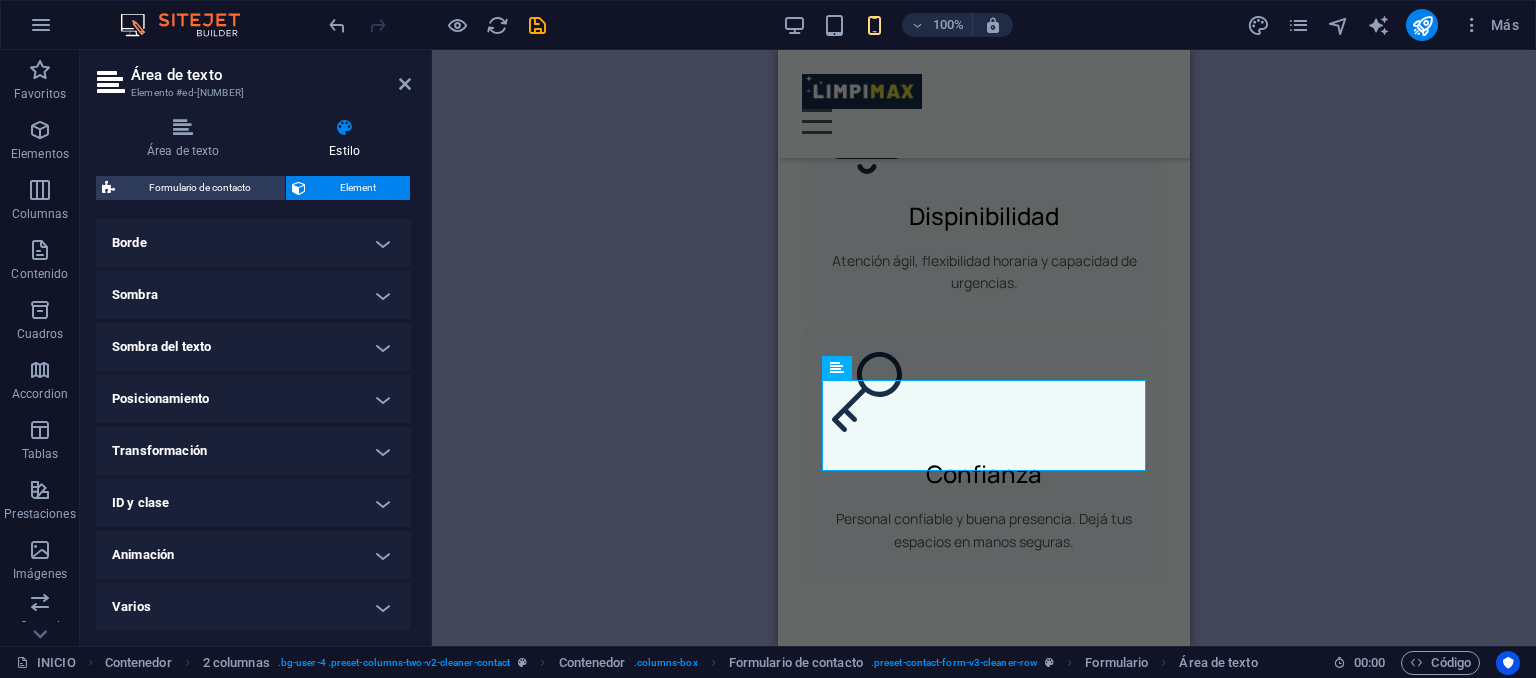 click on "Transformación" at bounding box center [253, 451] 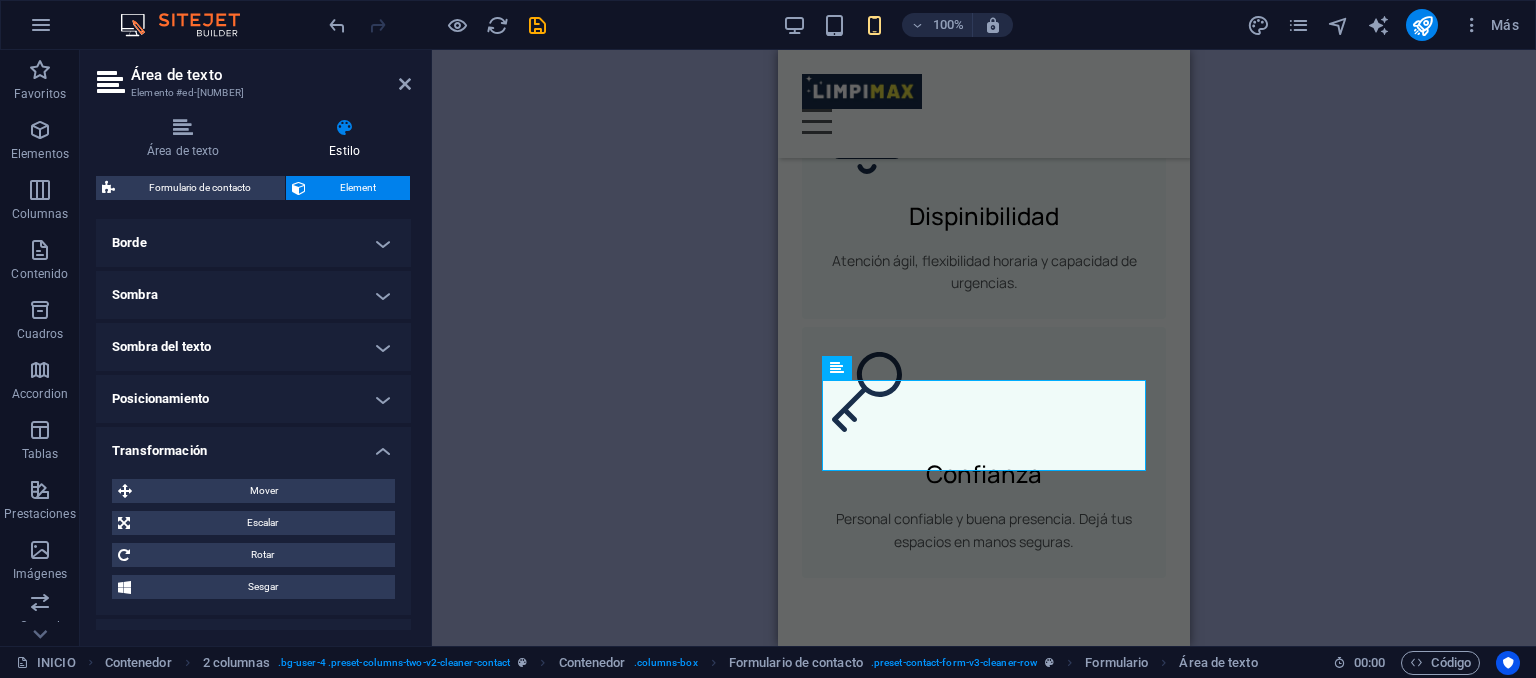 click on "Mover X offset 0 px rem % em vh vw Y offset 0 px rem % em vh vw Escalar Zoom 100 % Rotar Rotar 0 ° Sesgar X offset 0 ° Y offset 0 °" at bounding box center (253, 539) 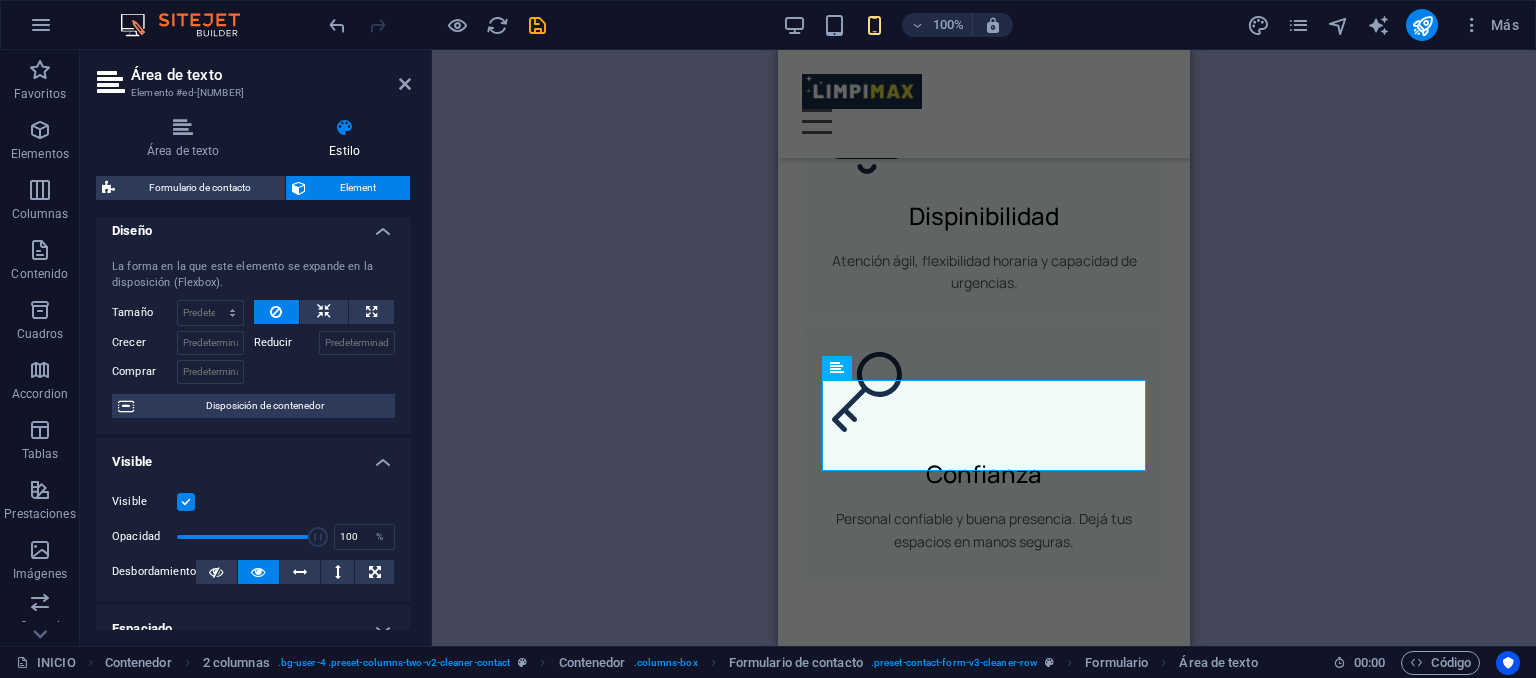 scroll, scrollTop: 0, scrollLeft: 0, axis: both 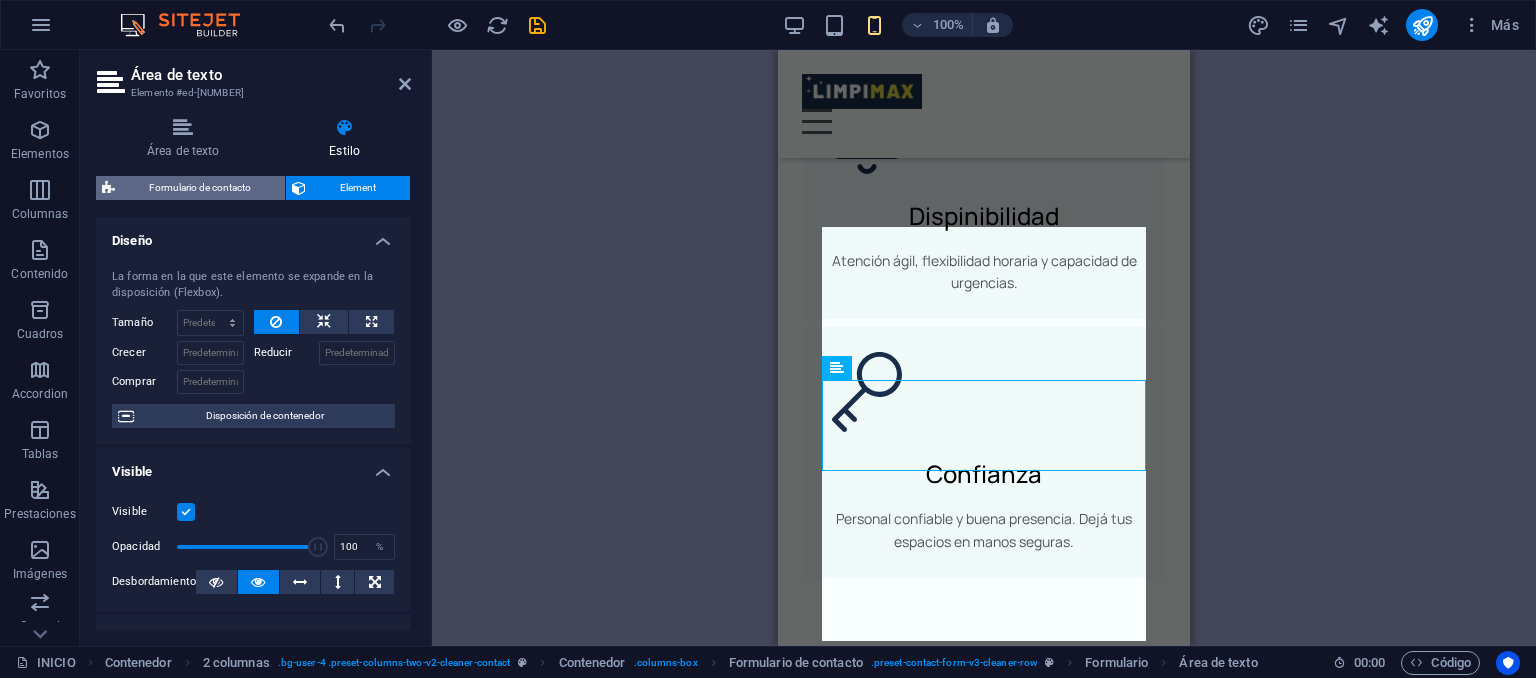 click on "Formulario de contacto" at bounding box center (200, 188) 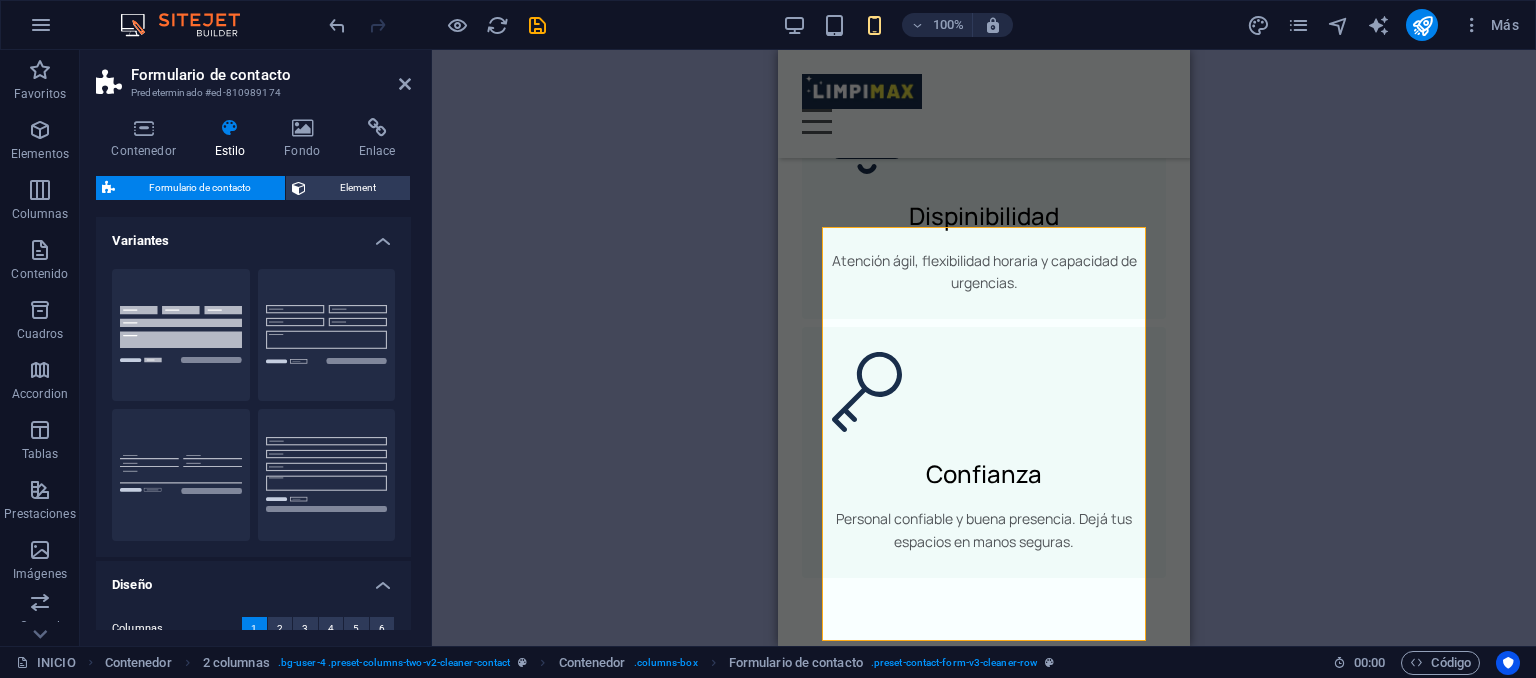 click on "Arrastra aquí para reemplazar el contenido existente. Si quieres crear un elemento nuevo, pulsa “Ctrl”.
H2   Columnas desiguales   Contenedor   Barra de menús   Contenedor   Imagen   Contenedor   Menú   Contenedor   Separador   Texto   Separador   Botón   Texto   Contenedor   Contenedor   Contenedor   H2   Separador   Texto   Separador   Contenedor   Lista de iconos   H3   Contenedor   Contenedor   Icono   Contenedor   H3   Contenedor   Icono   H3   H3   Superposición   Icono   Contenedor   H3   Separador   Texto   Separador   Botón   Superposición   Contenedor   Icono   H3   Separador   Texto   Separador   Botón   H3   Superposición   Contenedor   Separador   Texto   Separador   Botón   Superposición   Contenedor   Separador   Texto   H3   Separador   Botón   Superposición   H3   Contenedor   Separador   Texto   Separador   Botón   H3   Superposición   Contenedor   Separador   Texto   Separador   Botón   Marcador   Descuento   Descuento   Contenedor   Contenedor   H2" at bounding box center (984, 348) 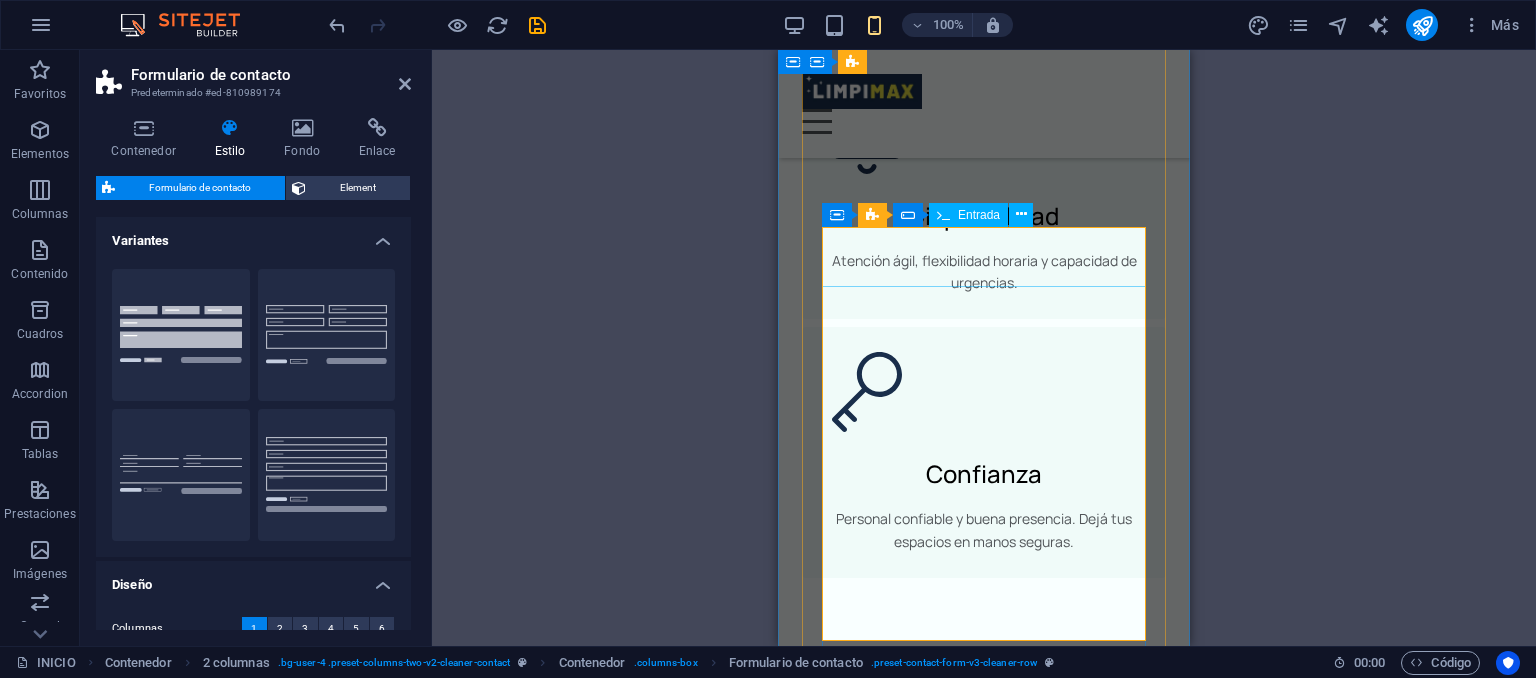click on "Nombre" at bounding box center (921, 1155) 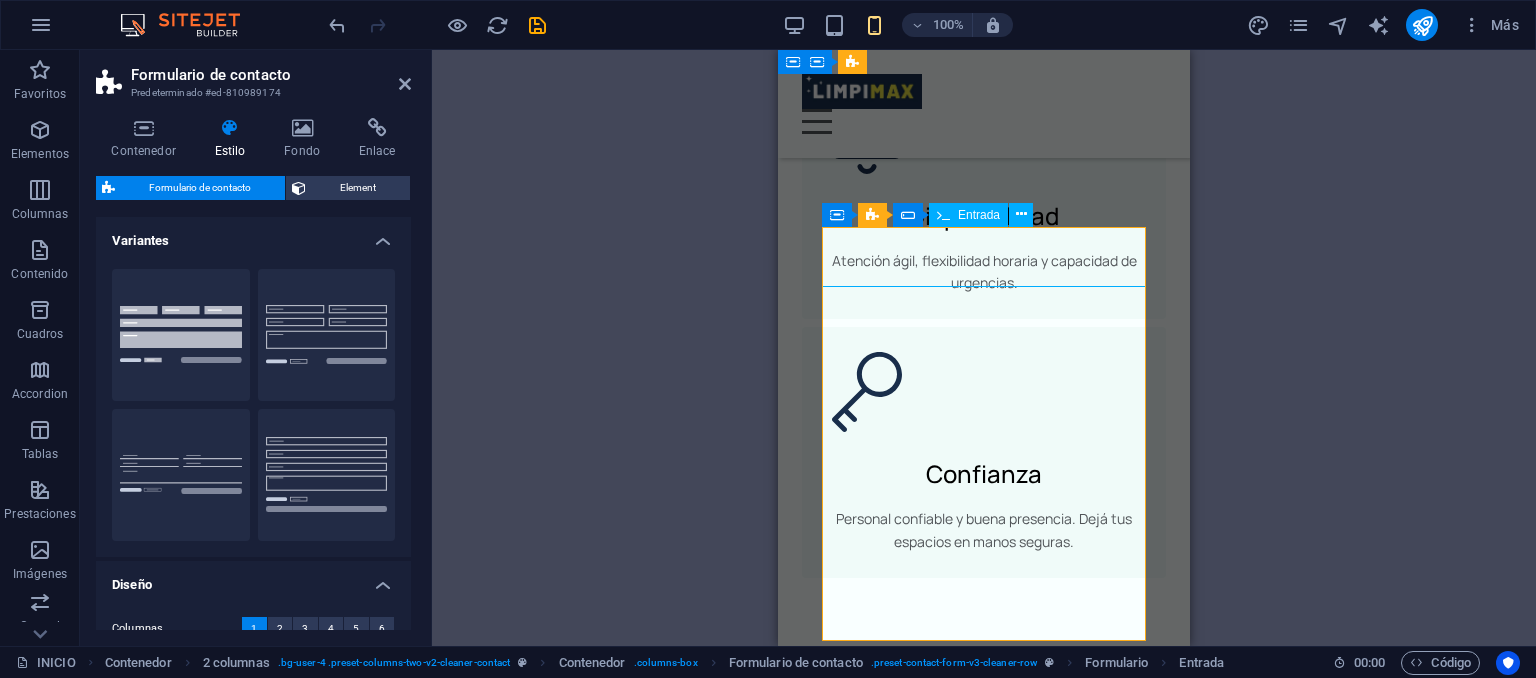 drag, startPoint x: 911, startPoint y: 272, endPoint x: 831, endPoint y: 266, distance: 80.224686 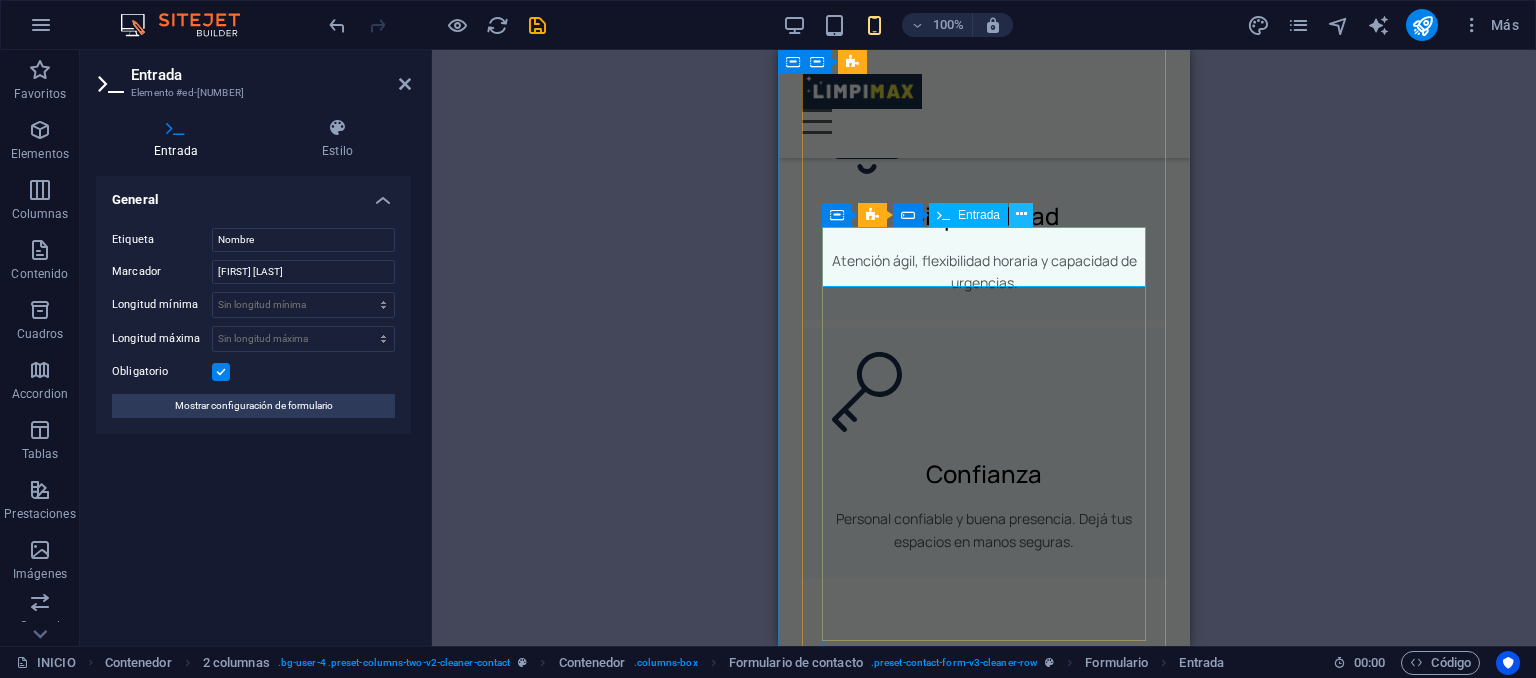 click at bounding box center (1021, 214) 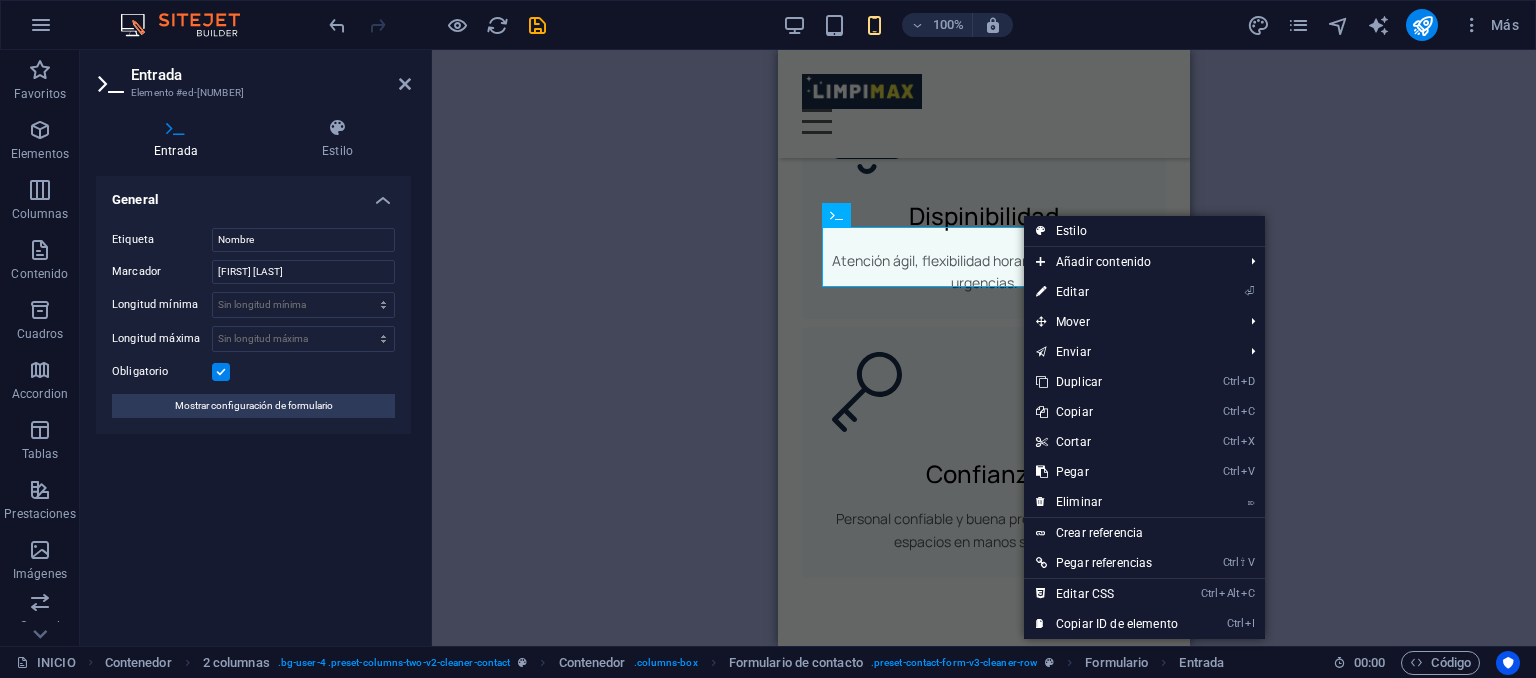 click on "H2   Columnas desiguales   Contenedor   Barra de menús   Contenedor   Imagen   Contenedor   Menú   Contenedor   Separador   Texto   Separador   Botón   Texto   Contenedor   Contenedor   Contenedor   H2   Separador   Texto   Separador   Contenedor   Lista de iconos   H3   Contenedor   Contenedor   Icono   Contenedor   H3   Contenedor   Icono   H3   H3   Superposición   Icono   Contenedor   H3   Separador   Texto   Separador   Botón   Superposición   Contenedor   Icono   H3   Separador   Texto   Separador   Botón   H3   Superposición   Contenedor   Separador   Texto   Separador   Botón   Superposición   Contenedor   Separador   Texto   H3   Separador   Botón   Superposición   H3   Contenedor   Separador   Texto   Separador   Botón   H3   Superposición   Contenedor   Separador   Texto   Separador   Botón   Marcador   Descuento   Descuento   Contenedor   Contenedor   H2   Separador   Botón   Texto   Contenedor   H2   Separador   Texto   Galería   Galería   Galería     H2" at bounding box center (984, 348) 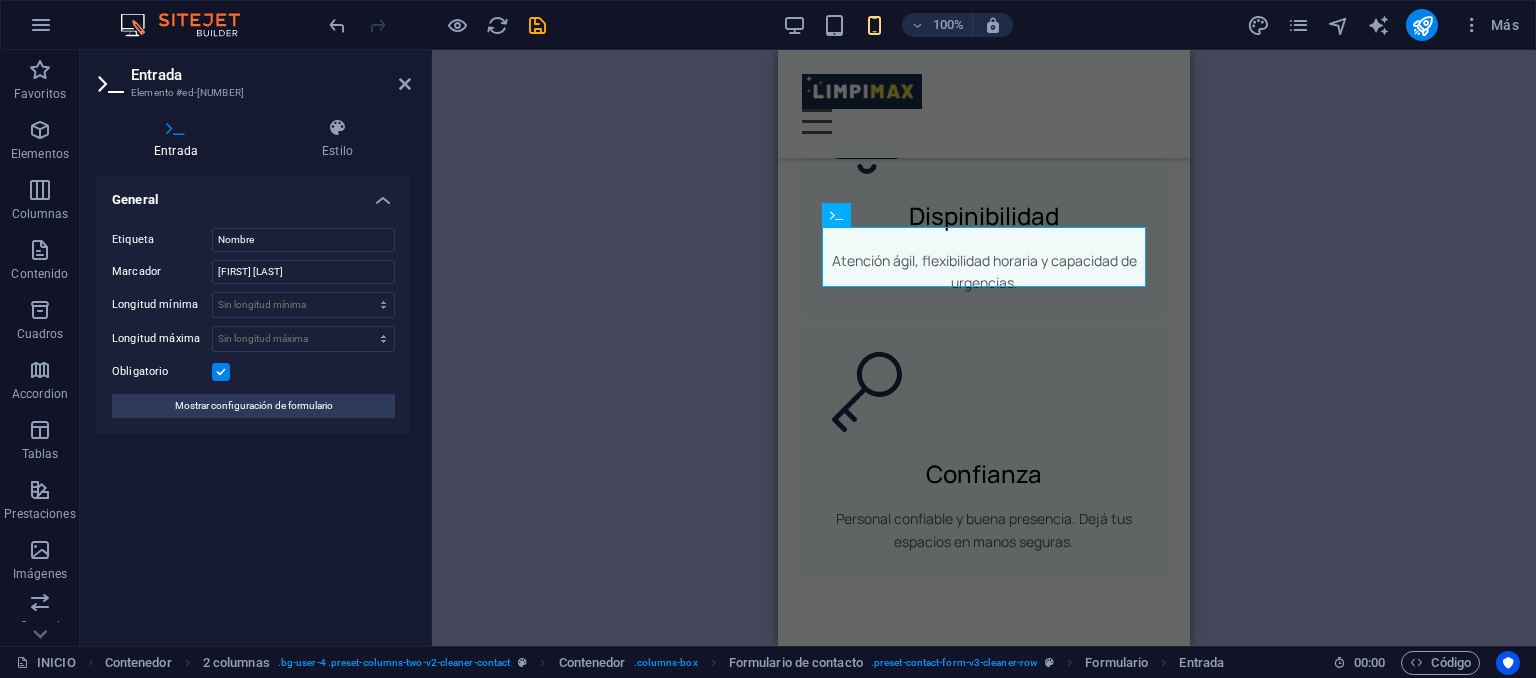 click on "H2   Columnas desiguales   Contenedor   Barra de menús   Contenedor   Imagen   Contenedor   Menú   Contenedor   Separador   Texto   Separador   Botón   Texto   Contenedor   Contenedor   Contenedor   H2   Separador   Texto   Separador   Contenedor   Lista de iconos   H3   Contenedor   Contenedor   Icono   Contenedor   H3   Contenedor   Icono   H3   H3   Superposición   Icono   Contenedor   H3   Separador   Texto   Separador   Botón   Superposición   Contenedor   Icono   H3   Separador   Texto   Separador   Botón   H3   Superposición   Contenedor   Separador   Texto   Separador   Botón   Superposición   Contenedor   Separador   Texto   H3   Separador   Botón   Superposición   H3   Contenedor   Separador   Texto   Separador   Botón   H3   Superposición   Contenedor   Separador   Texto   Separador   Botón   Marcador   Descuento   Descuento   Contenedor   Contenedor   H2   Separador   Botón   Texto   Contenedor   H2   Separador   Texto   Galería   Galería   Galería     H2" at bounding box center [984, 348] 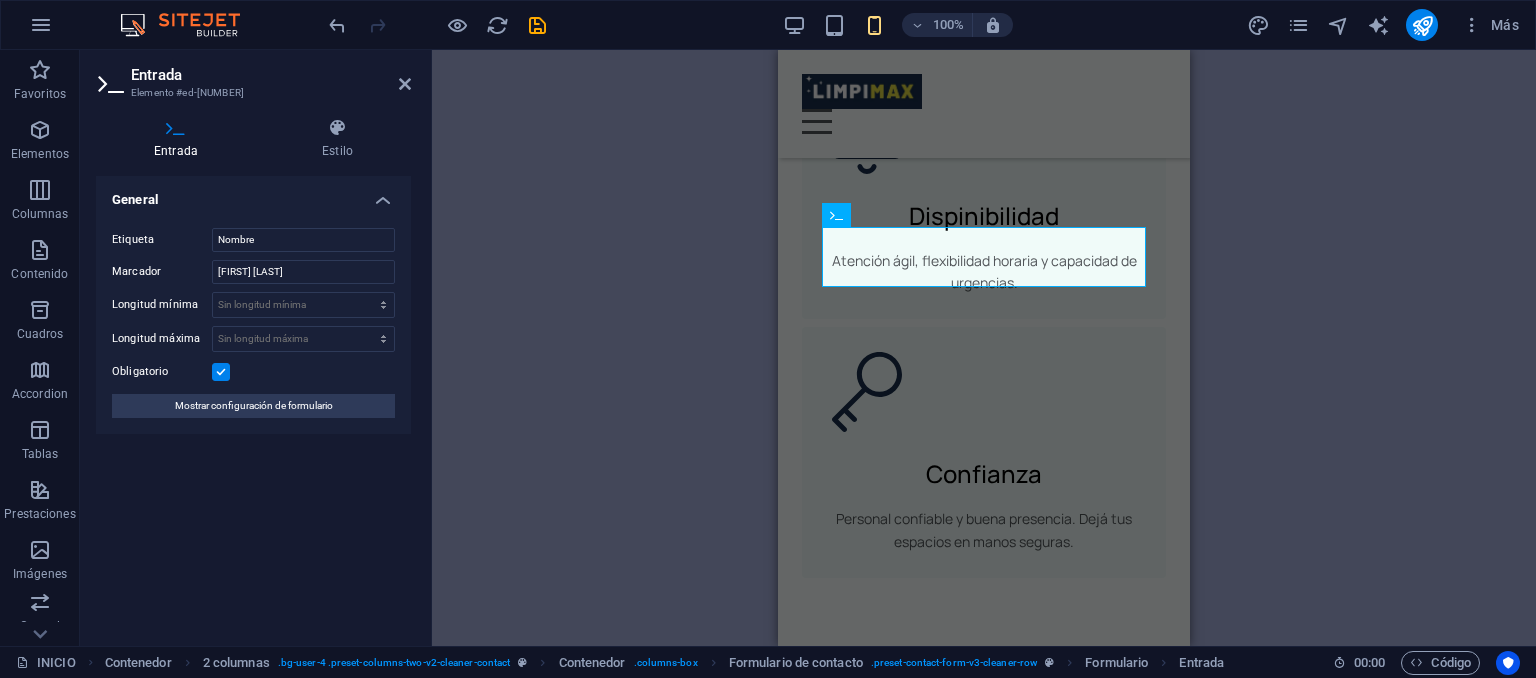 click on "H2   Columnas desiguales   Contenedor   Barra de menús   Contenedor   Imagen   Contenedor   Menú   Contenedor   Separador   Texto   Separador   Botón   Texto   Contenedor   Contenedor   Contenedor   H2   Separador   Texto   Separador   Contenedor   Lista de iconos   H3   Contenedor   Contenedor   Icono   Contenedor   H3   Contenedor   Icono   H3   H3   Superposición   Icono   Contenedor   H3   Separador   Texto   Separador   Botón   Superposición   Contenedor   Icono   H3   Separador   Texto   Separador   Botón   H3   Superposición   Contenedor   Separador   Texto   Separador   Botón   Superposición   Contenedor   Separador   Texto   H3   Separador   Botón   Superposición   H3   Contenedor   Separador   Texto   Separador   Botón   H3   Superposición   Contenedor   Separador   Texto   Separador   Botón   Marcador   Descuento   Descuento   Contenedor   Contenedor   H2   Separador   Botón   Texto   Contenedor   H2   Separador   Texto   Galería   Galería   Galería     H2" at bounding box center (984, 348) 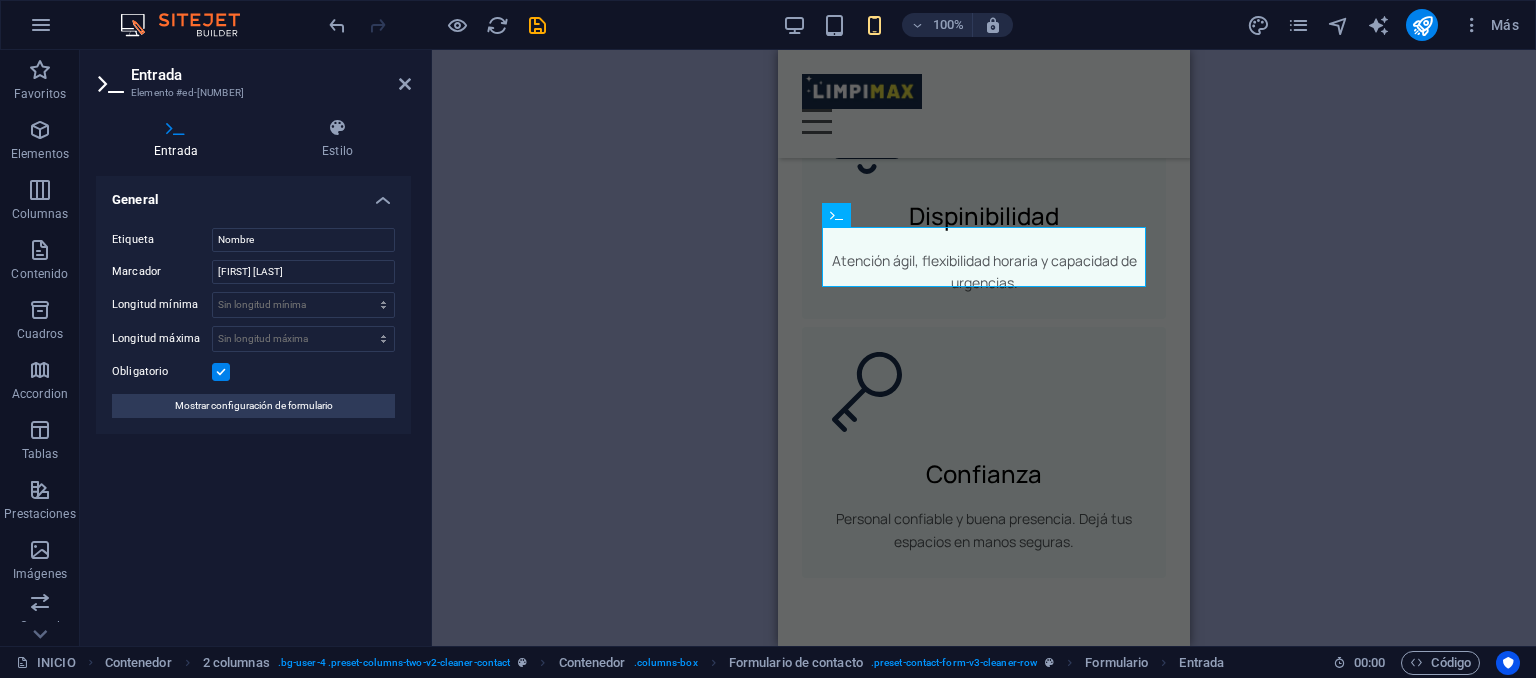 click on "Entrada Elemento #ed-[NUMBER] Entrada Estilo General Etiqueta Nombre Marcador [FIRST] [LAST] Longitud mínima Sin longitud mínima carácteres Longitud máxima Sin longitud máxima carácteres Obligatorio Mostrar configuración de formulario Formulario de contacto Element Diseño La forma en la que este elemento se expande en la disposición (Flexbox). Tamaño Predeterminado automático px % 1/1 1/2 1/3 1/4 1/5 1/6 1/7 1/8 1/9 1/10 Crecer Reducir Comprar Disposición de contenedor Visible Visible Opacidad 100 % Desbordamiento Espaciado Margen Predeterminado automático px % rem vw vh Personalizado Personalizado automático px % rem vw vh automático px % rem vw vh automático px % rem vw vh automático px % rem vw vh Espaciado Predeterminado px rem % vh vw Personalizado Personalizado px rem % vh vw px rem % vh vw px rem % vh vw px rem % vh vw Borde Estilo              - Ancho 1 automático px rem % vh vw Personalizado Personalizado 1 automático px rem % vh vw 1 automático px rem % vh vw 1 px rem %" at bounding box center [256, 348] 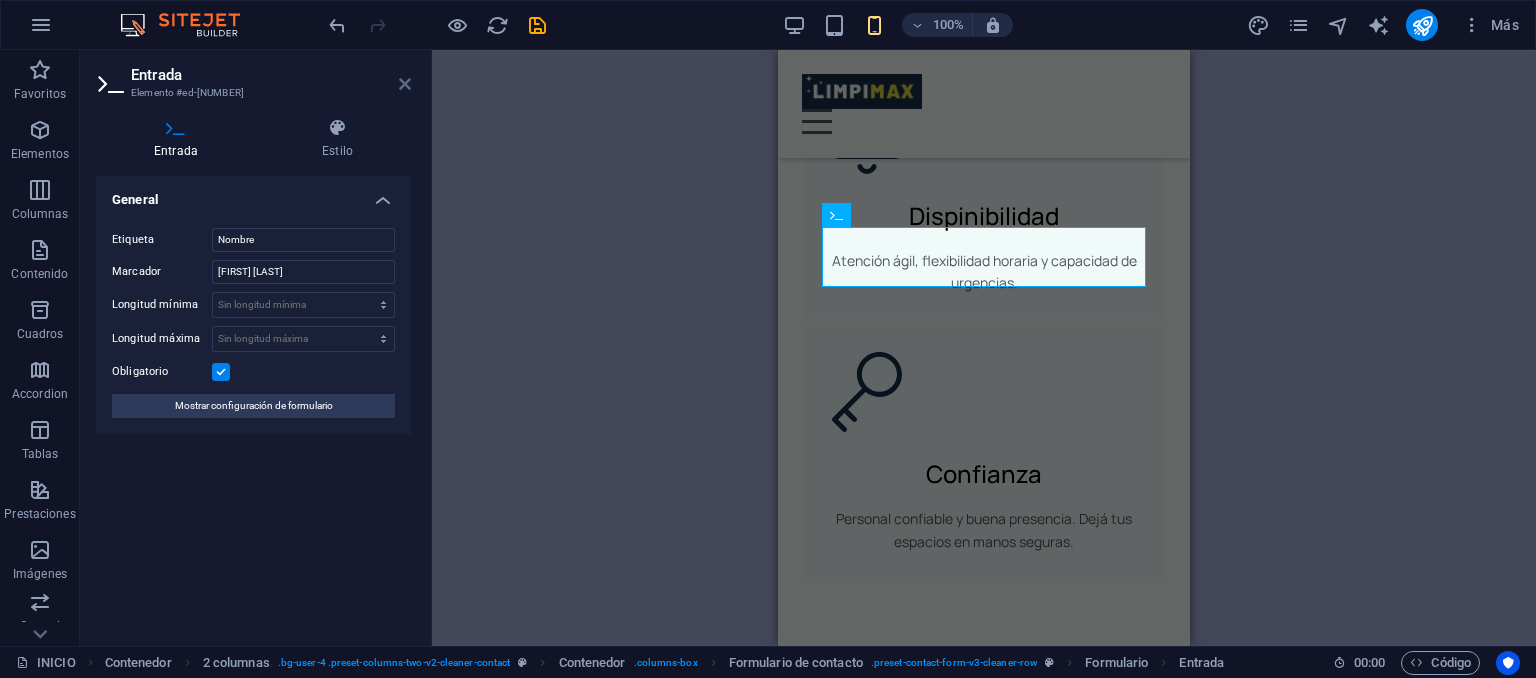 click at bounding box center [405, 84] 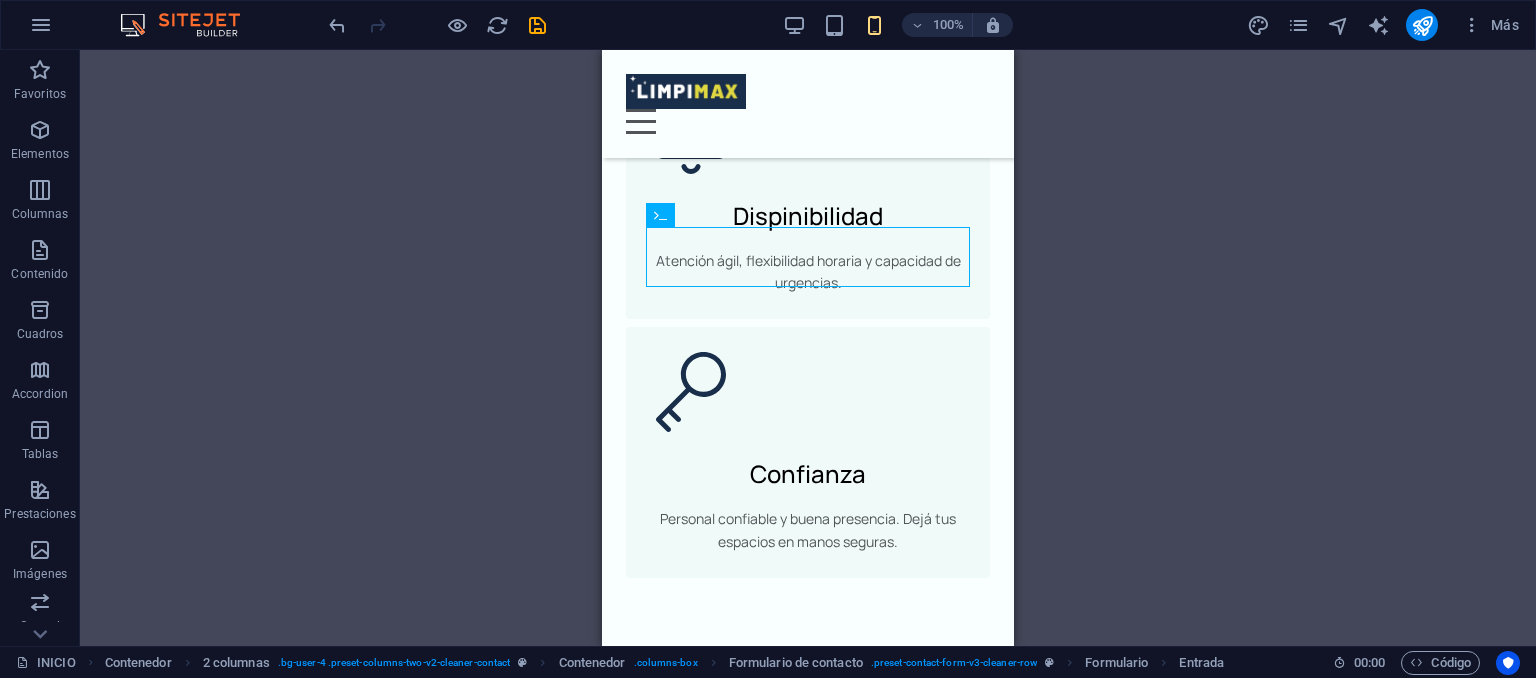 click on "H2   Columnas desiguales   Contenedor   Barra de menús   Contenedor   Imagen   Contenedor   Menú   Contenedor   Separador   Texto   Separador   Botón   Texto   Contenedor   Contenedor   Contenedor   H2   Separador   Texto   Separador   Contenedor   Lista de iconos   H3   Contenedor   Contenedor   Icono   Contenedor   H3   Contenedor   Icono   H3   H3   Superposición   Icono   Contenedor   H3   Separador   Texto   Separador   Botón   Superposición   Contenedor   Icono   H3   Separador   Texto   Separador   Botón   H3   Superposición   Contenedor   Separador   Texto   Separador   Botón   Superposición   Contenedor   Separador   Texto   H3   Separador   Botón   Superposición   H3   Contenedor   Separador   Texto   Separador   Botón   H3   Superposición   Contenedor   Separador   Texto   Separador   Botón   Marcador   Descuento   Descuento   Contenedor   Contenedor   H2   Separador   Botón   Texto   Contenedor   H2   Separador   Texto   Galería   Galería   Galería     H2" at bounding box center [808, 348] 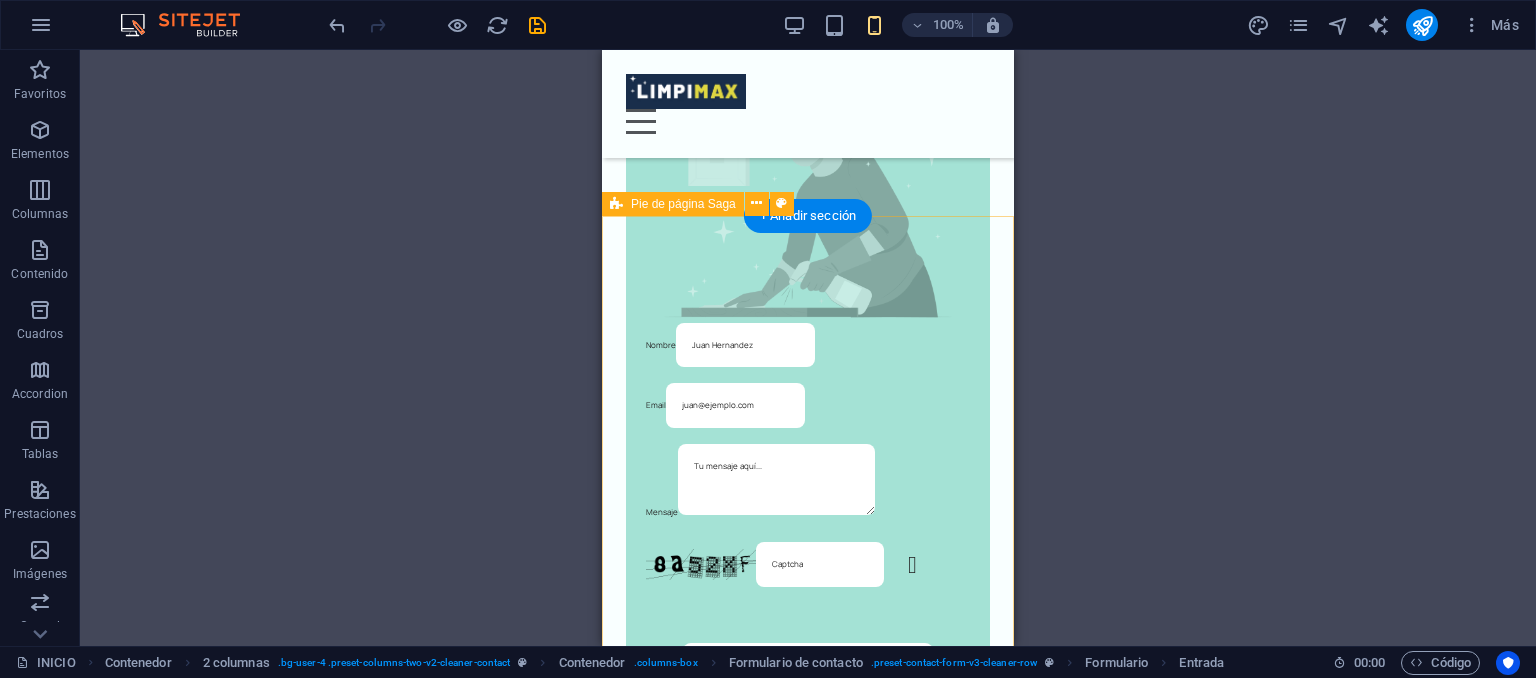 scroll, scrollTop: 7383, scrollLeft: 0, axis: vertical 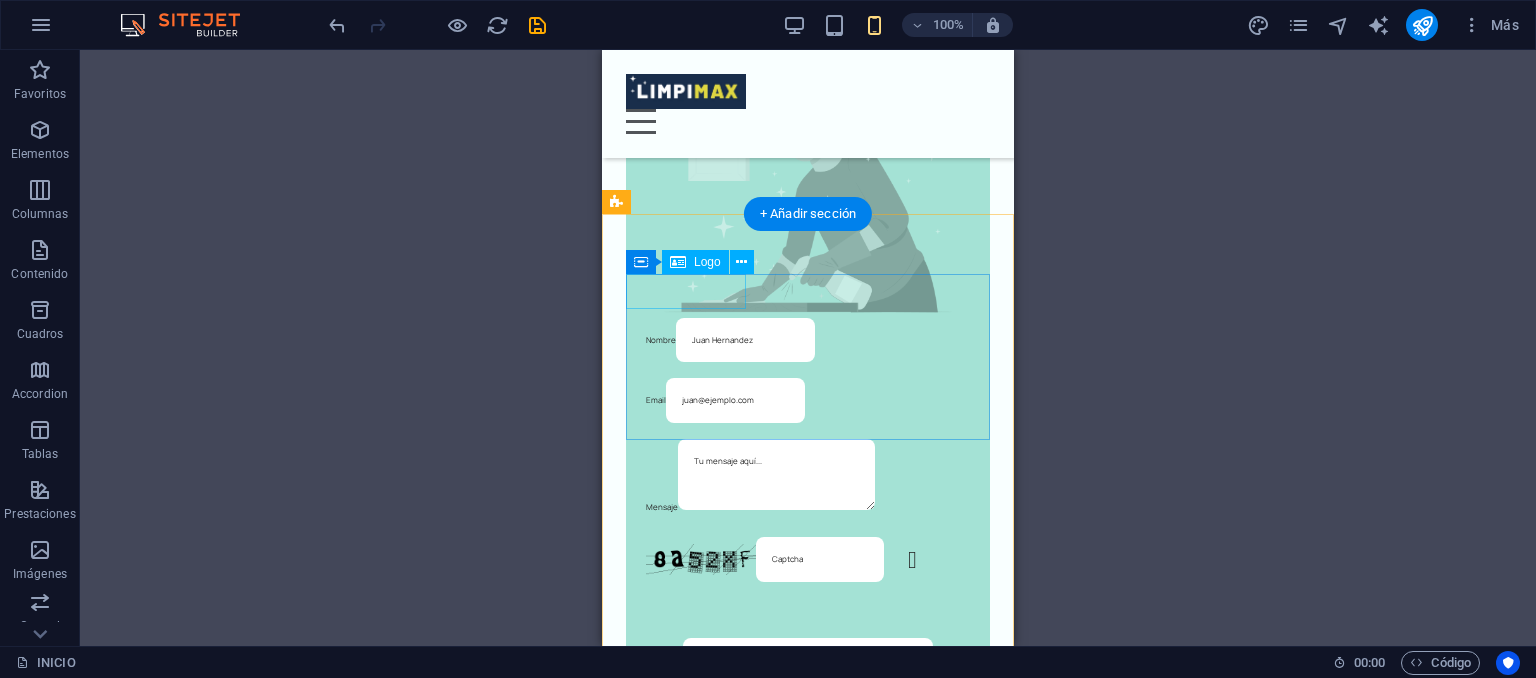 click at bounding box center (808, 1161) 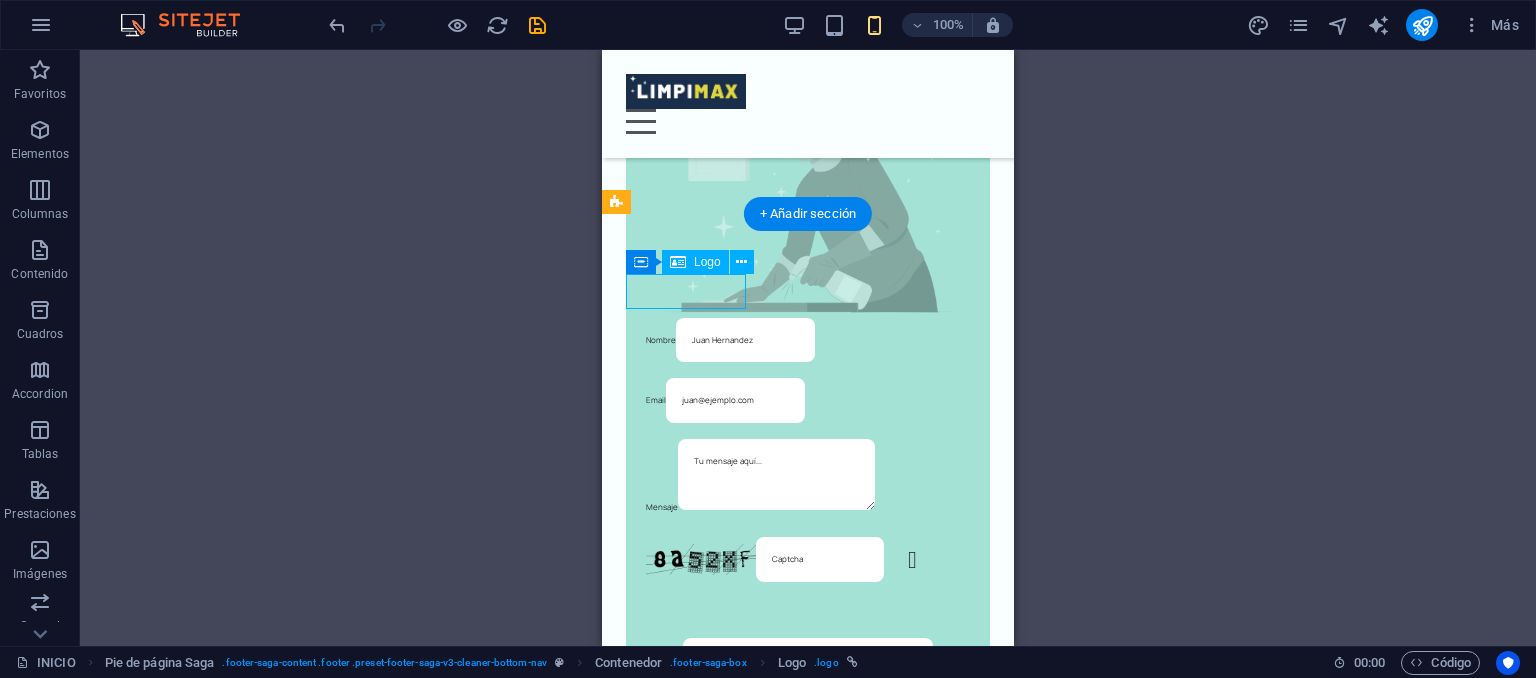 click at bounding box center (808, 1161) 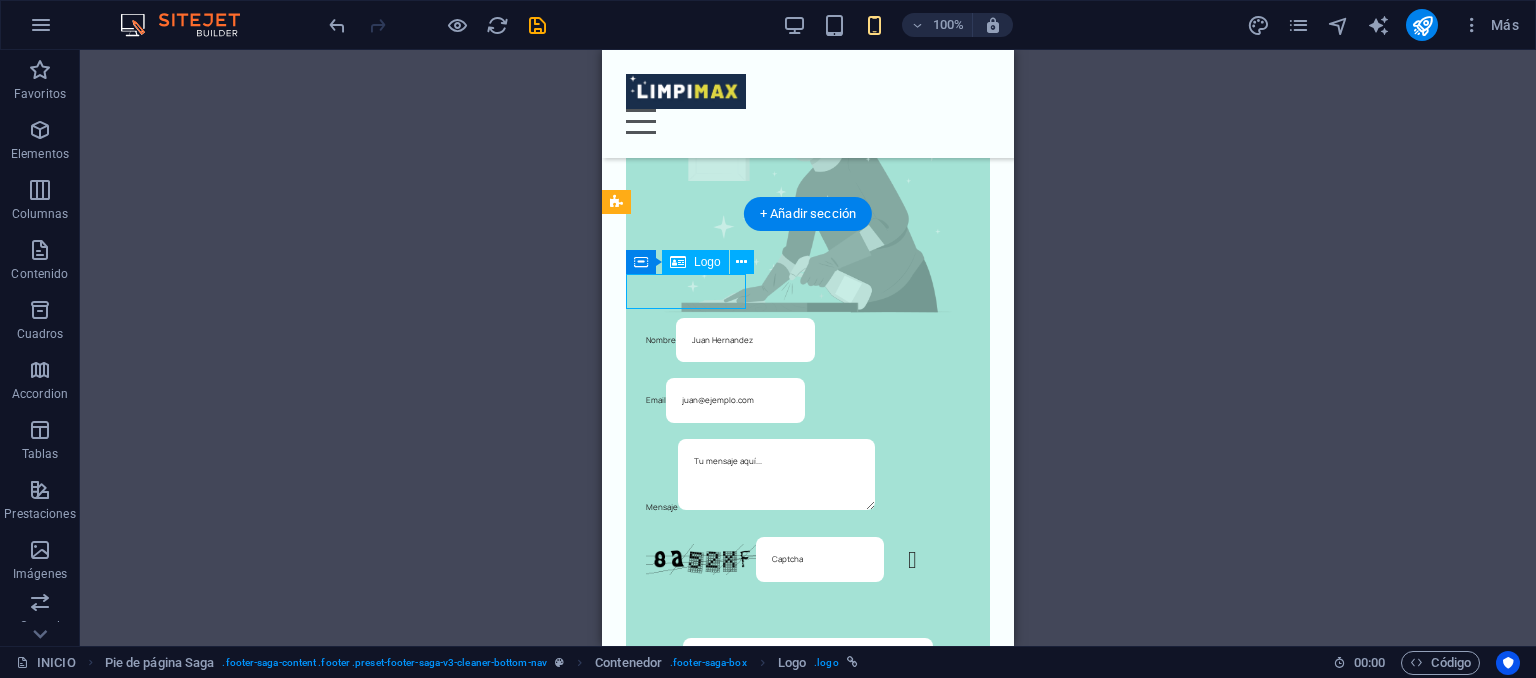 select on "px" 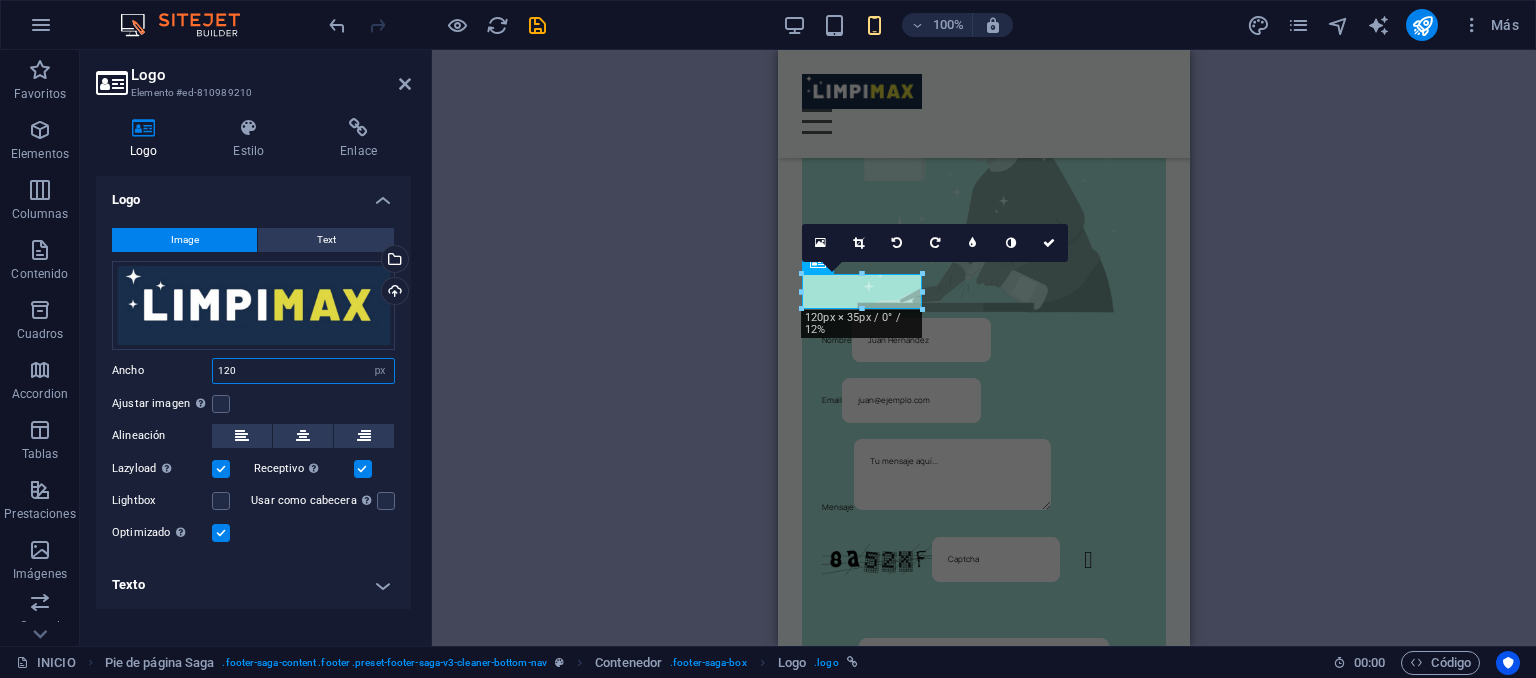 drag, startPoint x: 283, startPoint y: 373, endPoint x: 157, endPoint y: 361, distance: 126.57014 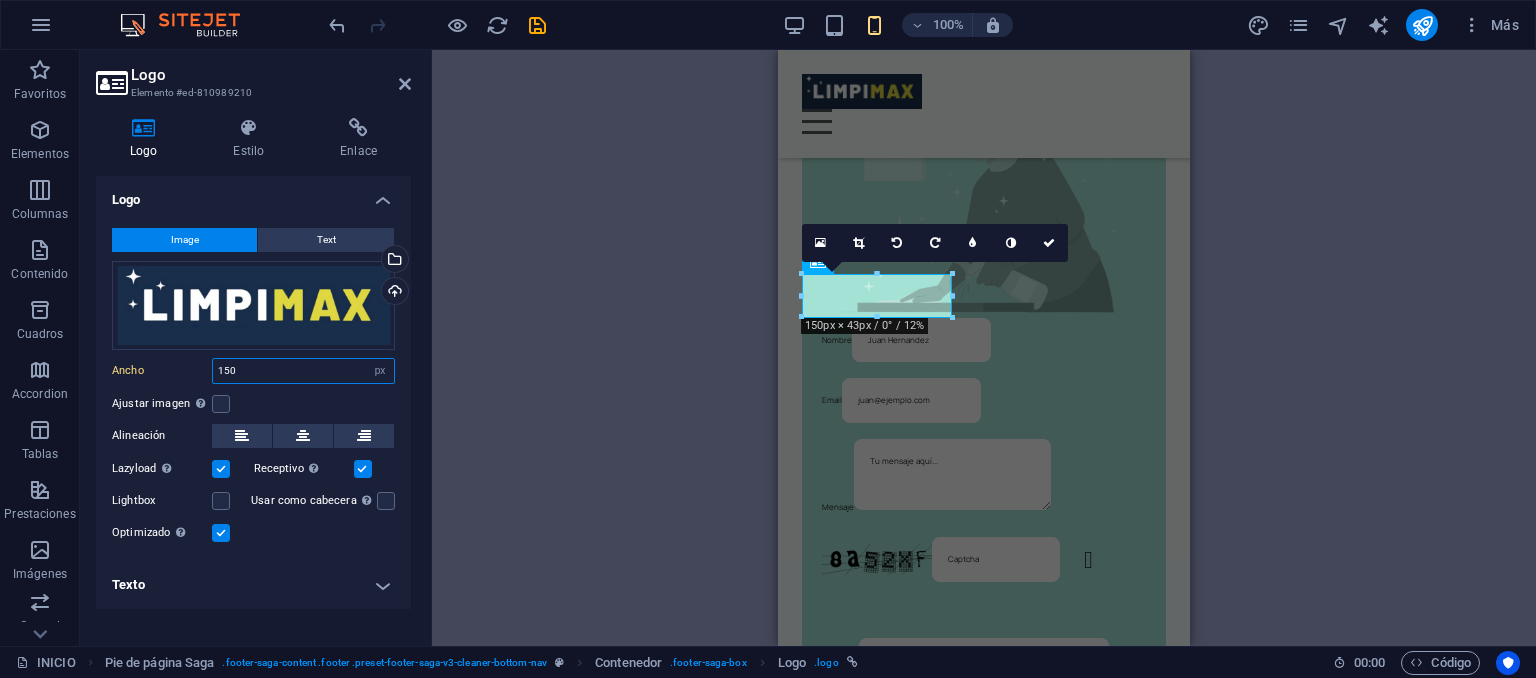 drag, startPoint x: 276, startPoint y: 366, endPoint x: 202, endPoint y: 369, distance: 74.06078 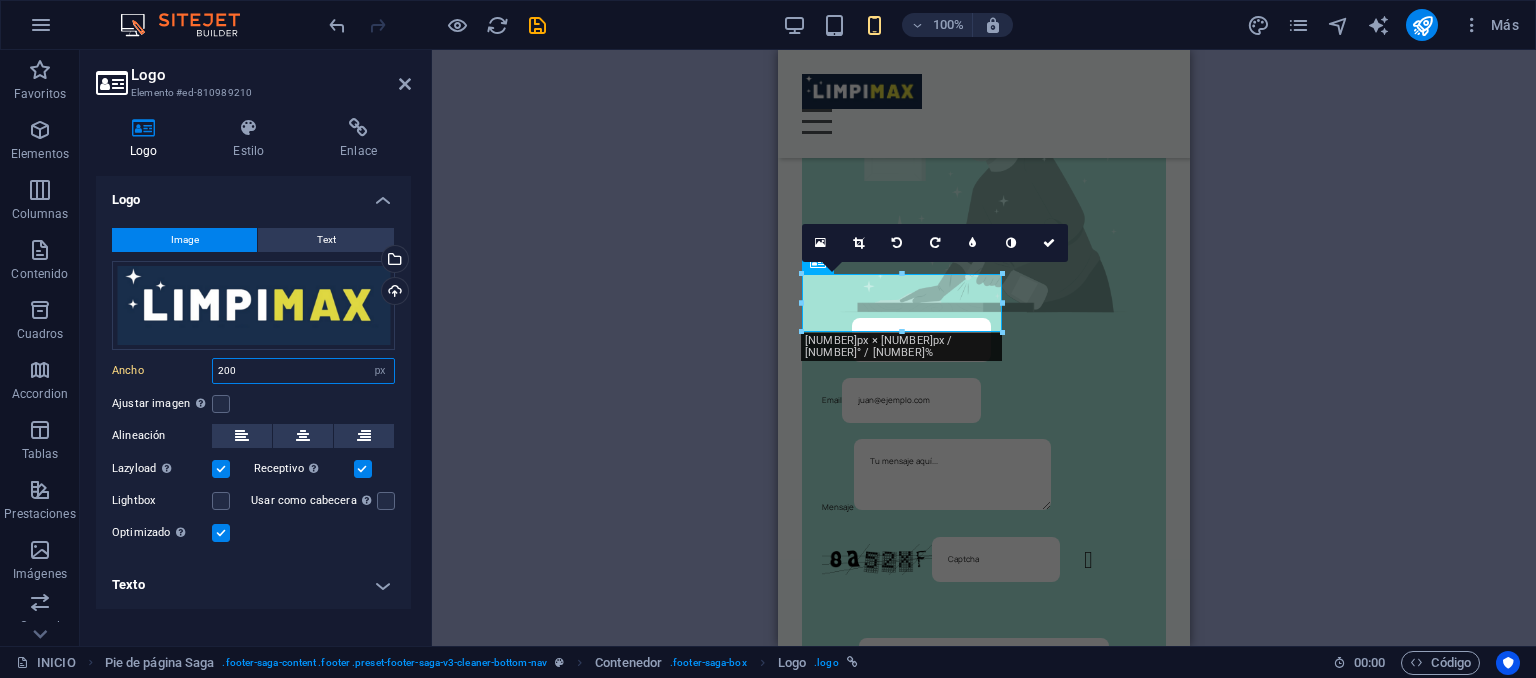 type on "200" 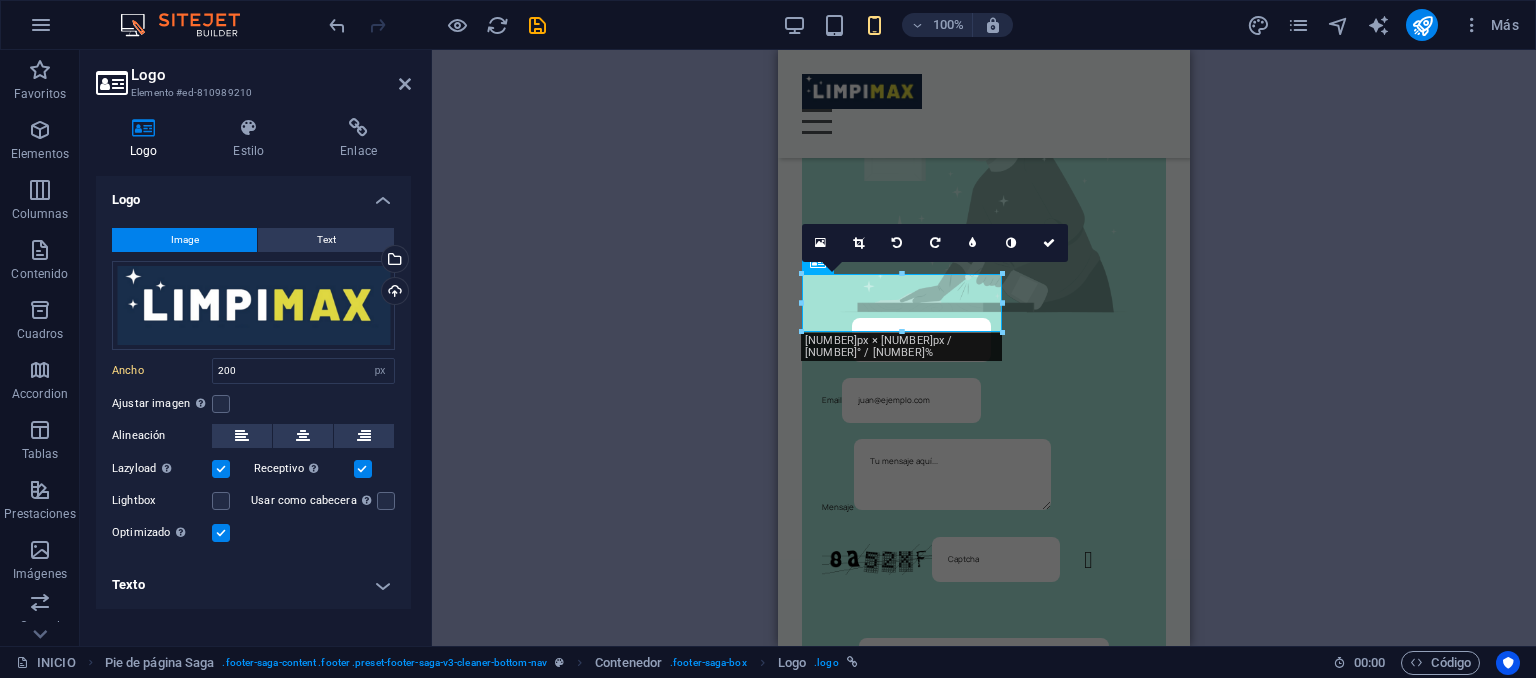 click on "H2   Columnas desiguales   Contenedor   Barra de menús   Contenedor   Imagen   Contenedor   Menú   Contenedor   Separador   Texto   Separador   Botón   Texto   Contenedor   Contenedor   Contenedor   H2   Separador   Texto   Separador   Contenedor   Lista de iconos   H3   Contenedor   Contenedor   Icono   Contenedor   H3   Contenedor   Icono   H3   H3   Superposición   Icono   Contenedor   H3   Separador   Texto   Separador   Botón   Superposición   Contenedor   Icono   H3   Separador   Texto   Separador   Botón   H3   Superposición   Contenedor   Separador   Texto   Separador   Botón   Superposición   Contenedor   Separador   Texto   H3   Separador   Botón   Superposición   H3   Contenedor   Separador   Texto   Separador   Botón   H3   Superposición   Contenedor   Separador   Texto   Separador   Botón   Marcador   Descuento   Descuento   Contenedor   Contenedor   H2   Separador   Botón   Texto   Contenedor   H2   Separador   Texto   Galería   Galería   Galería     H2" at bounding box center (984, 348) 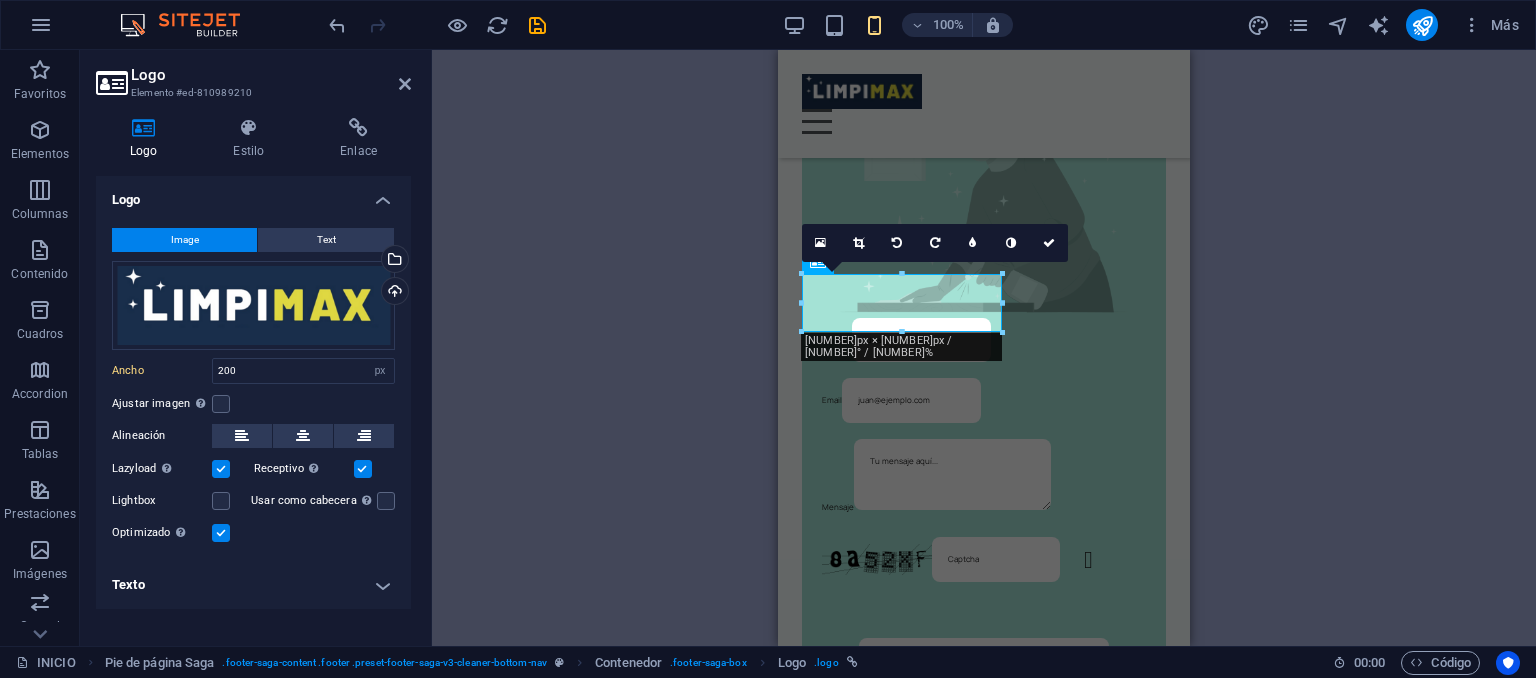 click on "H2   Columnas desiguales   Contenedor   Barra de menús   Contenedor   Imagen   Contenedor   Menú   Contenedor   Separador   Texto   Separador   Botón   Texto   Contenedor   Contenedor   Contenedor   H2   Separador   Texto   Separador   Contenedor   Lista de iconos   H3   Contenedor   Contenedor   Icono   Contenedor   H3   Contenedor   Icono   H3   H3   Superposición   Icono   Contenedor   H3   Separador   Texto   Separador   Botón   Superposición   Contenedor   Icono   H3   Separador   Texto   Separador   Botón   H3   Superposición   Contenedor   Separador   Texto   Separador   Botón   Superposición   Contenedor   Separador   Texto   H3   Separador   Botón   Superposición   H3   Contenedor   Separador   Texto   Separador   Botón   H3   Superposición   Contenedor   Separador   Texto   Separador   Botón   Marcador   Descuento   Descuento   Contenedor   Contenedor   H2   Separador   Botón   Texto   Contenedor   H2   Separador   Texto   Galería   Galería   Galería     H2" at bounding box center [984, 348] 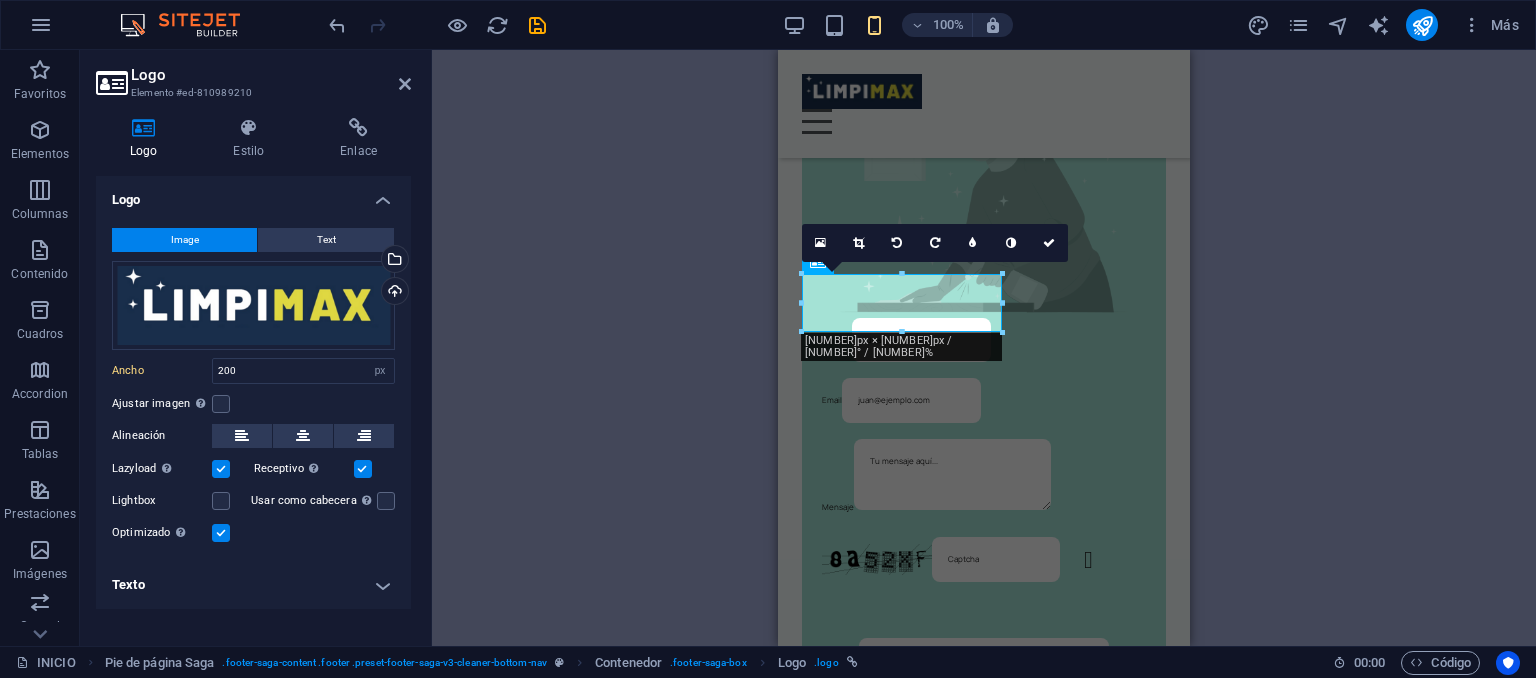 click on "H2   Columnas desiguales   Contenedor   Barra de menús   Contenedor   Imagen   Contenedor   Menú   Contenedor   Separador   Texto   Separador   Botón   Texto   Contenedor   Contenedor   Contenedor   H2   Separador   Texto   Separador   Contenedor   Lista de iconos   H3   Contenedor   Contenedor   Icono   Contenedor   H3   Contenedor   Icono   H3   H3   Superposición   Icono   Contenedor   H3   Separador   Texto   Separador   Botón   Superposición   Contenedor   Icono   H3   Separador   Texto   Separador   Botón   H3   Superposición   Contenedor   Separador   Texto   Separador   Botón   Superposición   Contenedor   Separador   Texto   H3   Separador   Botón   Superposición   H3   Contenedor   Separador   Texto   Separador   Botón   H3   Superposición   Contenedor   Separador   Texto   Separador   Botón   Marcador   Descuento   Descuento   Contenedor   Contenedor   H2   Separador   Botón   Texto   Contenedor   H2   Separador   Texto   Galería   Galería   Galería     H2" at bounding box center (984, 348) 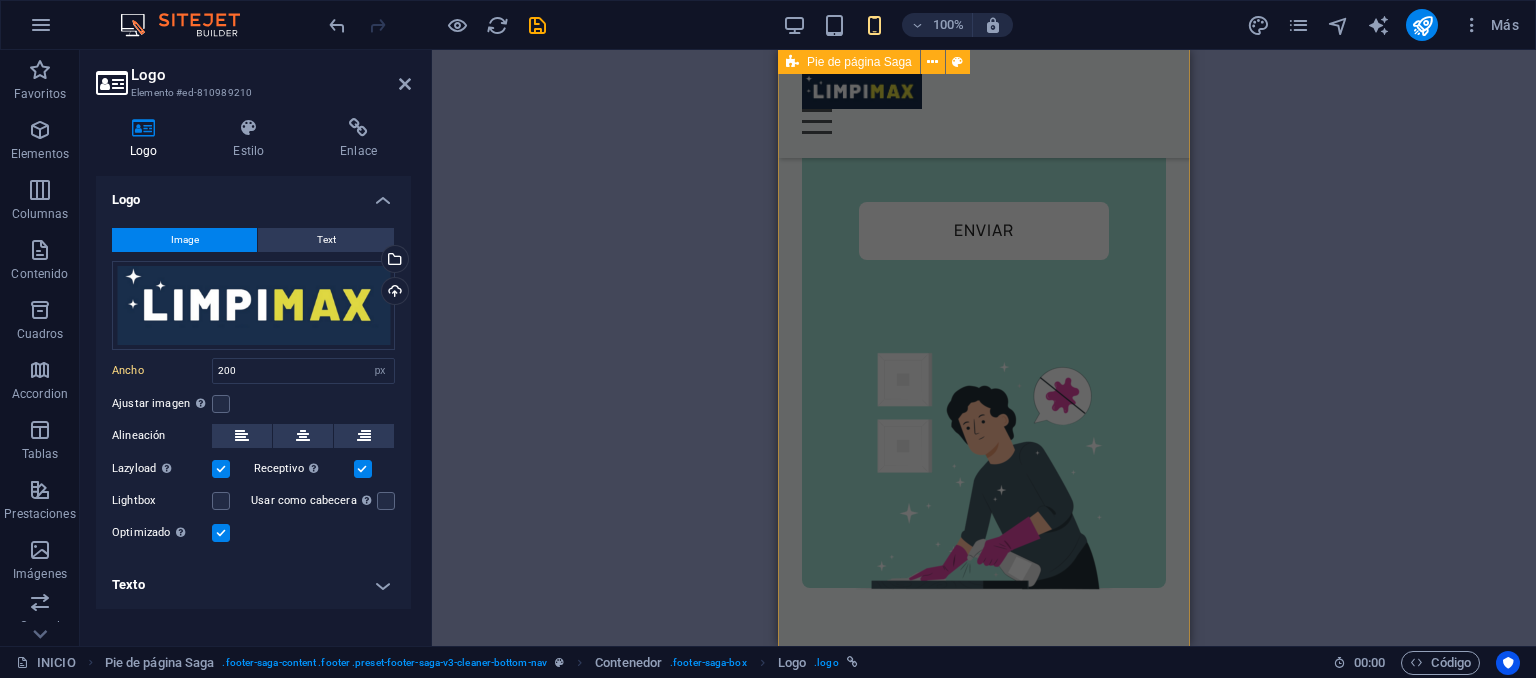 scroll, scrollTop: 7829, scrollLeft: 0, axis: vertical 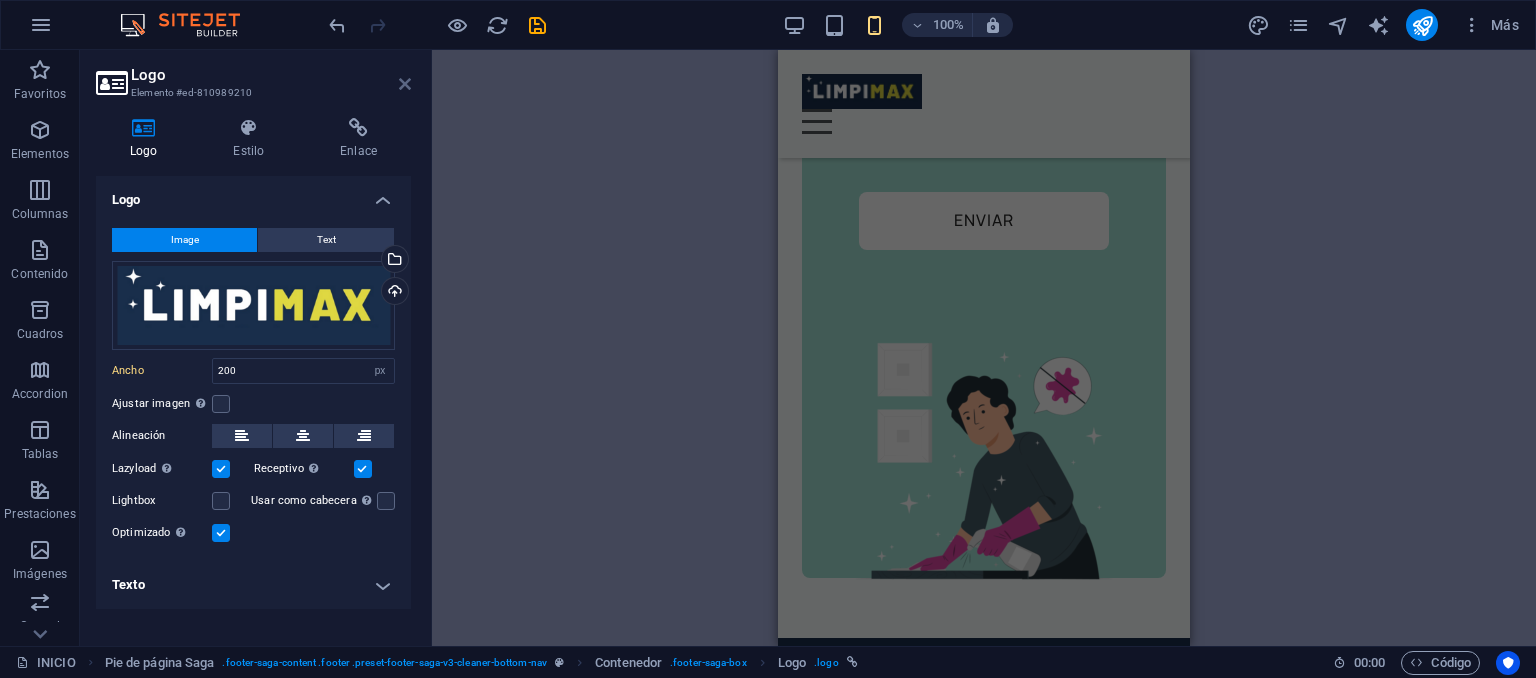 click at bounding box center (405, 84) 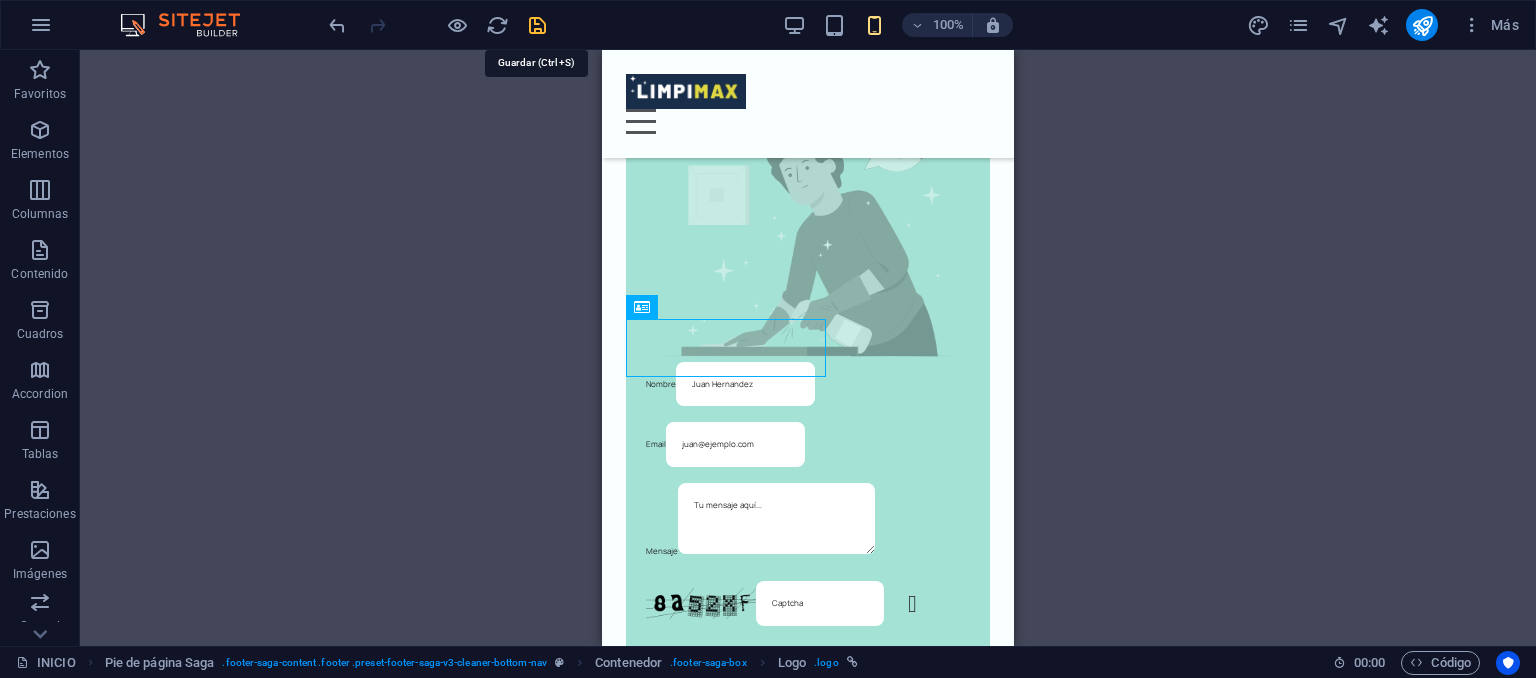 click at bounding box center (537, 25) 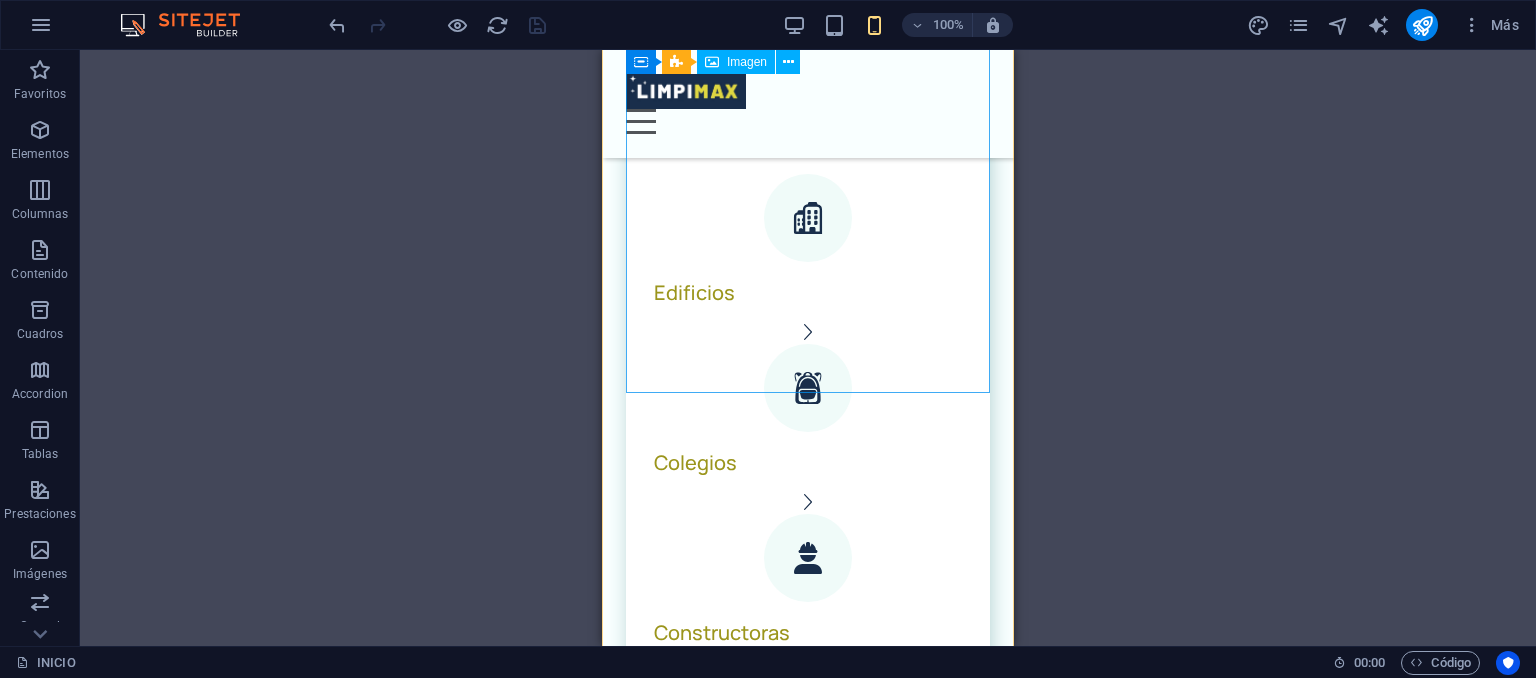 scroll, scrollTop: 0, scrollLeft: 0, axis: both 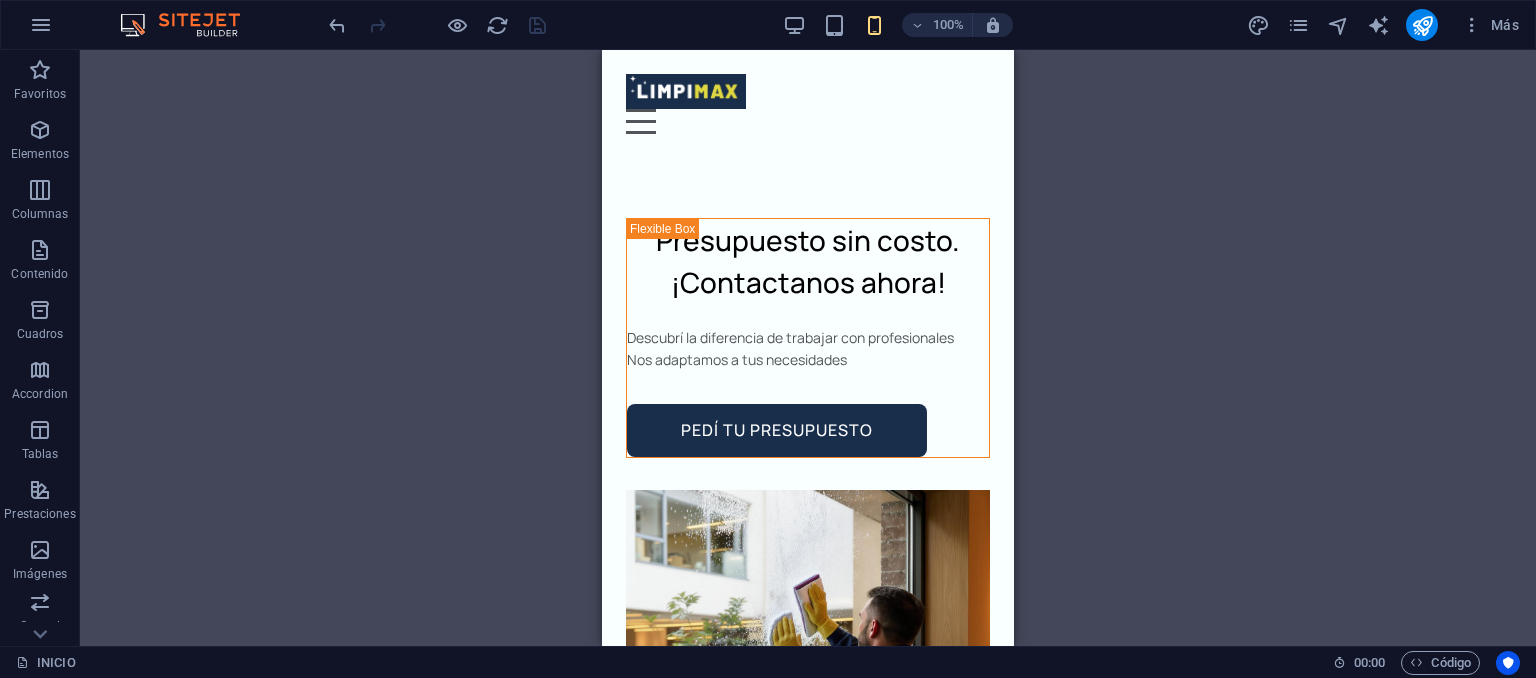 click on "Contenedor   H2   Columnas desiguales   Contenedor   Barra de menús   Contenedor   Imagen   Contenedor   Menú   Contenedor   Separador   Texto   Separador   Botón   Texto   Contenedor   Contenedor   H2   Separador   Texto   Separador   Contenedor   Lista de iconos   H3   Contenedor   Contenedor   Icono   Contenedor   H3   Lista de iconos   Contenedor   Icono   H3   H3   Superposición   Icono   Contenedor   H3   Separador   Texto   Separador   Botón   Superposición   Contenedor   Icono   H3   Separador   Texto   Separador   Botón   H3   Superposición   Contenedor   Separador   Texto   Separador   Botón   Superposición   Contenedor   Separador   Texto   H3   Separador   Botón   Superposición   H3   Contenedor   Separador   Texto   Separador   Botón   H3   Superposición   Contenedor   Separador   Texto   Separador   Botón   Marcador   Descuento   Descuento   Contenedor   Contenedor   H2   Separador   Botón   Texto   Contenedor   H2   Separador   Texto   Galería   Galería" at bounding box center [808, 348] 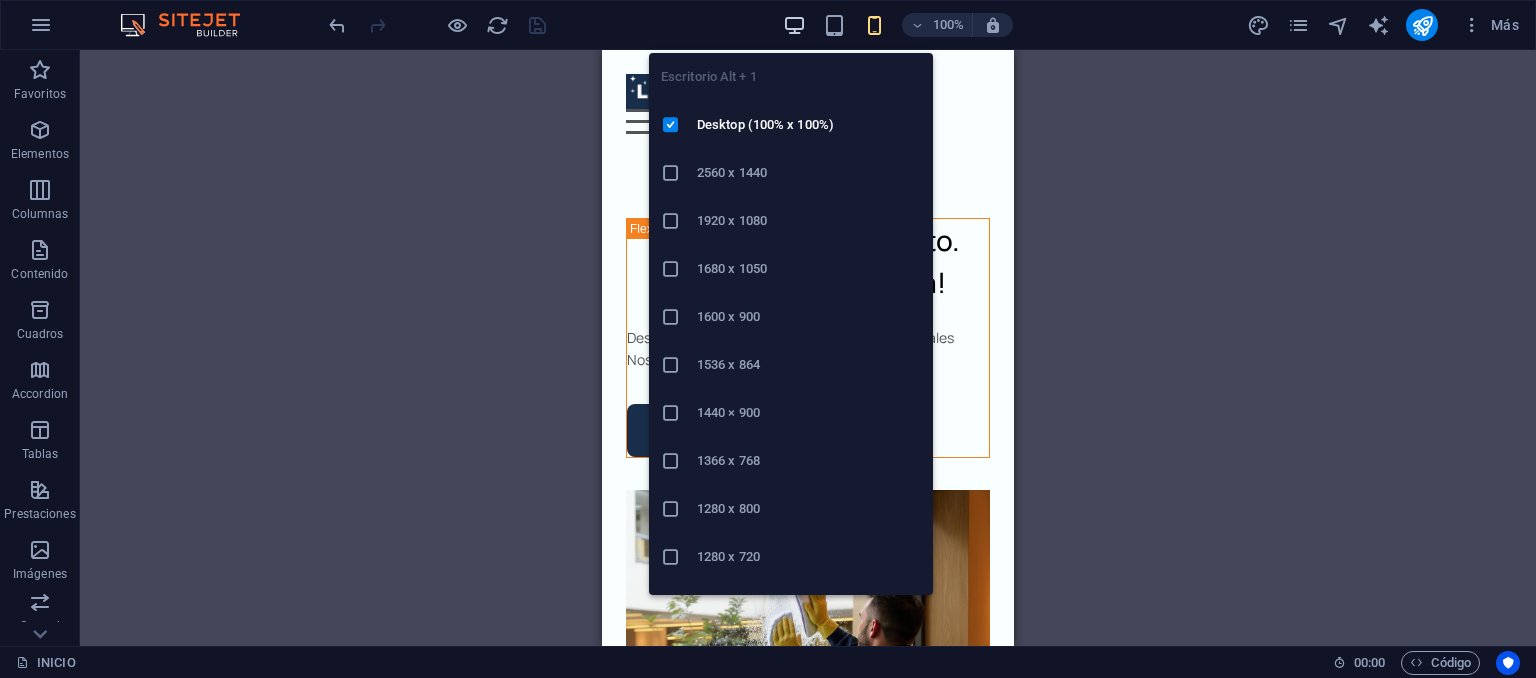 click at bounding box center [794, 25] 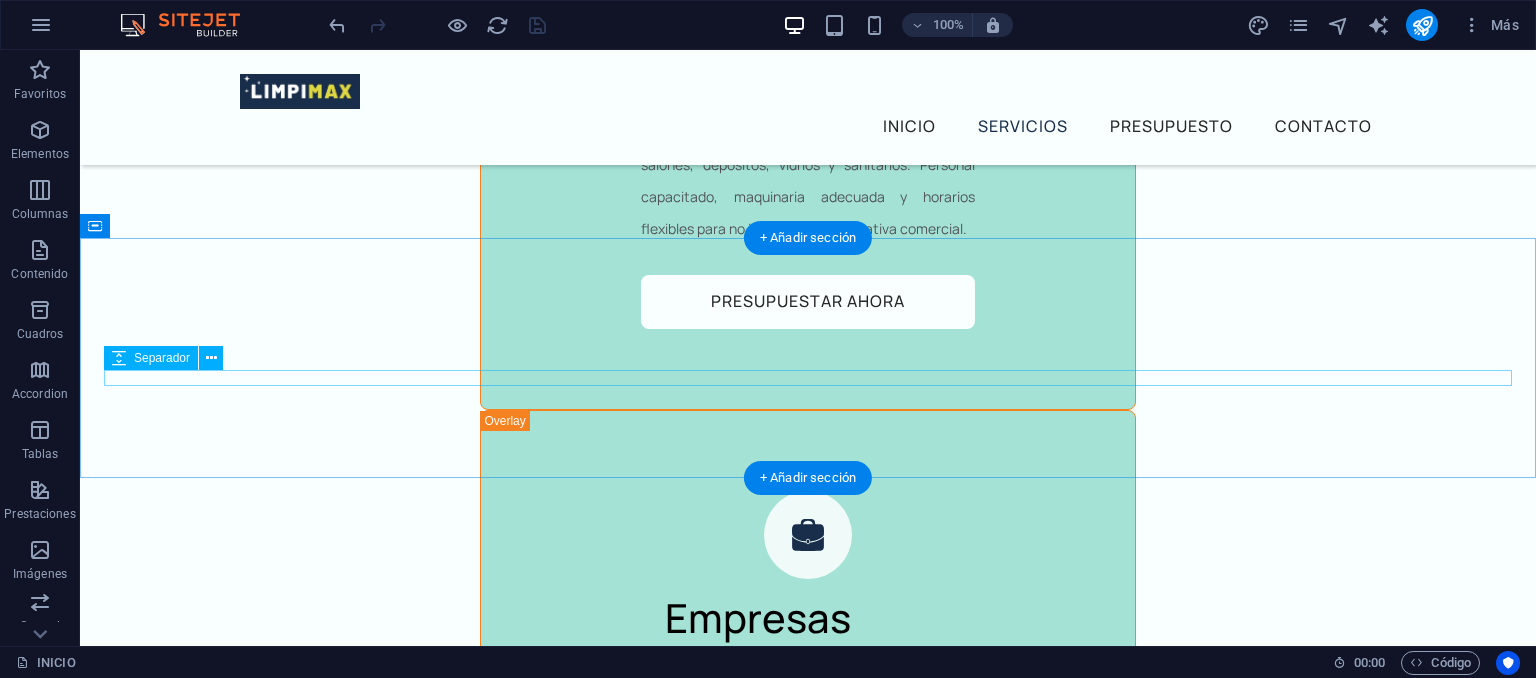 scroll, scrollTop: 5511, scrollLeft: 0, axis: vertical 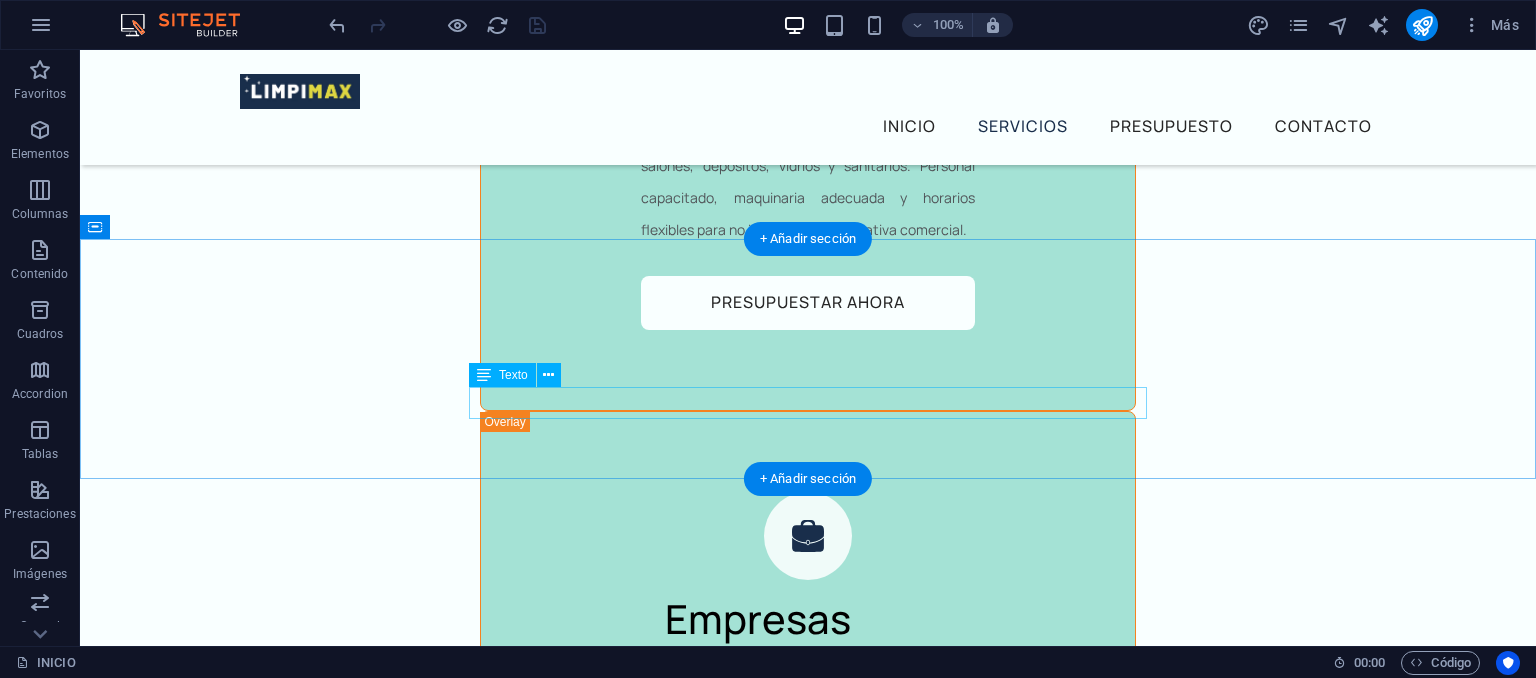click on "Algunos de nuestros clientes:" at bounding box center (808, 3092) 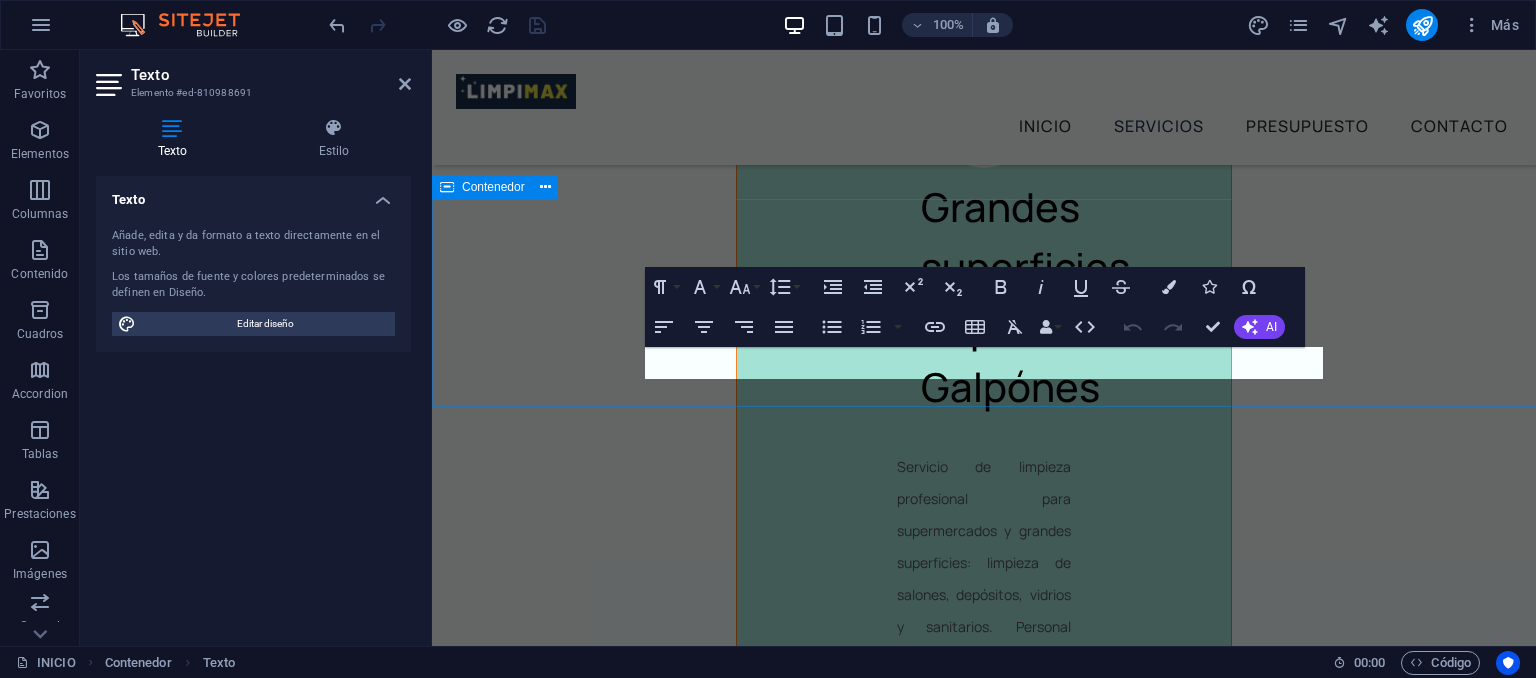 scroll, scrollTop: 6484, scrollLeft: 0, axis: vertical 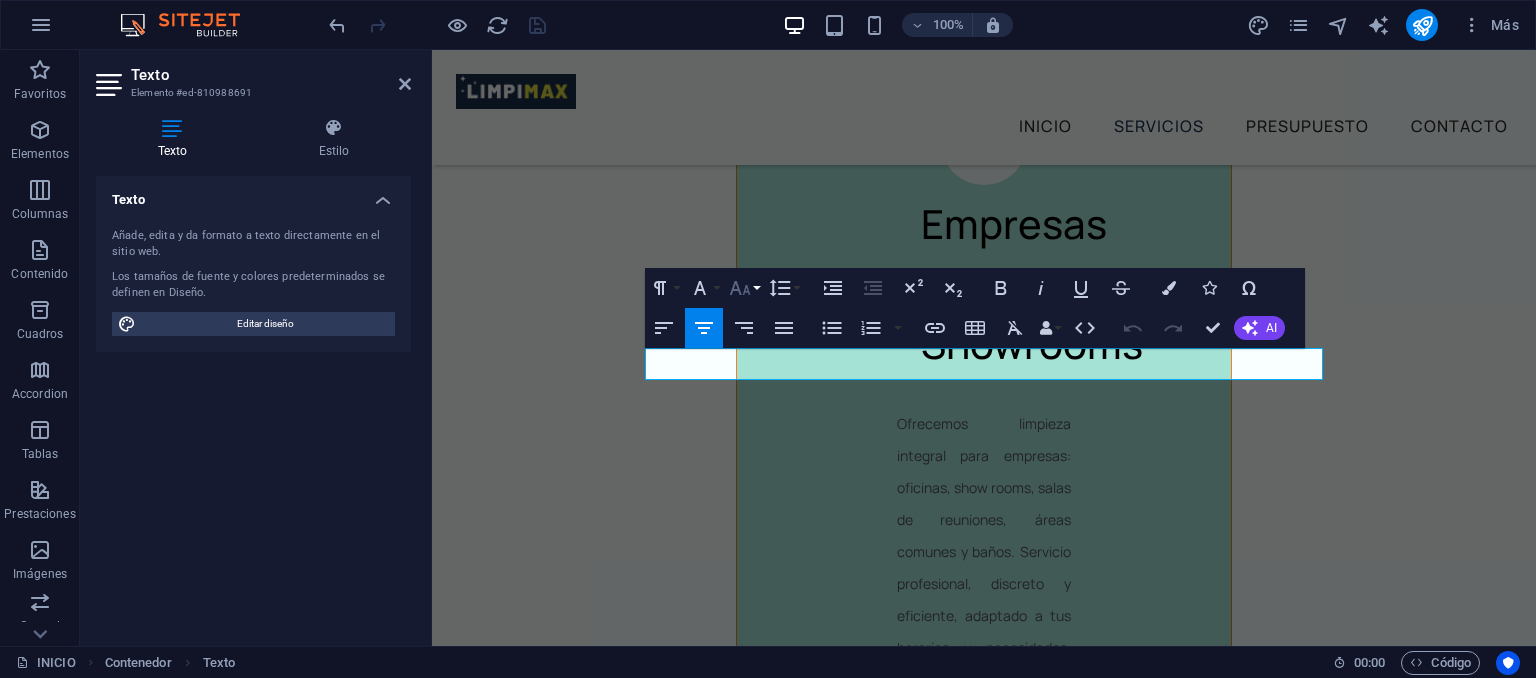 click on "Font Size" at bounding box center [744, 288] 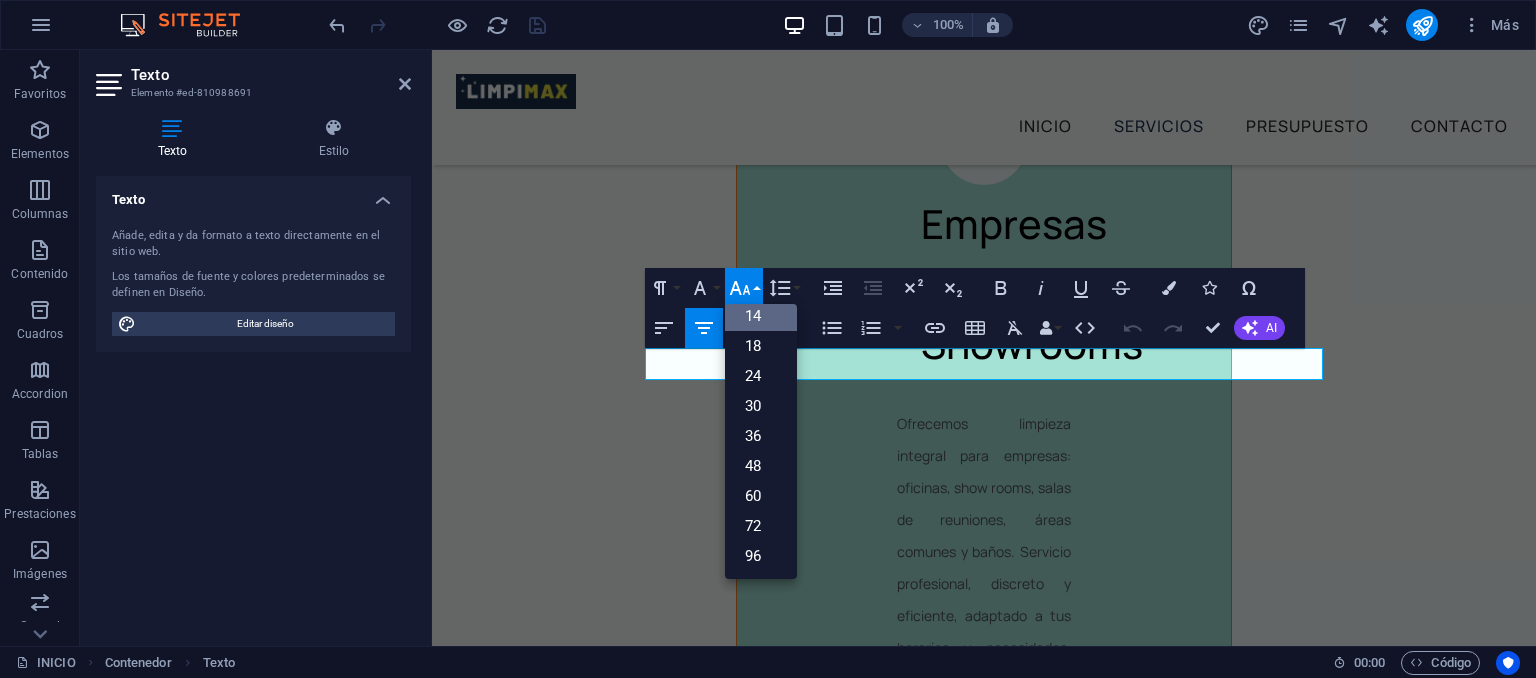 scroll, scrollTop: 160, scrollLeft: 0, axis: vertical 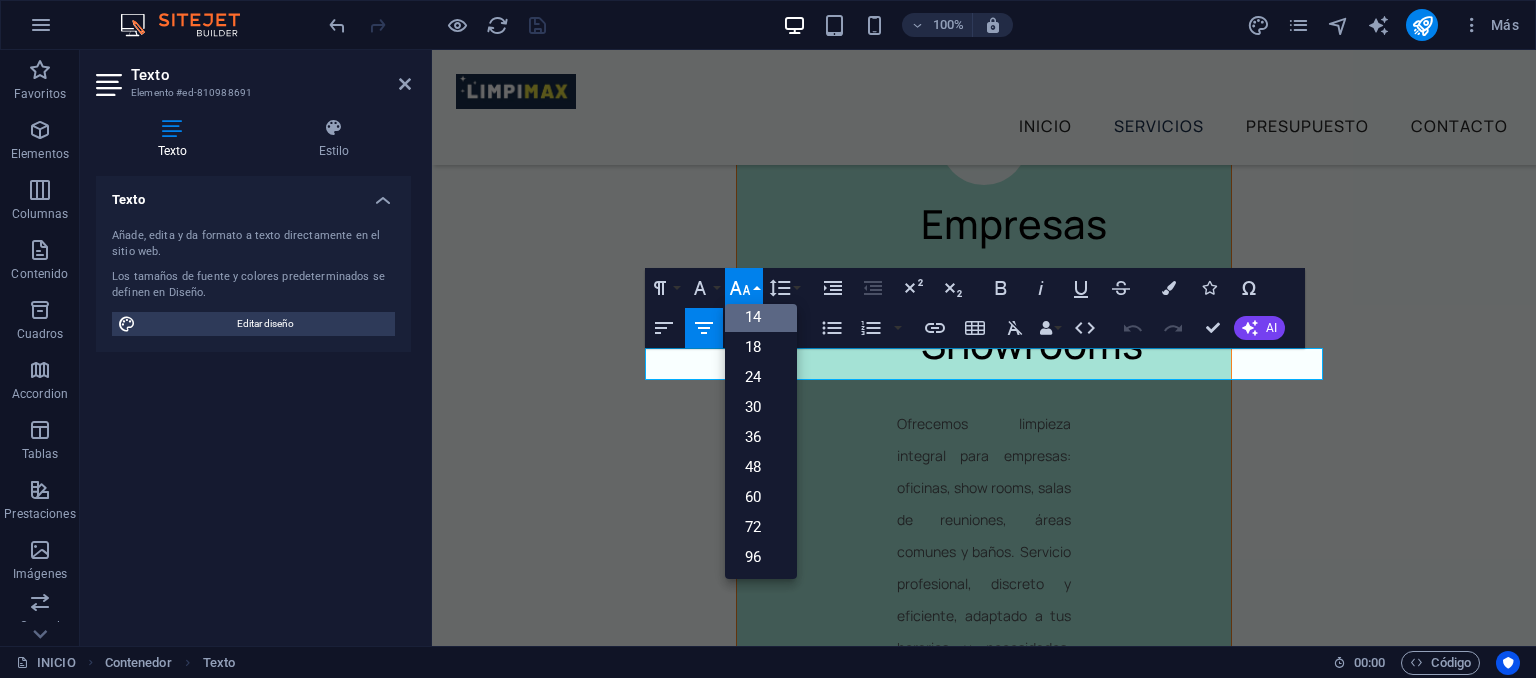 click on "14" at bounding box center (761, 317) 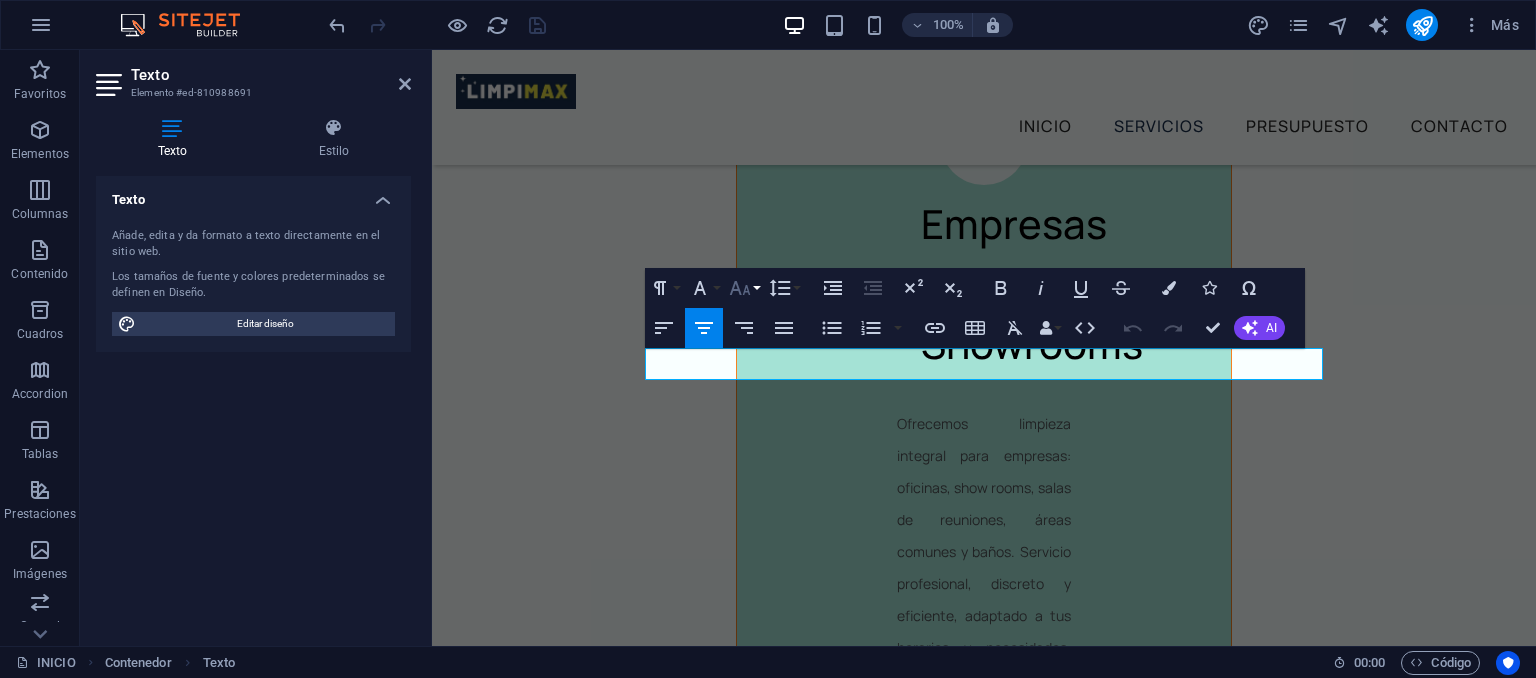 click 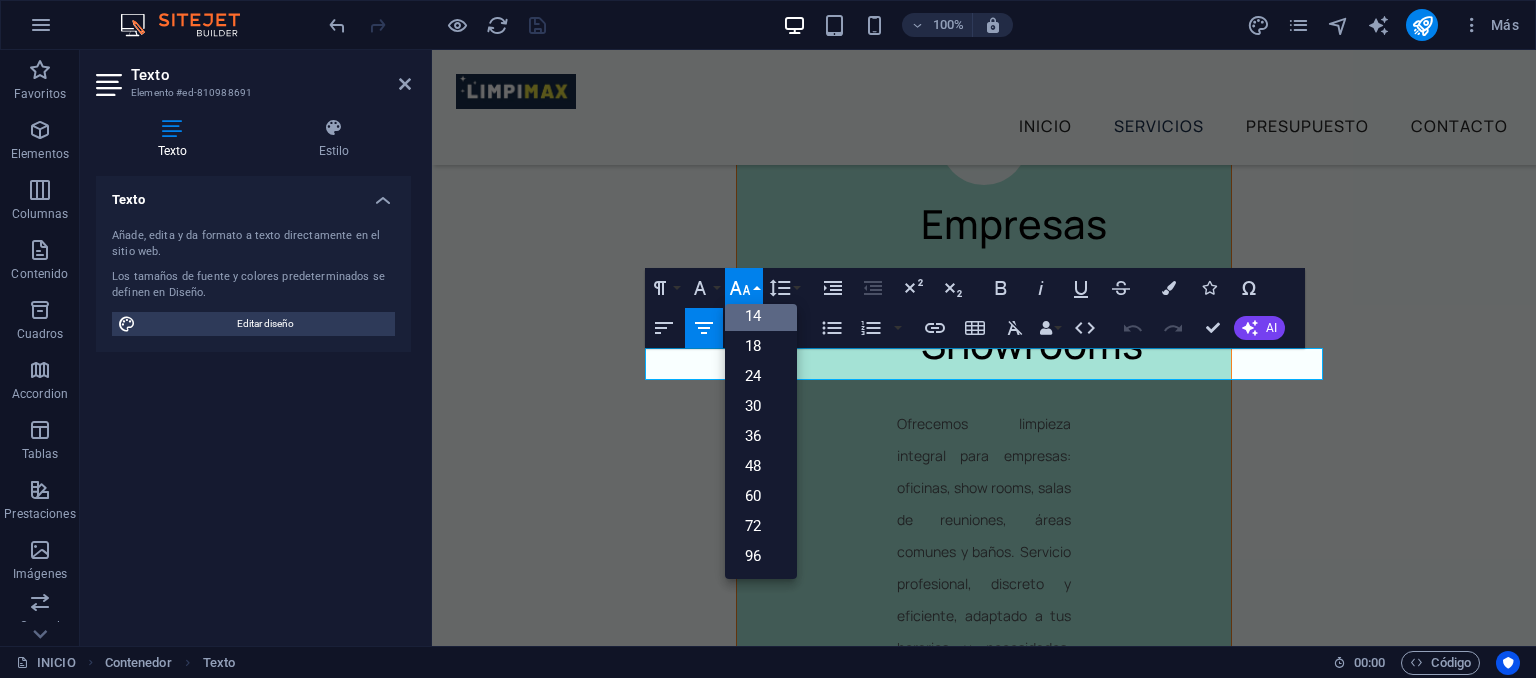 scroll, scrollTop: 160, scrollLeft: 0, axis: vertical 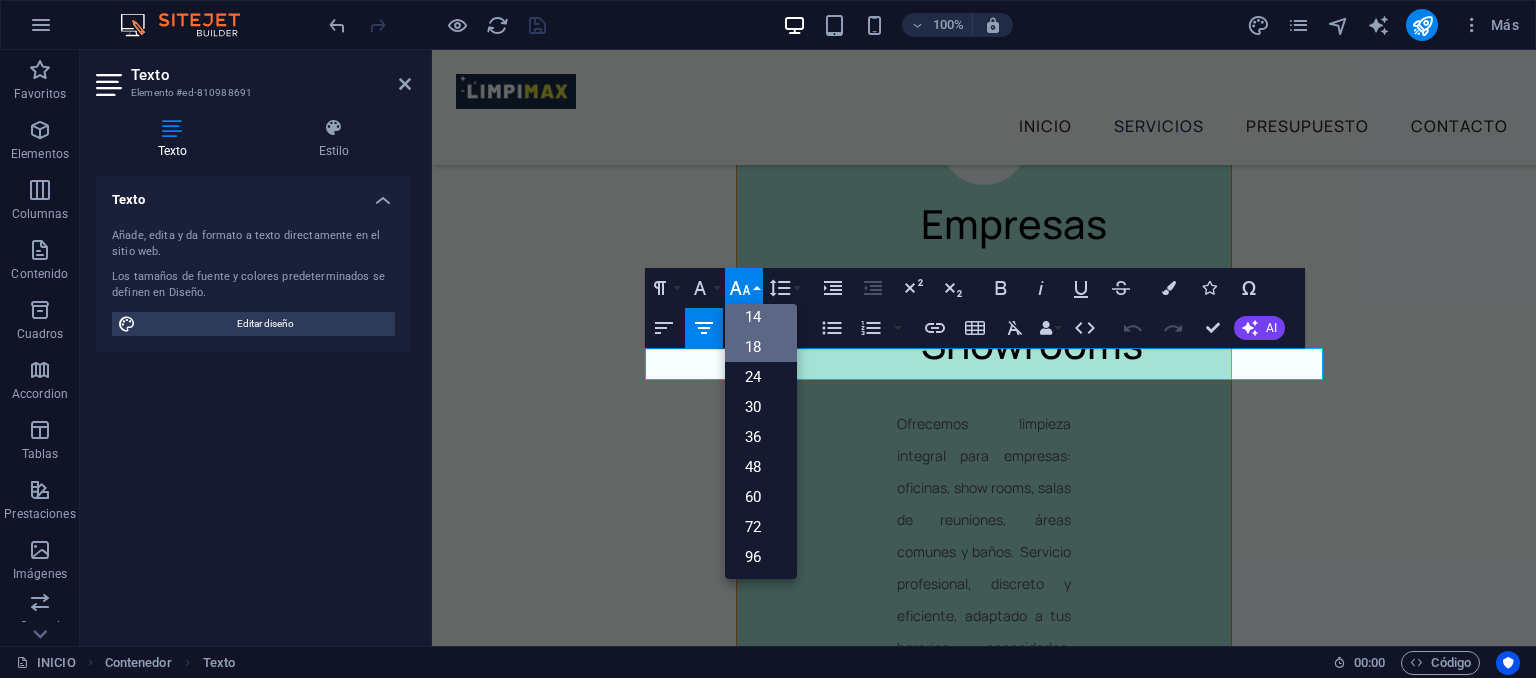 click on "18" at bounding box center [761, 347] 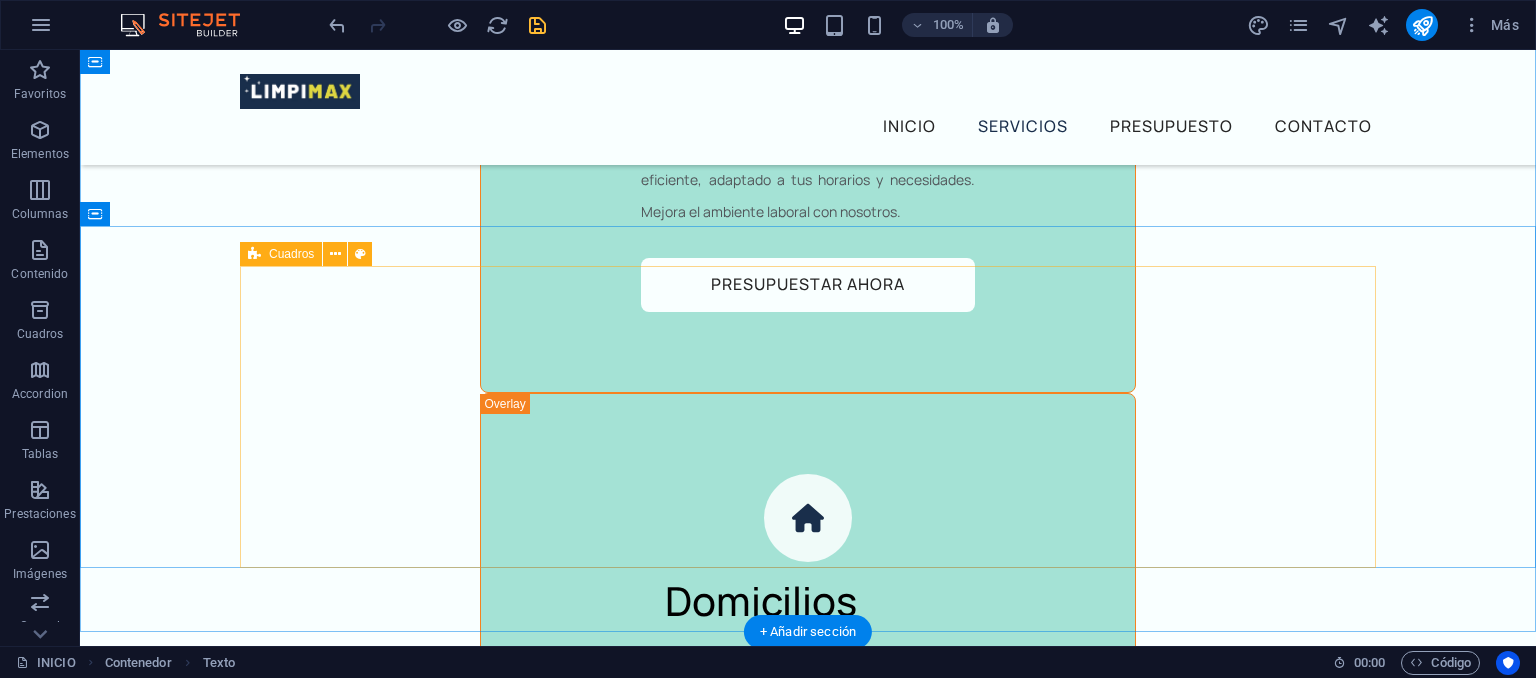 scroll, scrollTop: 6093, scrollLeft: 0, axis: vertical 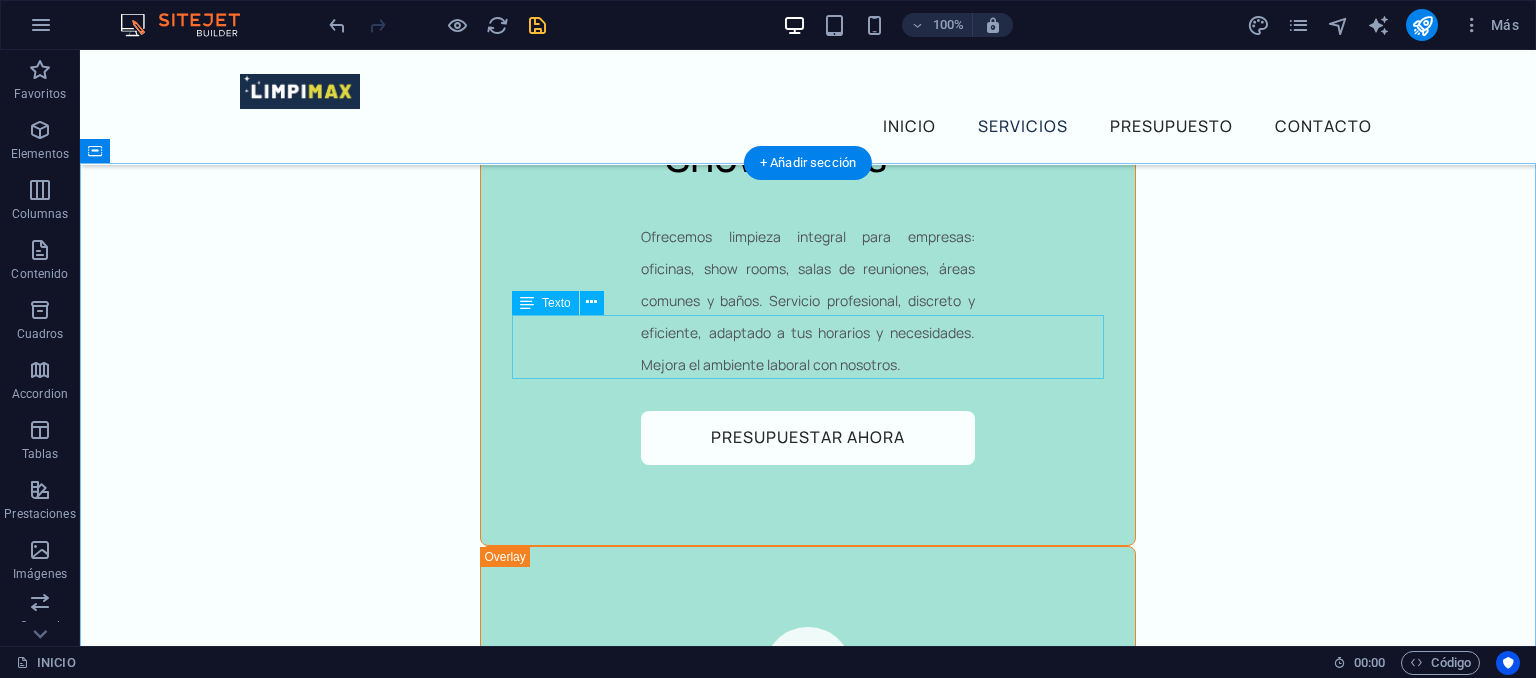 click on "[CITY] - [CITY] - [CITY] - [CITY] [CITY] - [CITY] - [CITY]" at bounding box center (808, 3020) 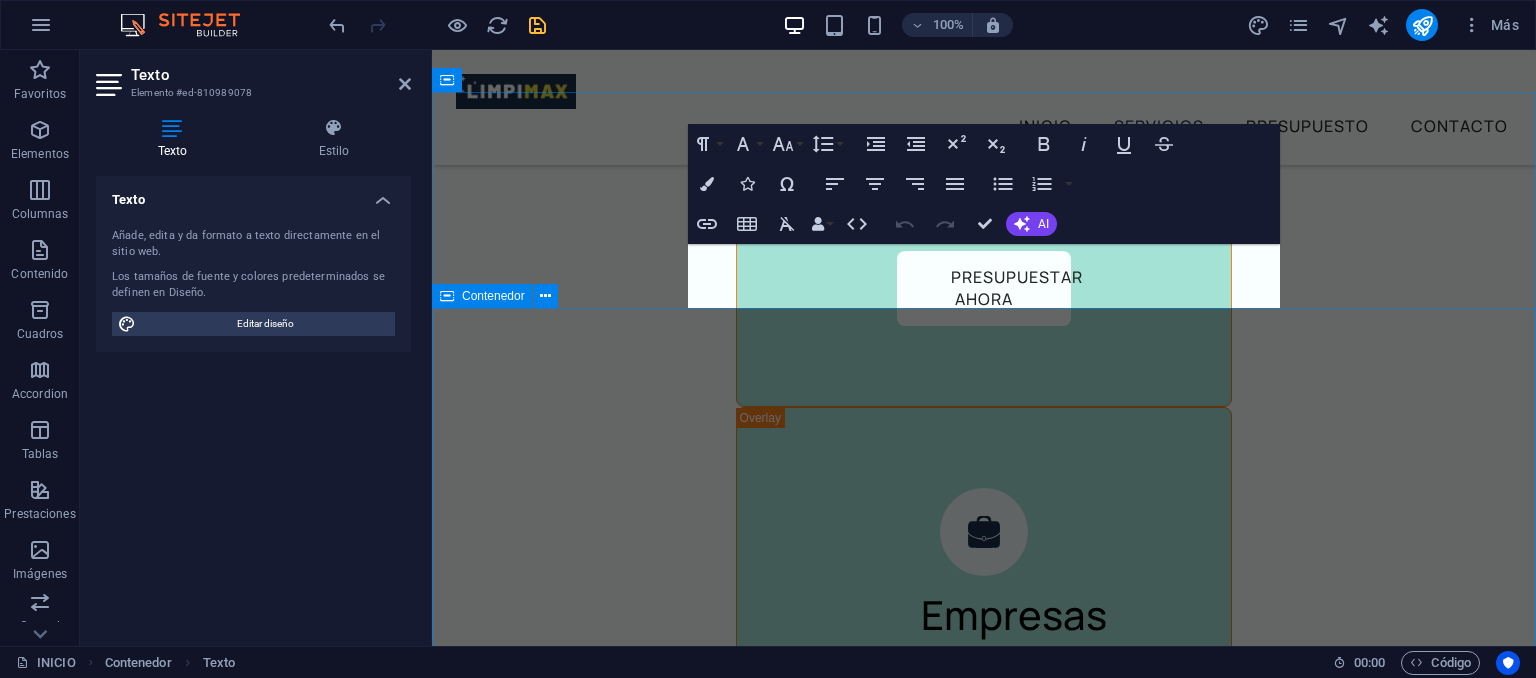 scroll, scrollTop: 7027, scrollLeft: 0, axis: vertical 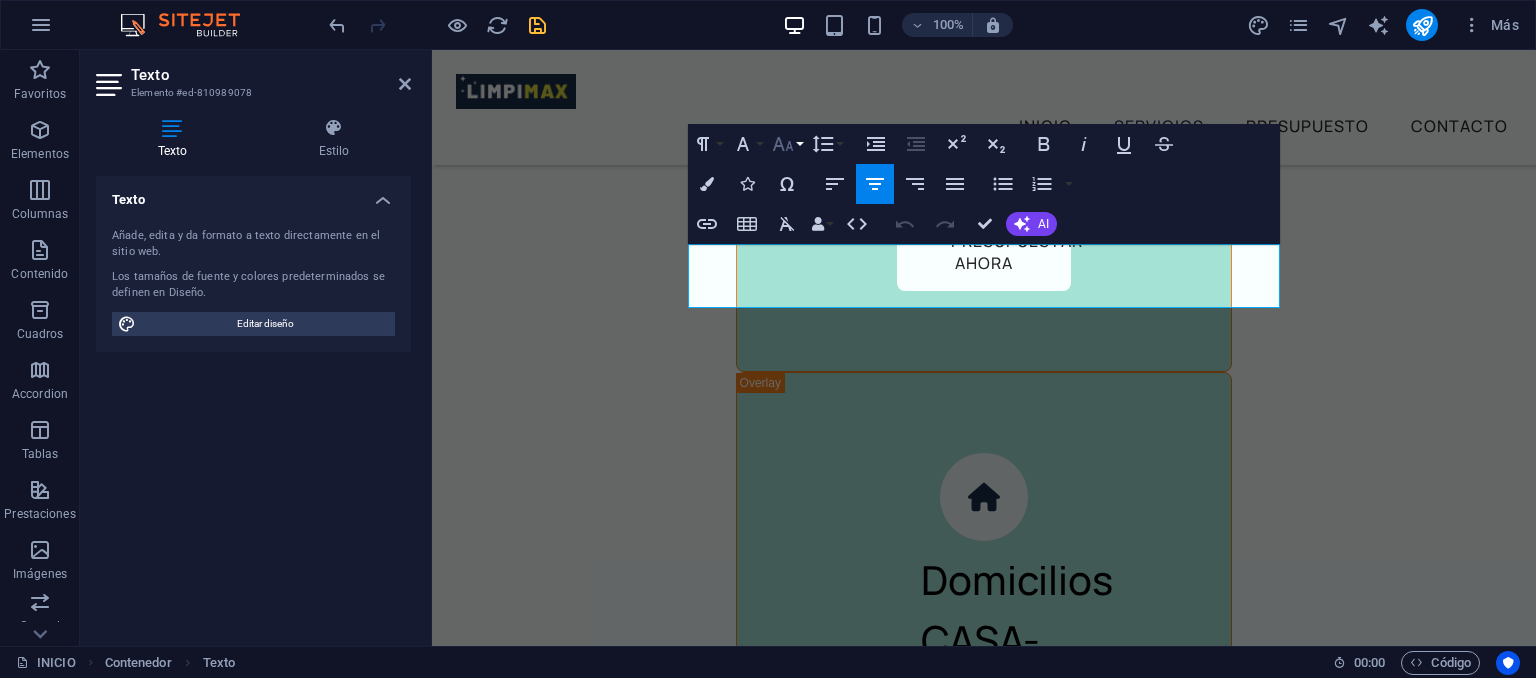 click 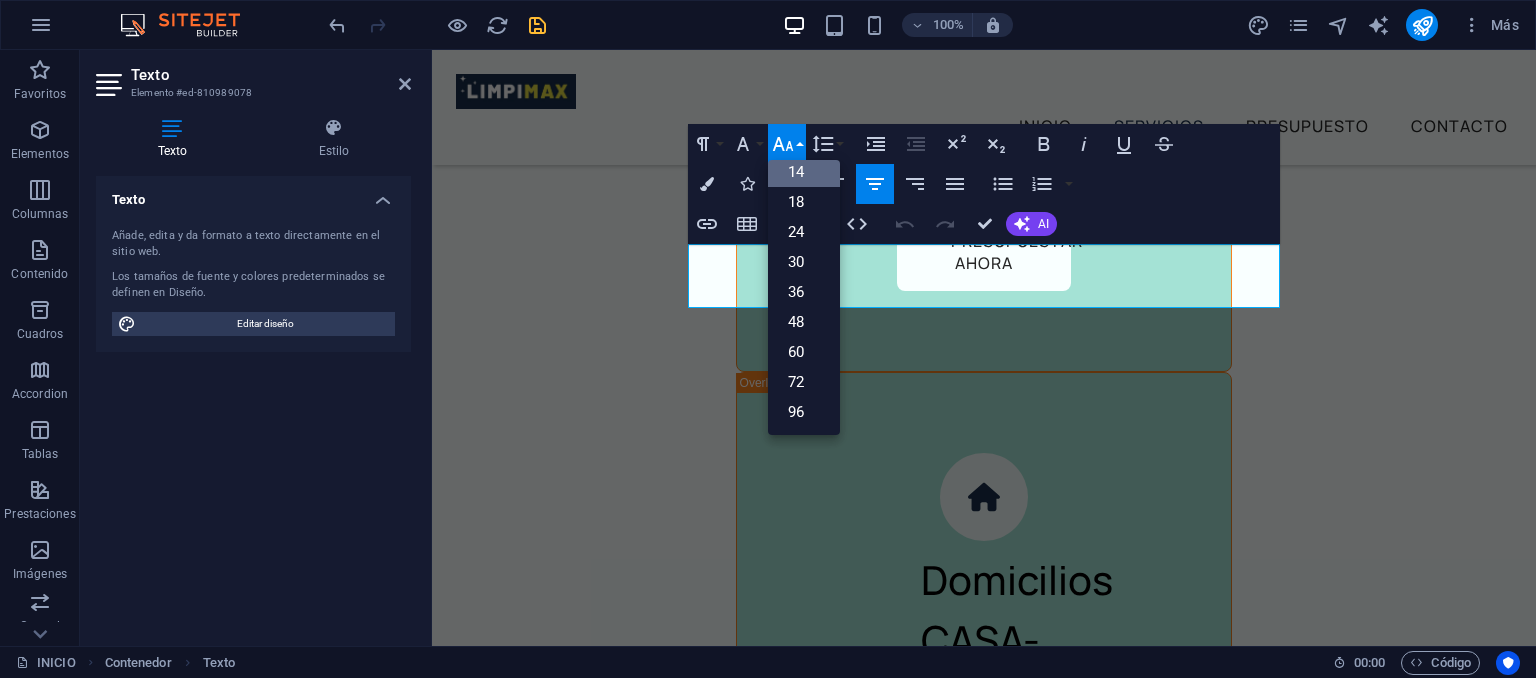 scroll, scrollTop: 160, scrollLeft: 0, axis: vertical 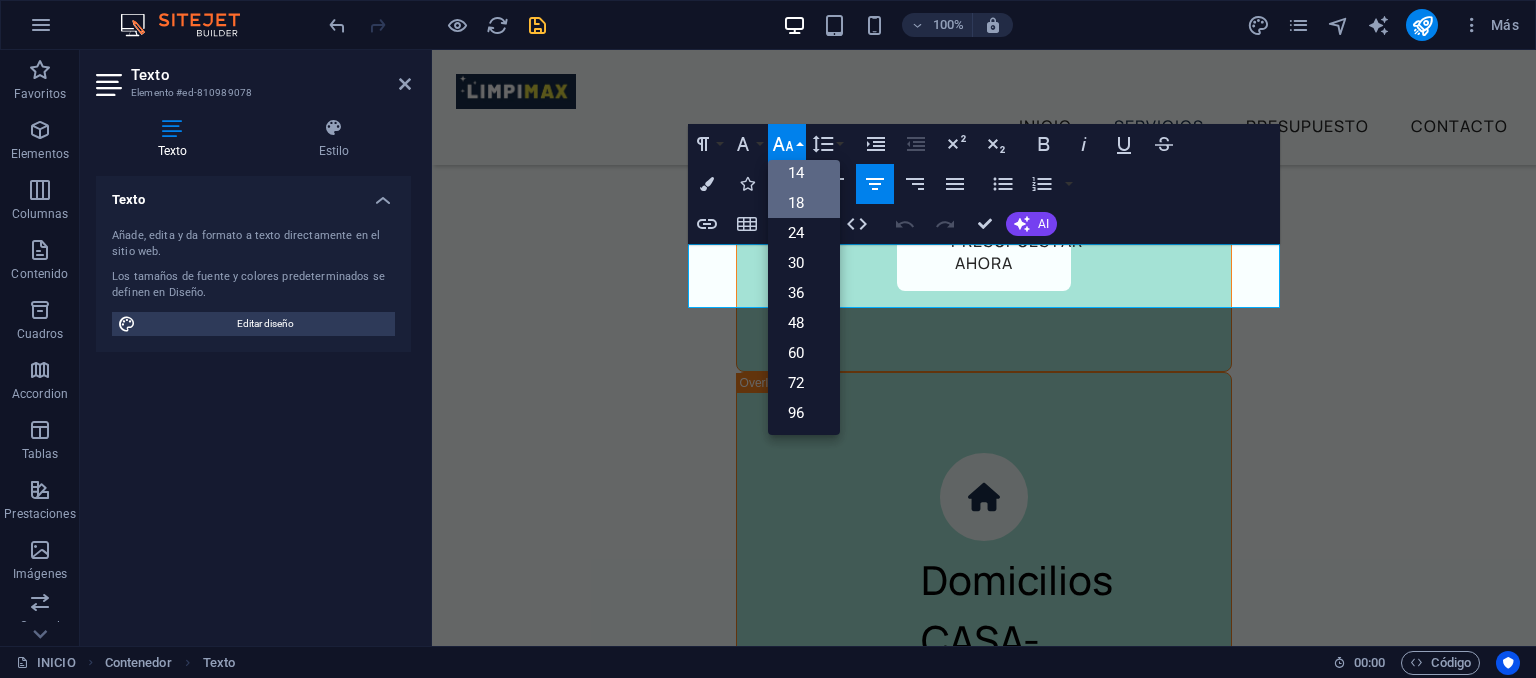 click on "18" at bounding box center (804, 203) 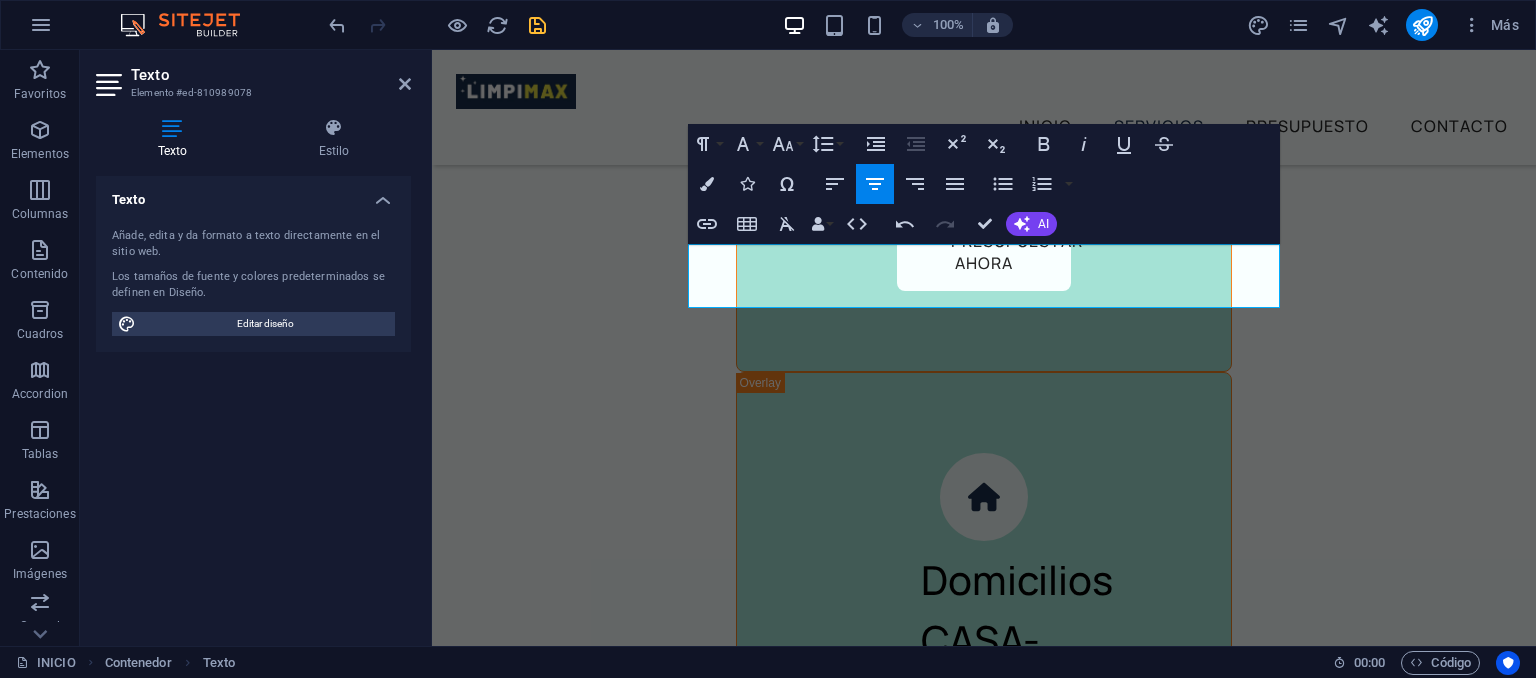 click 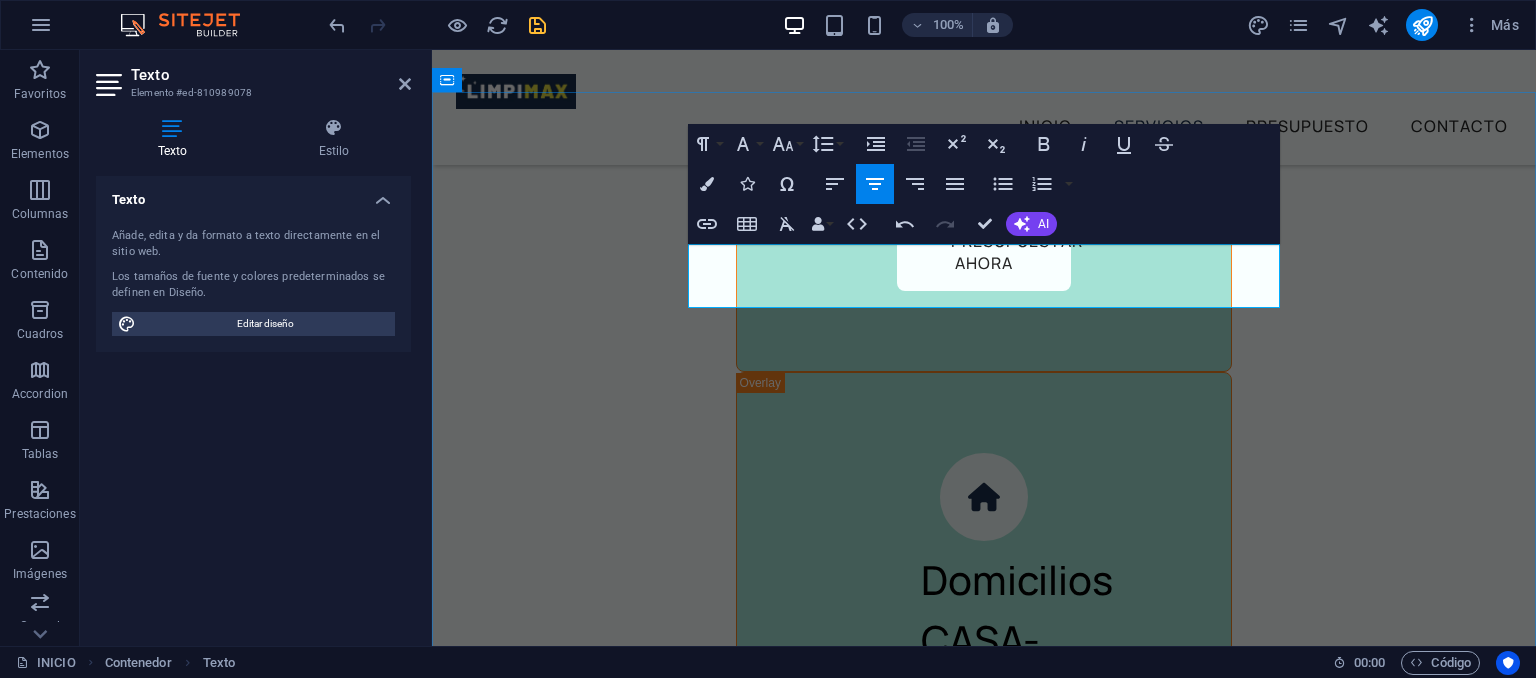 click on "[CITY] - [CITY] - [CITY] - [CITY] [CITY] - [CITY] - [CITY]" at bounding box center (984, 3017) 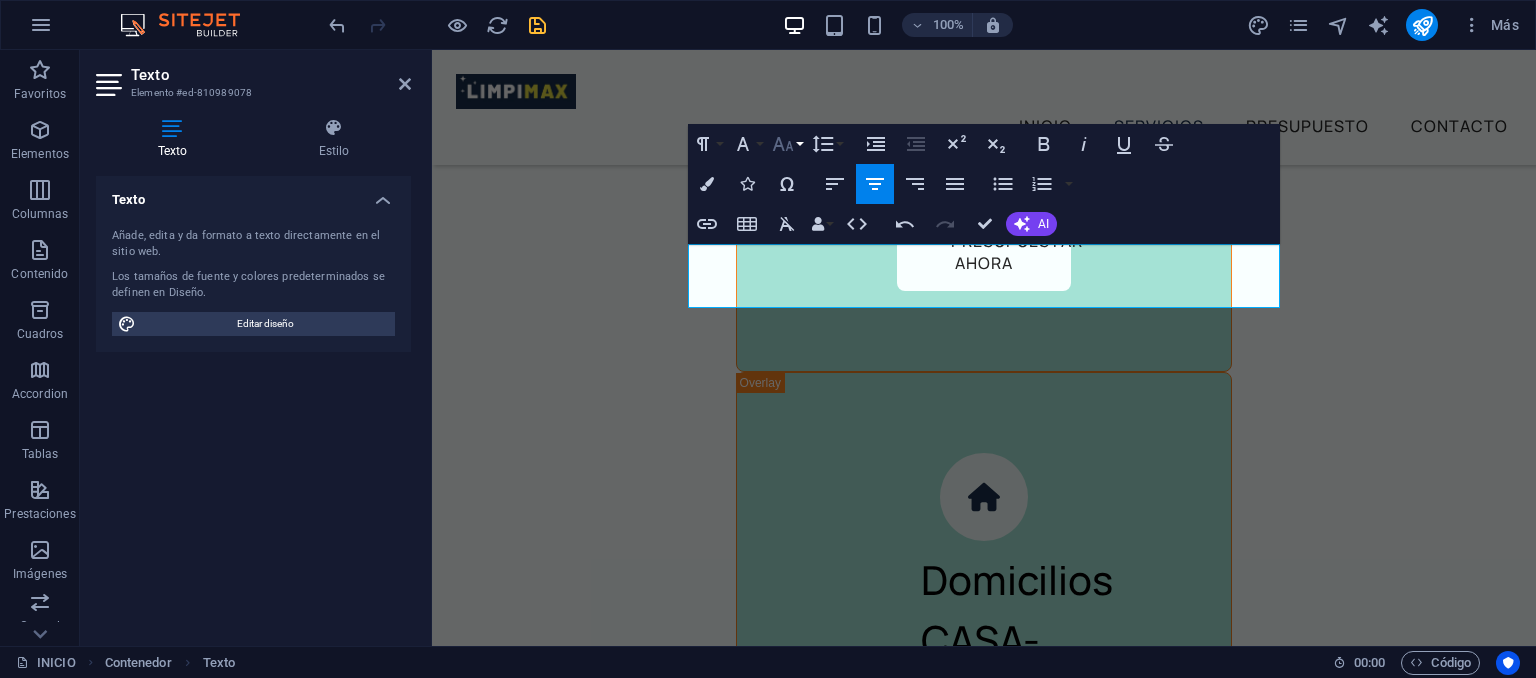 click on "Font Size" at bounding box center [787, 144] 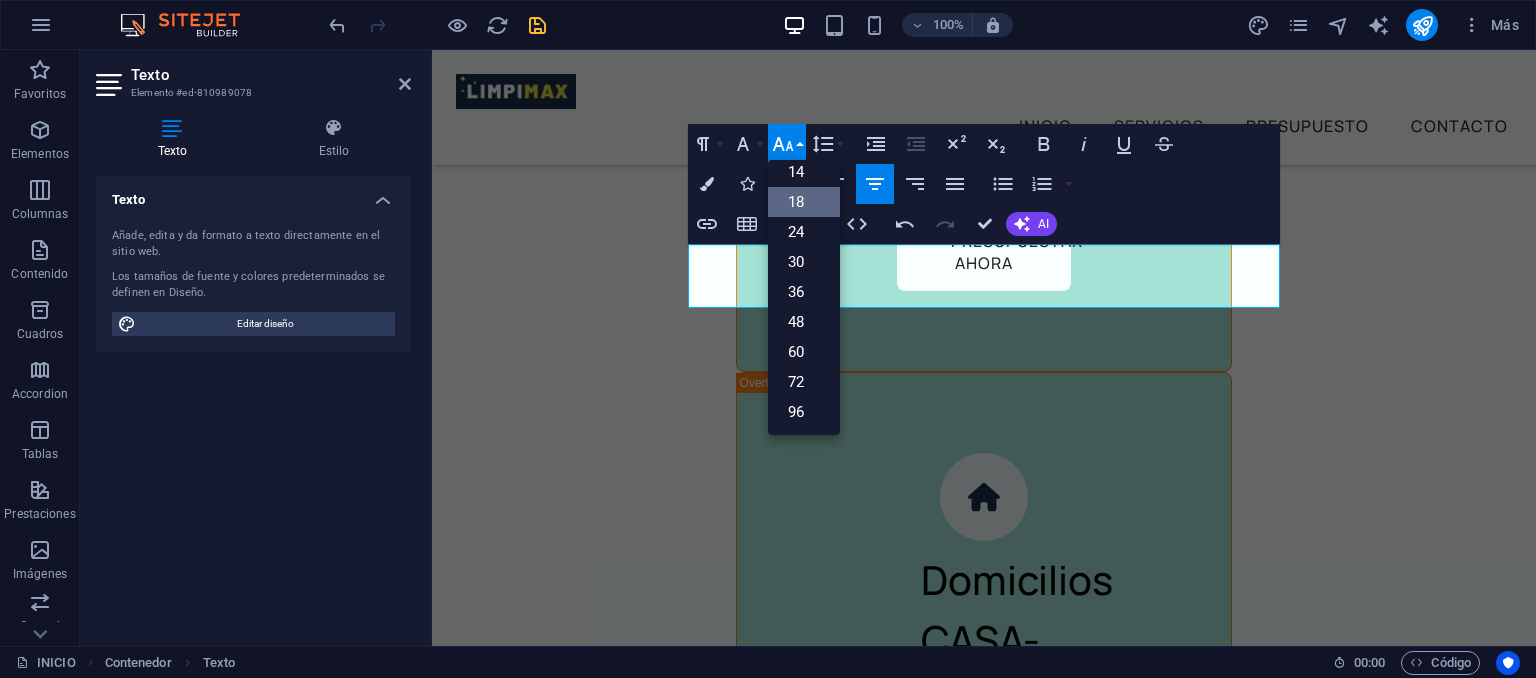 scroll, scrollTop: 160, scrollLeft: 0, axis: vertical 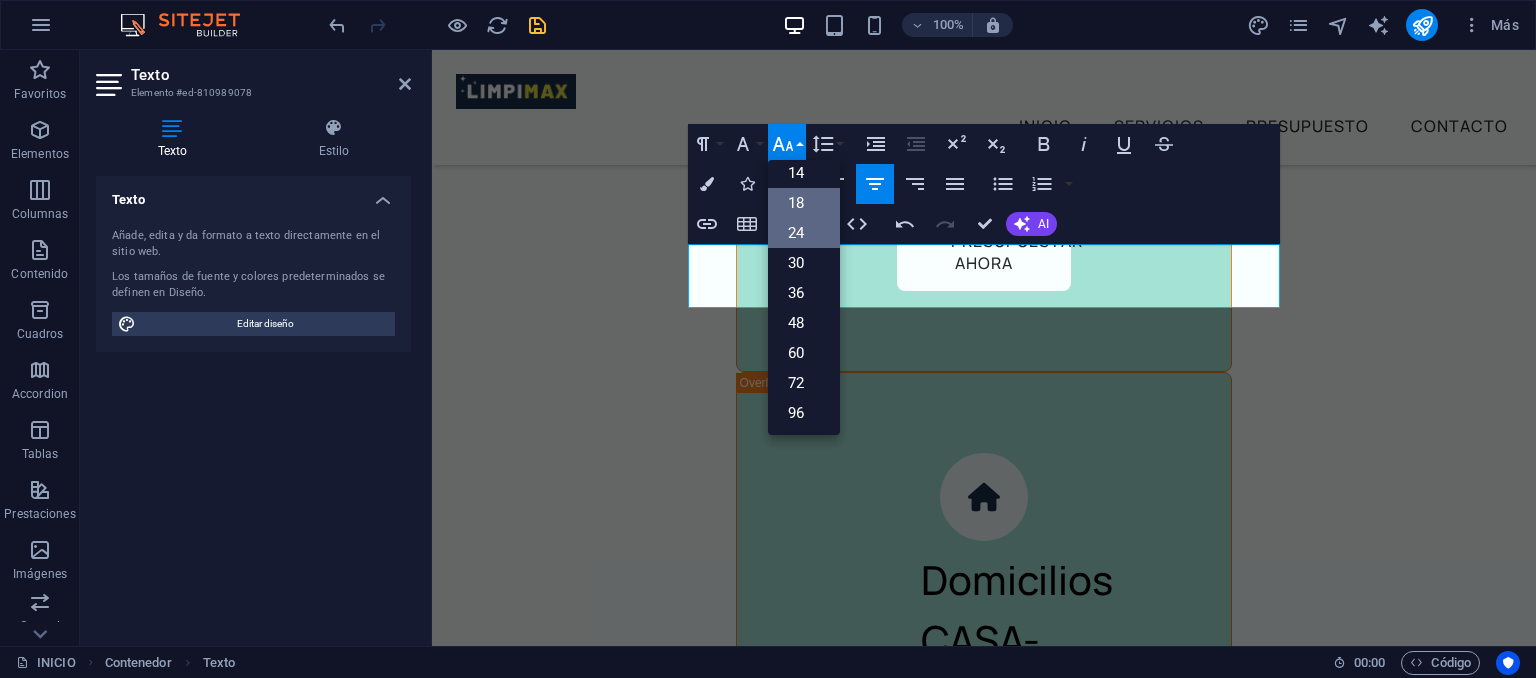 click on "24" at bounding box center [804, 233] 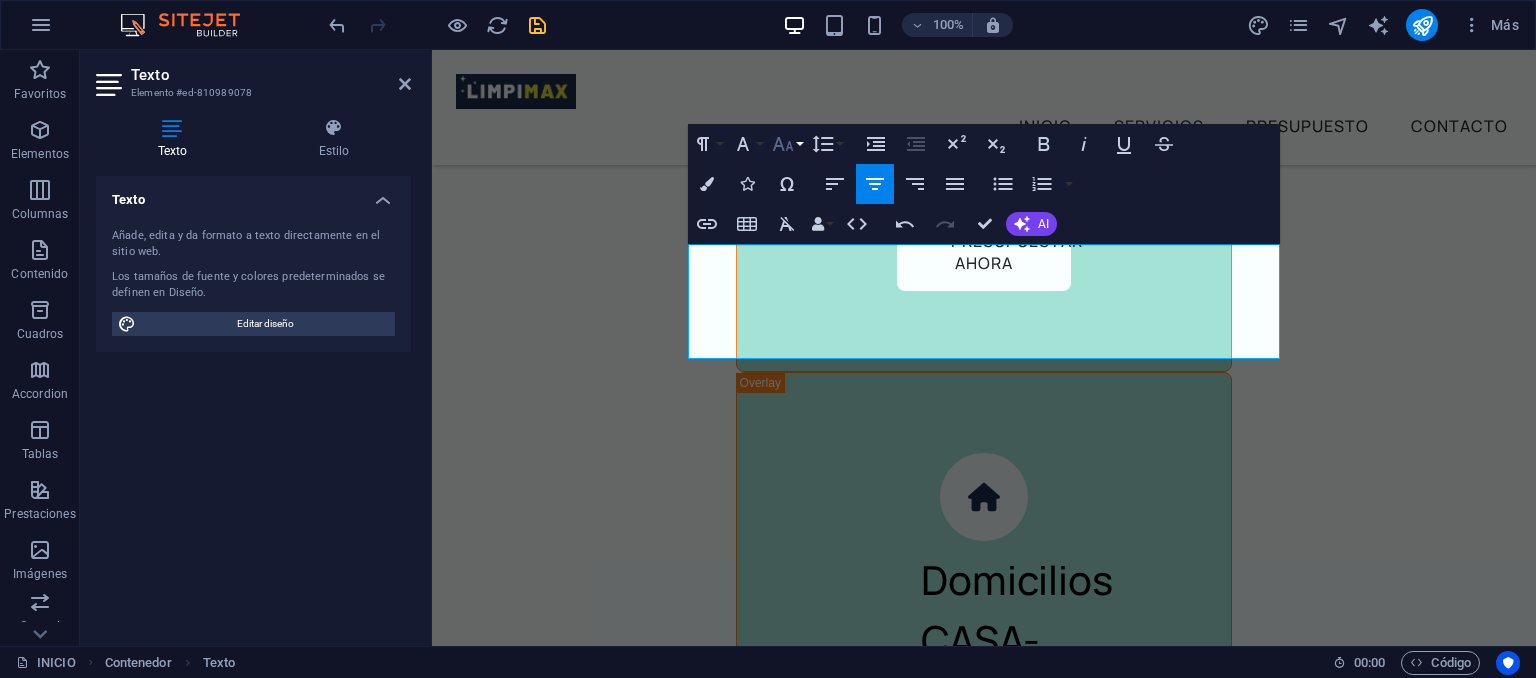 click 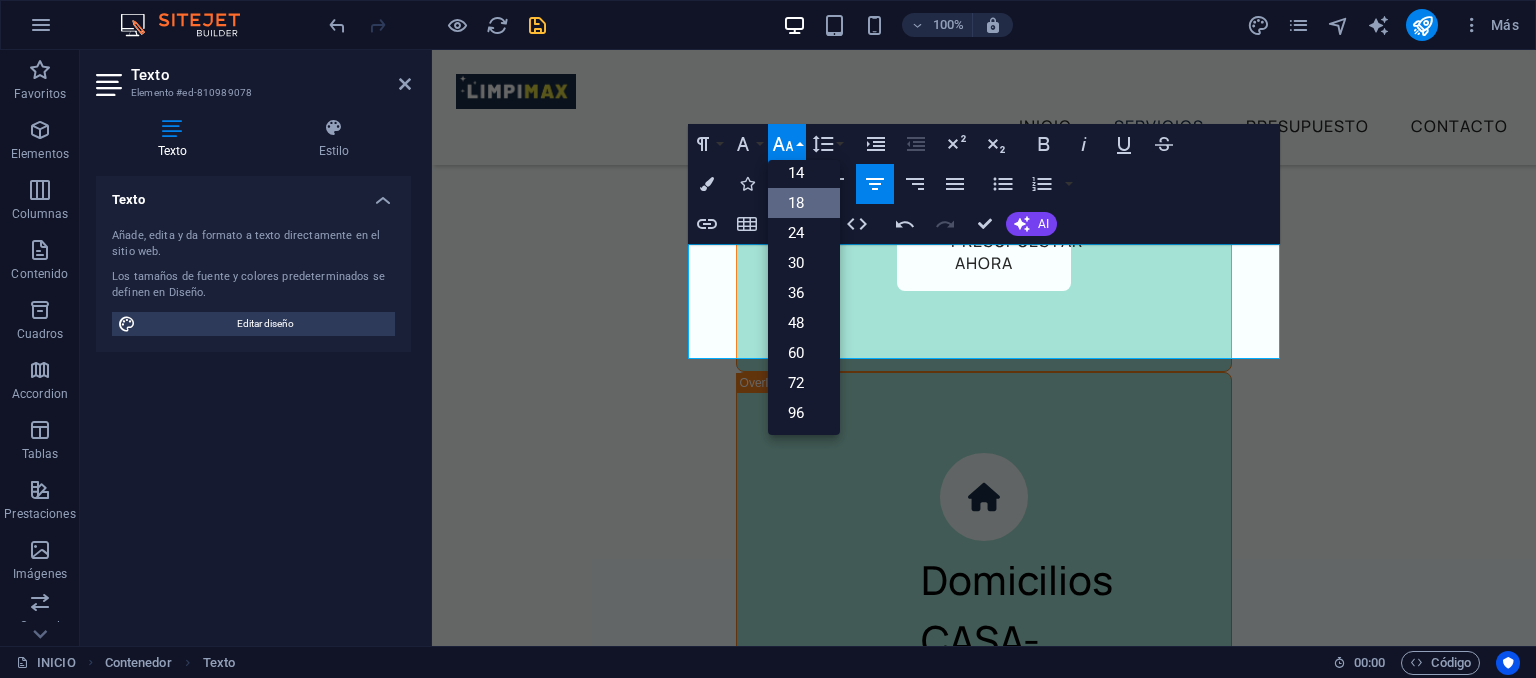 click on "18" at bounding box center (804, 203) 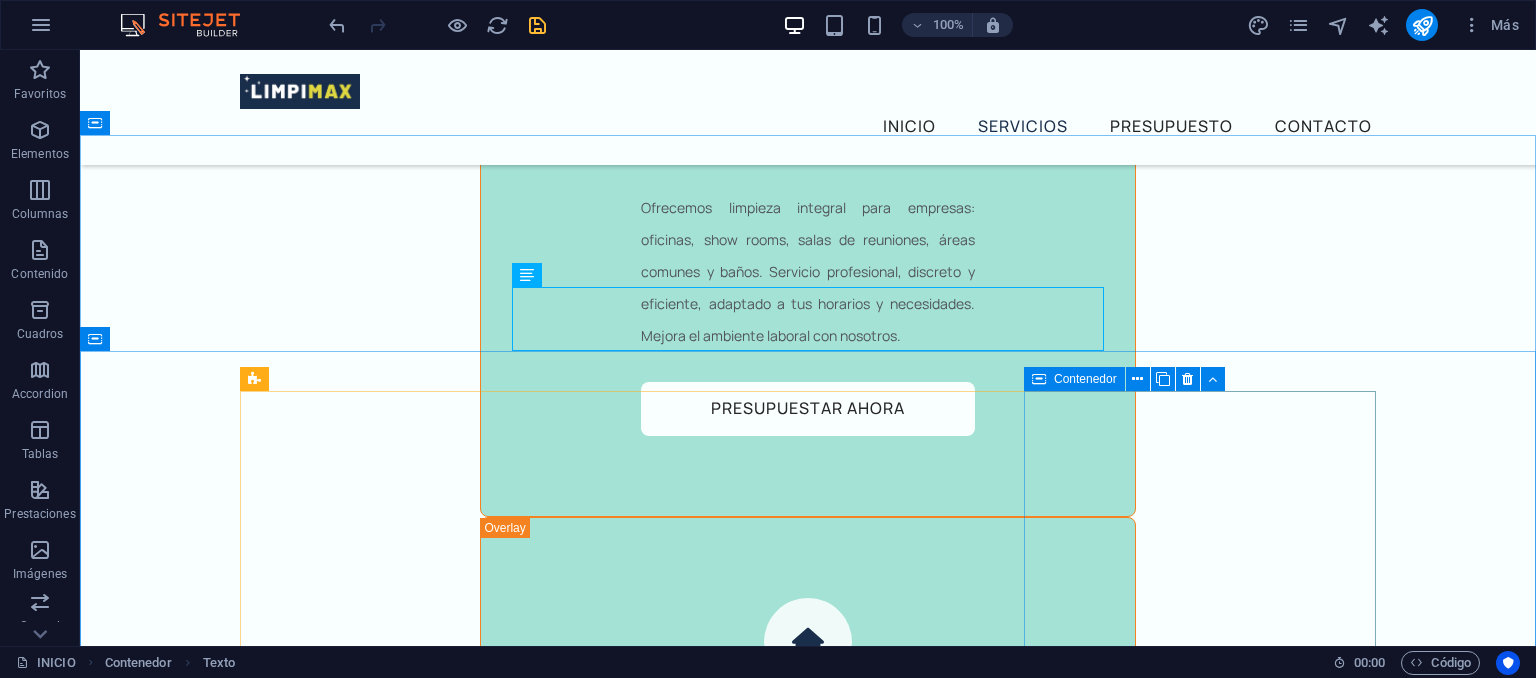 scroll, scrollTop: 6120, scrollLeft: 0, axis: vertical 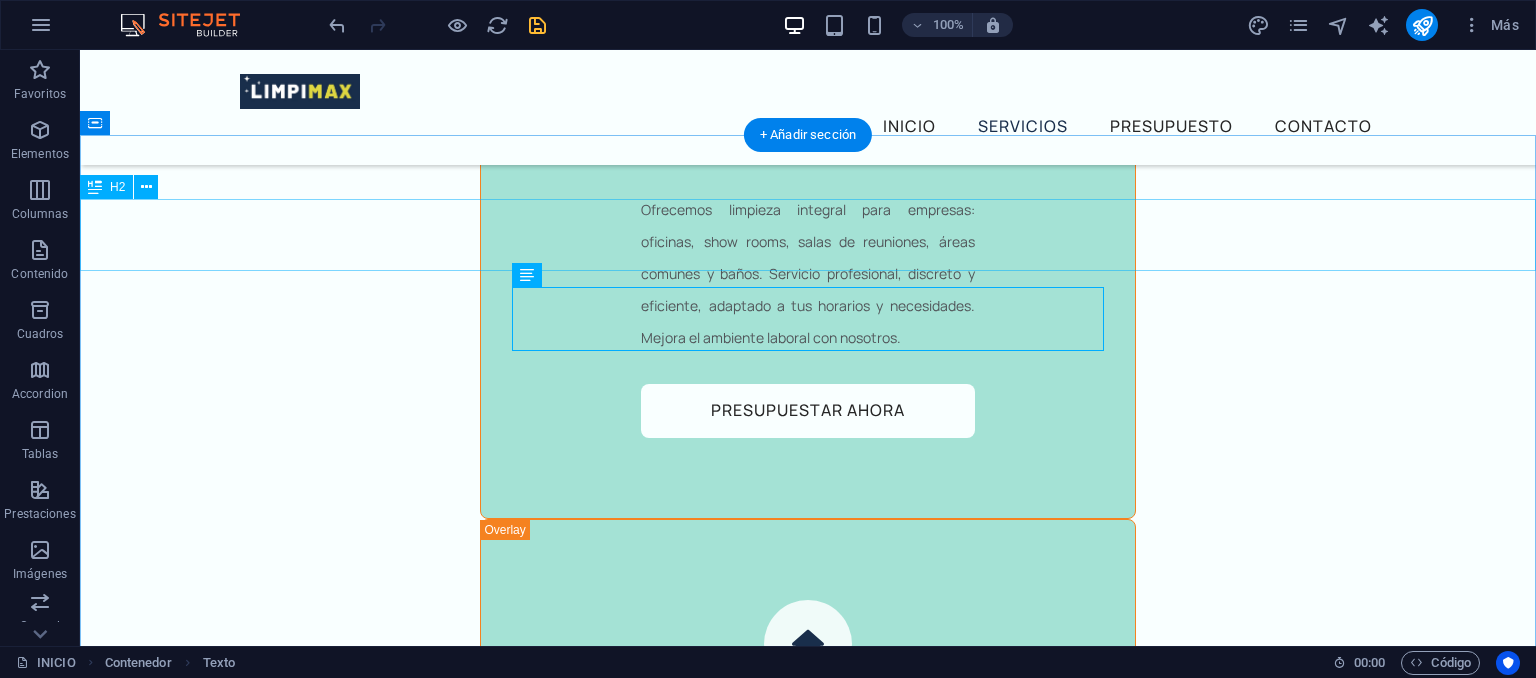 click on "Servicio de limpieza en:" at bounding box center [808, 2925] 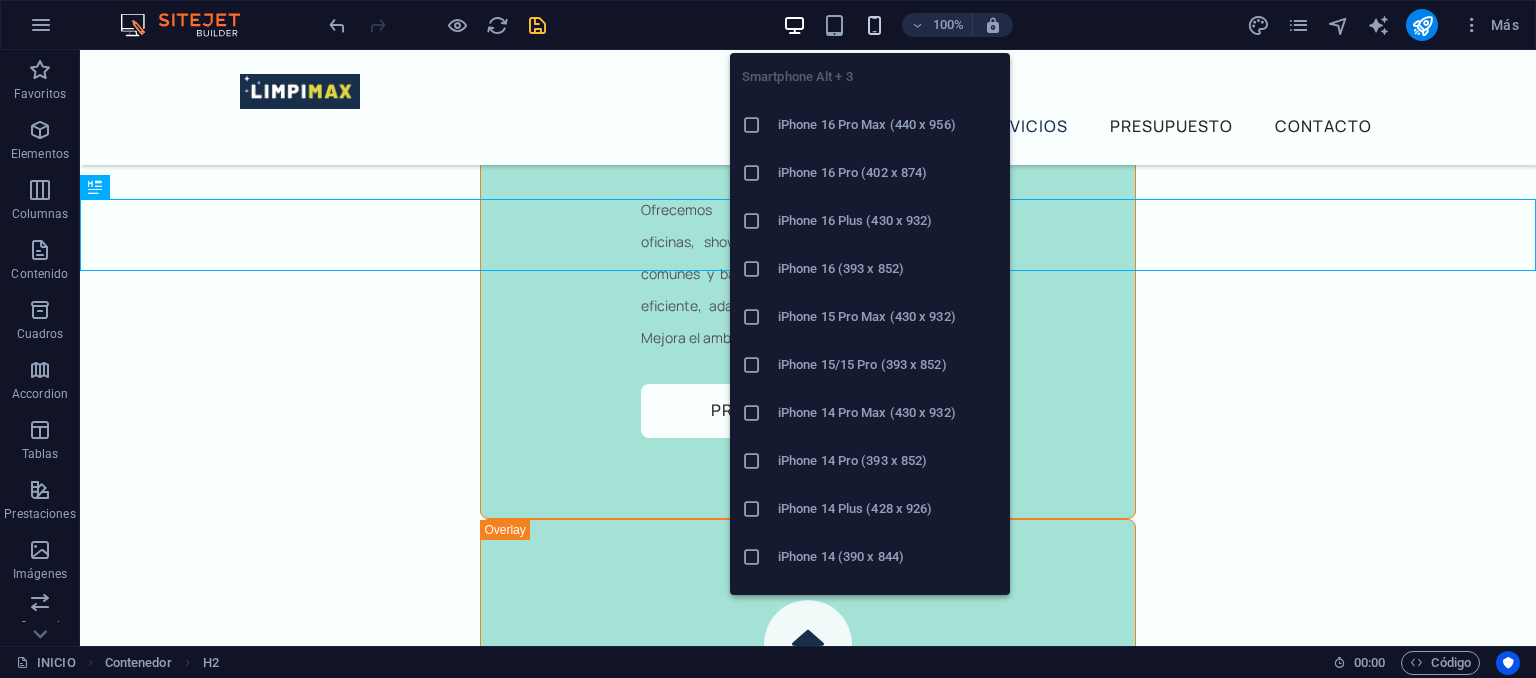 click at bounding box center (874, 25) 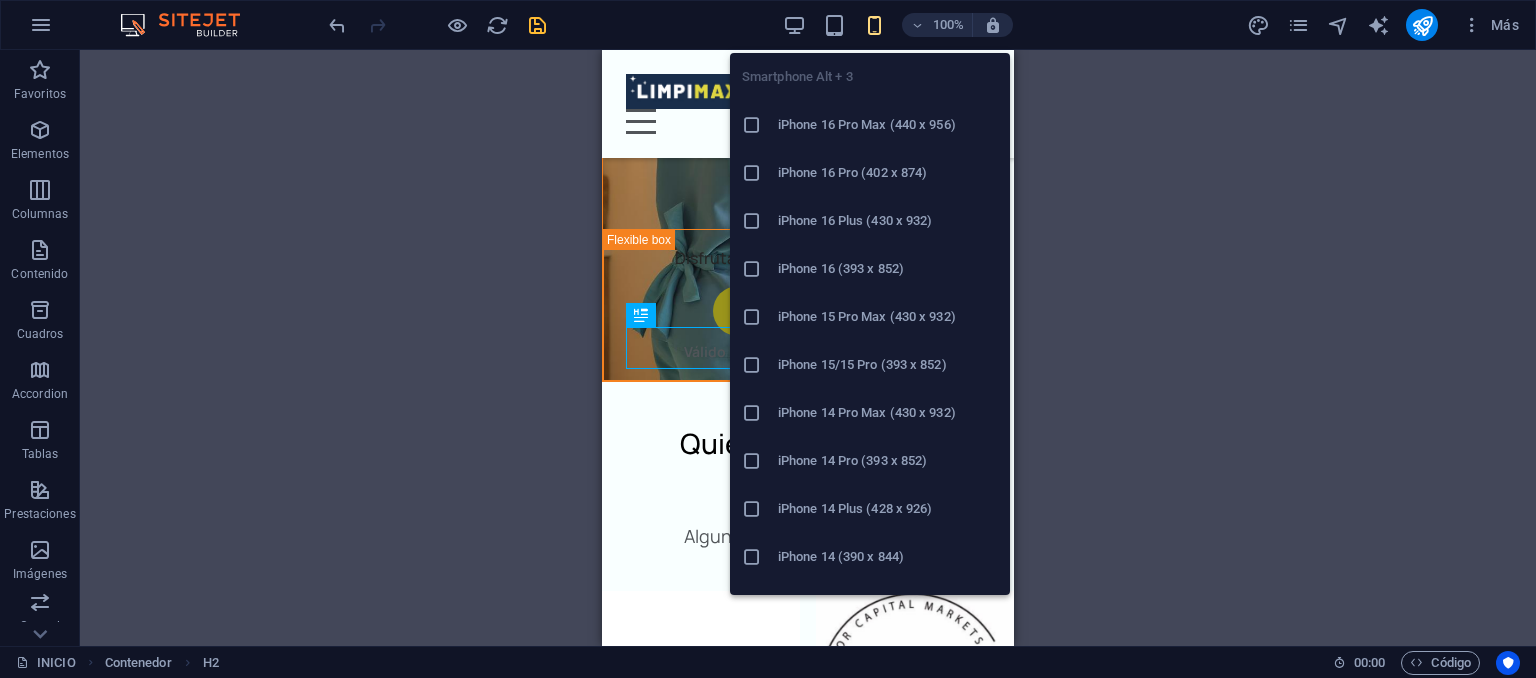 scroll, scrollTop: 5009, scrollLeft: 0, axis: vertical 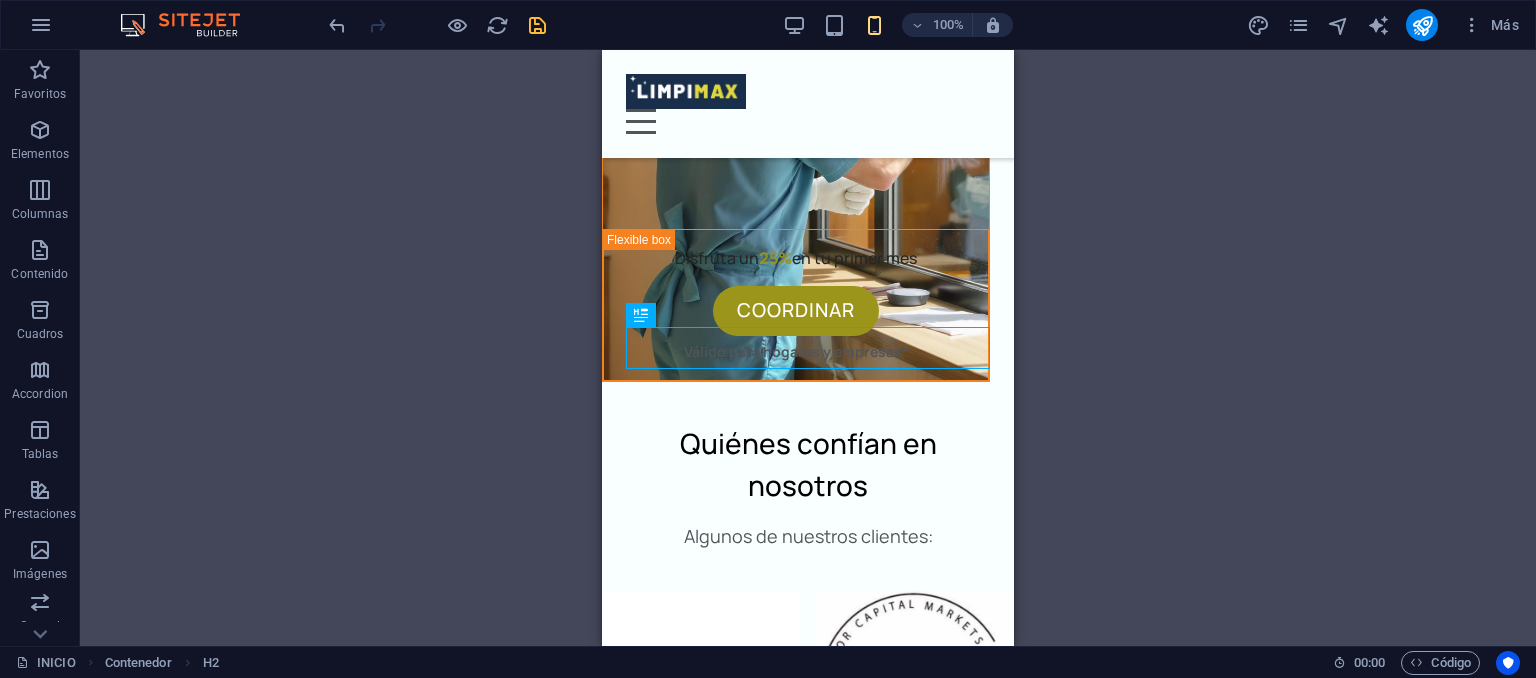 click on "Contenedor   H2   Columnas desiguales   Contenedor   Barra de menús   Contenedor   Imagen   Contenedor   Menú   Contenedor   Separador   Texto   Separador   Botón   Texto   Contenedor   Contenedor   H2   Separador   Texto   Separador   Contenedor   Lista de iconos   H3   Contenedor   Contenedor   Contenedor   Icono   Contenedor   H3   Contenedor   Icono   H3   H3   Superposición   Icono   Contenedor   H3   Separador   Texto   Separador   Botón   Superposición   Contenedor   Icono   H3   Separador   Texto   Separador   Botón   H3   Superposición   Contenedor   Separador   Texto   Separador   Botón   Superposición   Contenedor   Separador   Texto   H3   Separador   Botón   Superposición   H3   Contenedor   Separador   Texto   Separador   Botón   H3   Superposición   Contenedor   Separador   Texto   Separador   Botón   Marcador   Descuento   Descuento   Contenedor   Contenedor   H2   Separador   Botón   Texto   Contenedor   H2   Separador   Texto   Galería   Galería       H2" at bounding box center (808, 348) 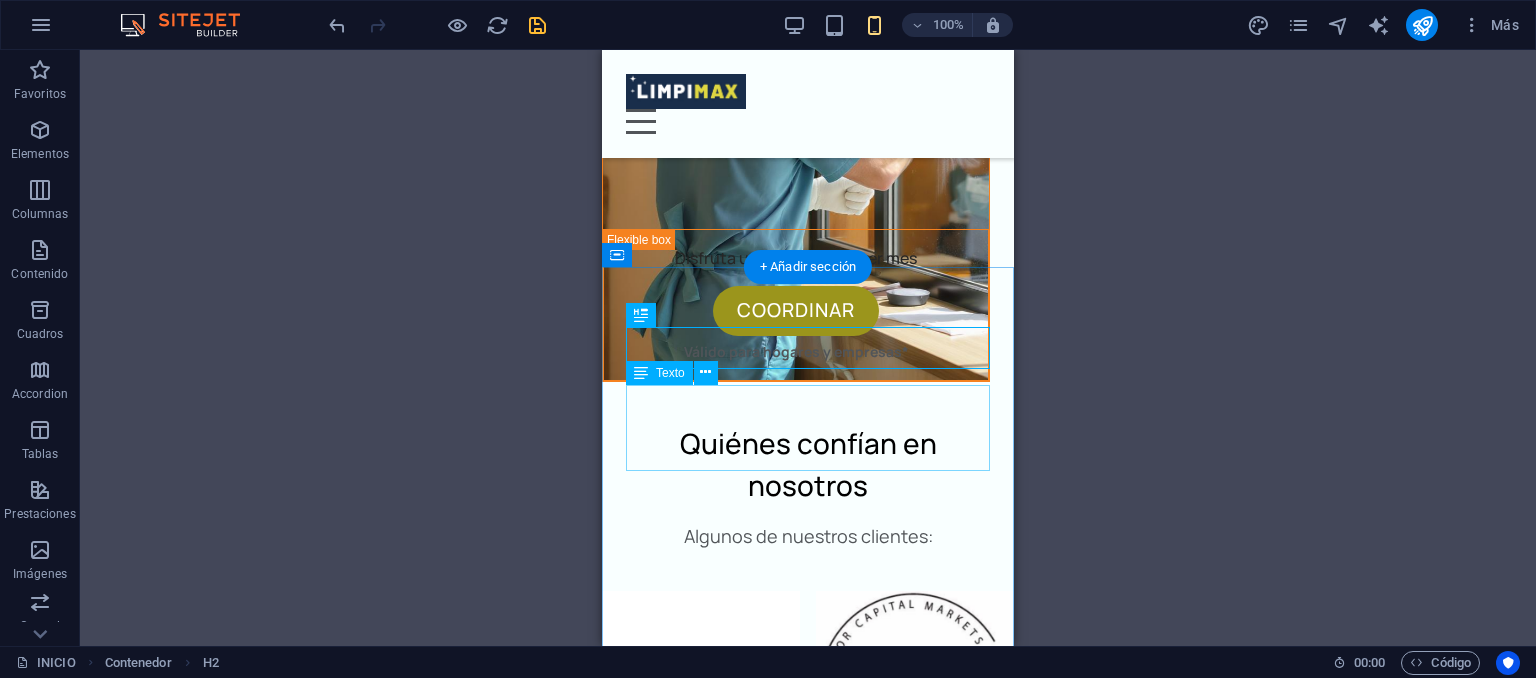 click on "[CITY] - [CITY] - [CITY] - [CITY]  [CITY] - [CITY] - [CITY]" at bounding box center [808, 1364] 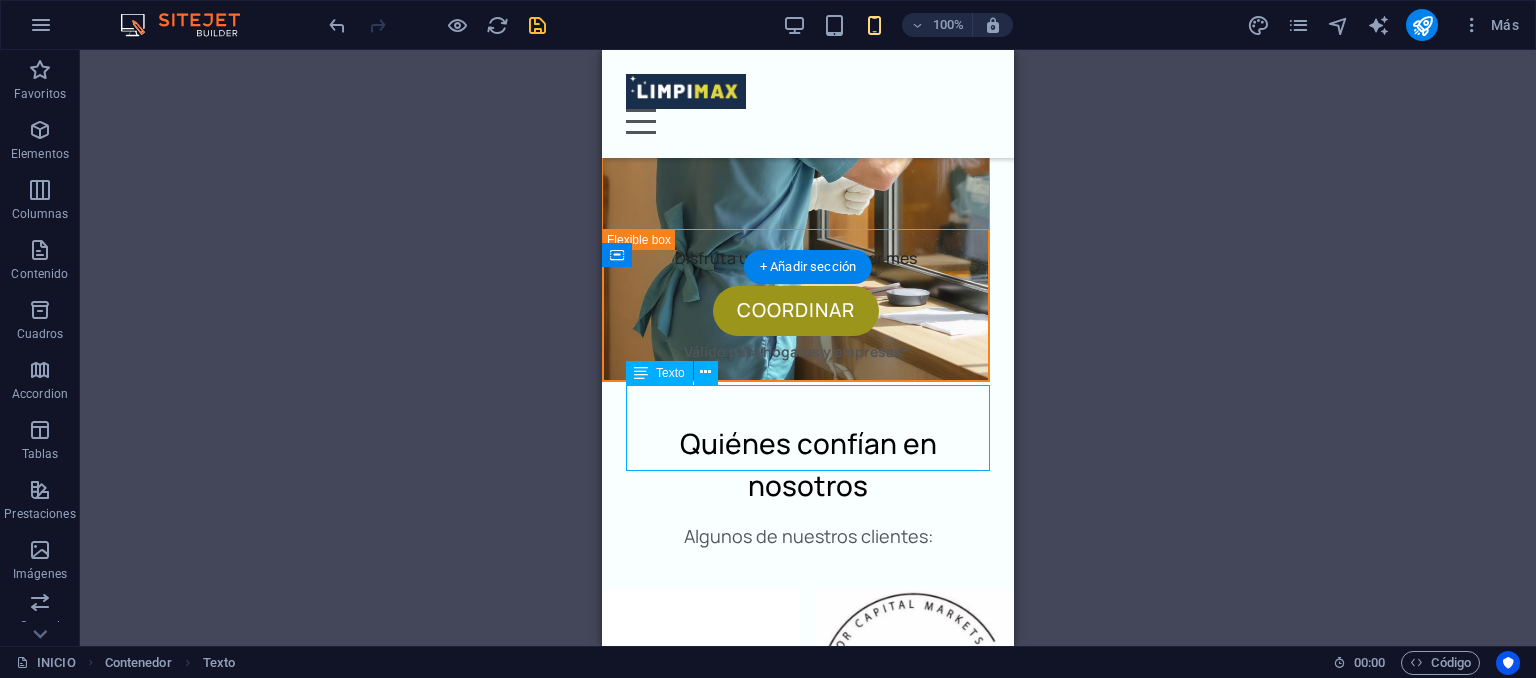 click on "[CITY] - [CITY] - [CITY] - [CITY]  [CITY] - [CITY] - [CITY]" at bounding box center (808, 1364) 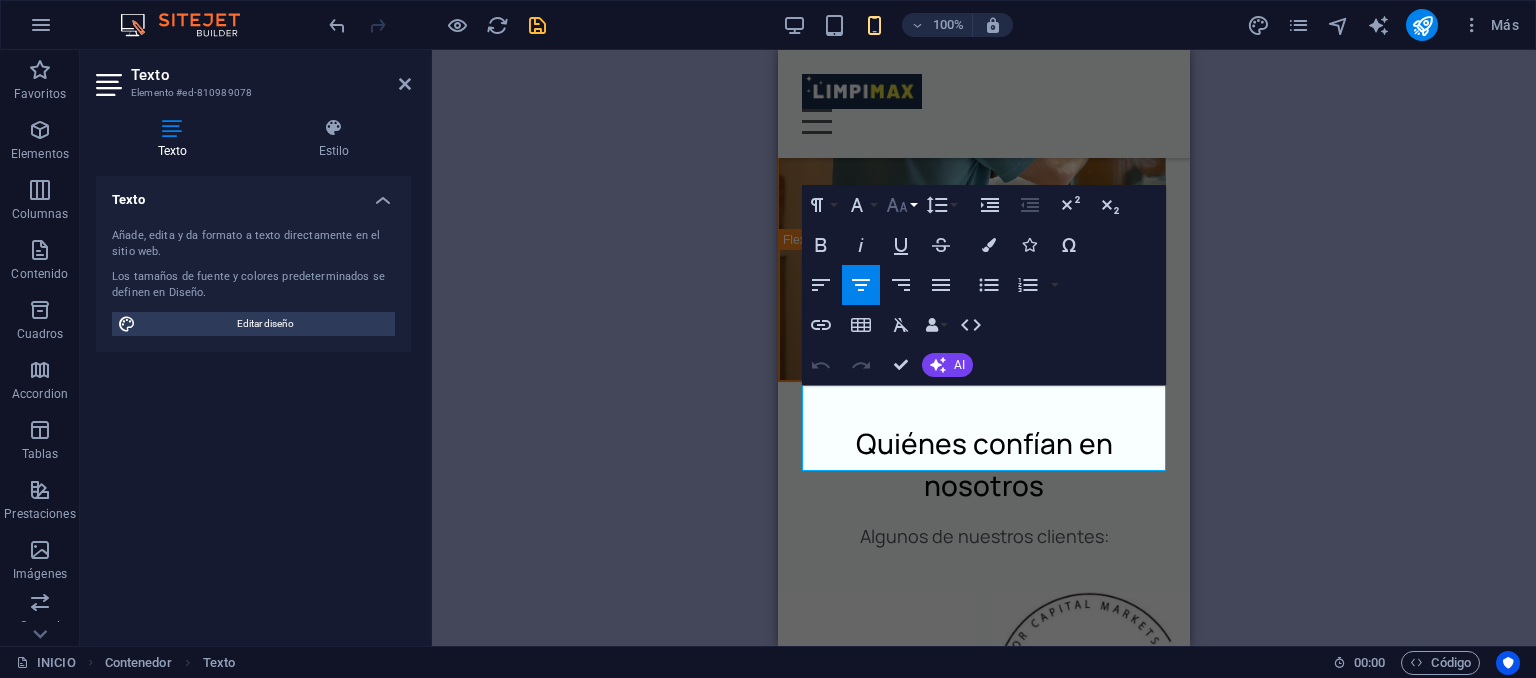 click 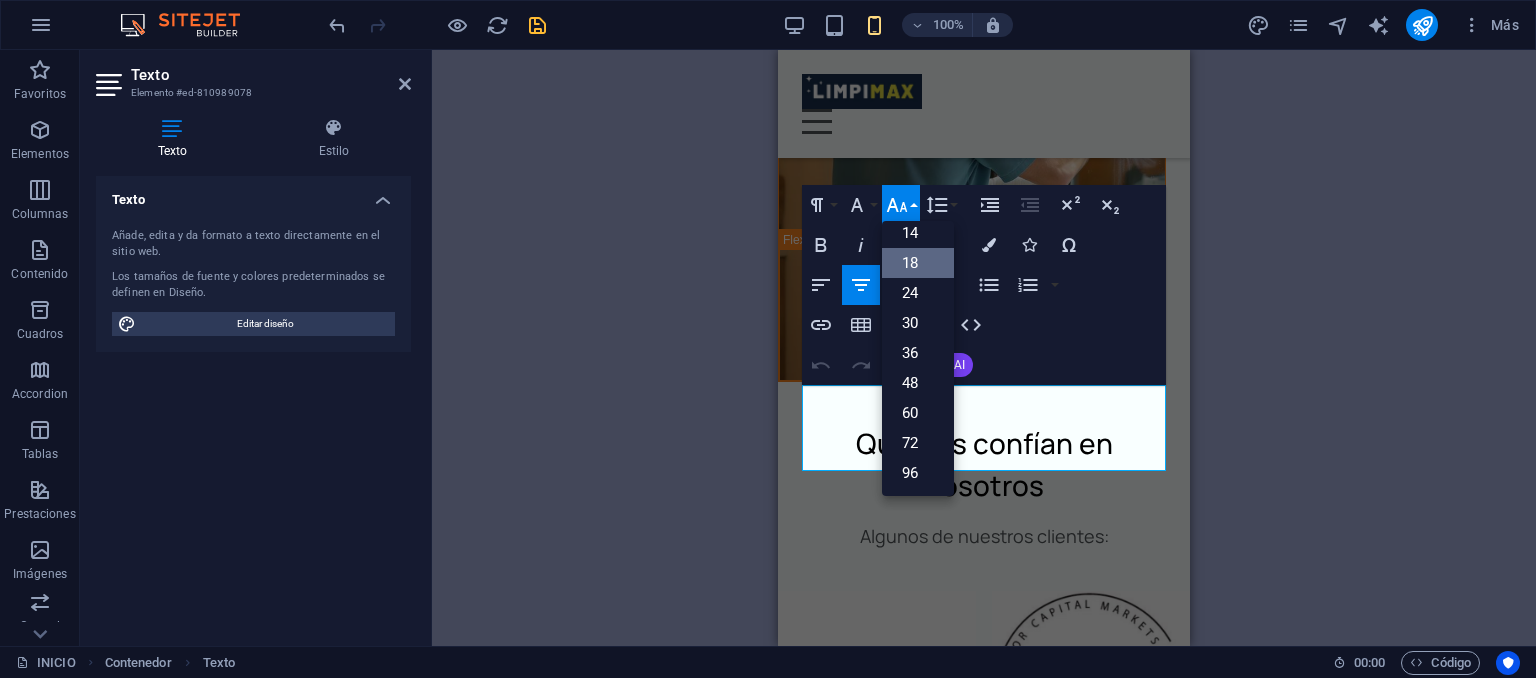 scroll, scrollTop: 160, scrollLeft: 0, axis: vertical 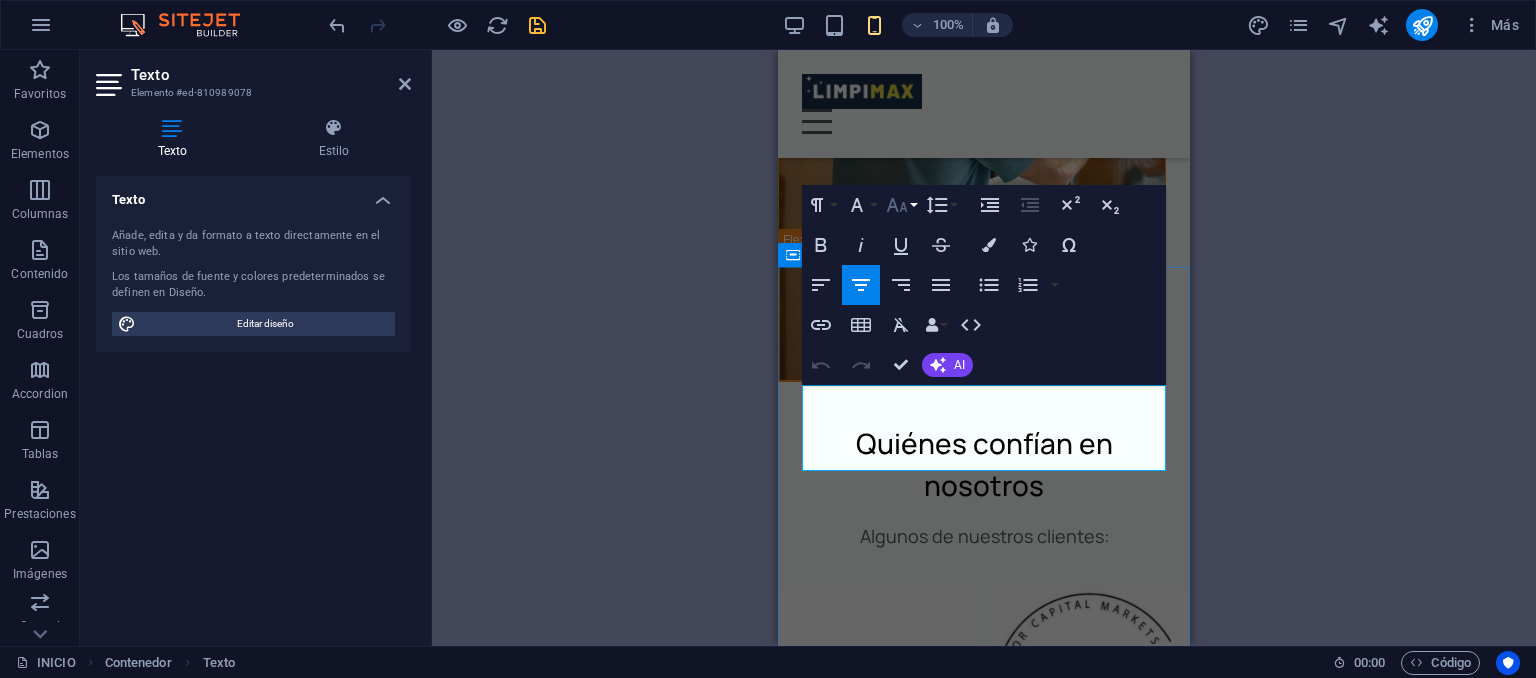 type 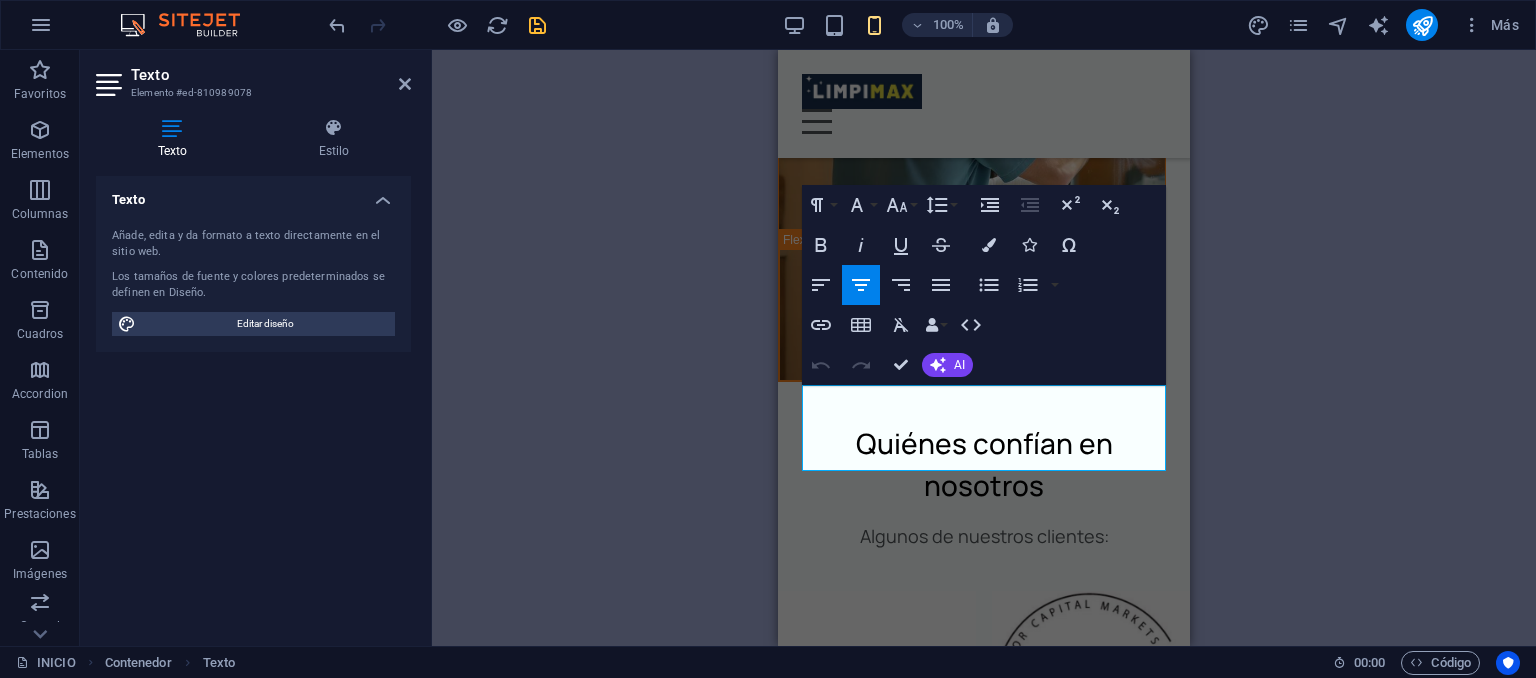 click on "Contenedor   H2   Columnas desiguales   Contenedor   Barra de menús   Contenedor   Imagen   Contenedor   Menú   Contenedor   Separador   Texto   Separador   Botón   Texto   Contenedor   Contenedor   H2   Separador   Texto   Separador   Contenedor   Lista de iconos   H3   Contenedor   Contenedor   Contenedor   Icono   Contenedor   H3   Contenedor   Icono   H3   H3   Superposición   Icono   Contenedor   H3   Separador   Texto   Separador   Botón   Superposición   Contenedor   Icono   H3   Separador   Texto   Separador   Botón   H3   Superposición   Contenedor   Separador   Texto   Separador   Botón   Superposición   Contenedor   Separador   Texto   H3   Separador   Botón   Superposición   H3   Contenedor   Separador   Texto   Separador   Botón   H3   Superposición   Contenedor   Separador   Texto   Separador   Botón   Marcador   Descuento   Descuento   Contenedor   Contenedor   H2   Separador   Botón   Texto   Contenedor   H2   Separador   Texto   Galería   Galería       H2" at bounding box center [984, 348] 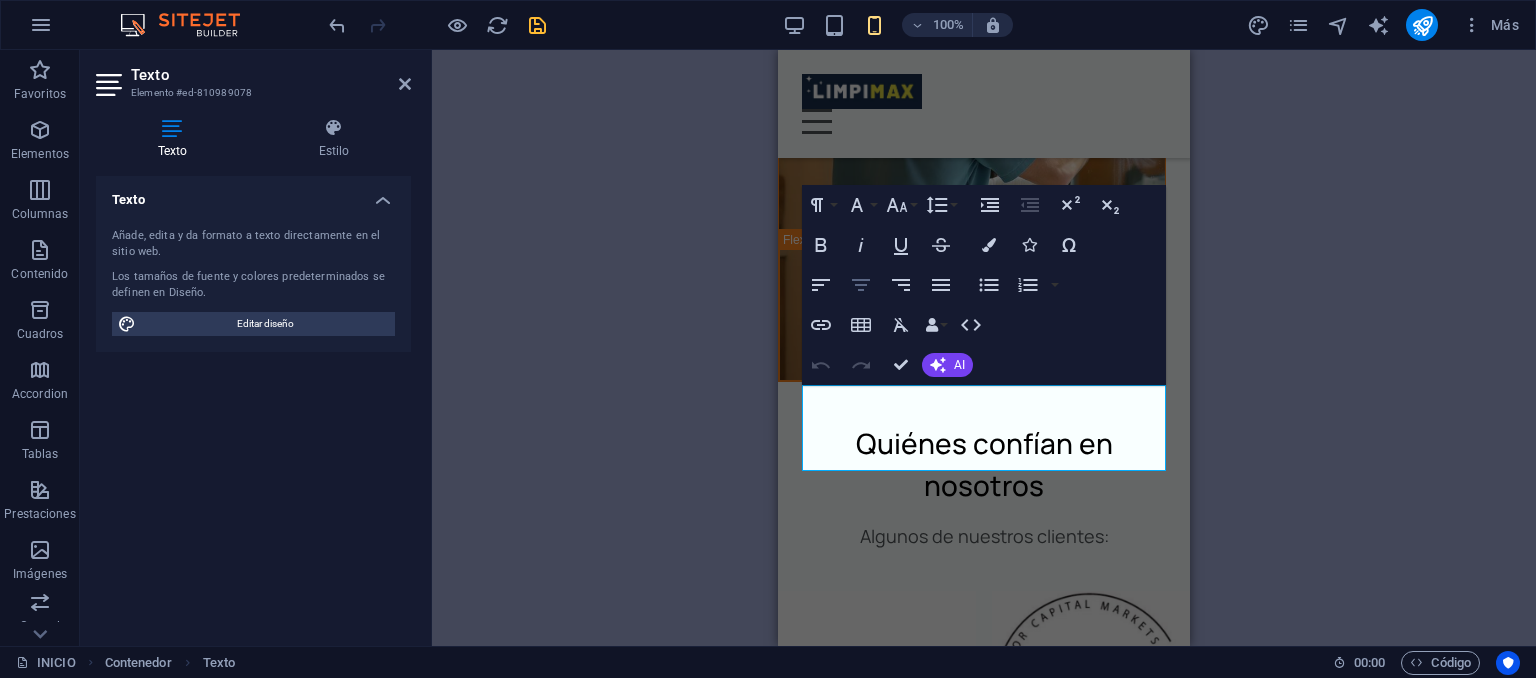 click 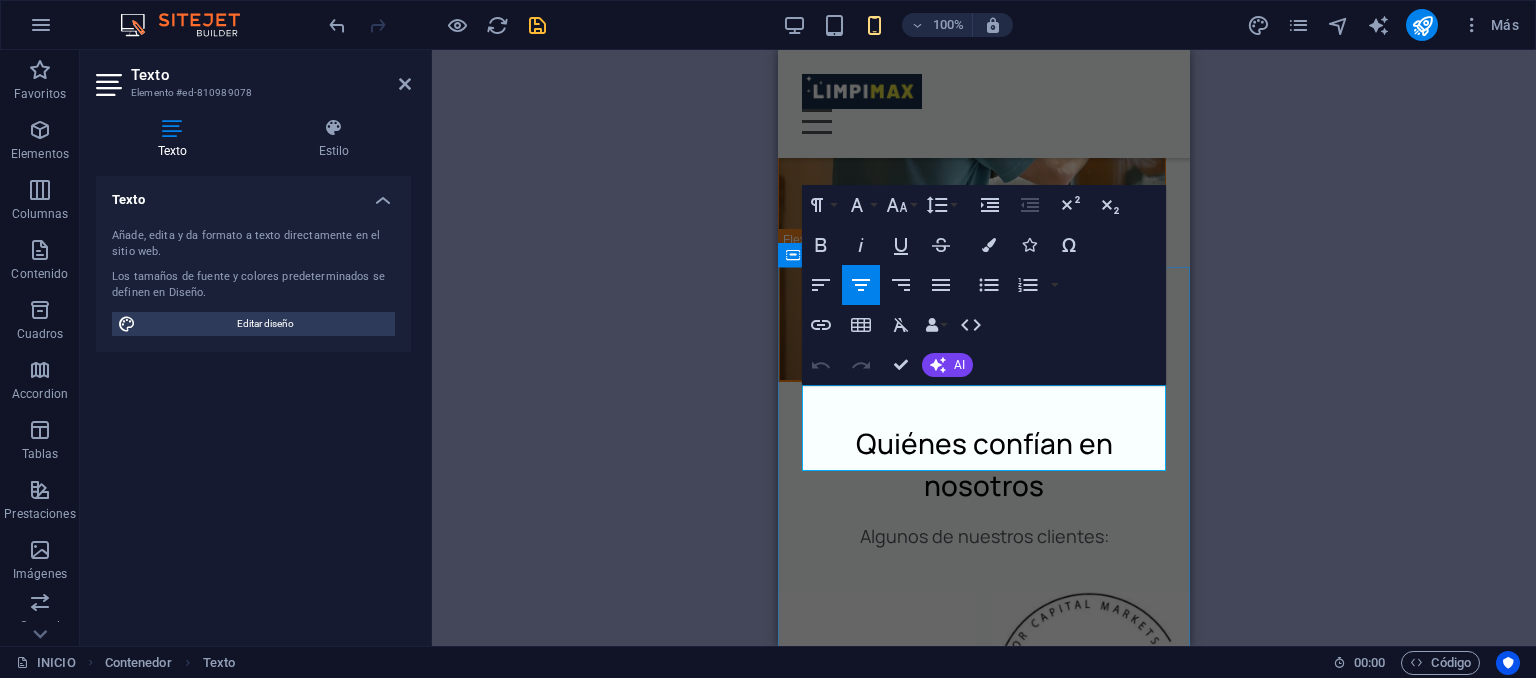 click on "[CITY] - [CITY] - [CITY]" at bounding box center (984, 1378) 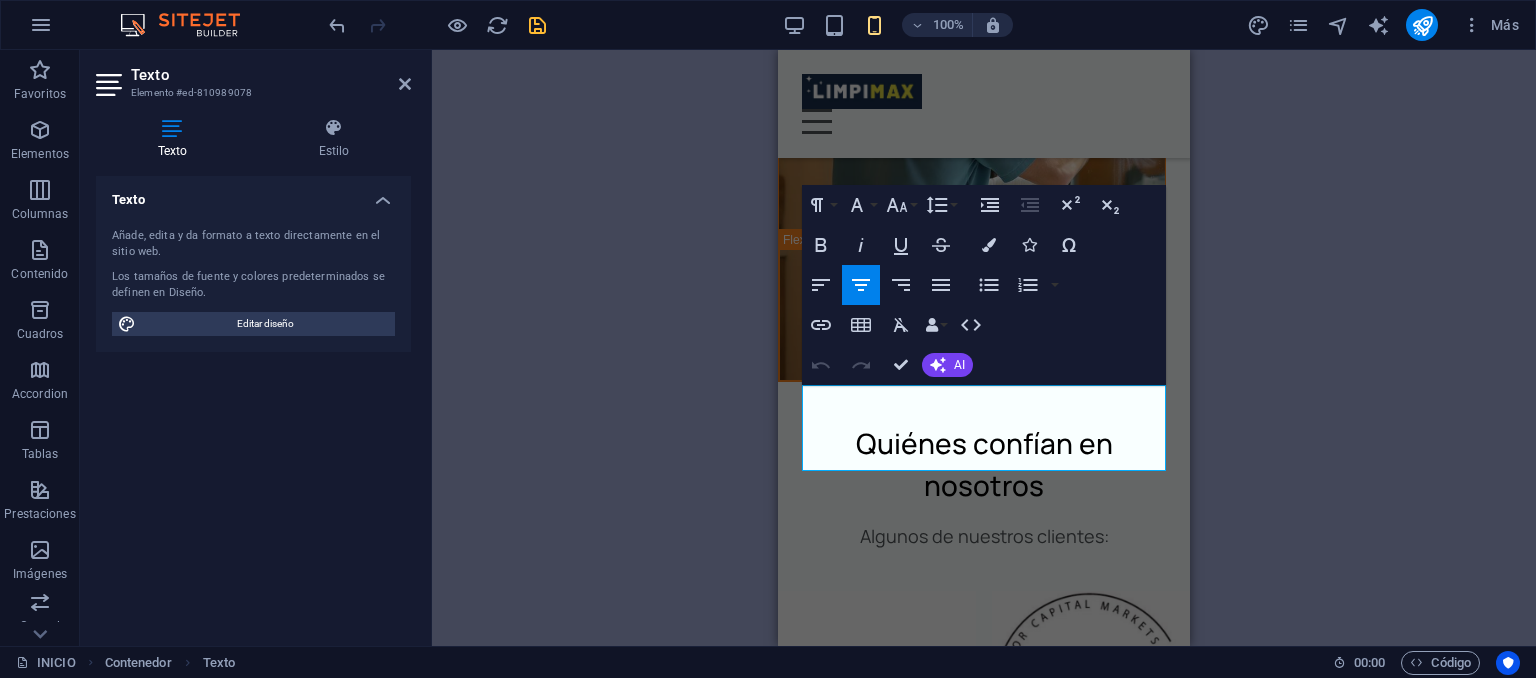 click on "Contenedor   H2   Columnas desiguales   Contenedor   Barra de menús   Contenedor   Imagen   Contenedor   Menú   Contenedor   Separador   Texto   Separador   Botón   Texto   Contenedor   Contenedor   H2   Separador   Texto   Separador   Contenedor   Lista de iconos   H3   Contenedor   Contenedor   Contenedor   Icono   Contenedor   H3   Contenedor   Icono   H3   H3   Superposición   Icono   Contenedor   H3   Separador   Texto   Separador   Botón   Superposición   Contenedor   Icono   H3   Separador   Texto   Separador   Botón   H3   Superposición   Contenedor   Separador   Texto   Separador   Botón   Superposición   Contenedor   Separador   Texto   H3   Separador   Botón   Superposición   H3   Contenedor   Separador   Texto   Separador   Botón   H3   Superposición   Contenedor   Separador   Texto   Separador   Botón   Marcador   Descuento   Descuento   Contenedor   Contenedor   H2   Separador   Botón   Texto   Contenedor   H2   Separador   Texto   Galería   Galería       H2" at bounding box center (984, 348) 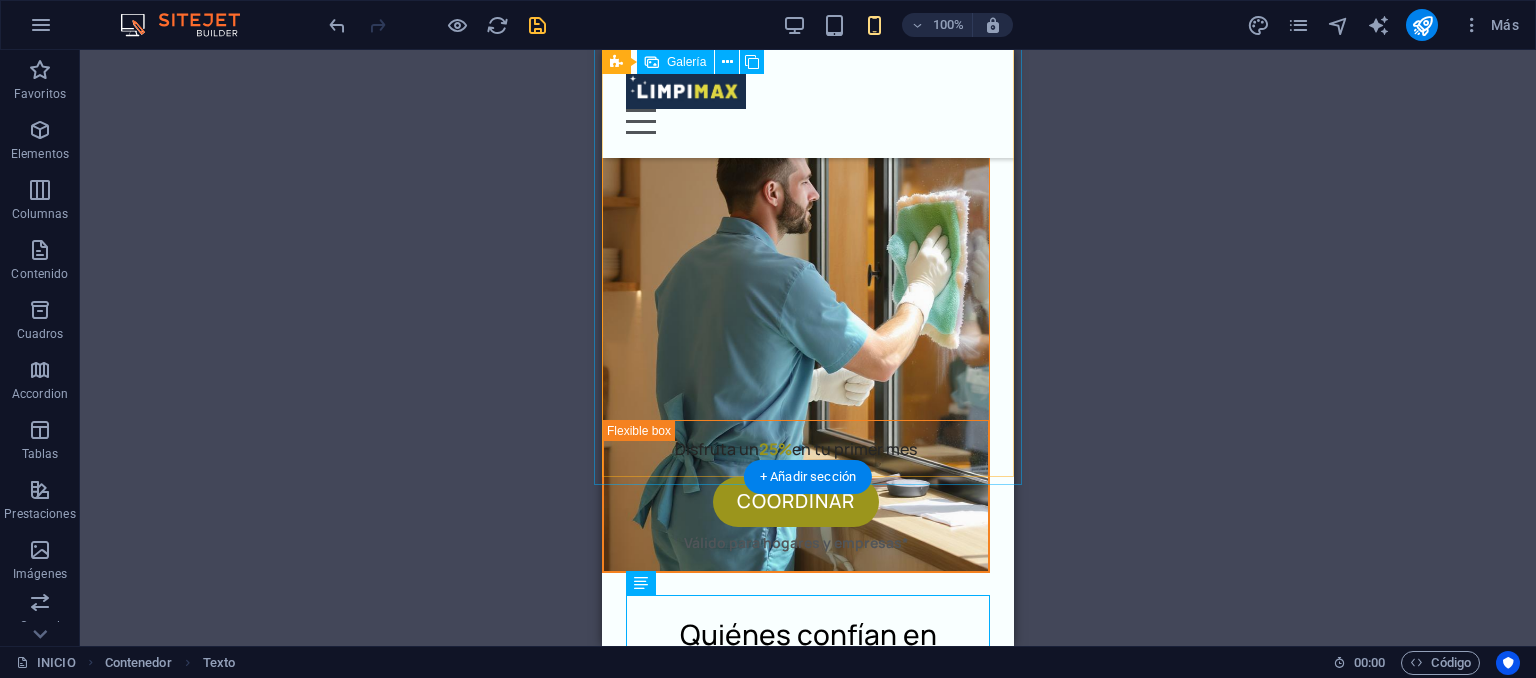 scroll, scrollTop: 4799, scrollLeft: 0, axis: vertical 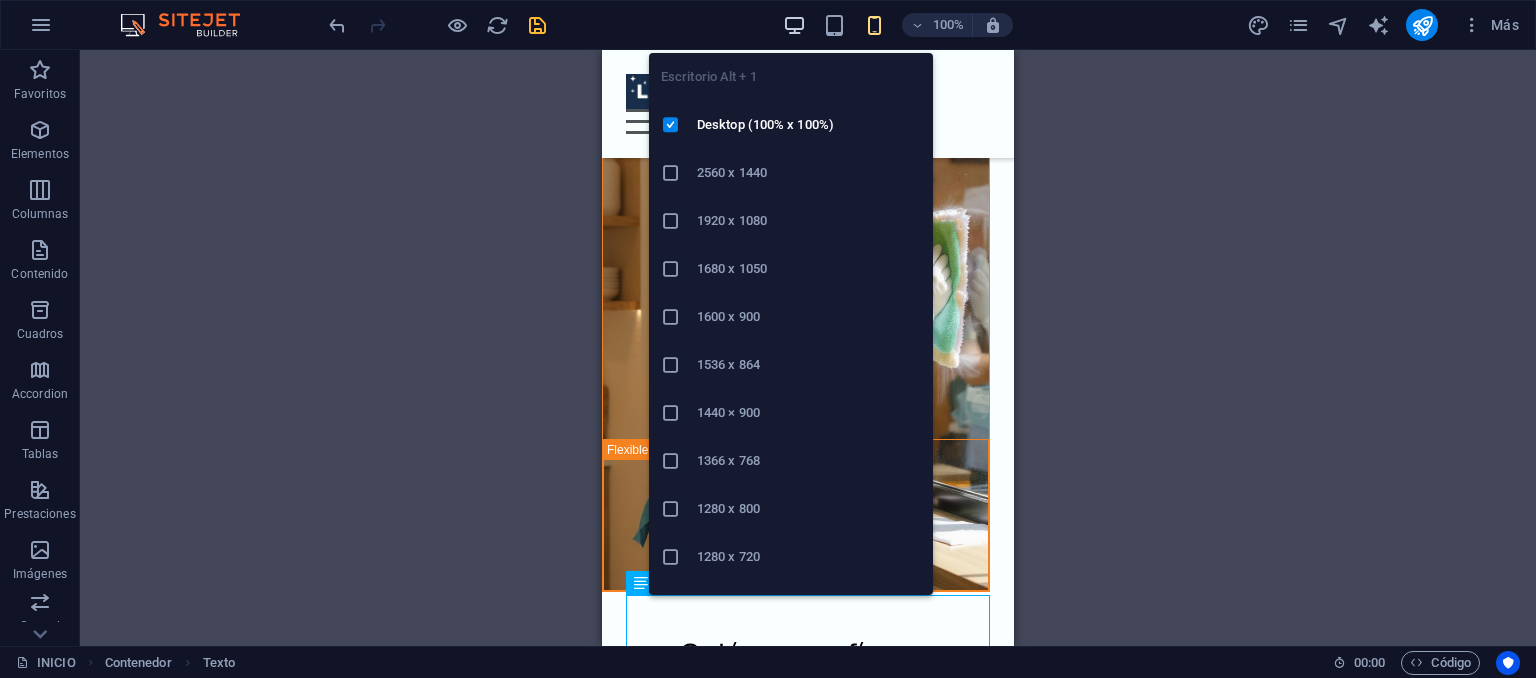 click at bounding box center [794, 25] 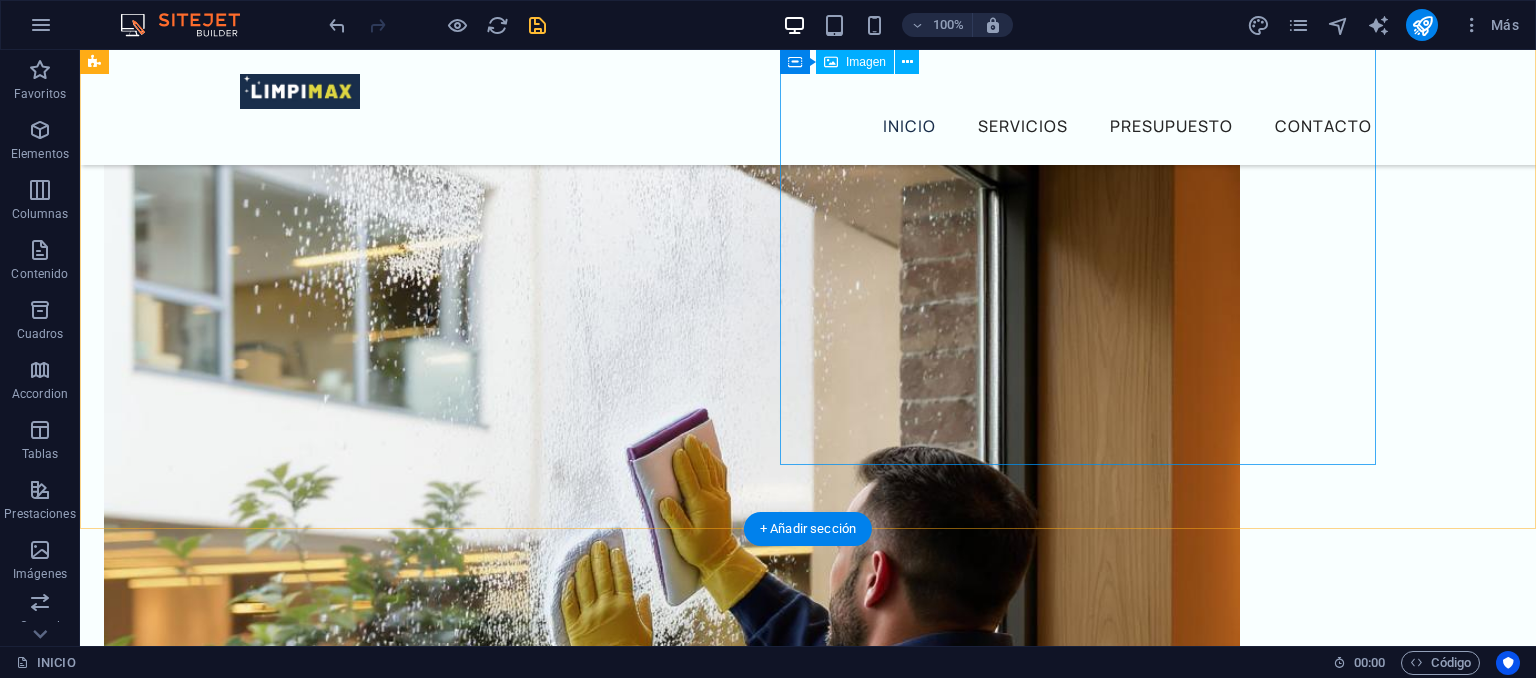 scroll, scrollTop: 0, scrollLeft: 0, axis: both 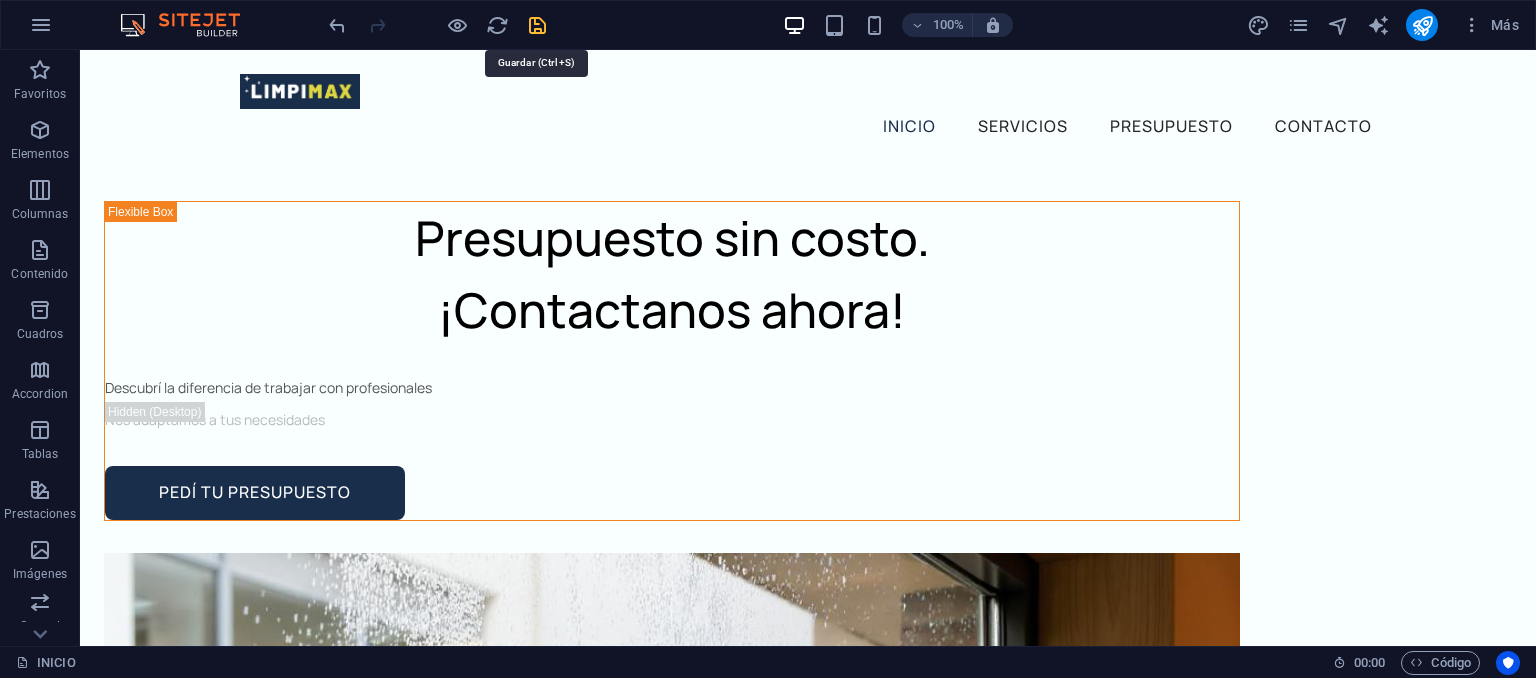 click at bounding box center [537, 25] 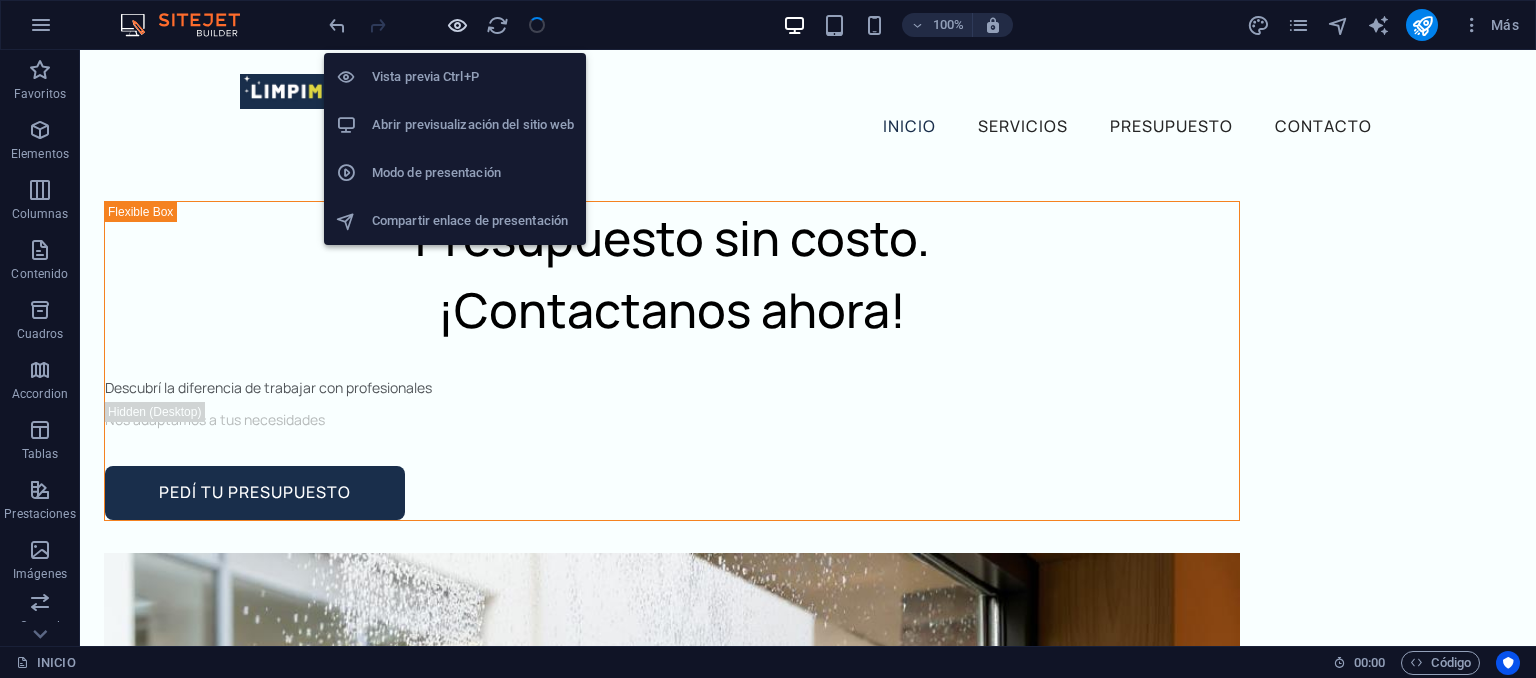 click at bounding box center [457, 25] 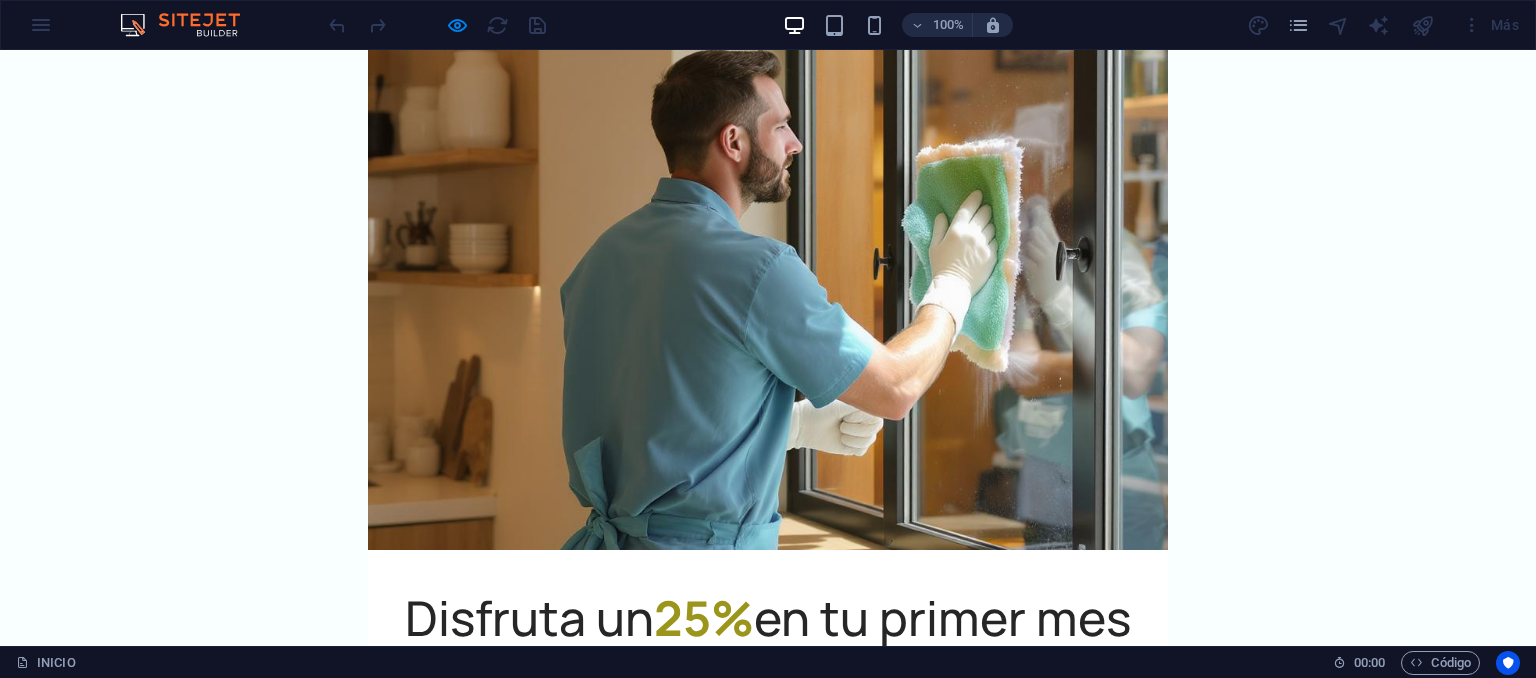 click on "×" at bounding box center [373, 1066] 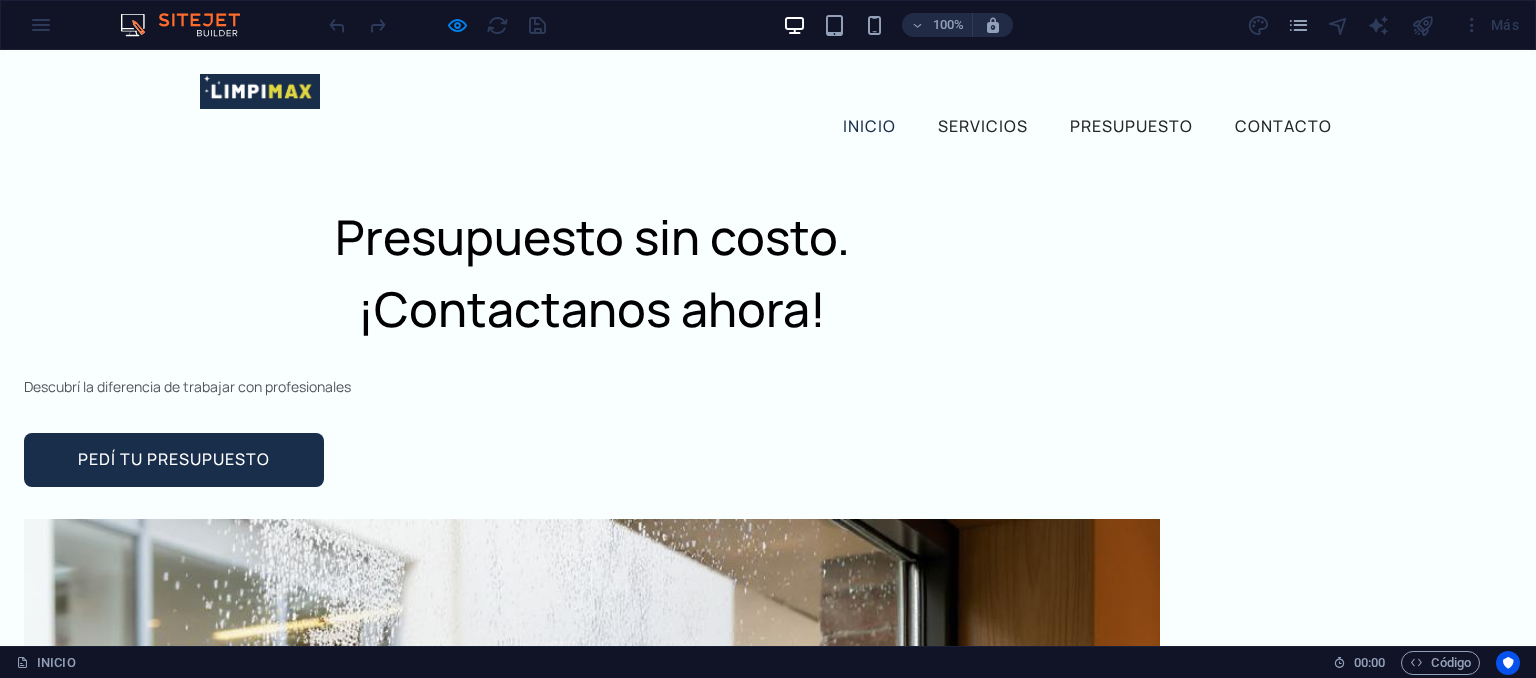 click on "100% Más" at bounding box center [768, 25] 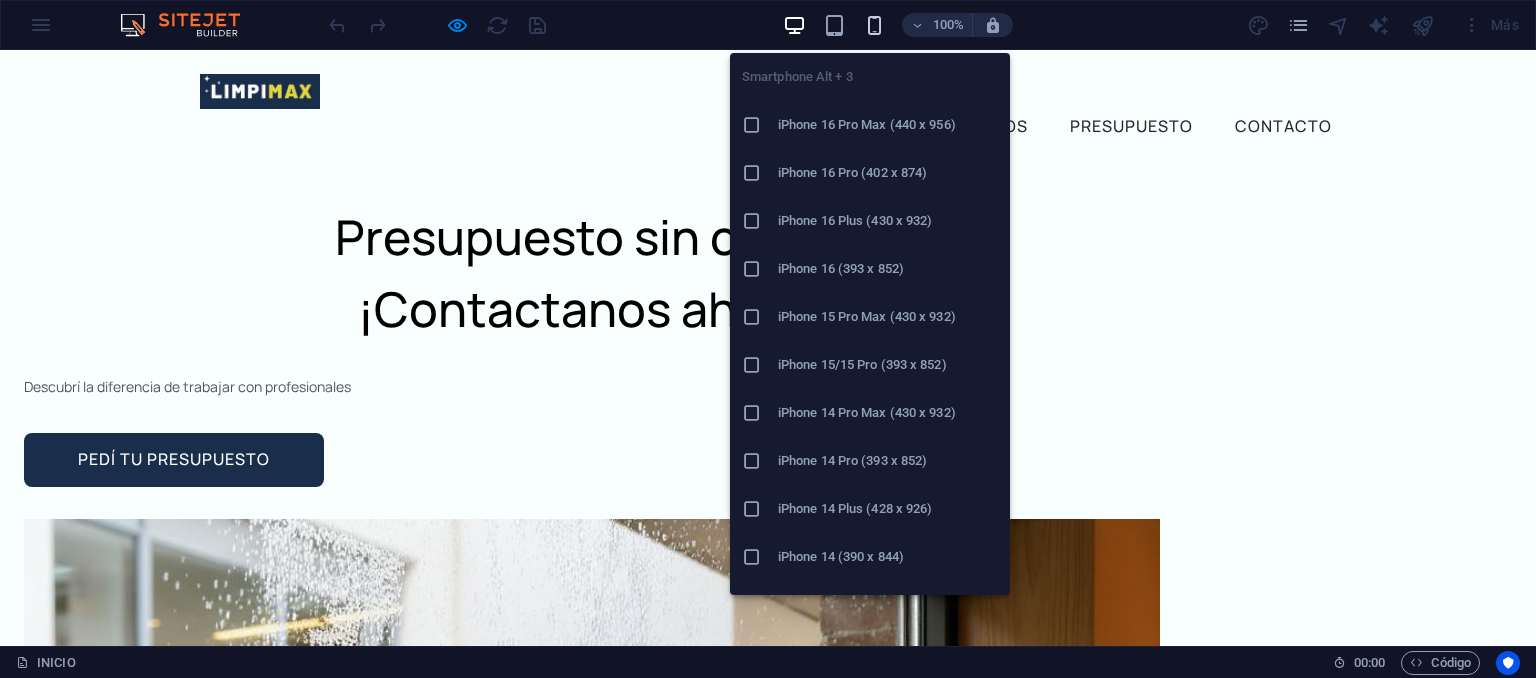 click at bounding box center (874, 25) 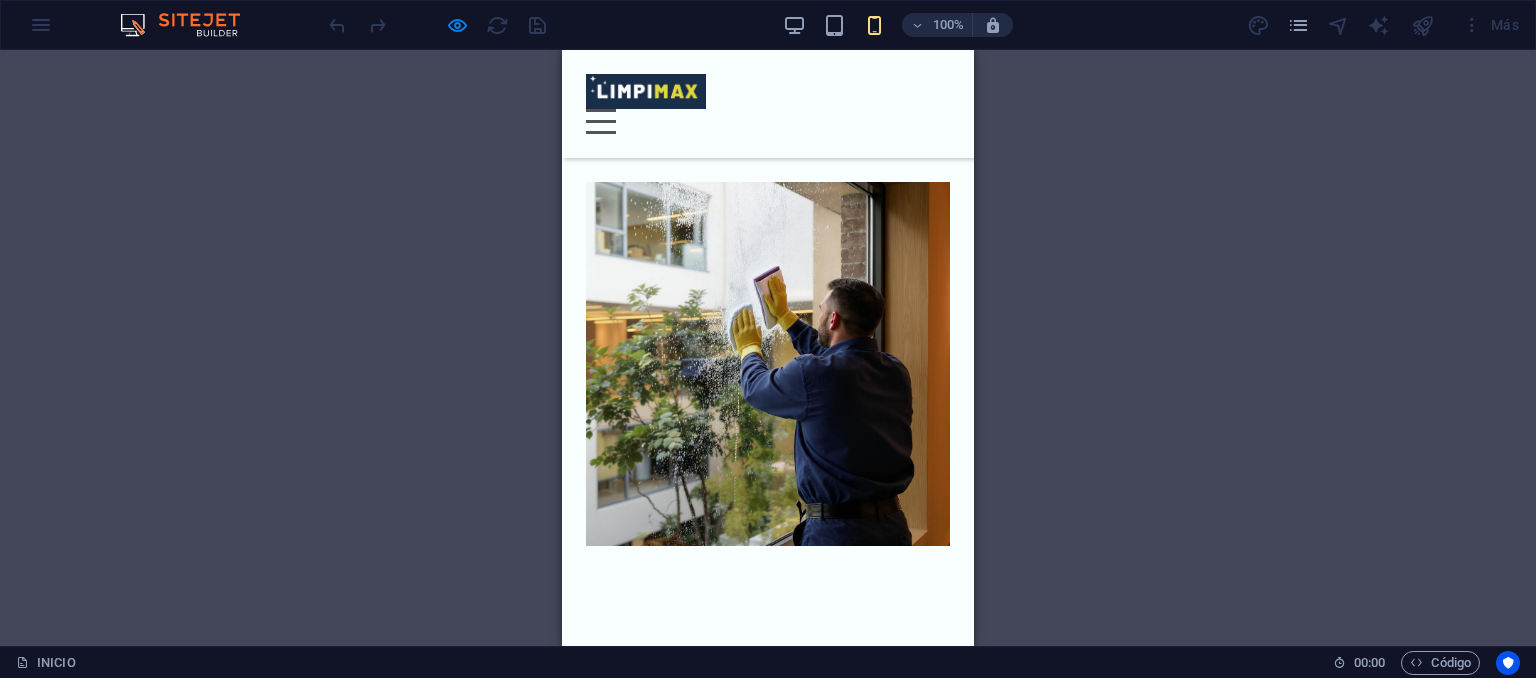 scroll, scrollTop: 256, scrollLeft: 0, axis: vertical 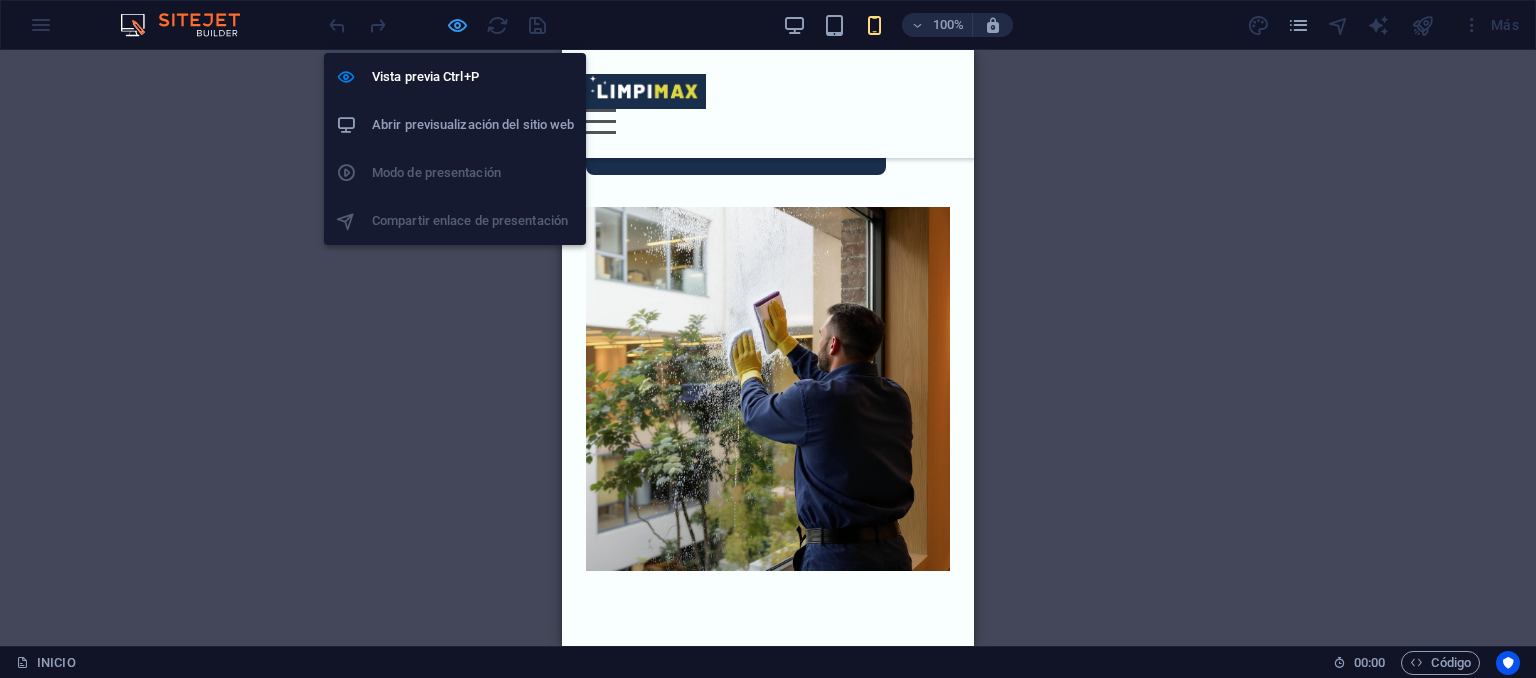 click at bounding box center (457, 25) 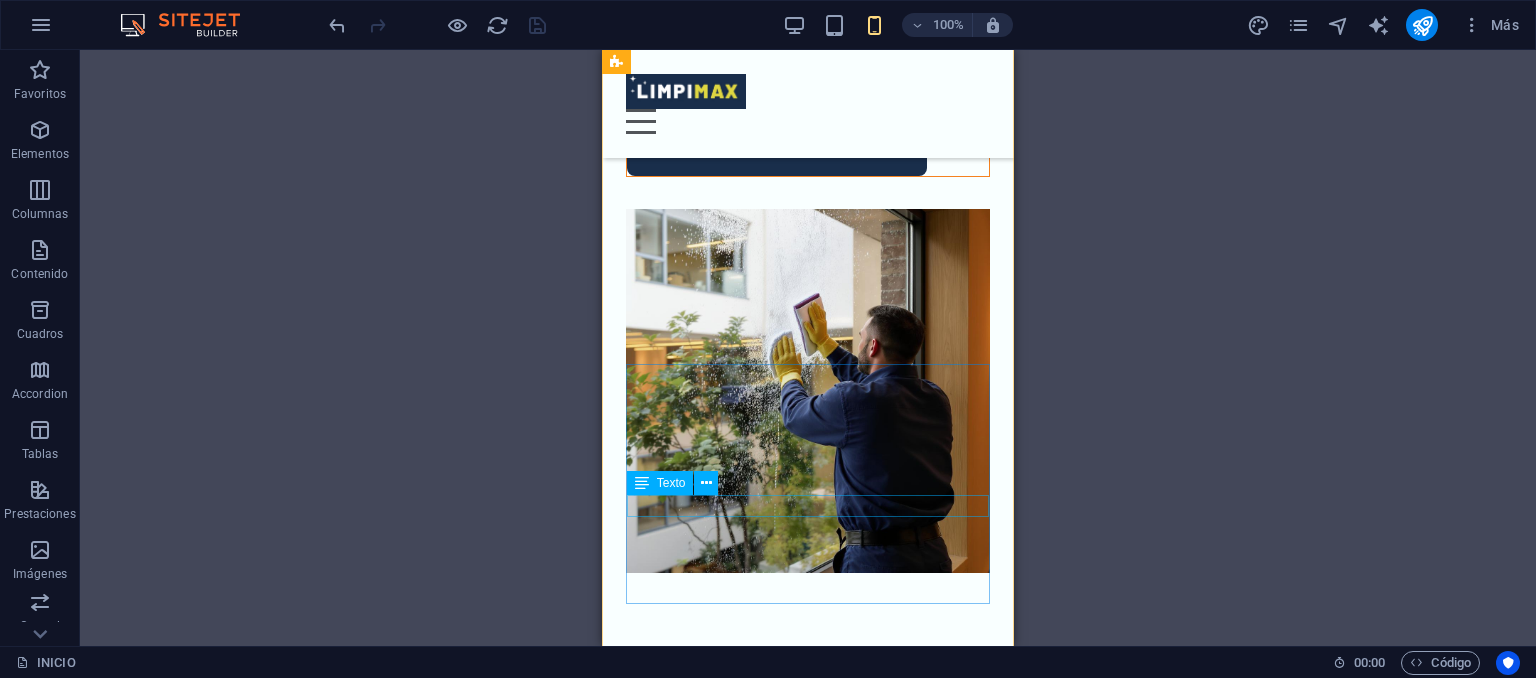 click on "Nos adaptamos a tus necesidades" at bounding box center [808, 79] 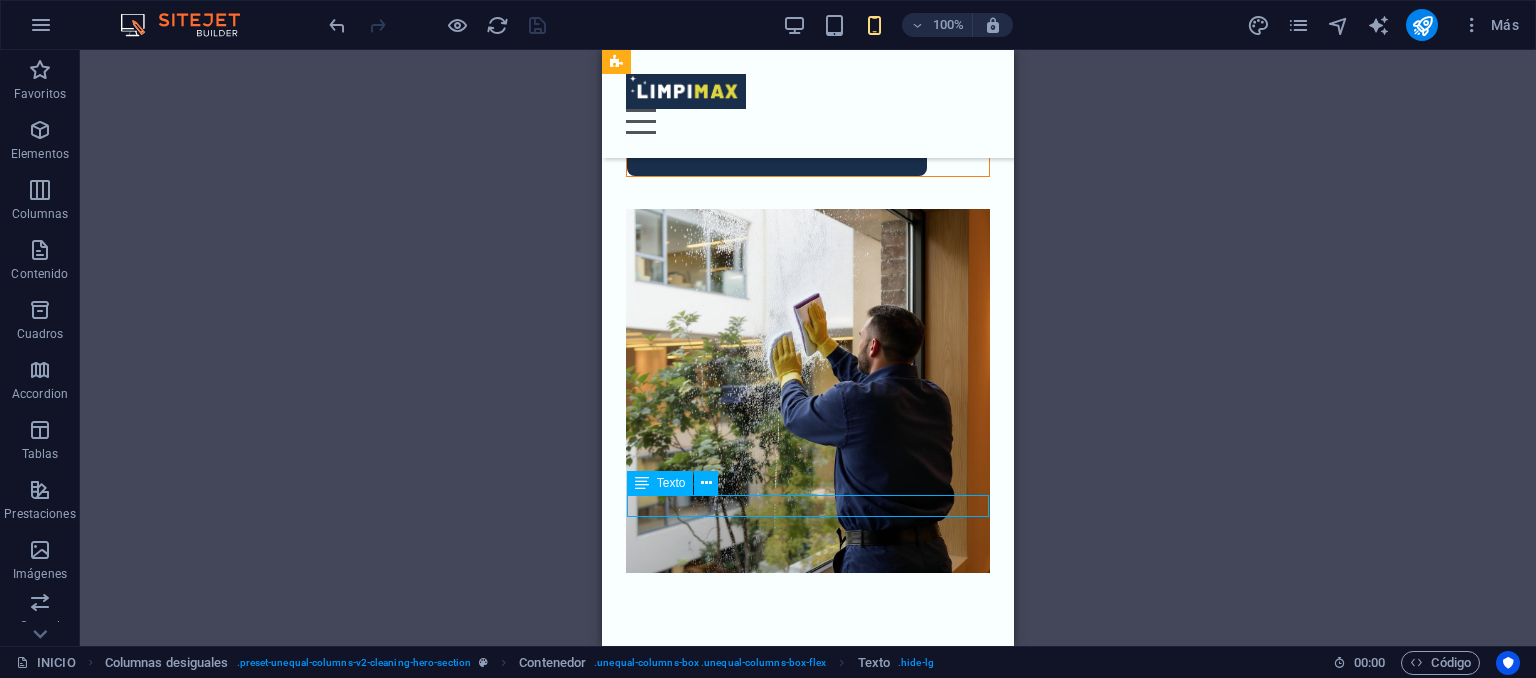 click on "Nos adaptamos a tus necesidades" at bounding box center [808, 79] 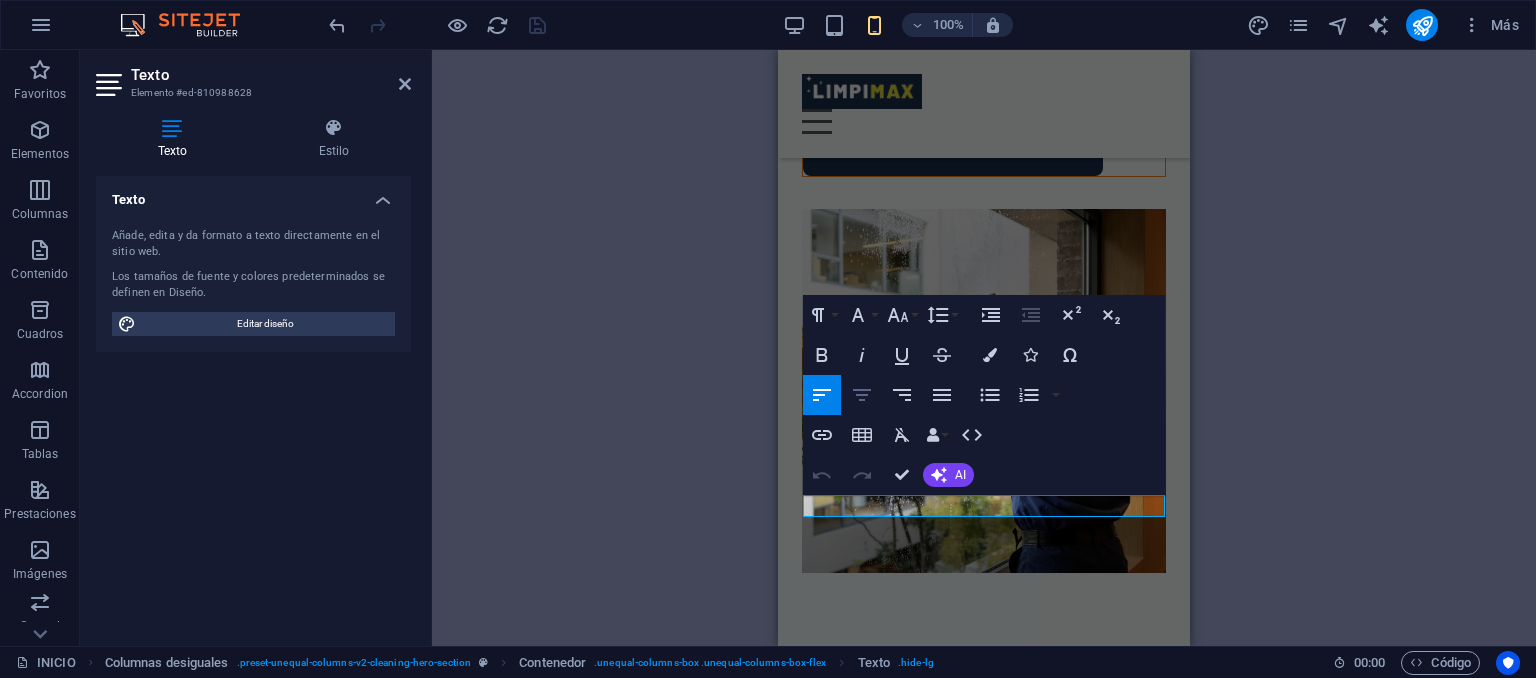 click 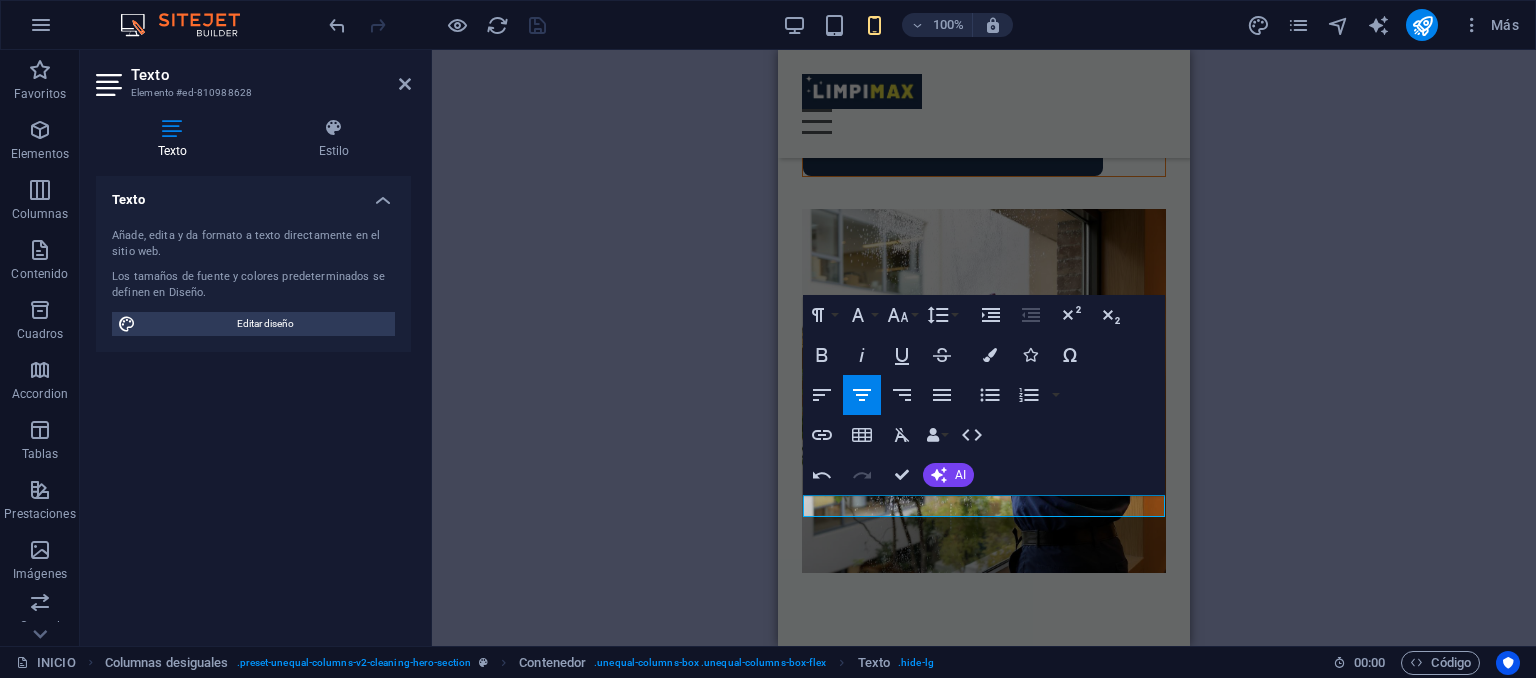 click on "Contenedor   H2   Columnas desiguales   Contenedor   Barra de menús   Contenedor   Imagen   Contenedor   Menú   Contenedor   Separador   Texto   Separador   Botón   Texto   Contenedor   Contenedor   H2   Separador   Texto   Separador   Contenedor   Lista de iconos   H3   Contenedor   Contenedor   Contenedor   Icono   Contenedor   H3   Contenedor   Icono   H3   H3   Superposición   Icono   Contenedor   H3   Separador   Texto   Separador   Botón   Superposición   Contenedor   Icono   H3   Separador   Texto   Separador   Botón   H3   Superposición   Contenedor   Separador   Texto   Separador   Botón   Superposición   Contenedor   Separador   Texto   H3   Separador   Botón   Superposición   H3   Contenedor   Separador   Texto   Separador   Botón   H3   Superposición   Contenedor   Separador   Texto   Separador   Botón   Marcador   Descuento   Descuento   Contenedor   Contenedor   H2   Separador   Botón   Texto   Contenedor   H2   Separador   Texto   Galería   Galería       H2" at bounding box center [984, 348] 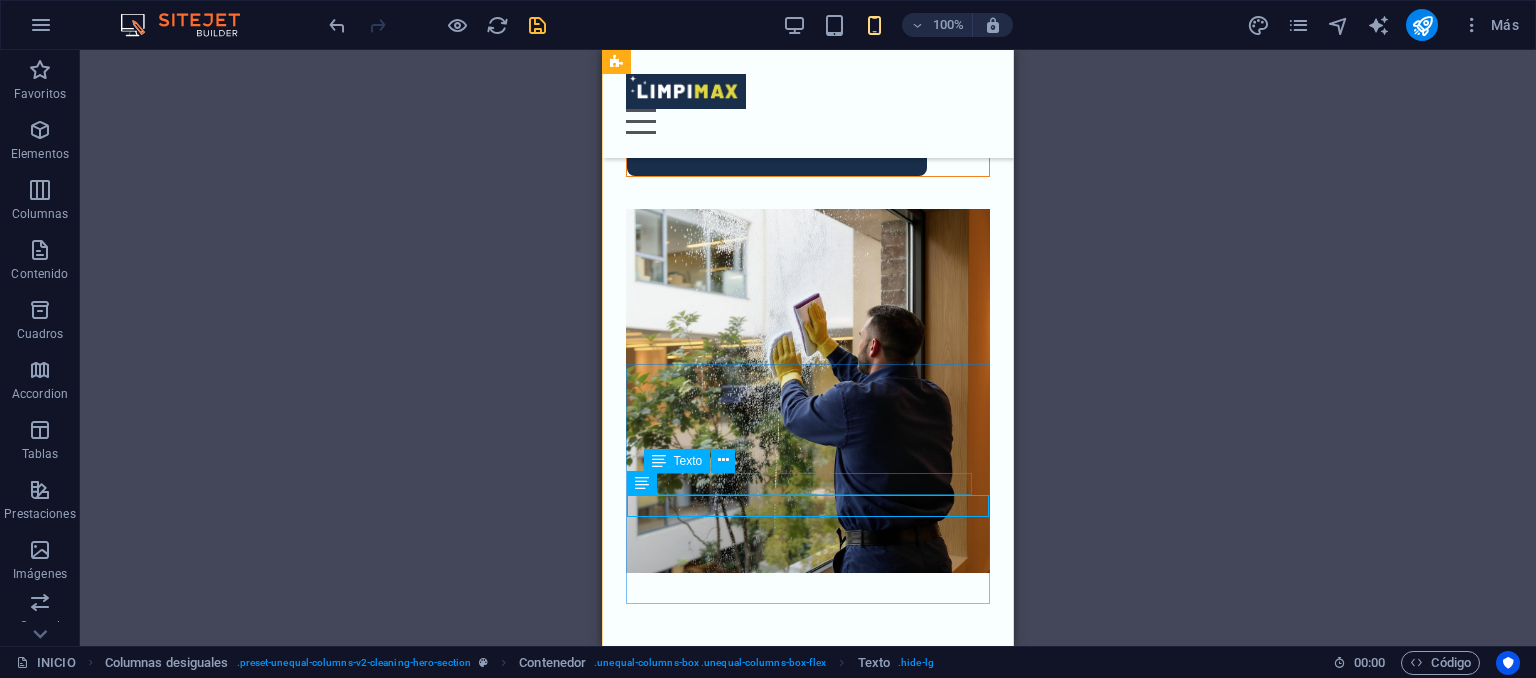 click on "Descubrí la diferencia de trabajar con profesionales" at bounding box center [808, 57] 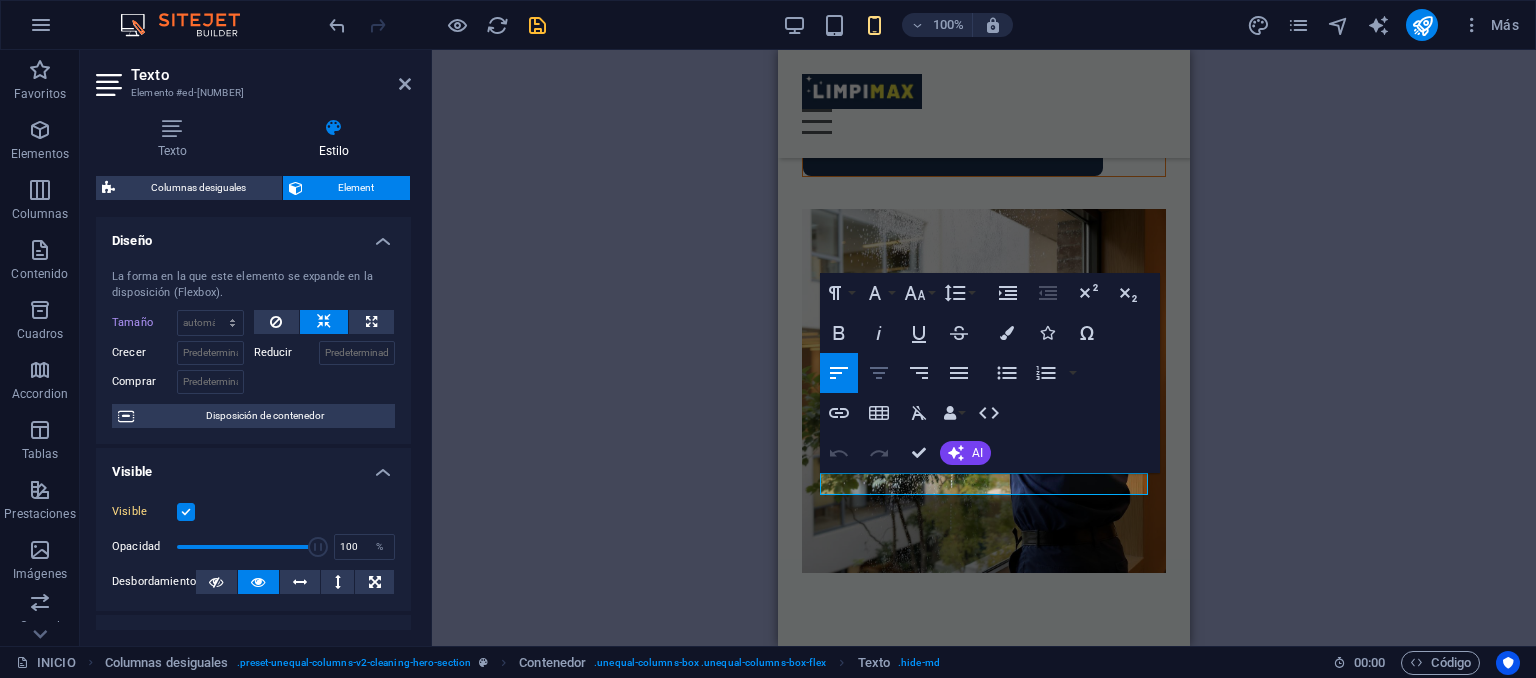 click 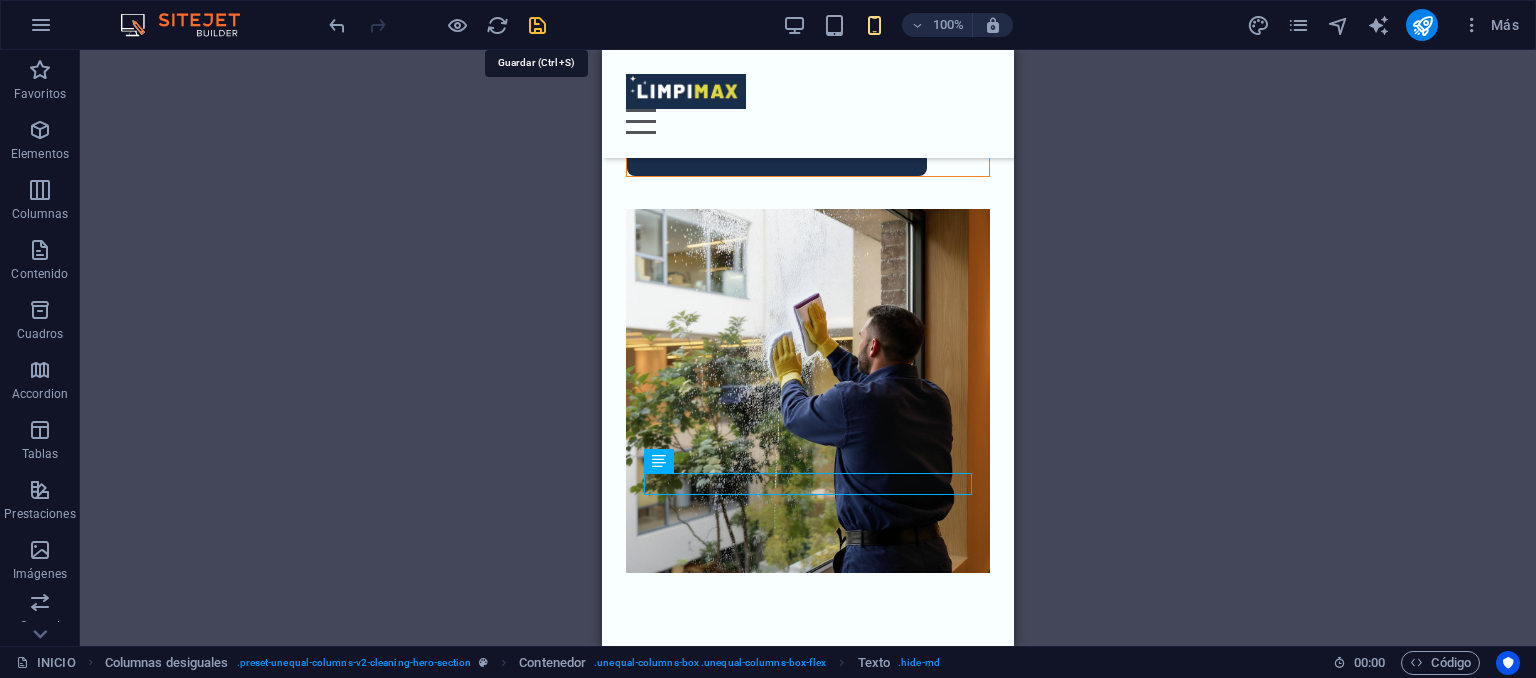 click at bounding box center [537, 25] 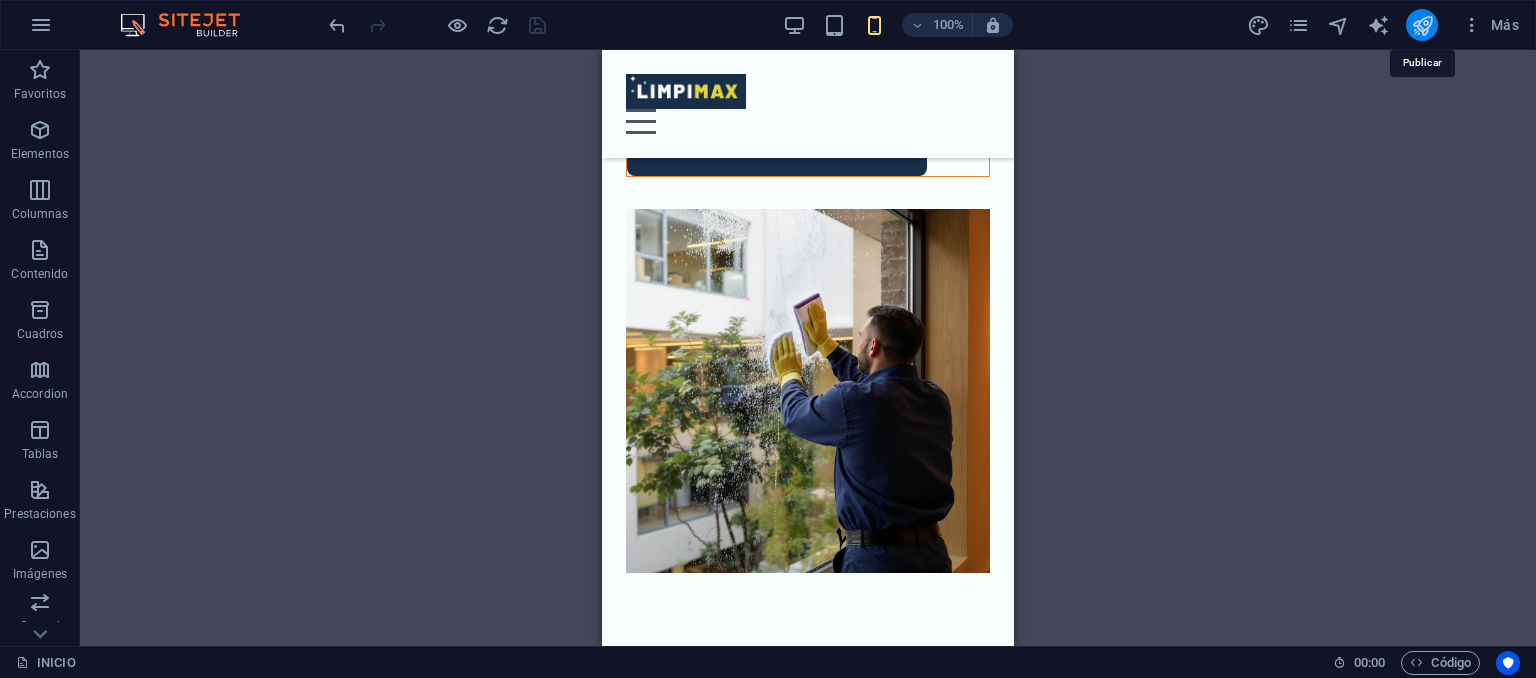click at bounding box center [1422, 25] 